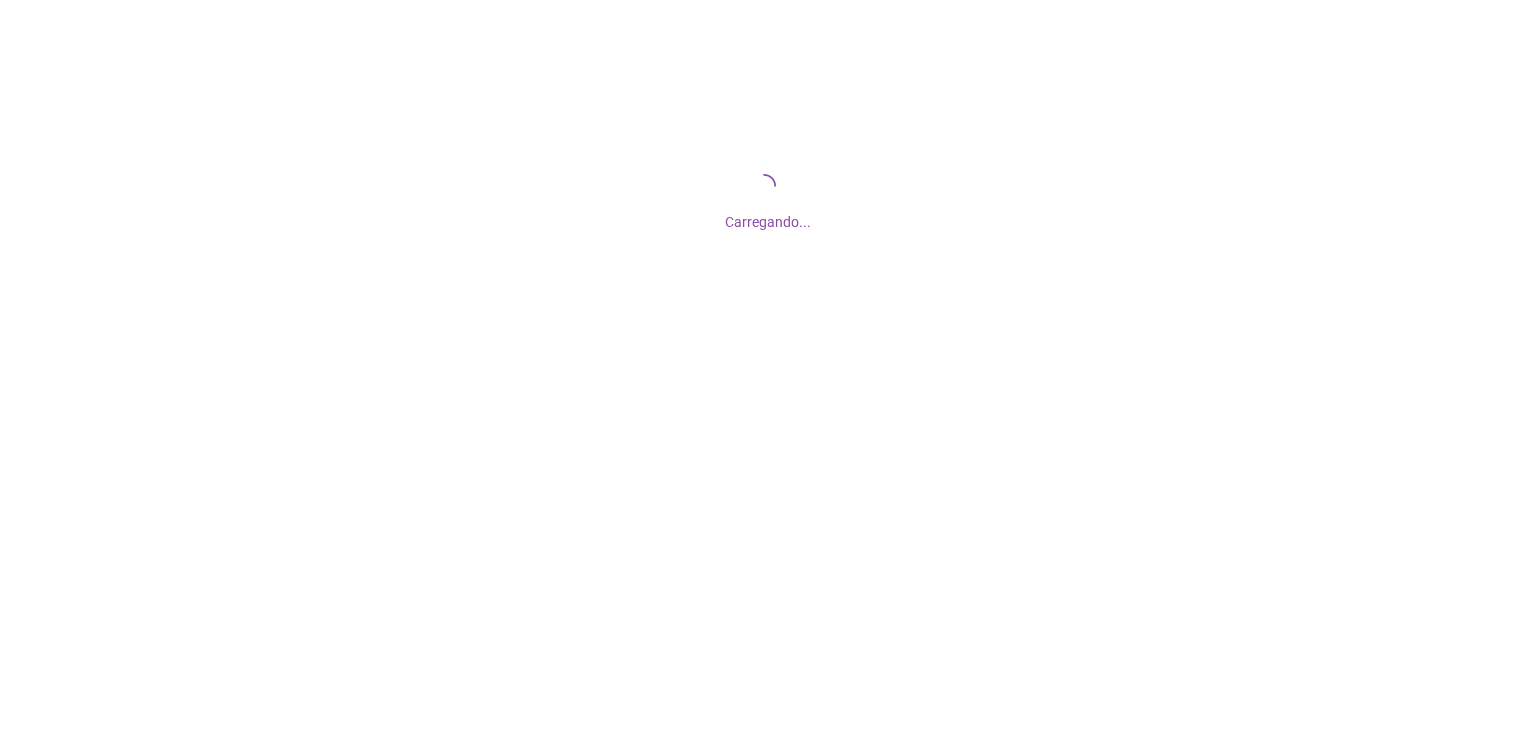 scroll, scrollTop: 0, scrollLeft: 0, axis: both 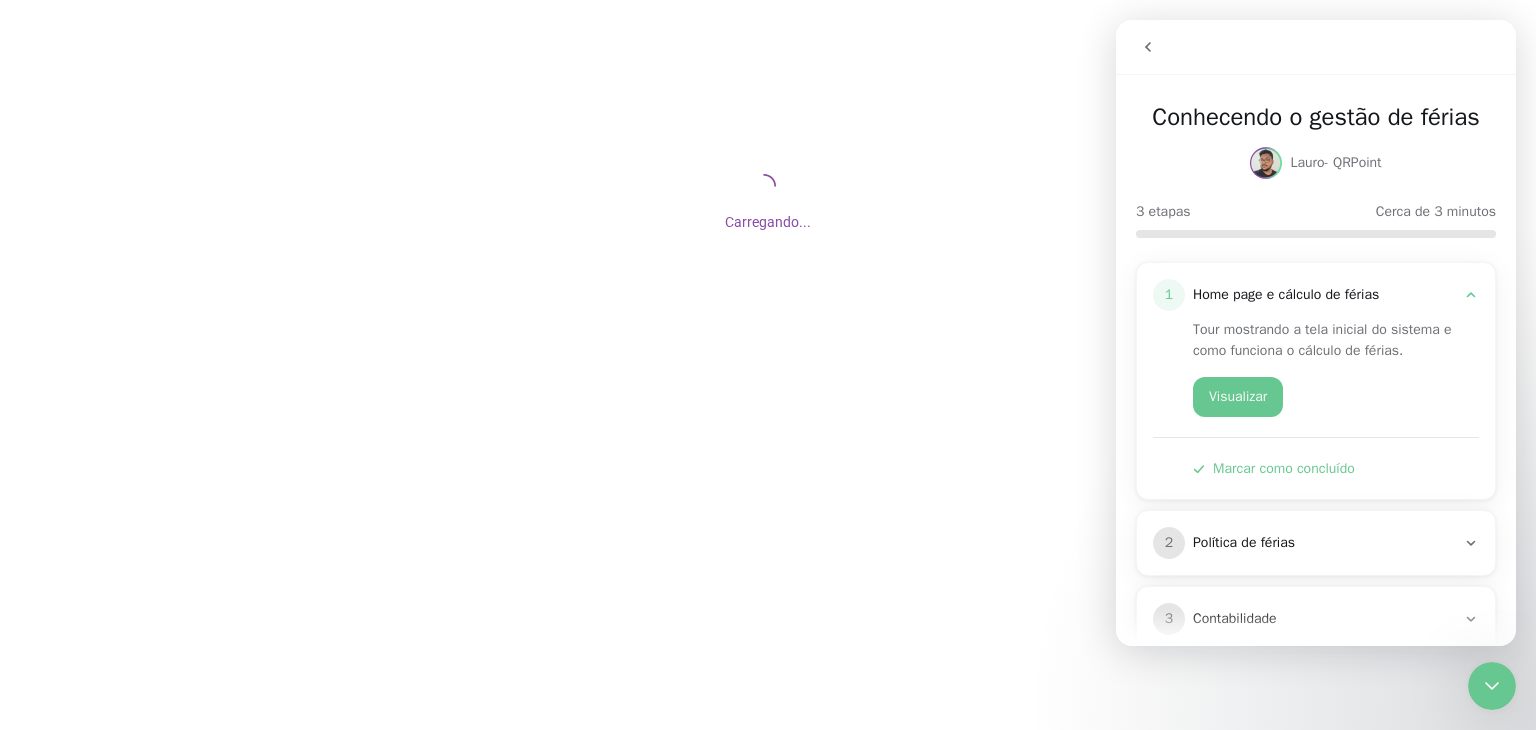 click on "Lauro  - QRPoint" at bounding box center (1315, 163) 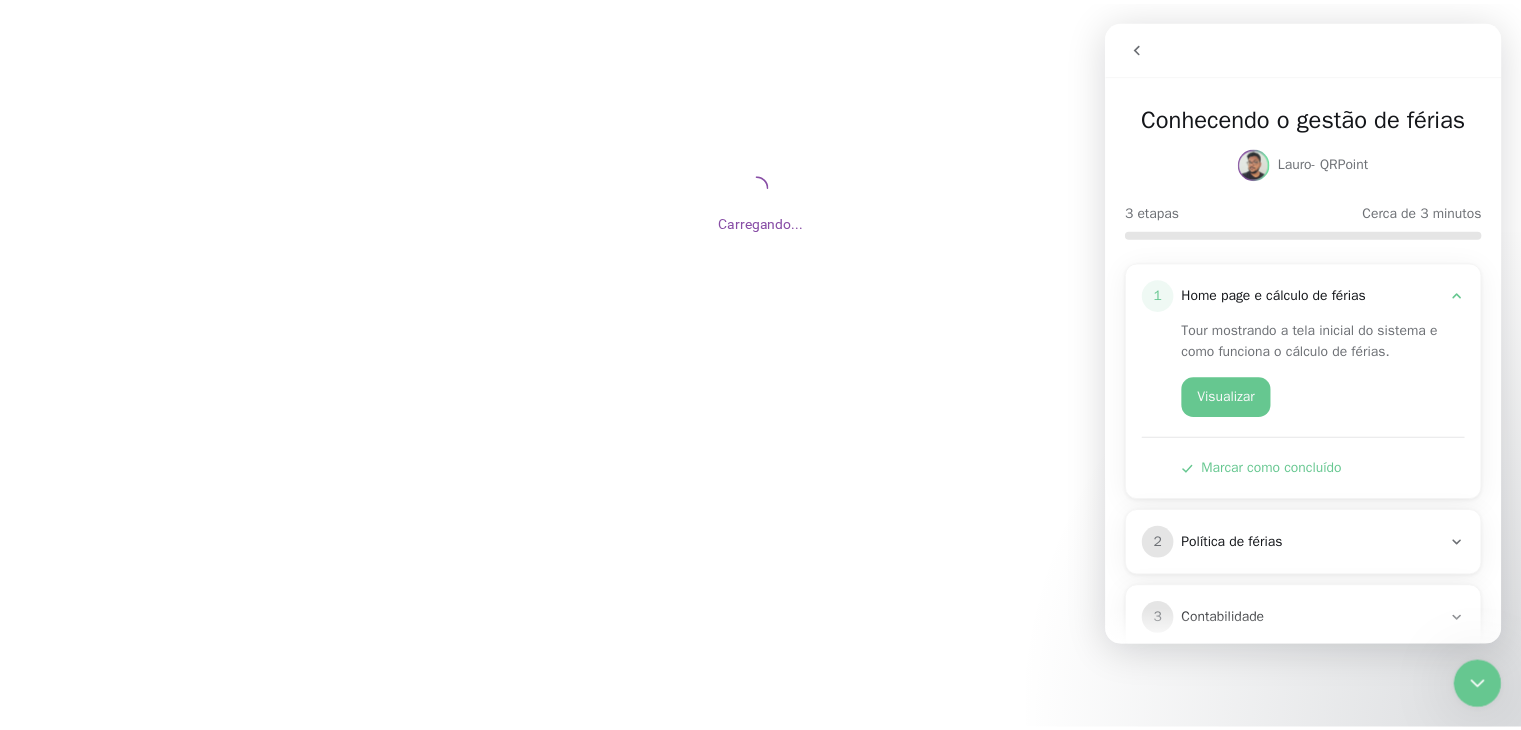 scroll, scrollTop: 70, scrollLeft: 0, axis: vertical 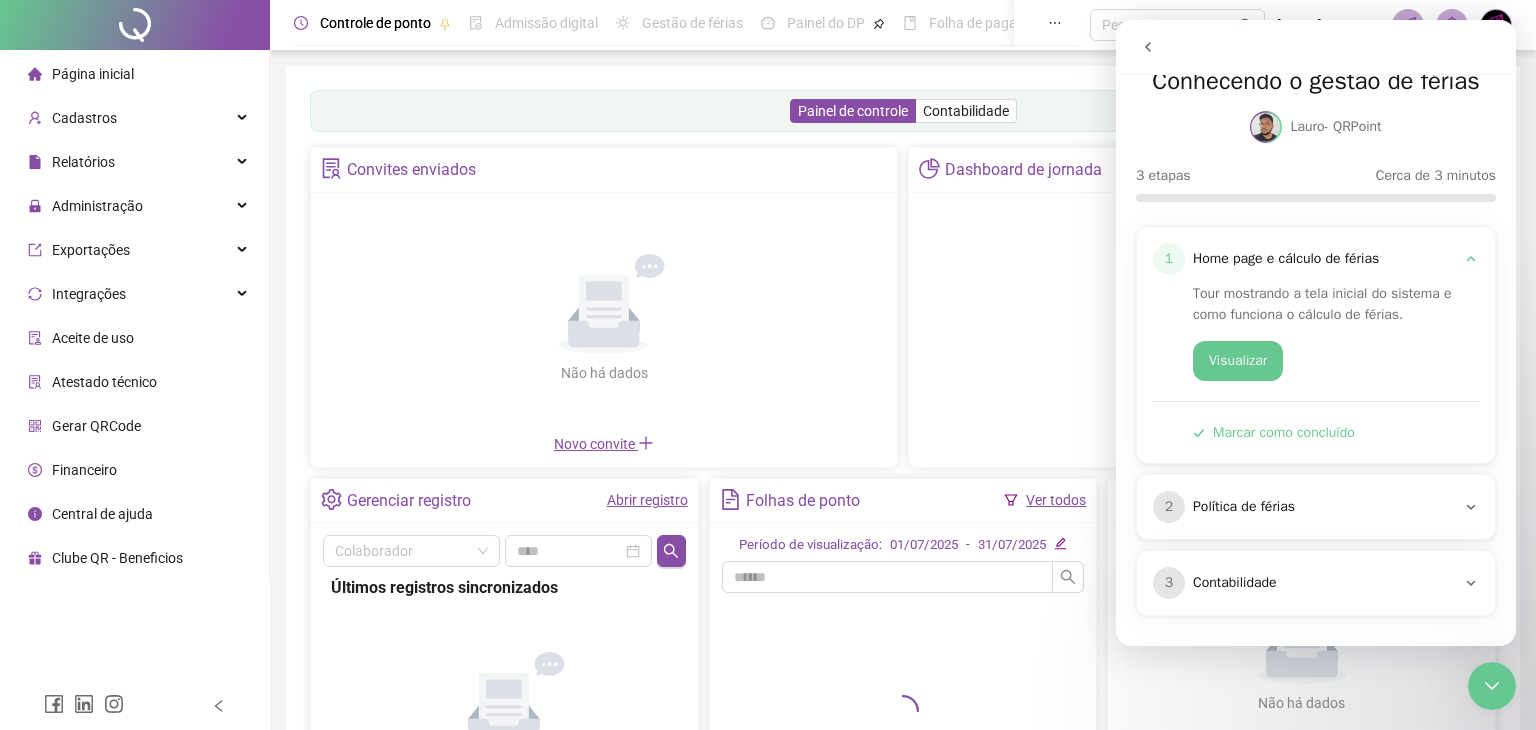click on "Marcar como concluído" at bounding box center [1274, 432] 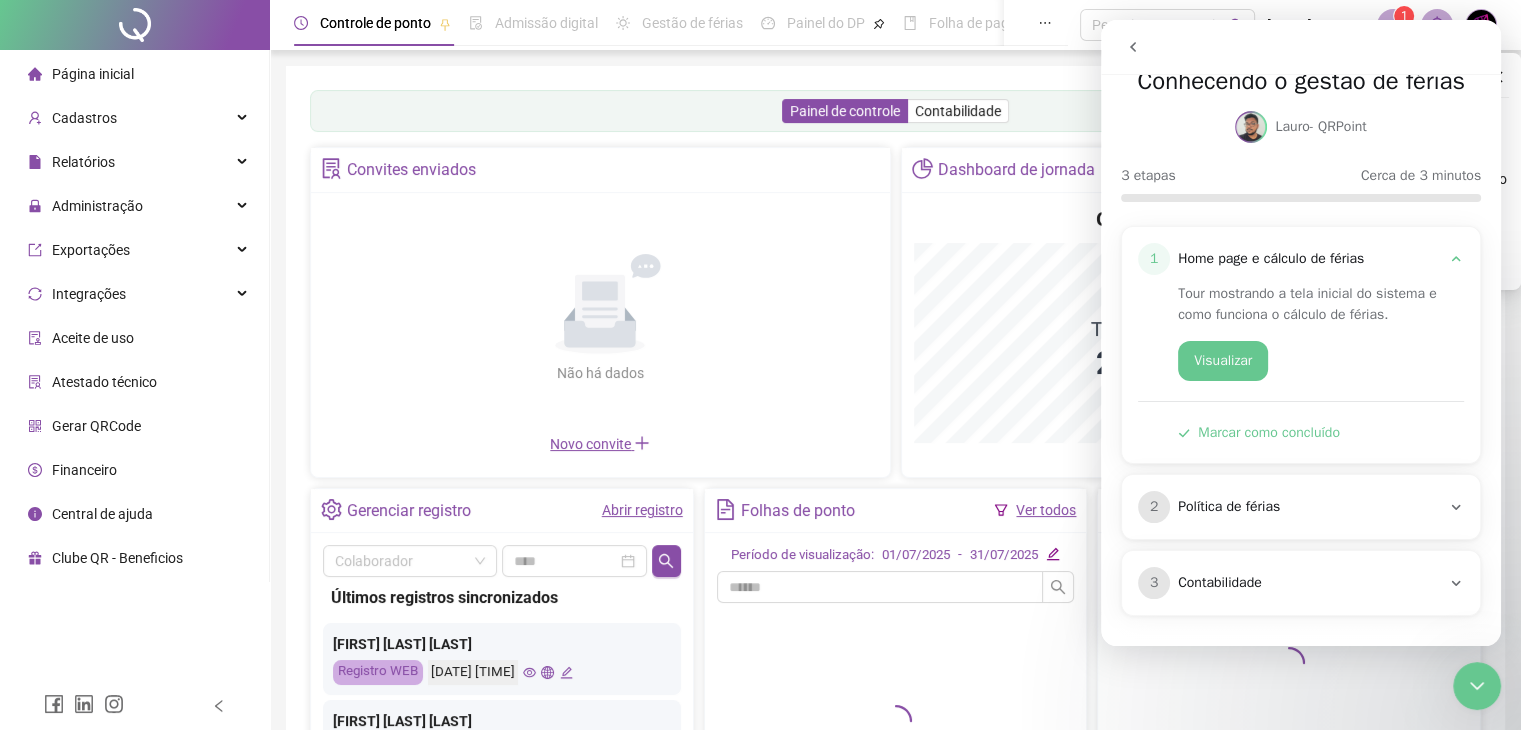 click on "Marcar como concluído" at bounding box center (1259, 432) 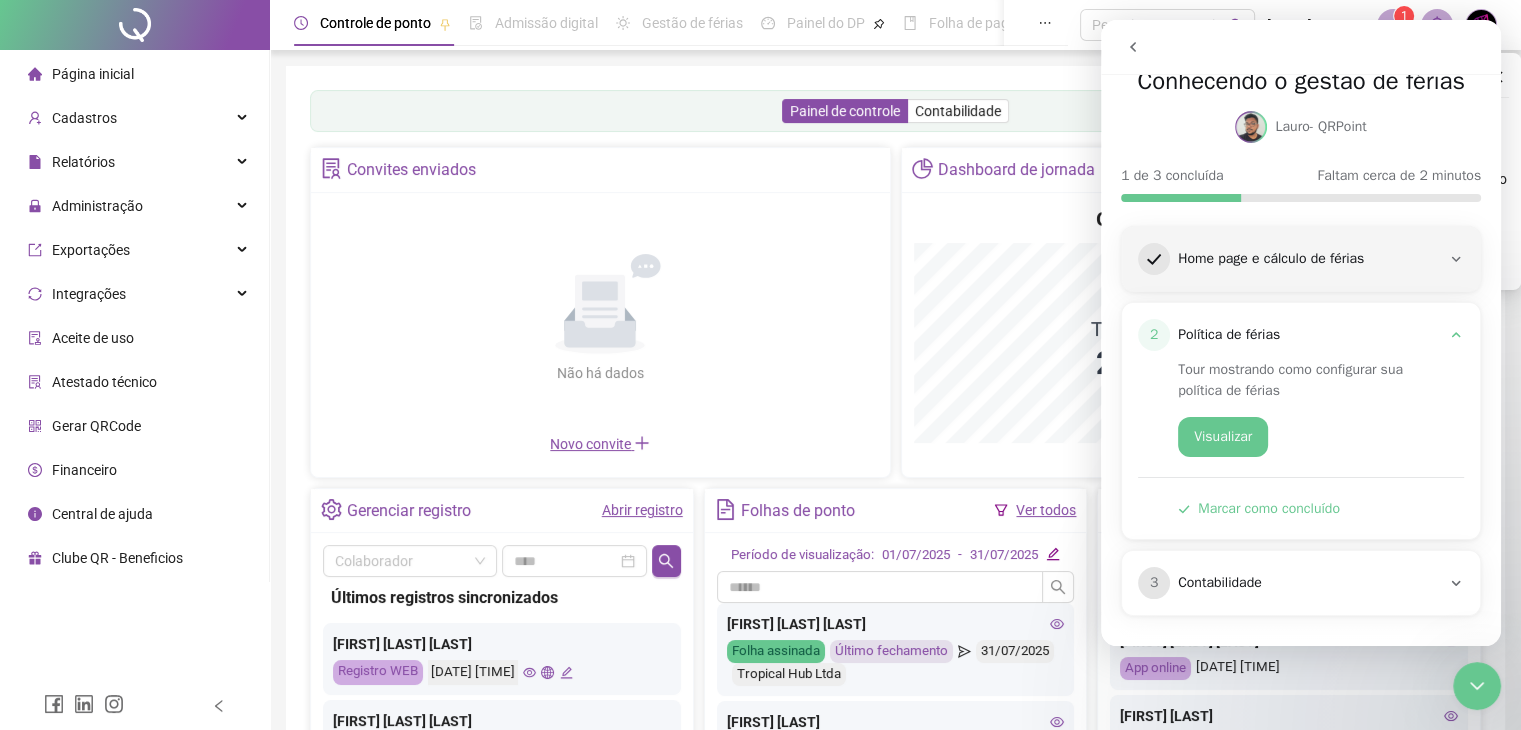 click at bounding box center [1301, 487] 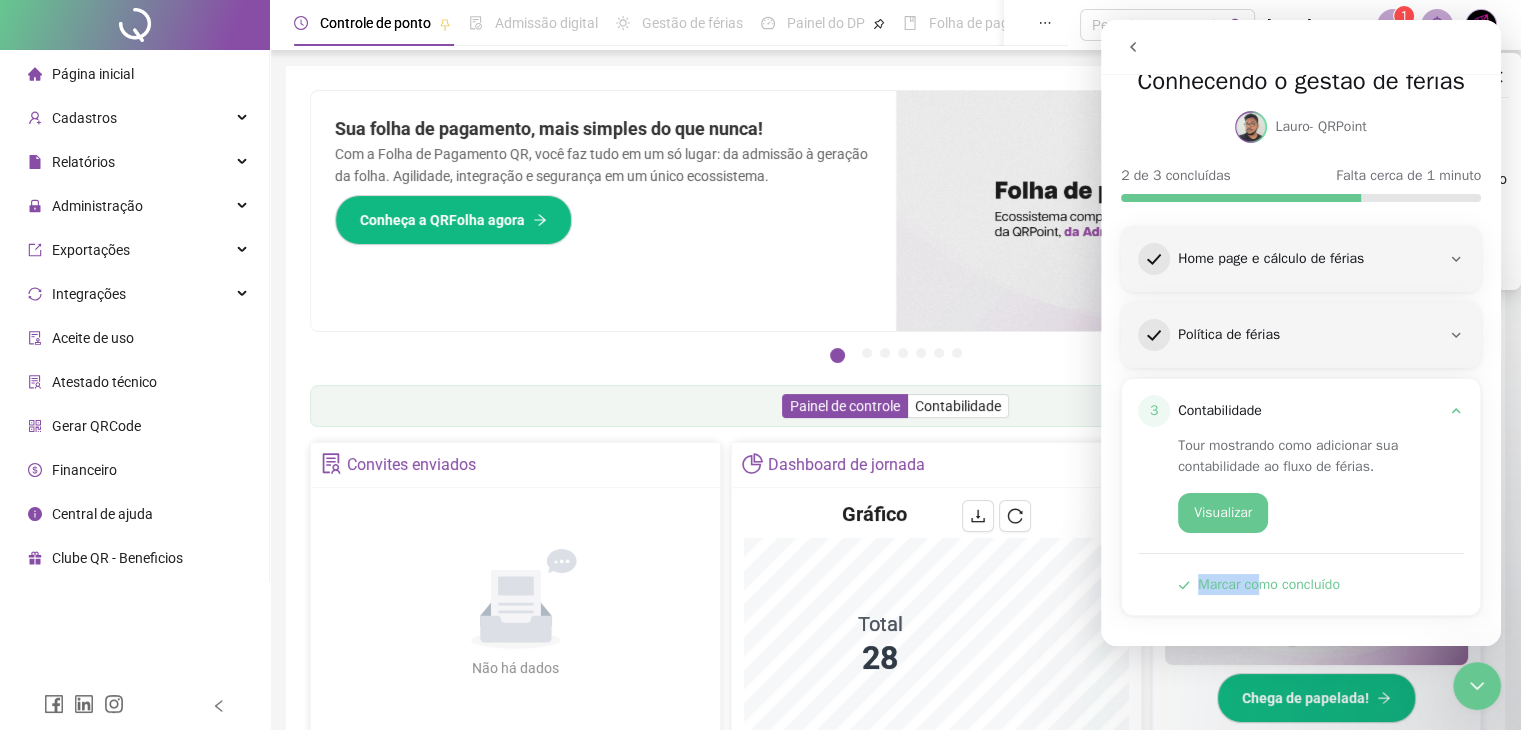 click on "Tour mostrando como adicionar sua contabilidade ao fluxo de férias. Visualizar Marcar como concluído" at bounding box center (1301, 511) 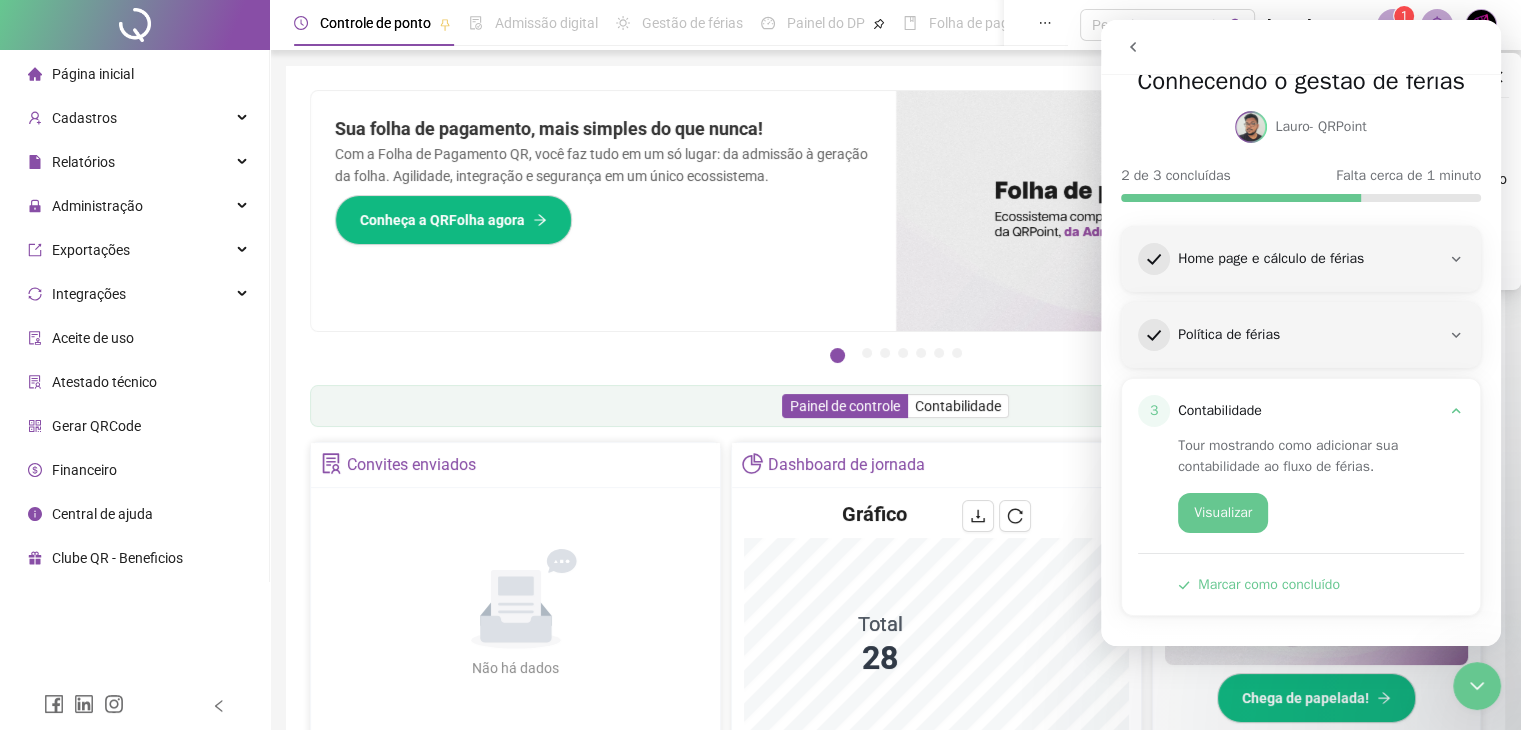 click on "3 Contabilidade Tour mostrando como adicionar sua contabilidade ao fluxo de férias. Visualizar Marcar como concluído" at bounding box center (1301, 497) 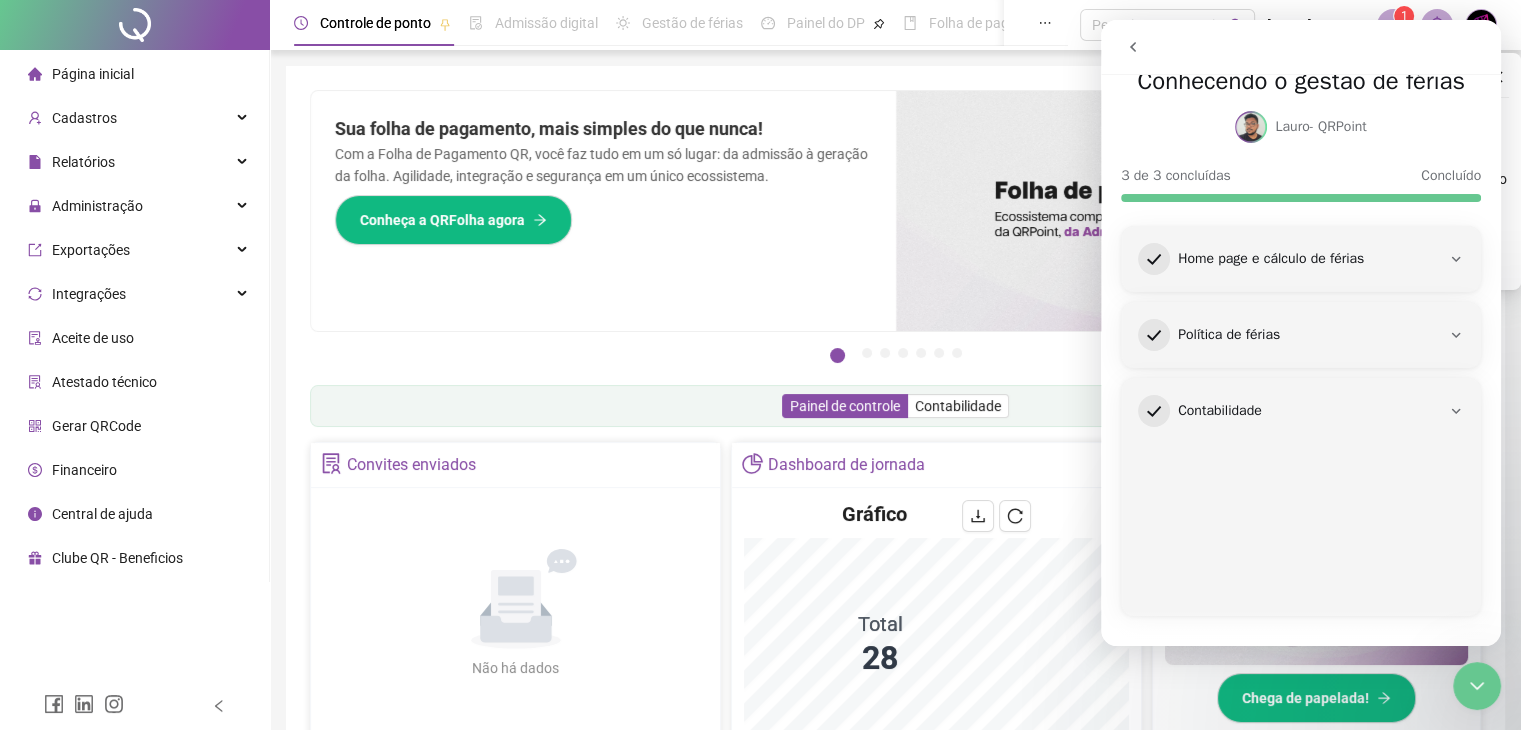 scroll, scrollTop: 0, scrollLeft: 0, axis: both 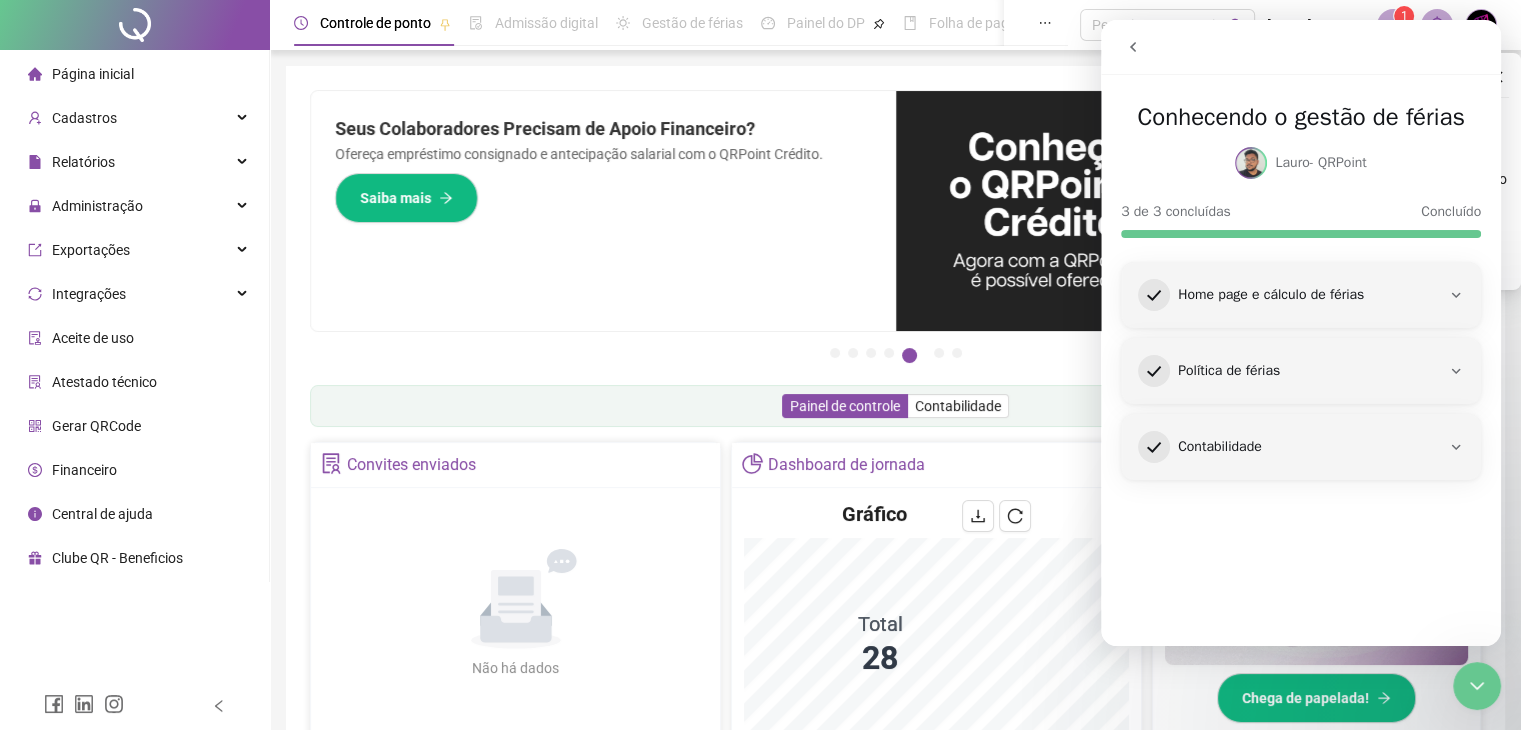 click 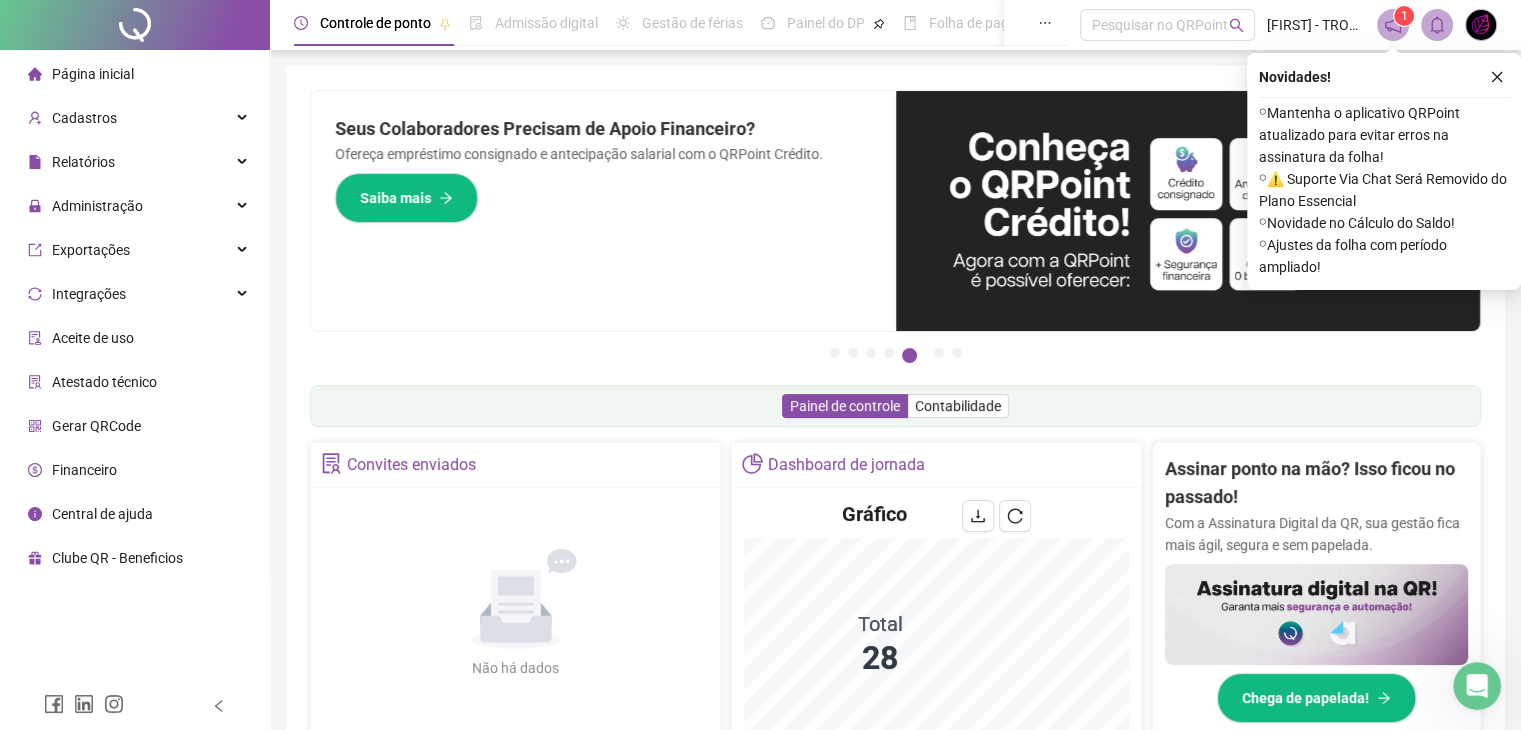 scroll, scrollTop: 0, scrollLeft: 0, axis: both 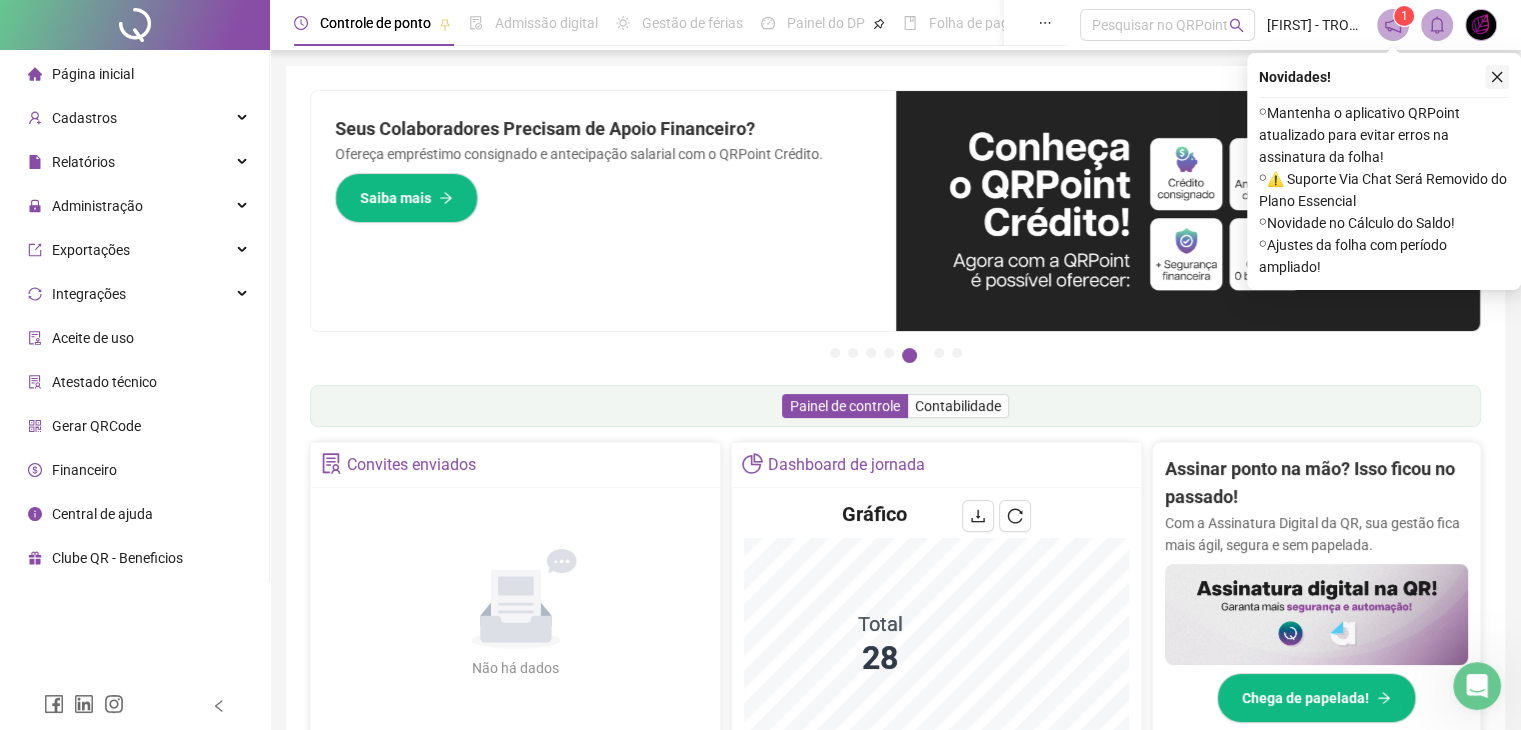 click 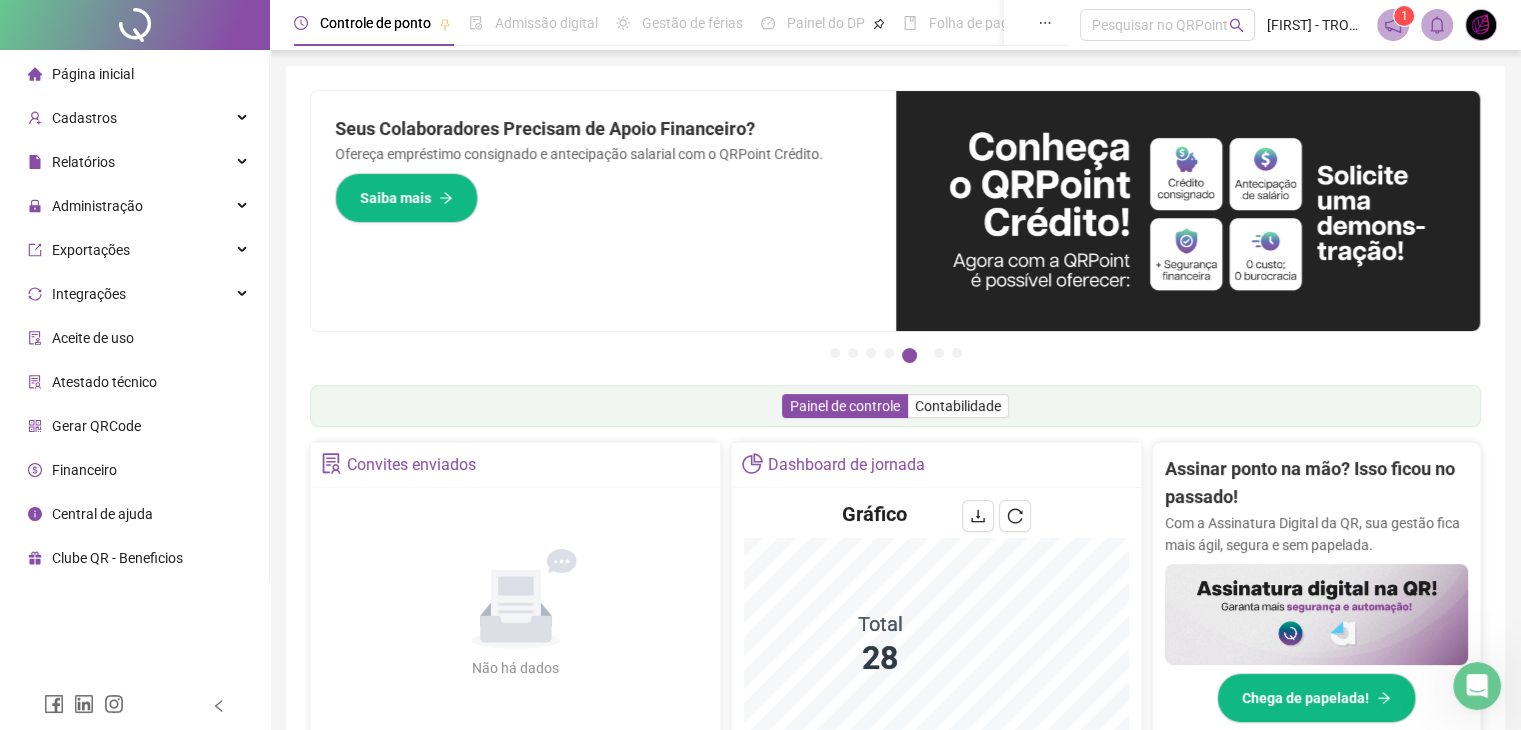 click 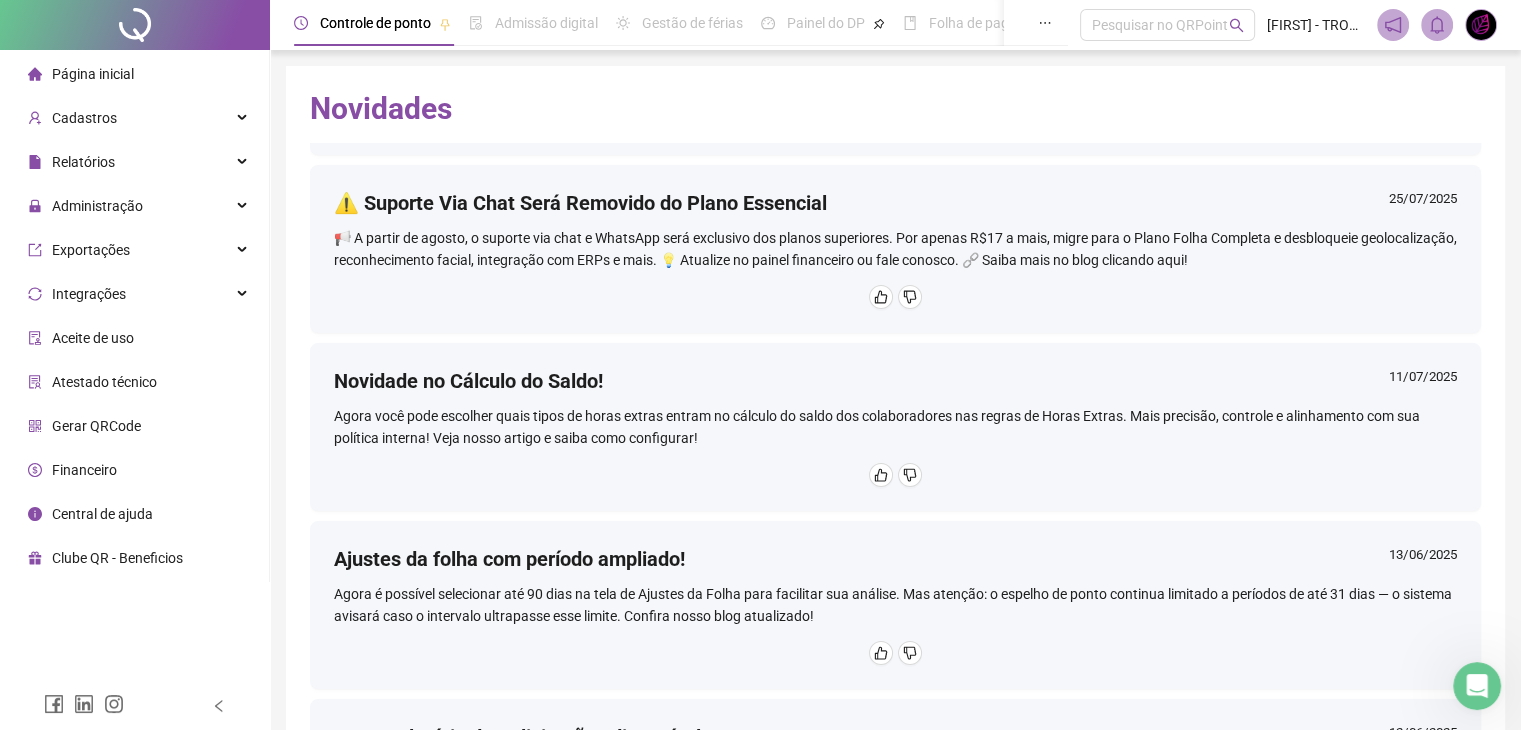 scroll, scrollTop: 0, scrollLeft: 0, axis: both 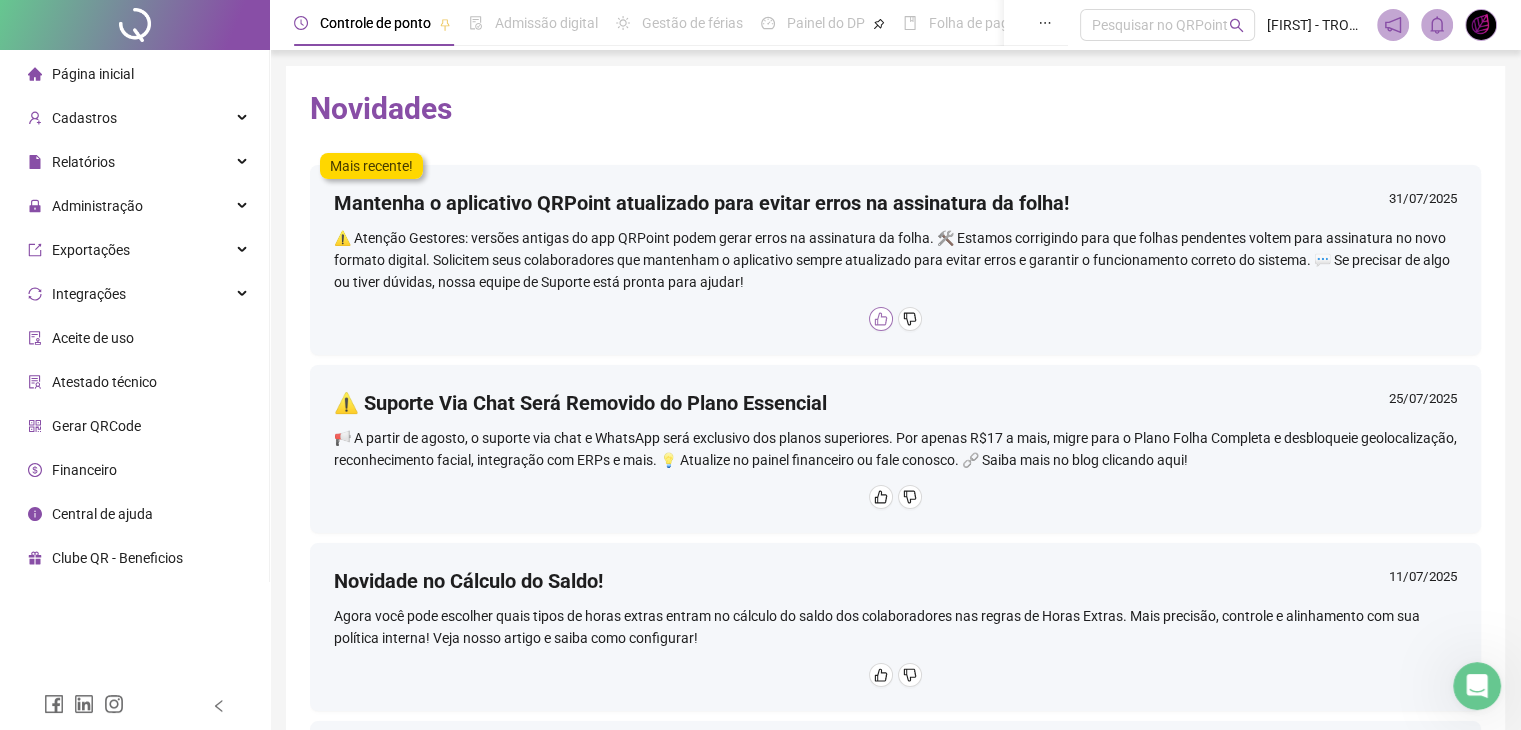 click 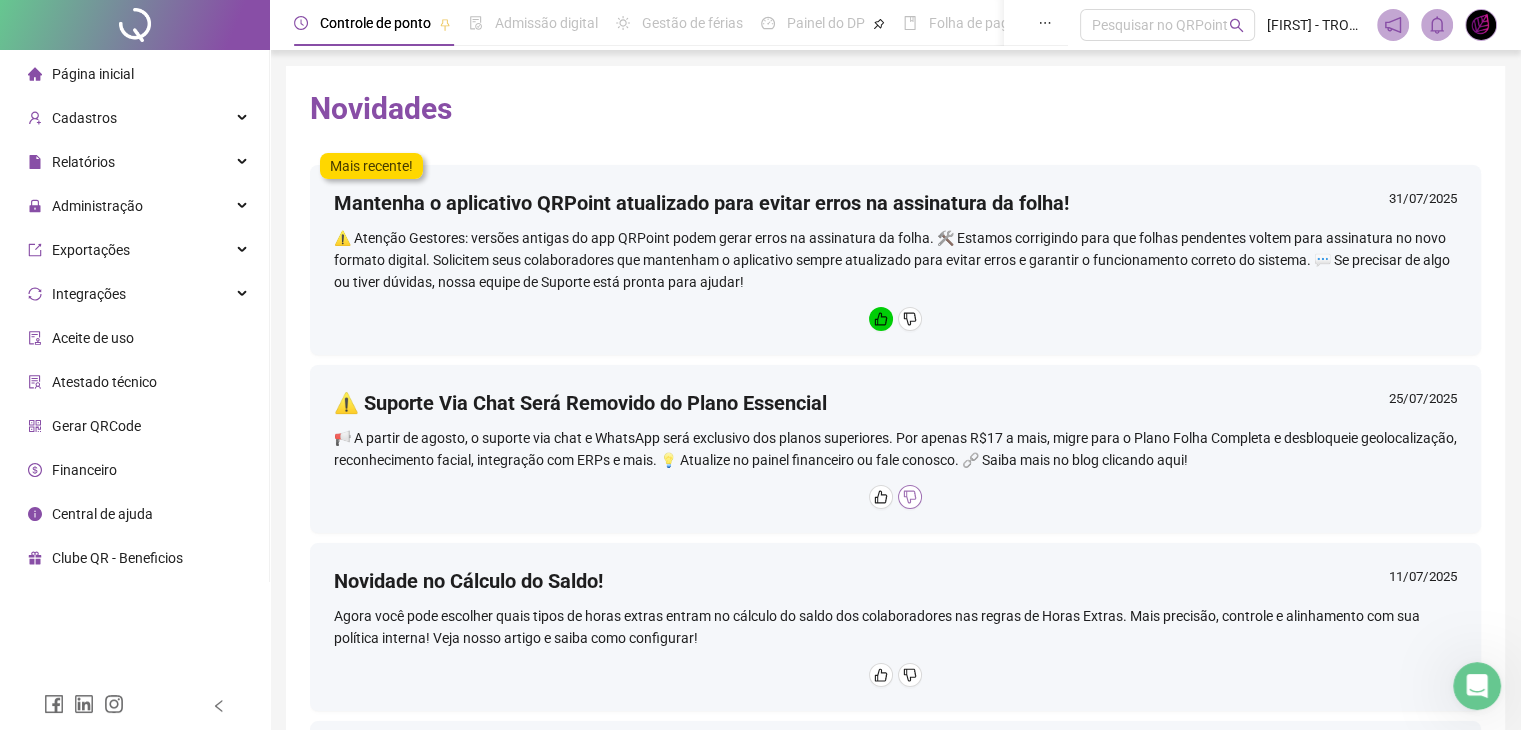 click 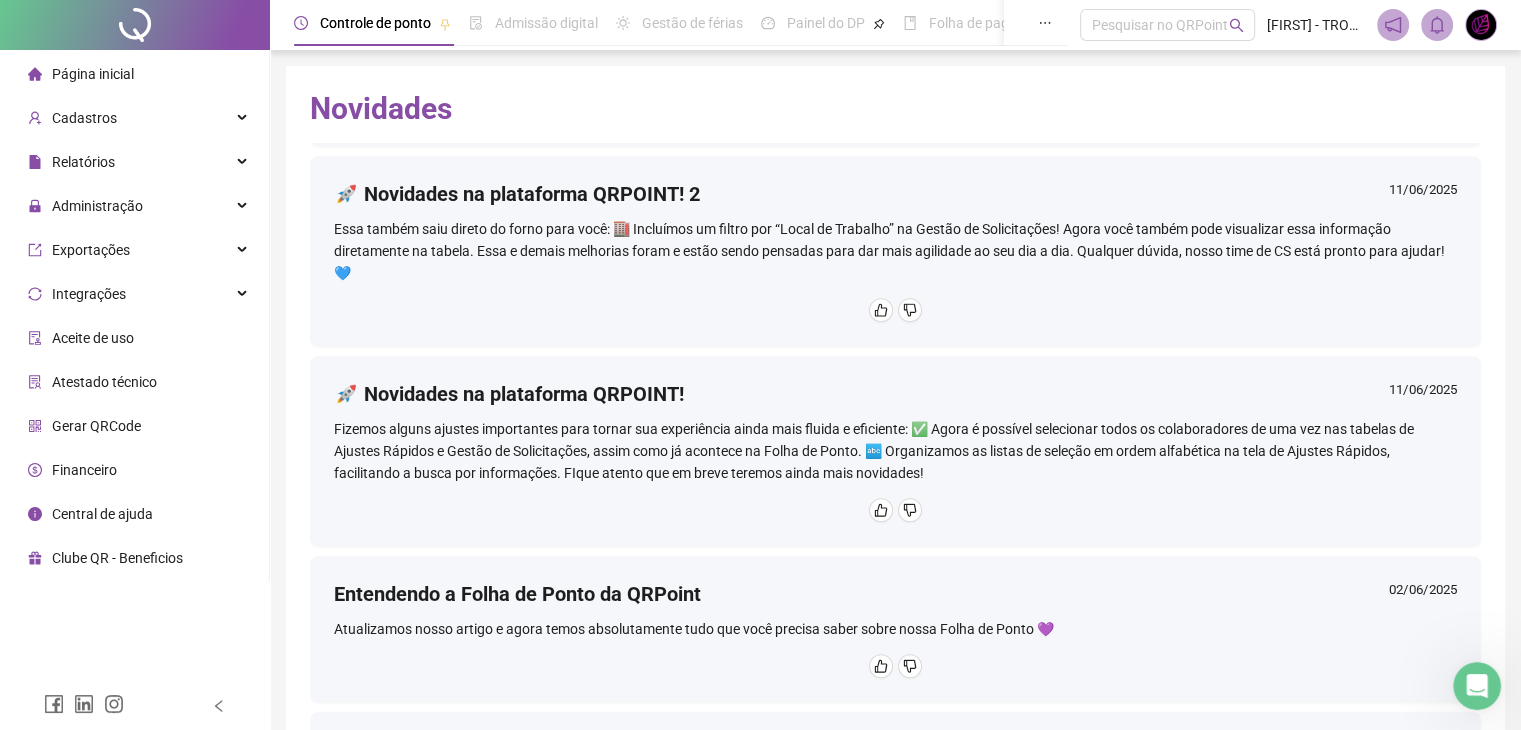 scroll, scrollTop: 1100, scrollLeft: 0, axis: vertical 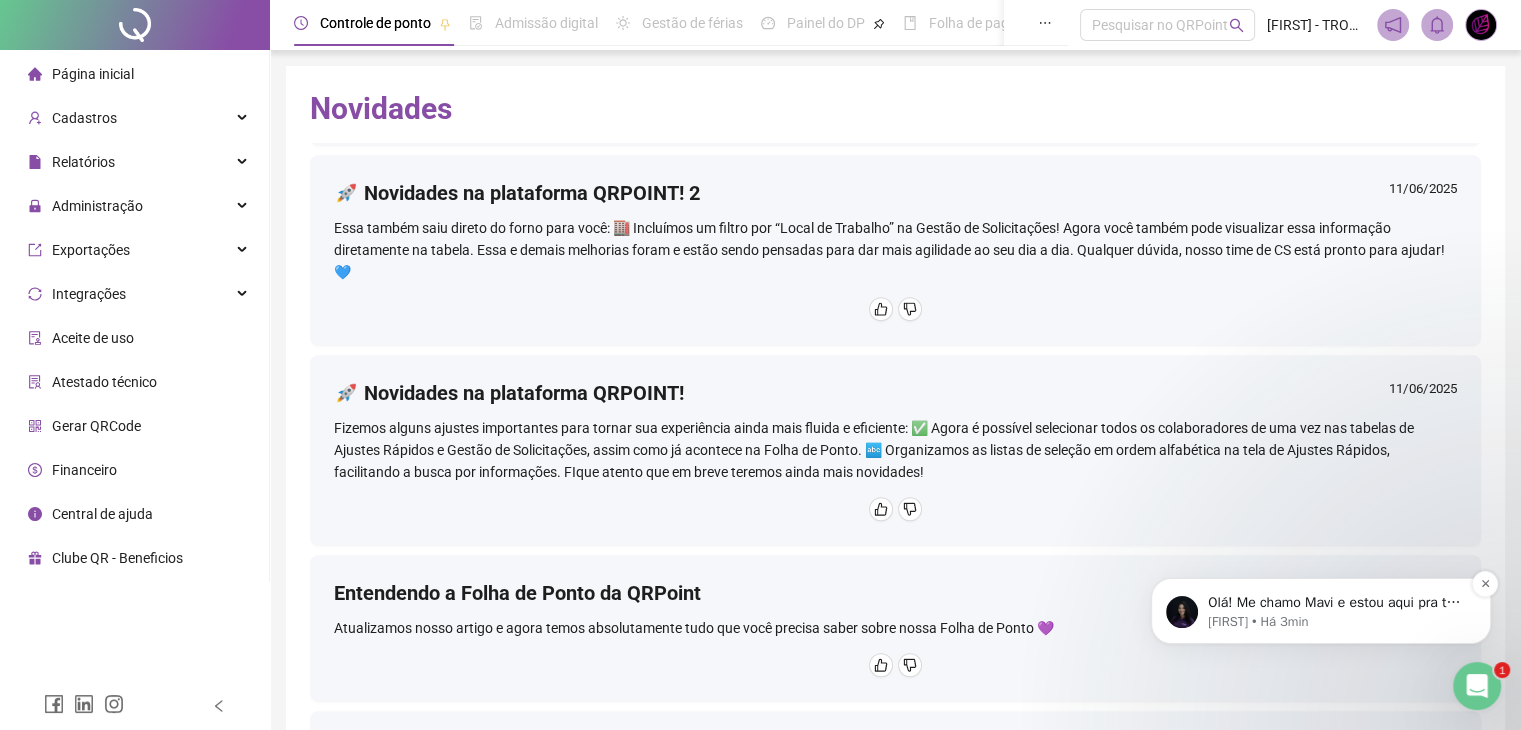 click on "Maria • Há 3min" at bounding box center [1337, 622] 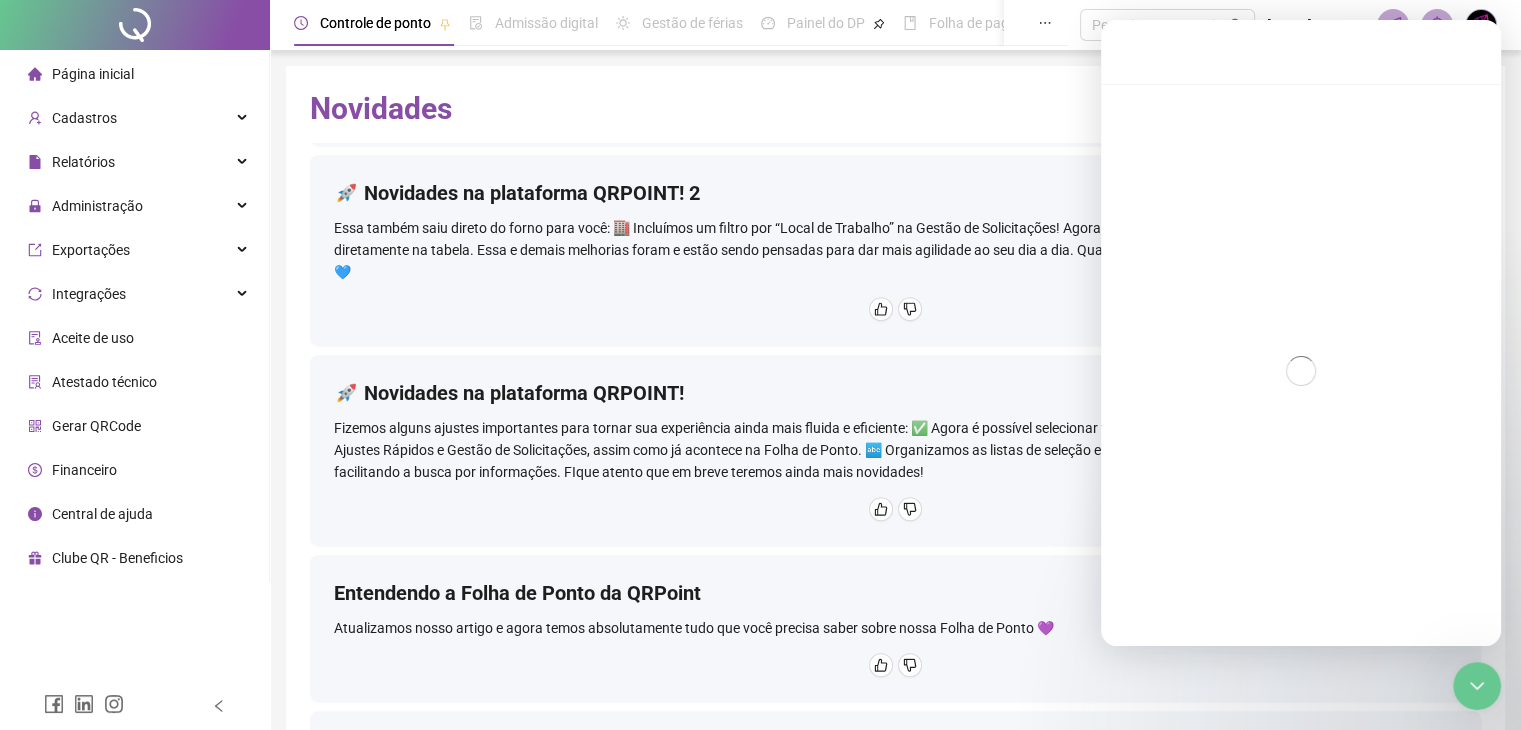 scroll, scrollTop: 2, scrollLeft: 0, axis: vertical 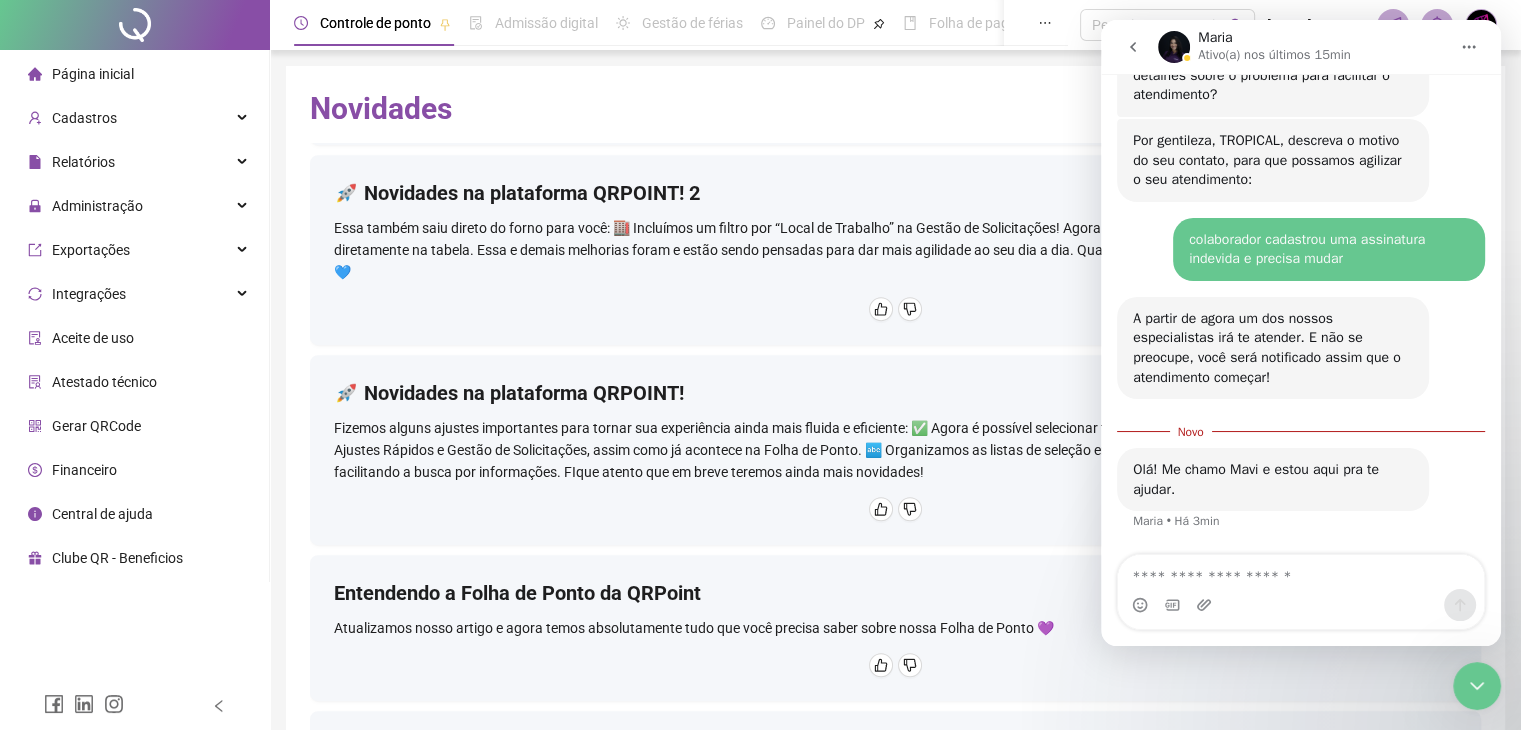 click at bounding box center (1301, 572) 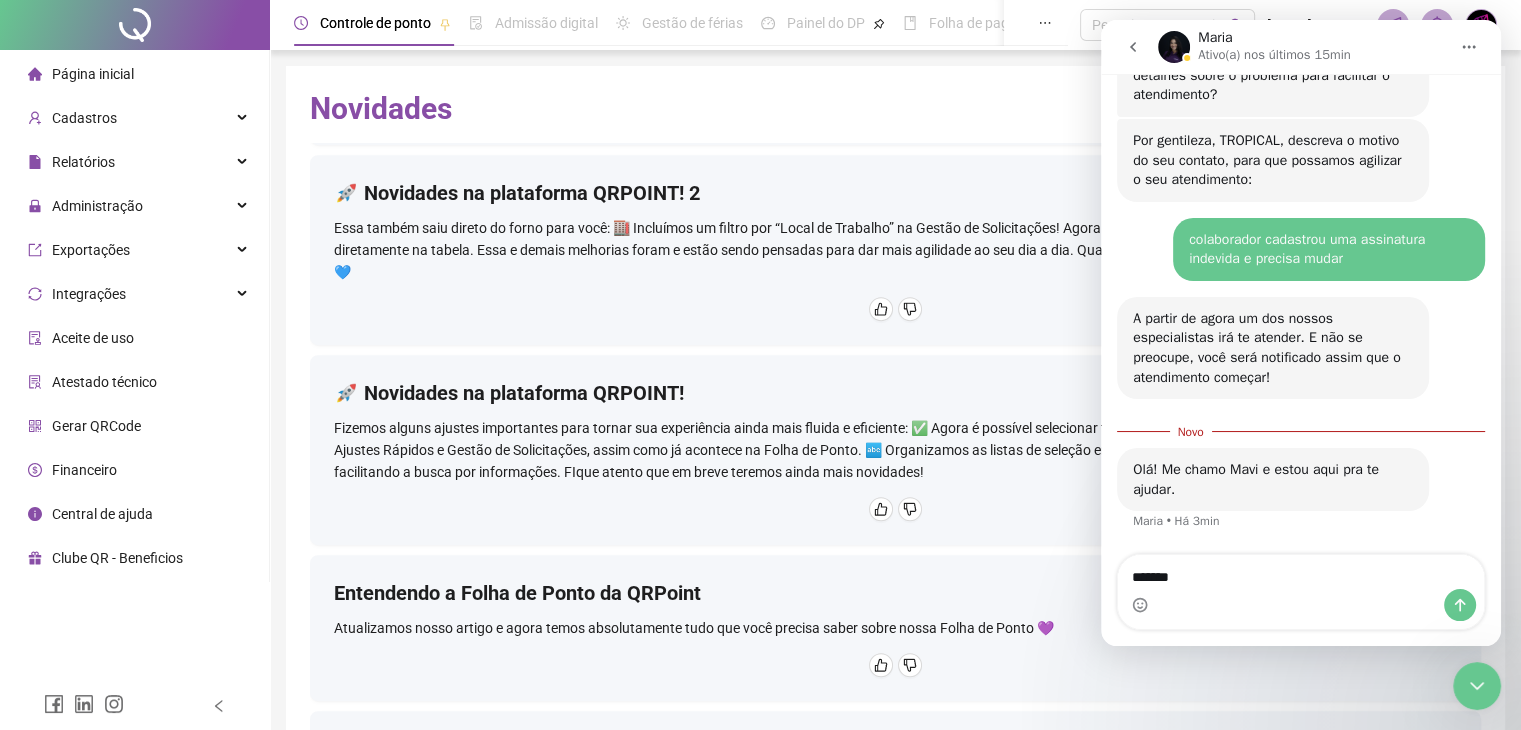 type on "********" 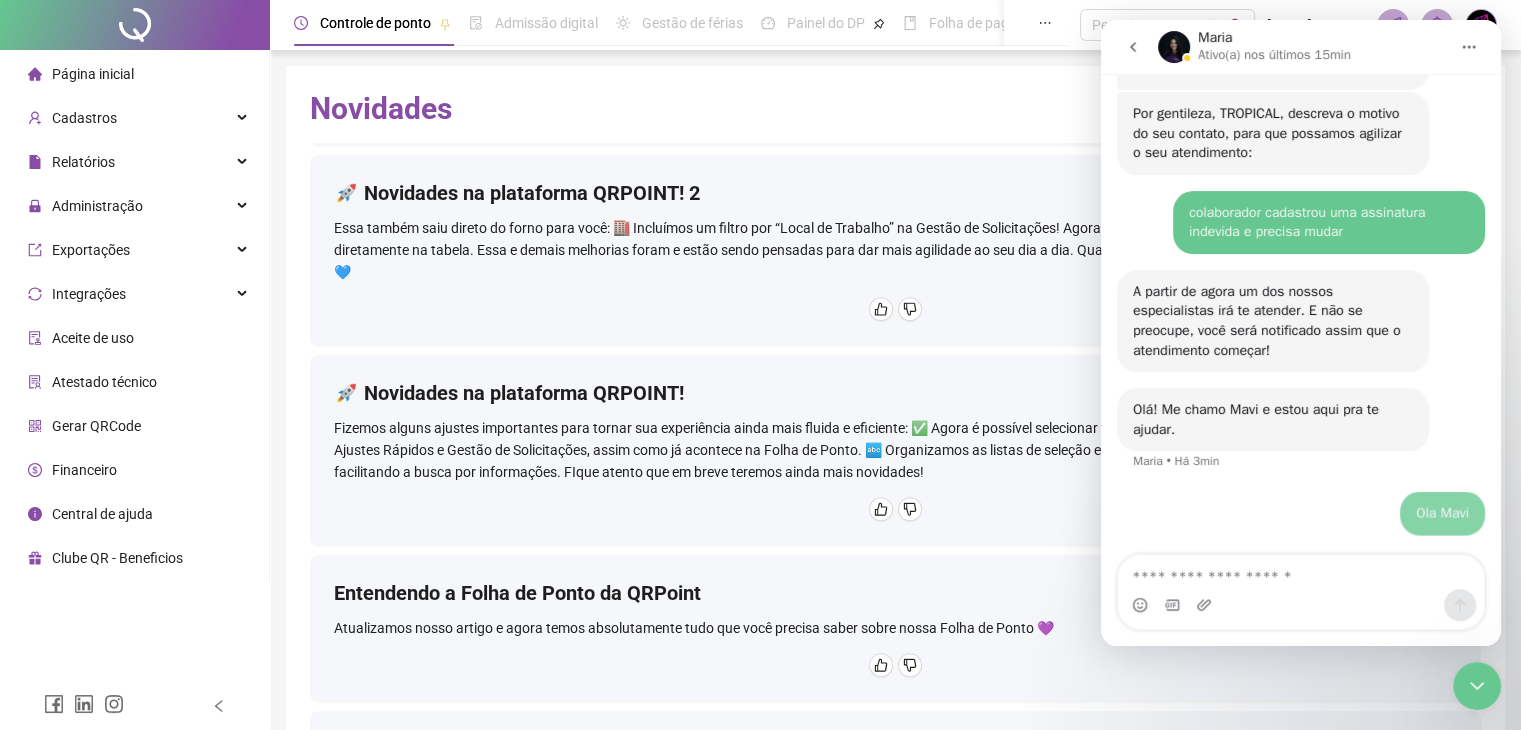 scroll, scrollTop: 1939, scrollLeft: 0, axis: vertical 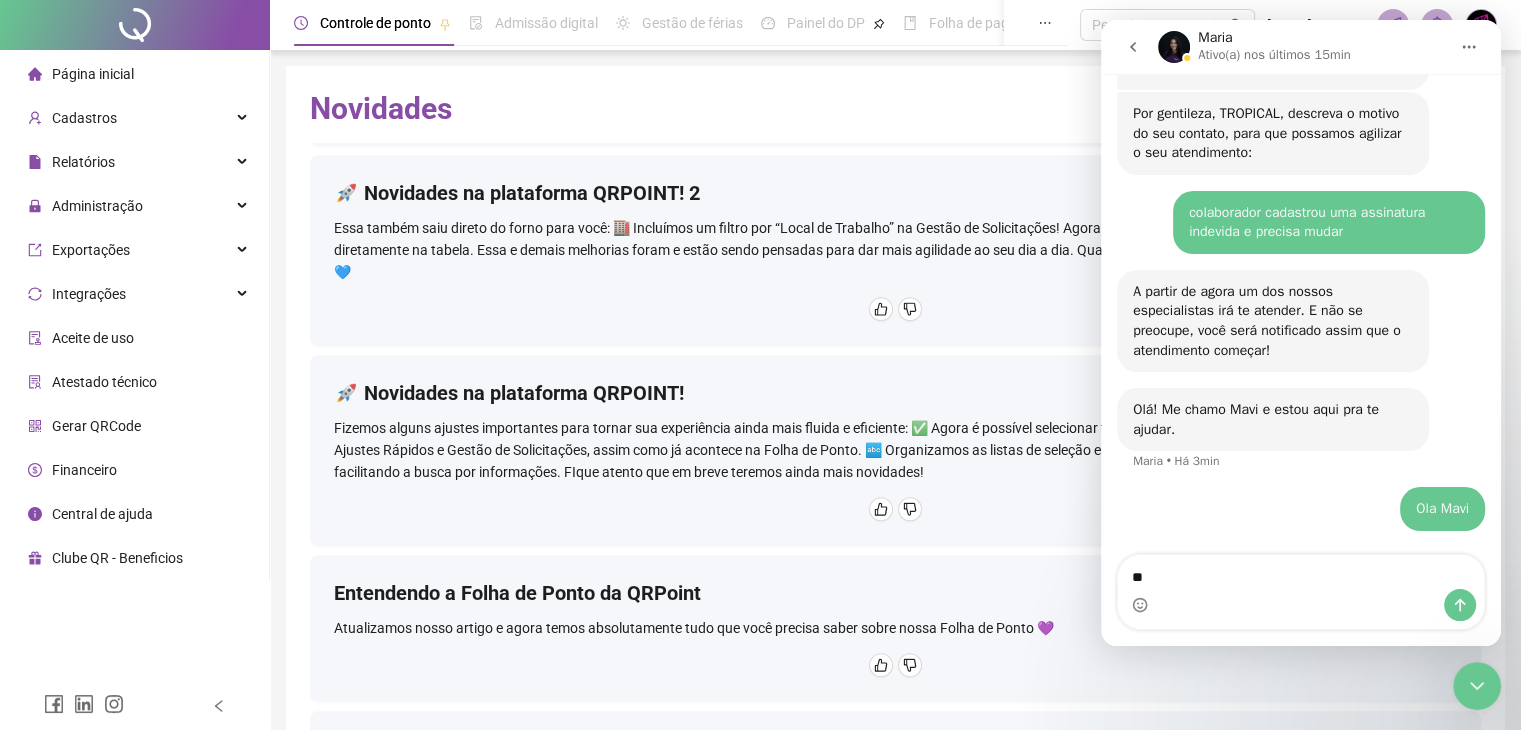 type on "*" 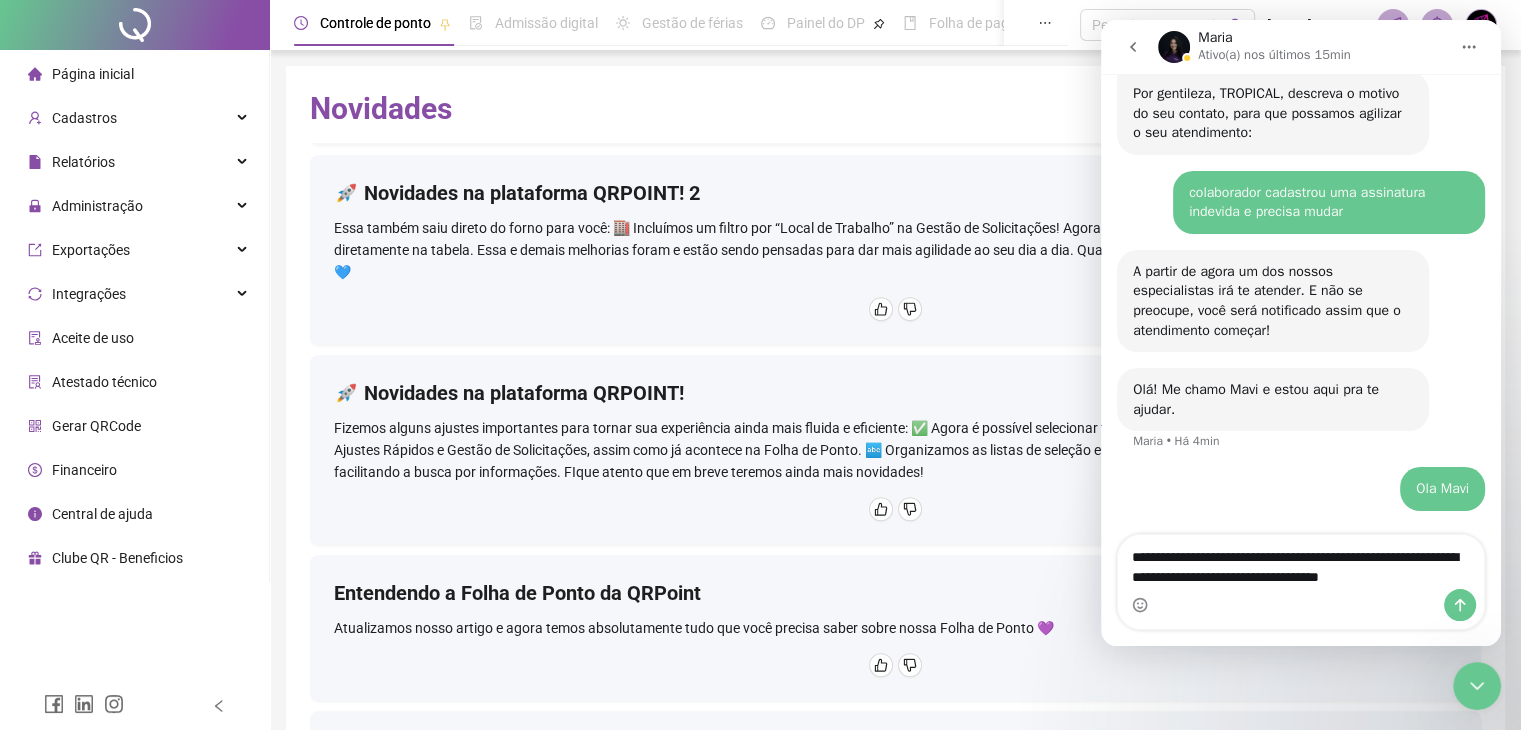 scroll, scrollTop: 1979, scrollLeft: 0, axis: vertical 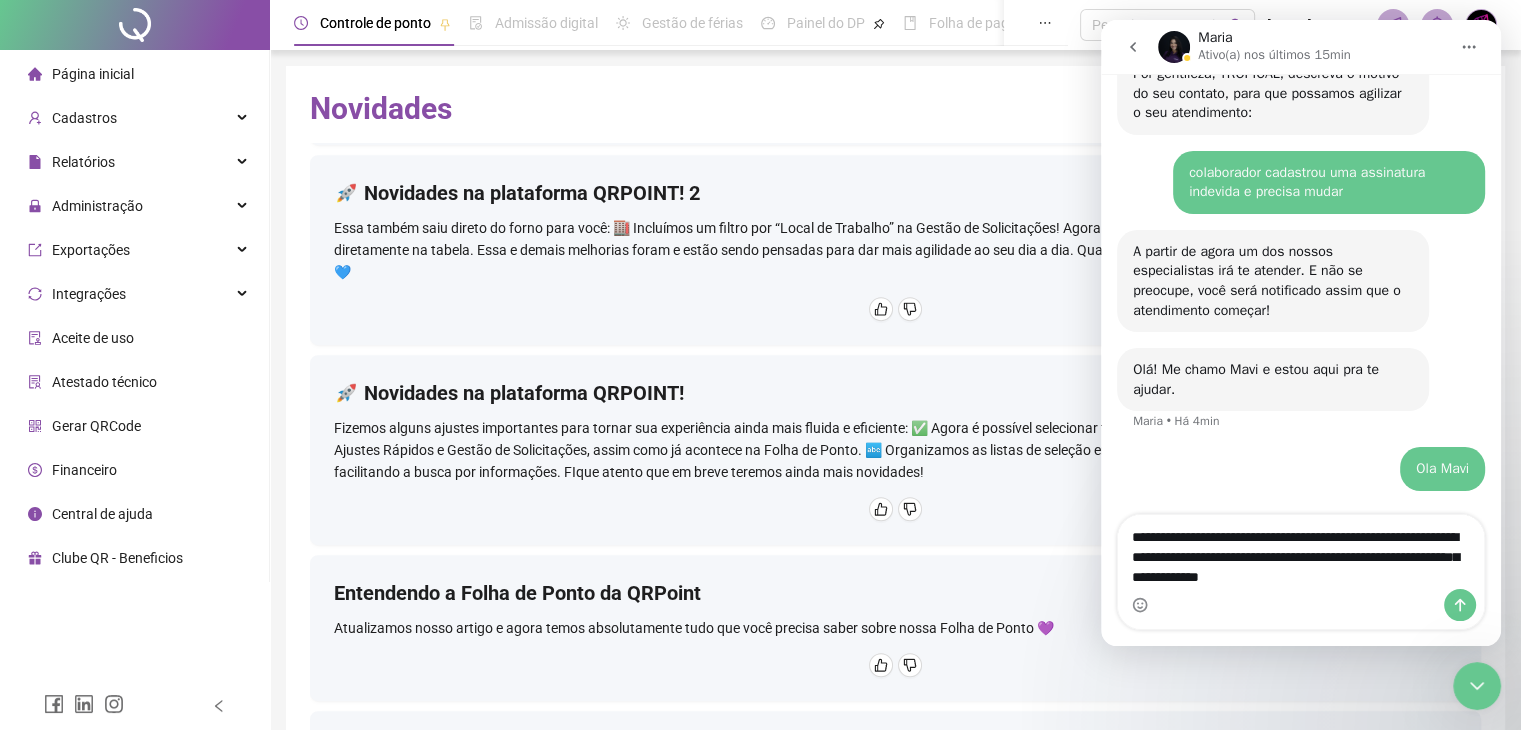 type on "**********" 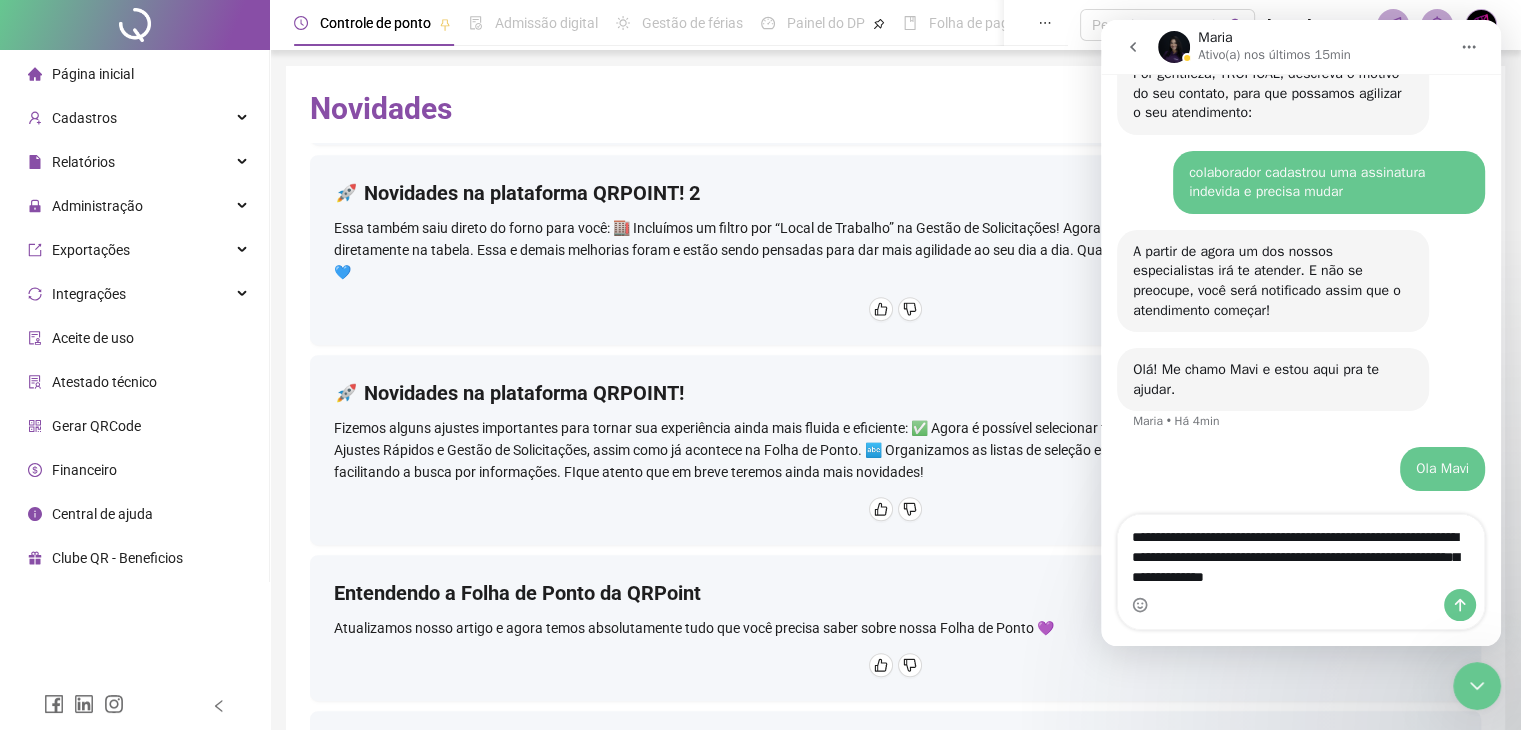 type 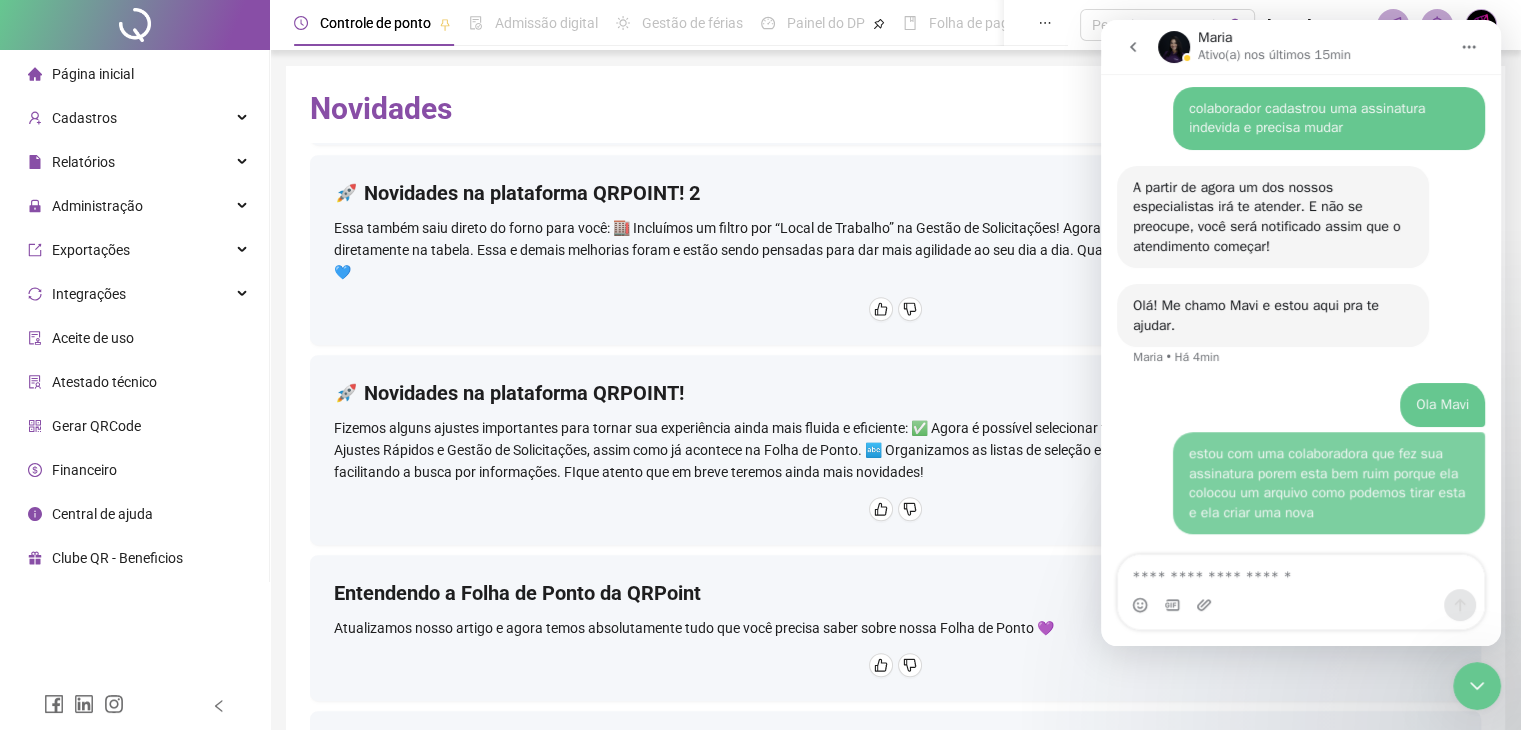 scroll, scrollTop: 2044, scrollLeft: 0, axis: vertical 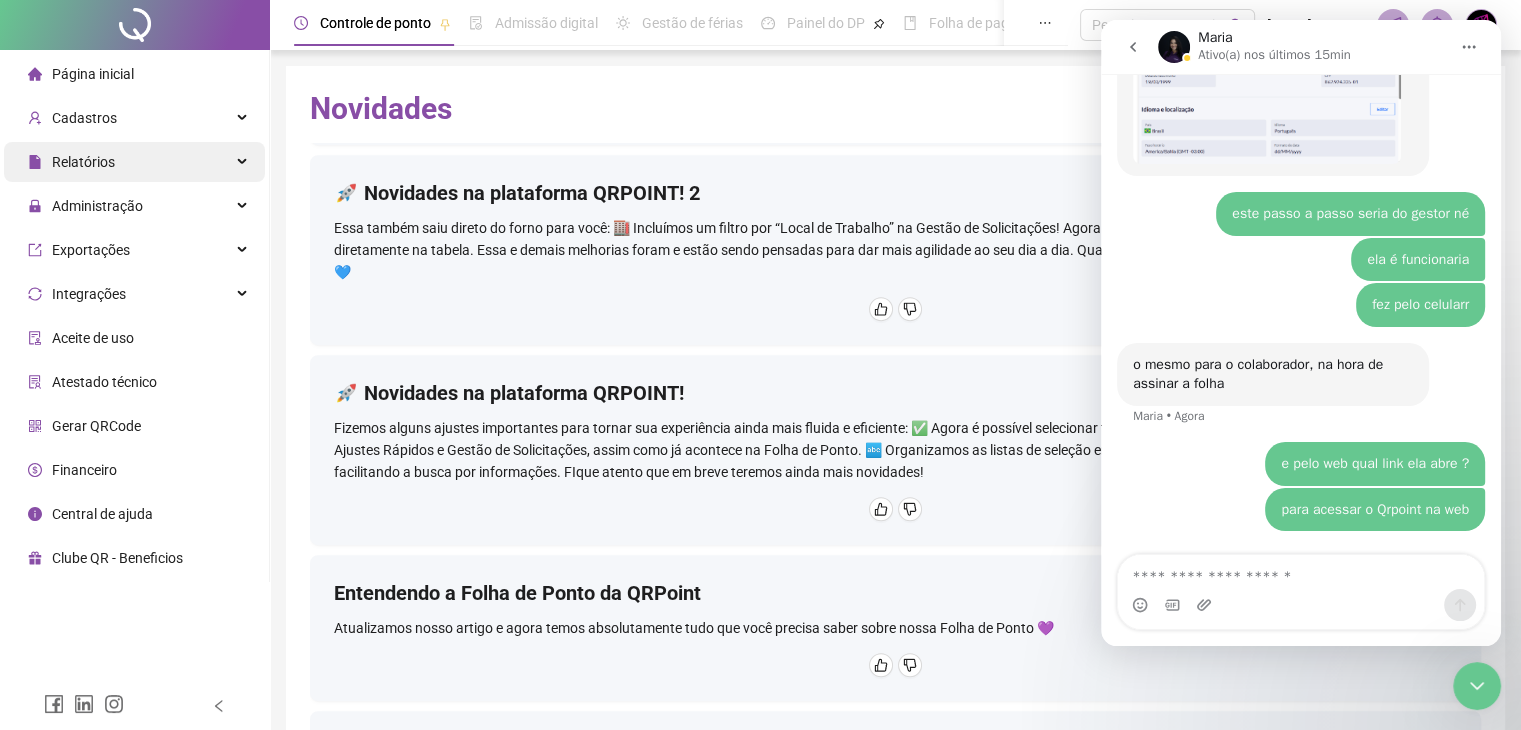 click on "Relatórios" at bounding box center [134, 162] 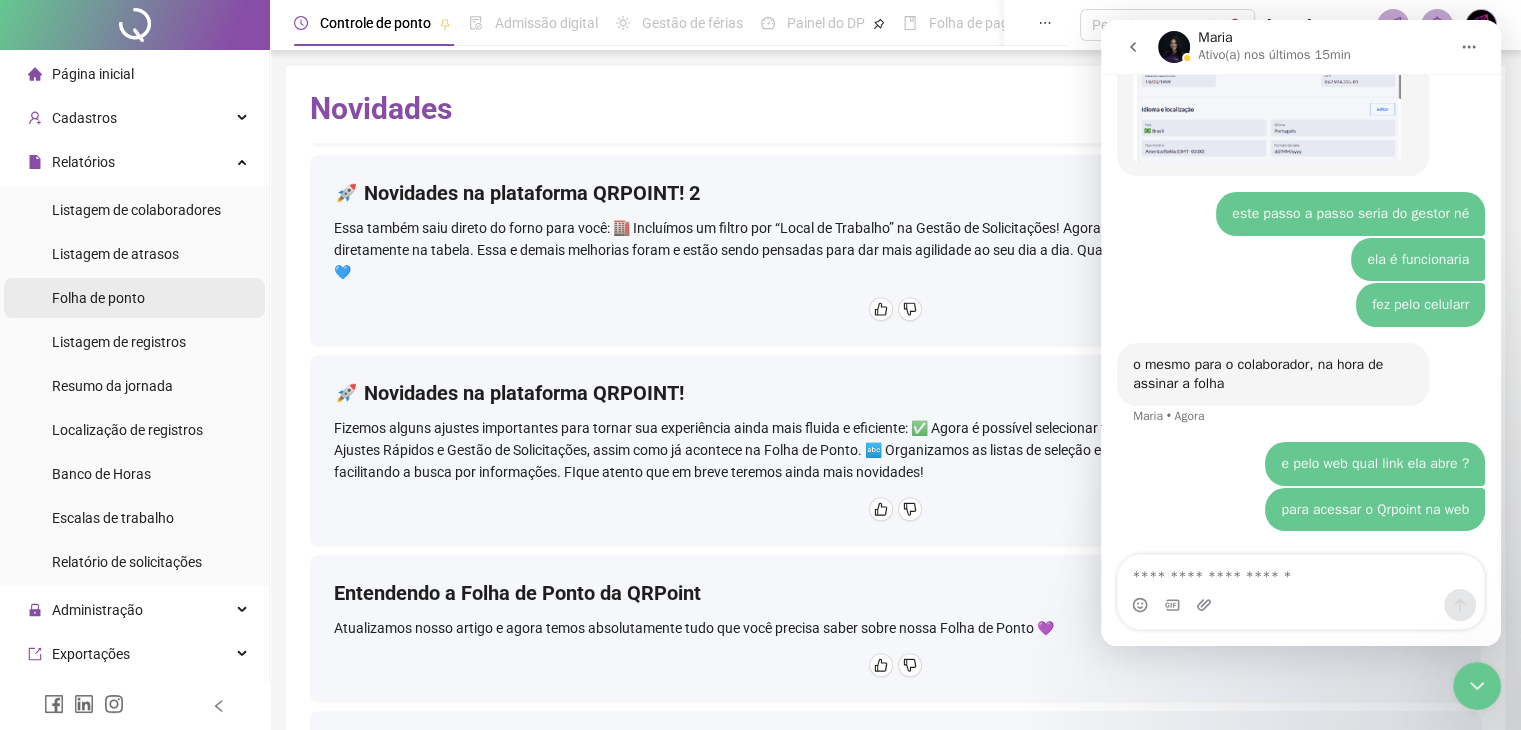click on "Folha de ponto" at bounding box center (98, 298) 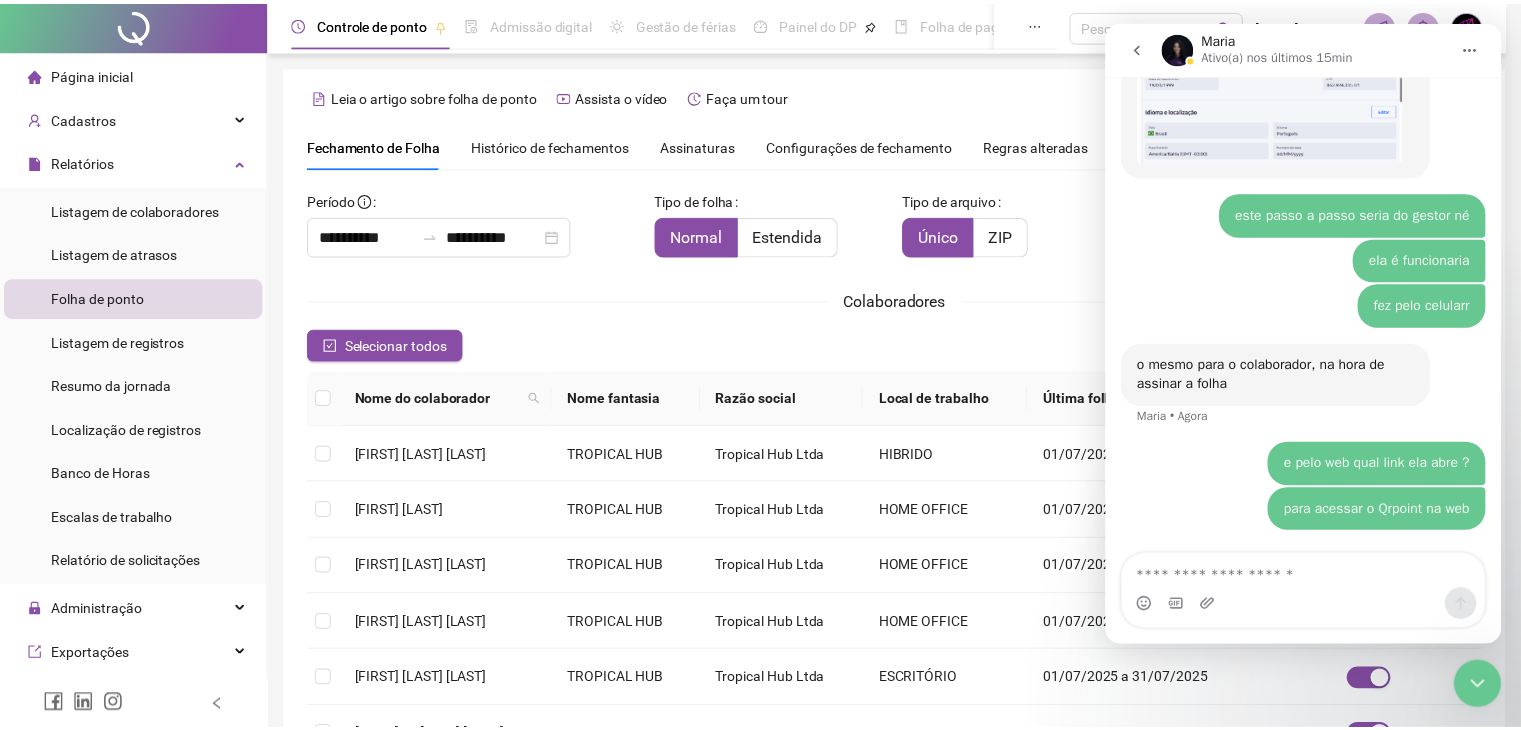 scroll, scrollTop: 33, scrollLeft: 0, axis: vertical 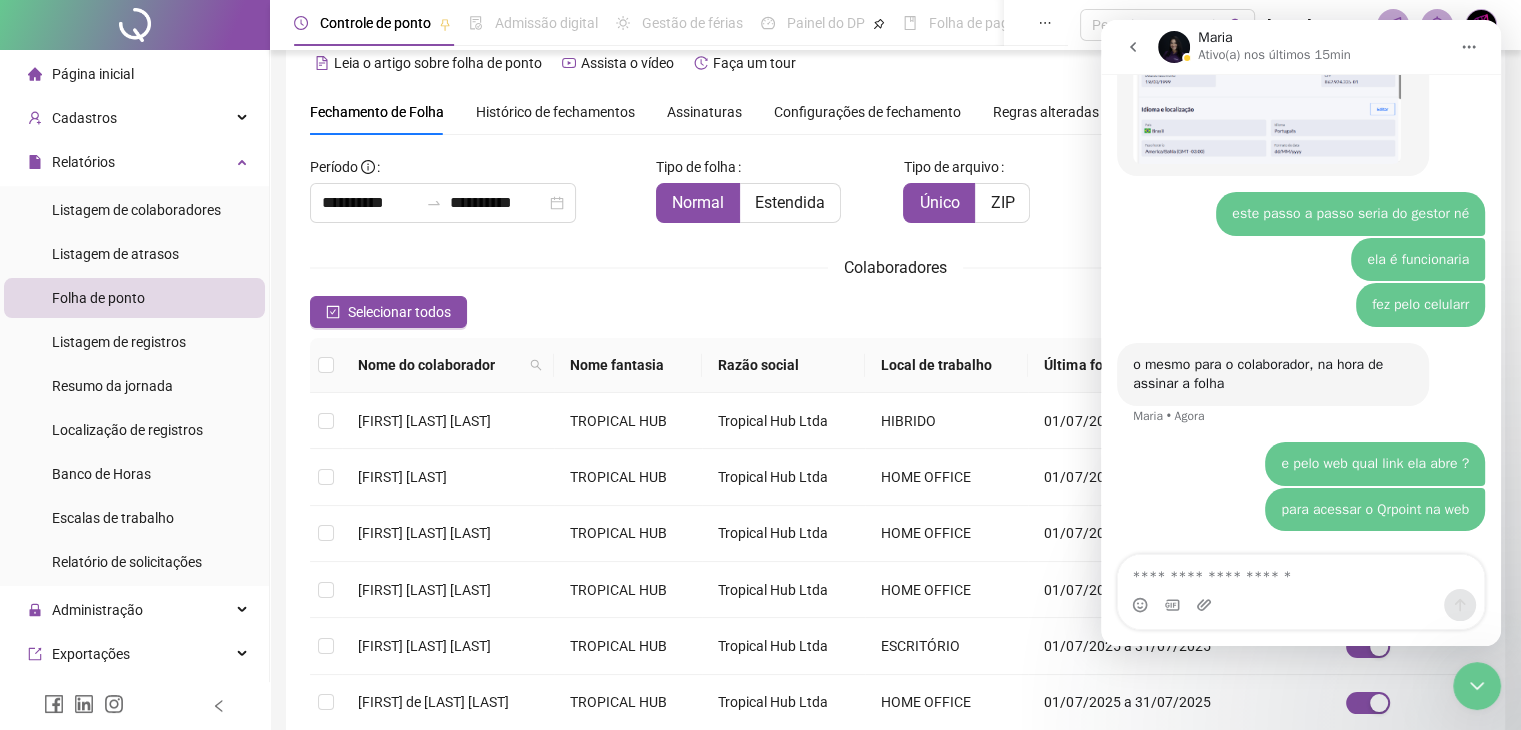 click on "**********" at bounding box center [895, 554] 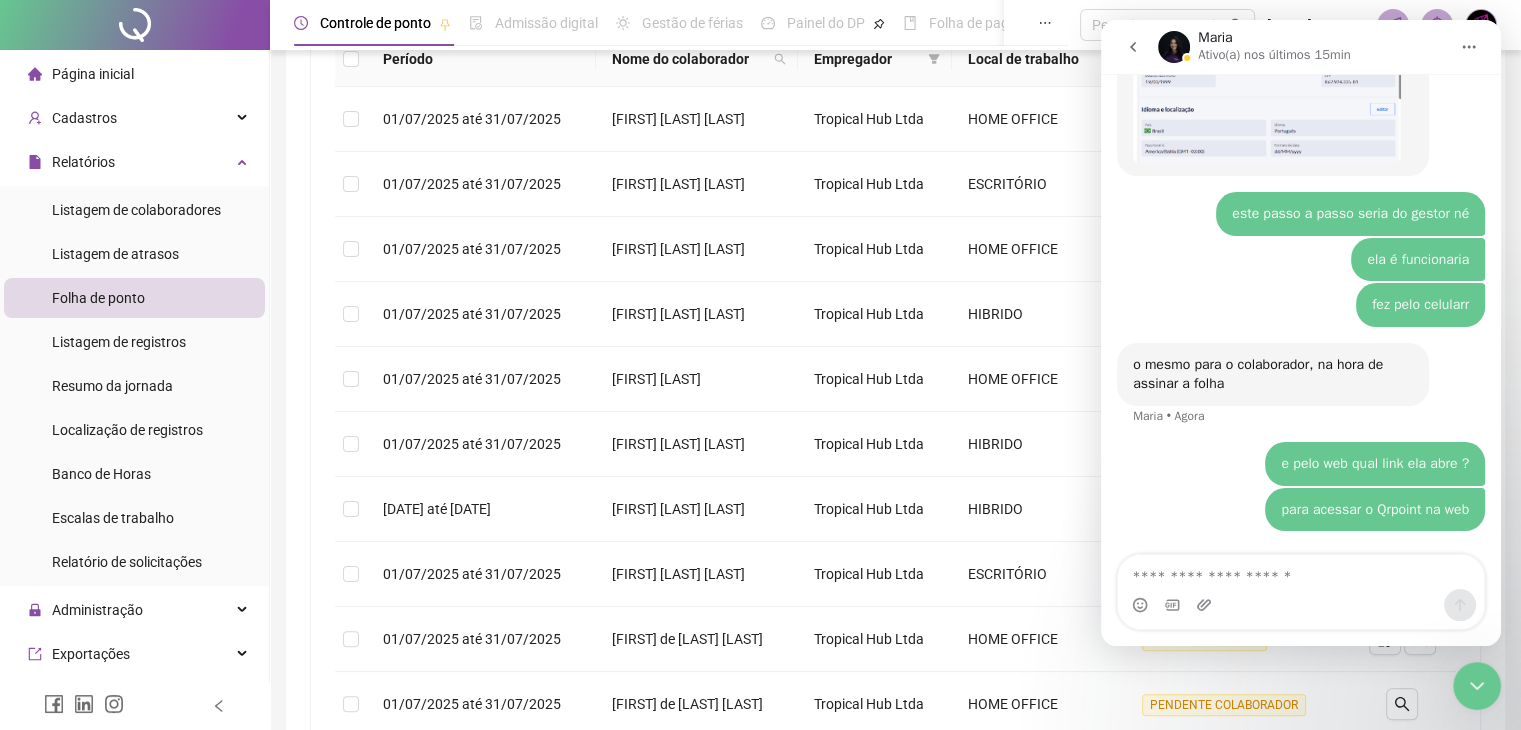 scroll, scrollTop: 500, scrollLeft: 0, axis: vertical 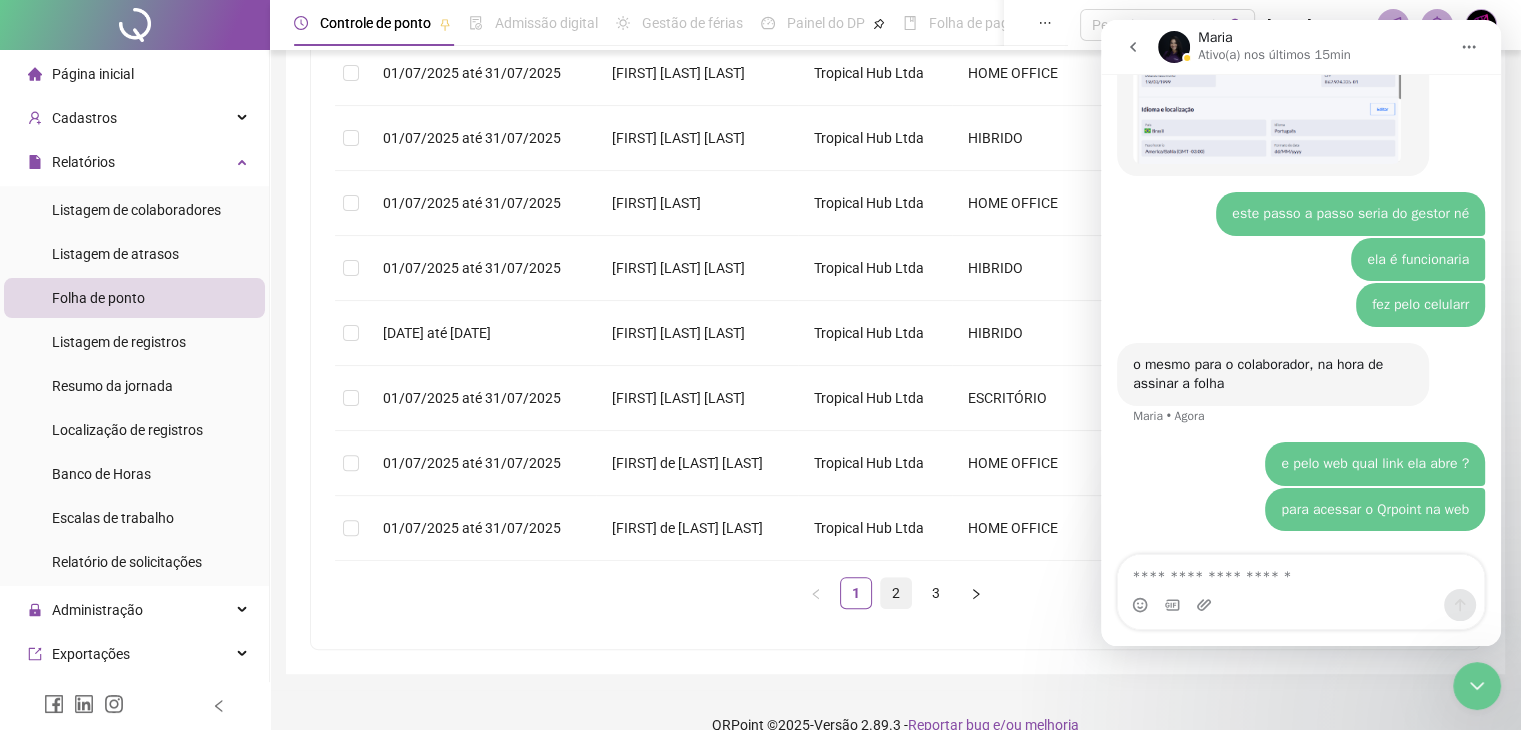 click on "2" at bounding box center (896, 593) 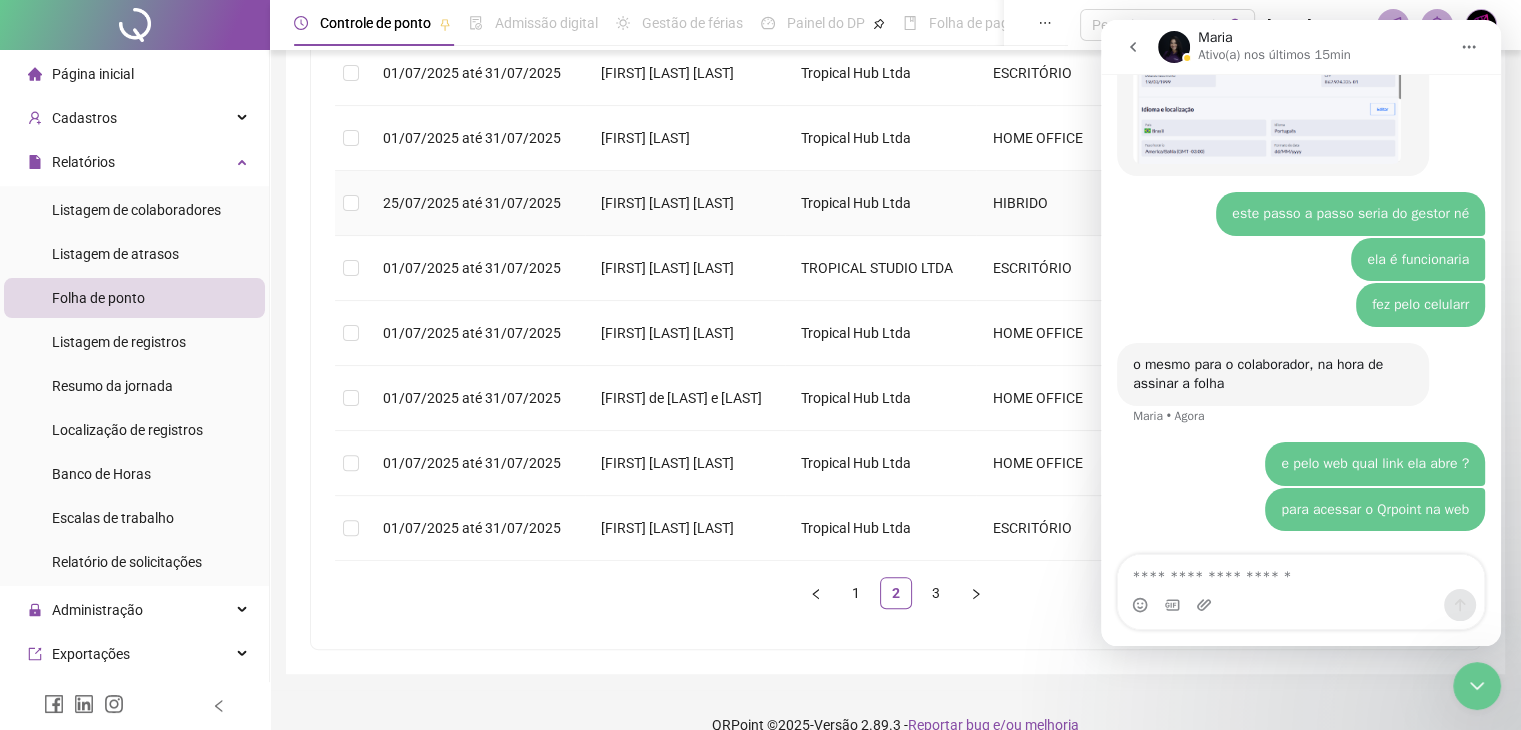 click on "25/07/2025 até 31/07/2025" at bounding box center [476, 203] 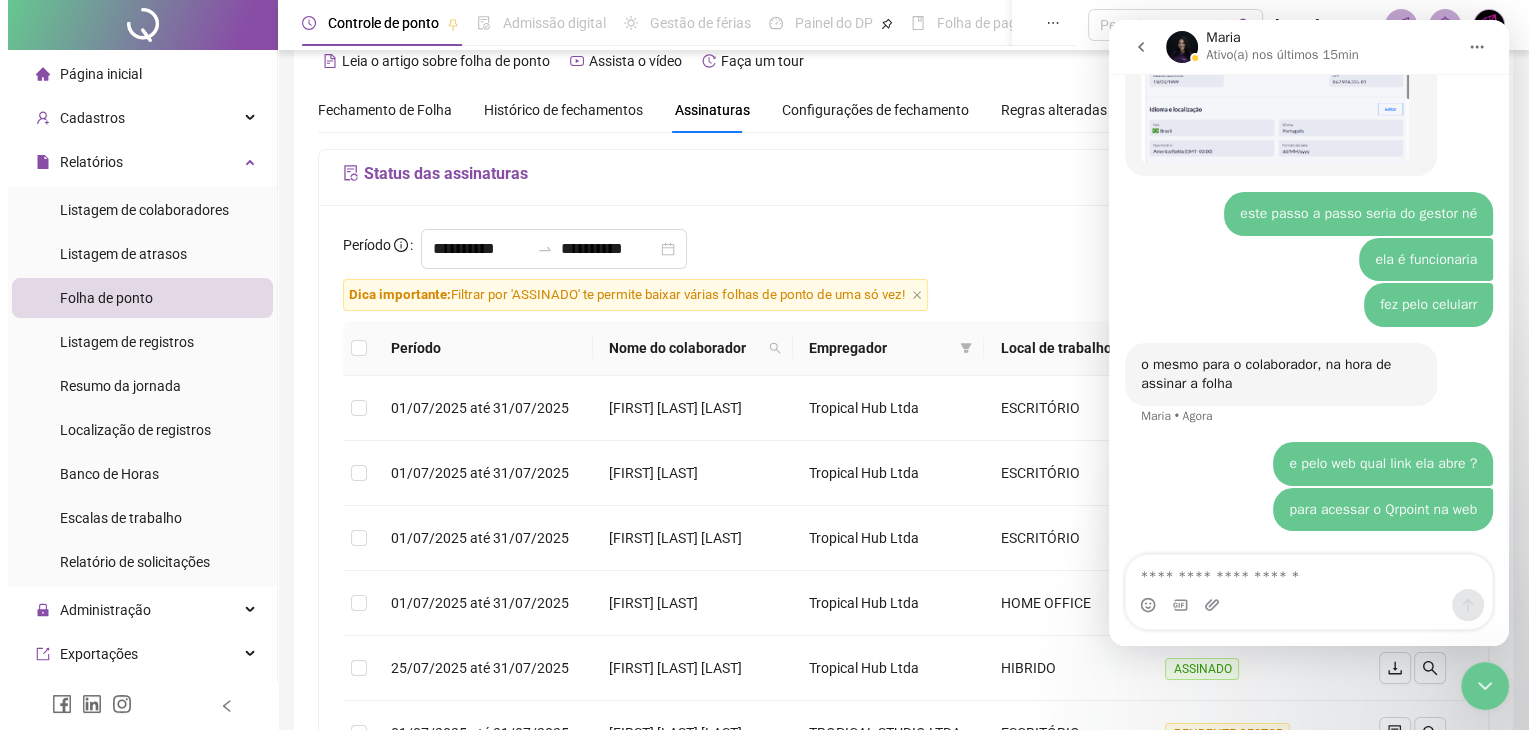 scroll, scrollTop: 0, scrollLeft: 0, axis: both 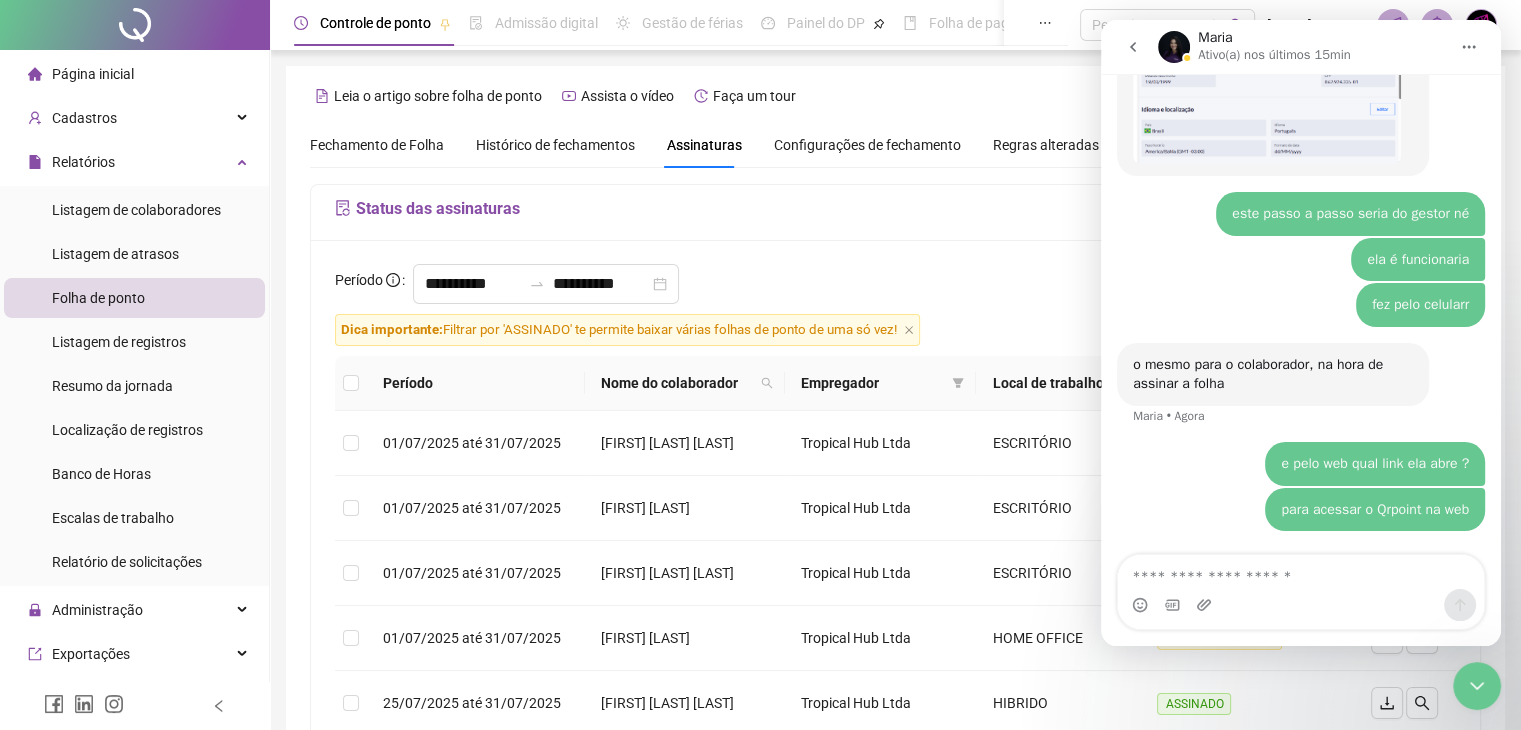 click on "Histórico de fechamentos" at bounding box center (555, 145) 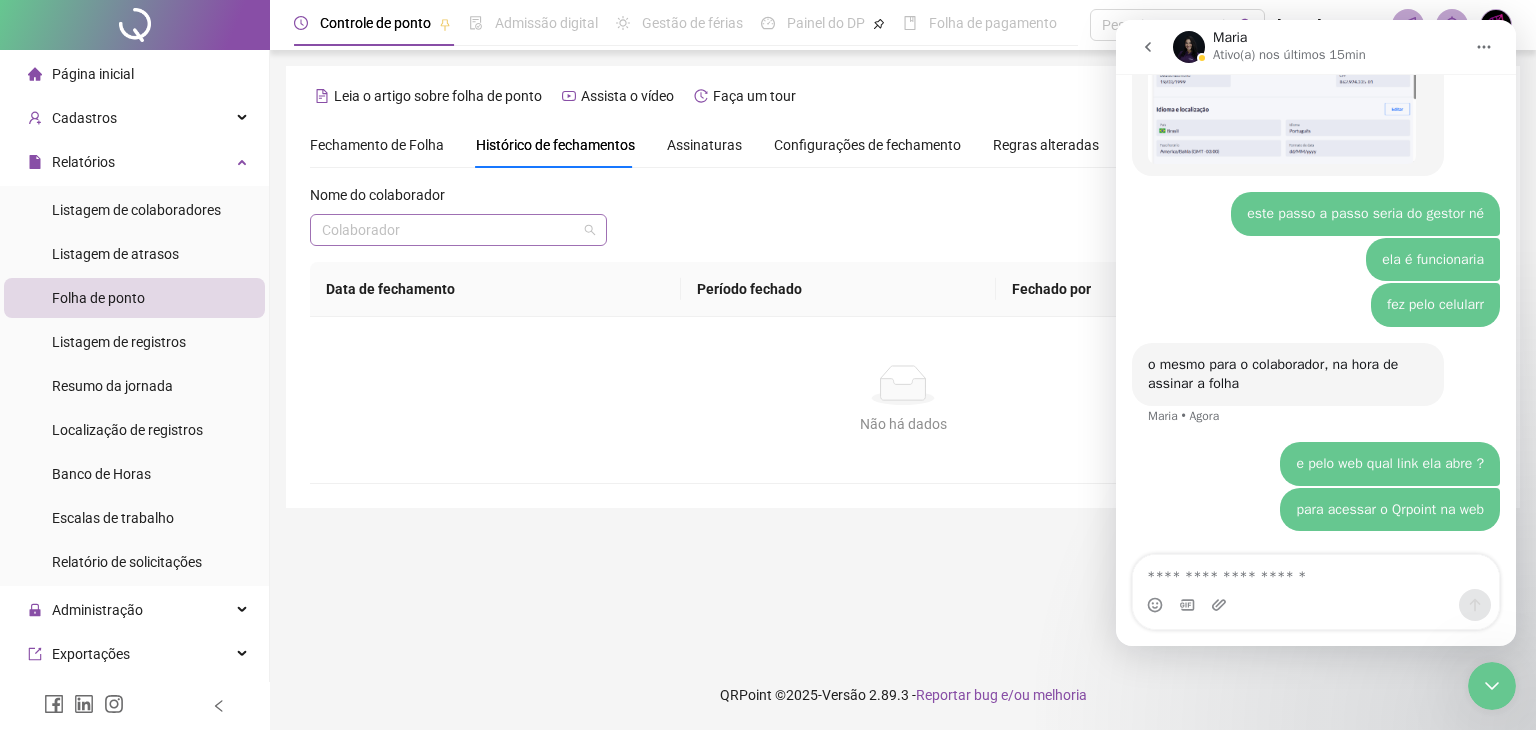 click at bounding box center (449, 230) 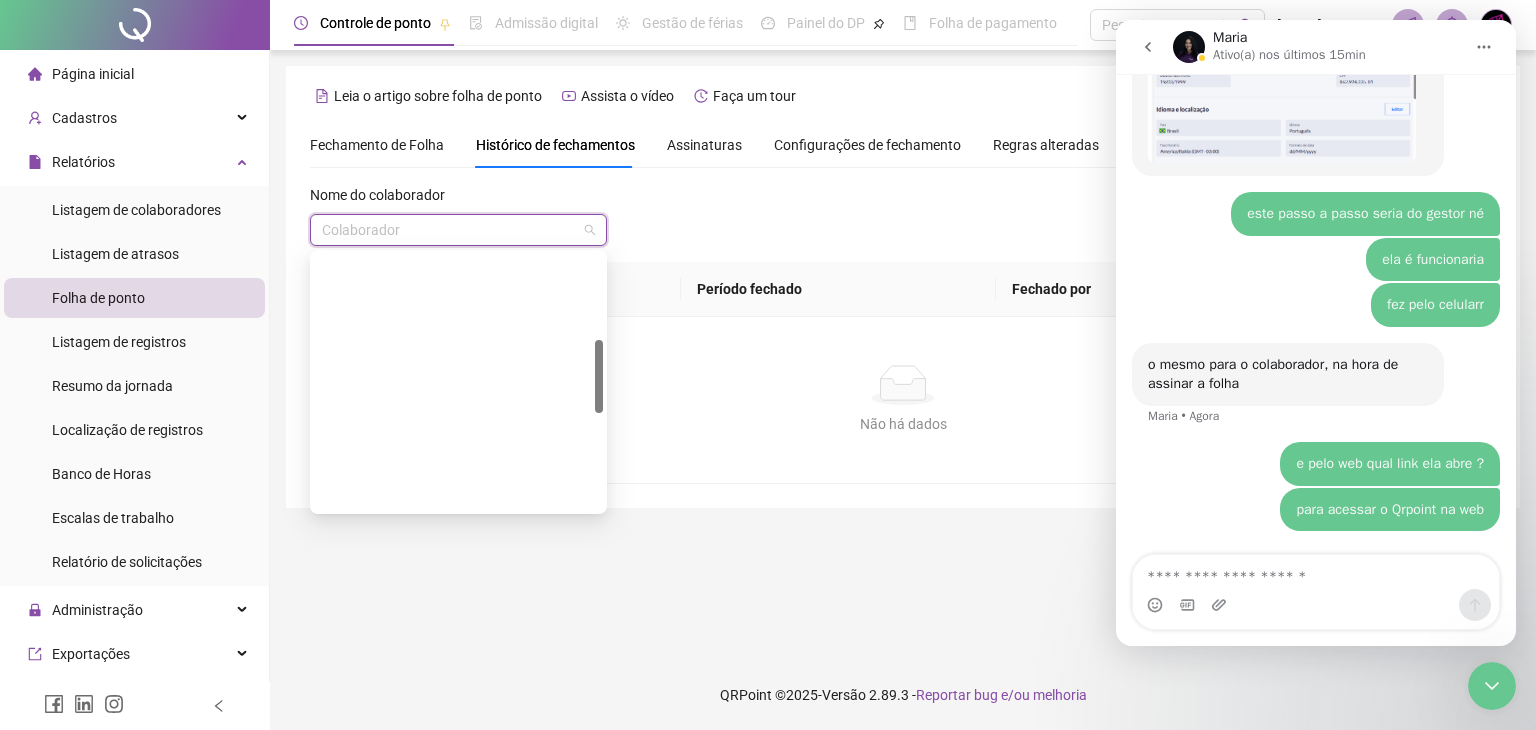 scroll, scrollTop: 400, scrollLeft: 0, axis: vertical 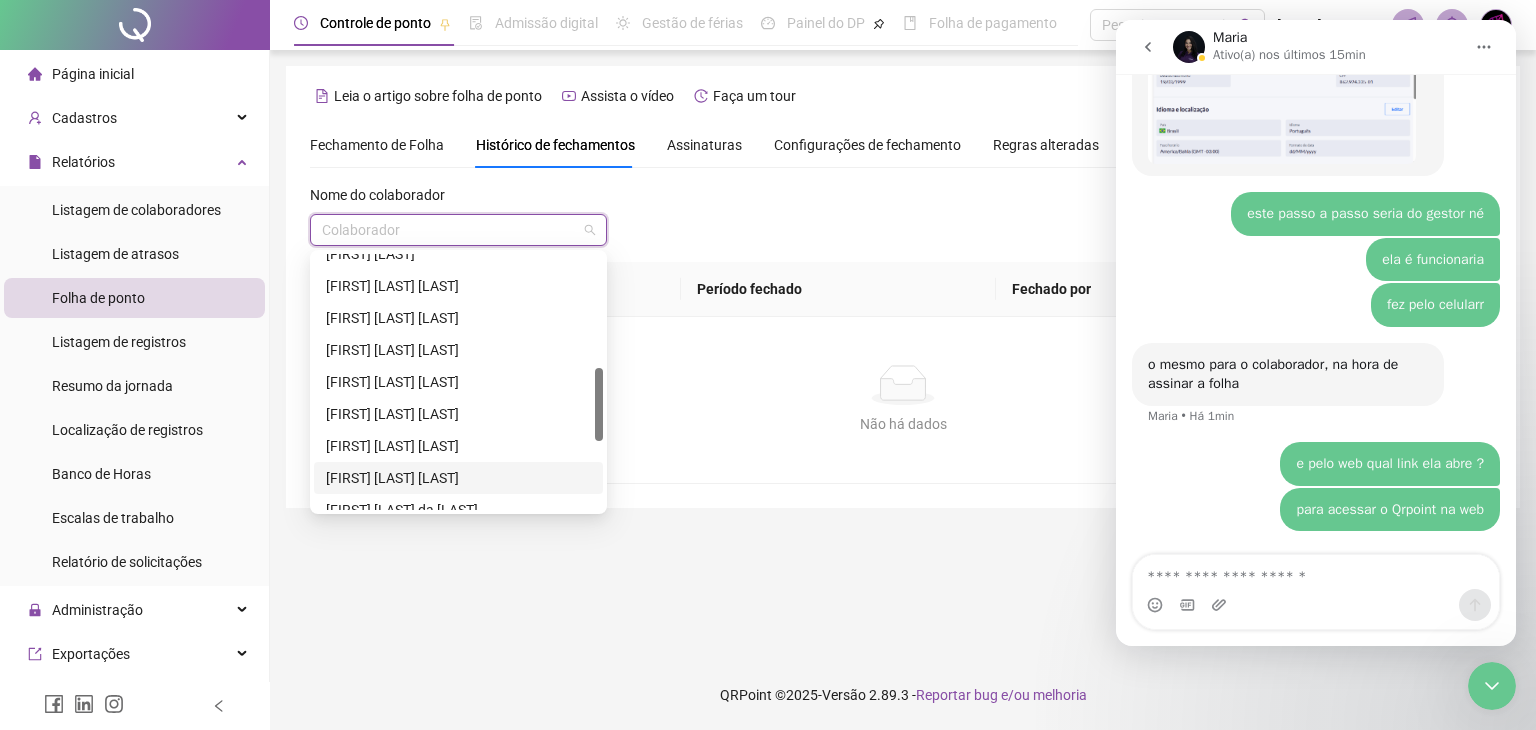 click on "[FIRST] [LAST] [LAST]" at bounding box center [458, 478] 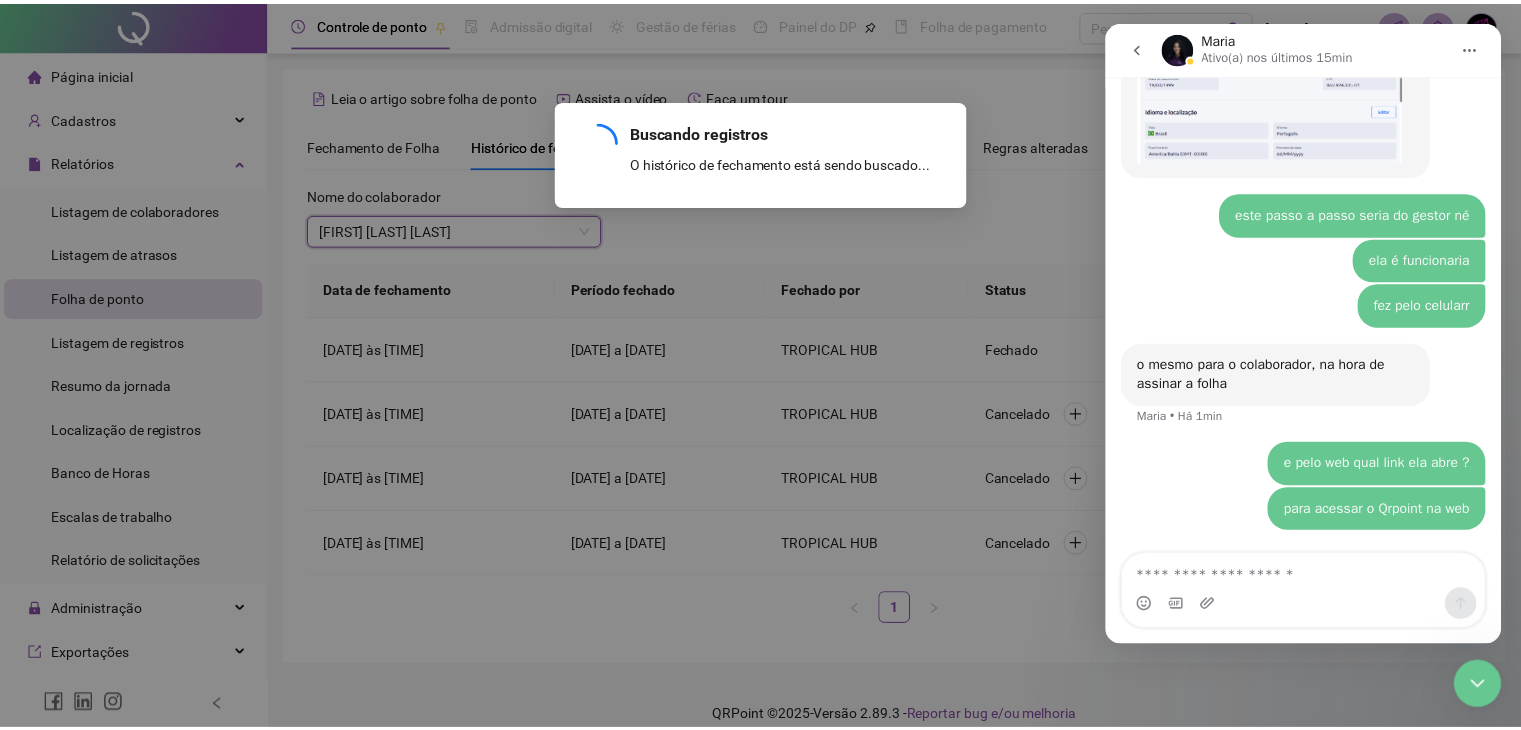 scroll, scrollTop: 20, scrollLeft: 0, axis: vertical 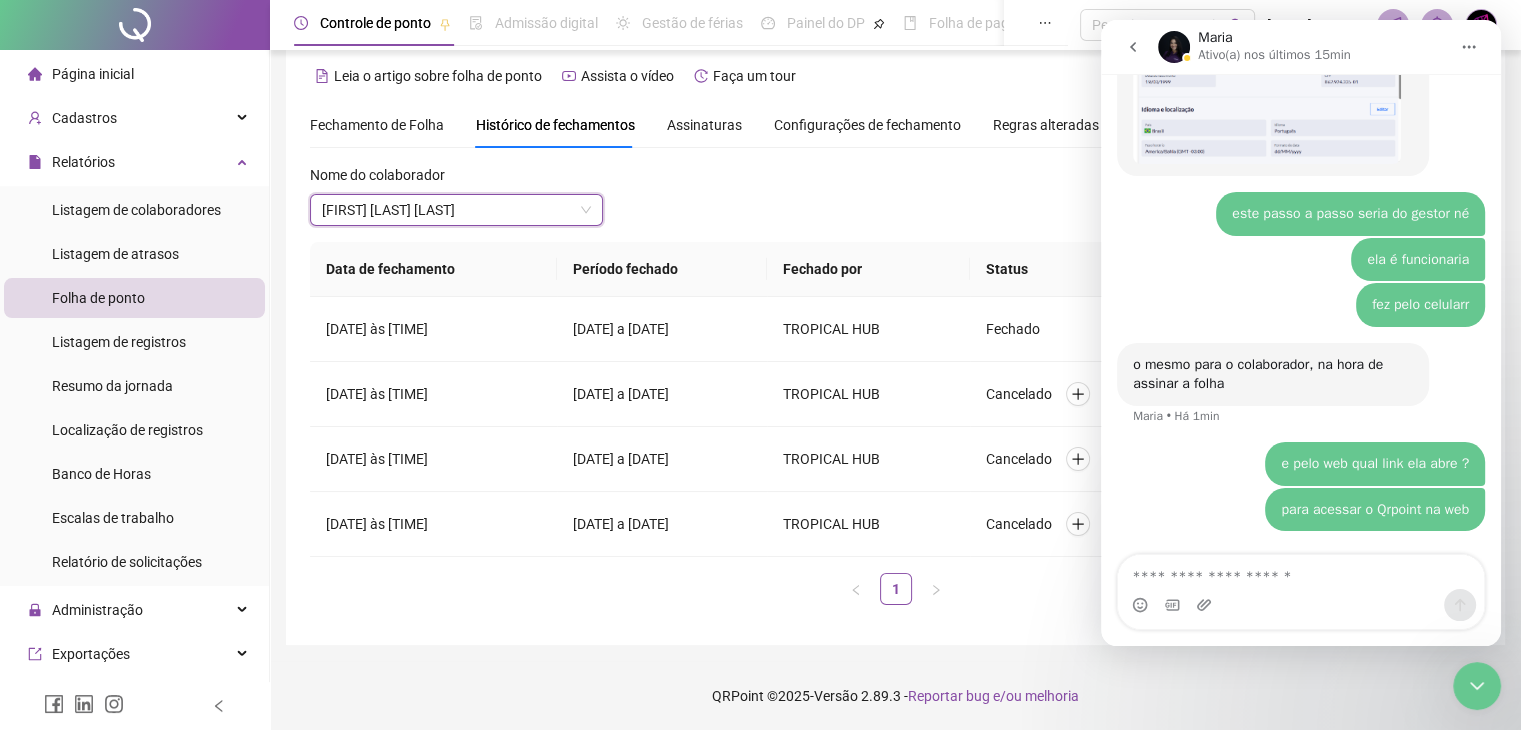 click 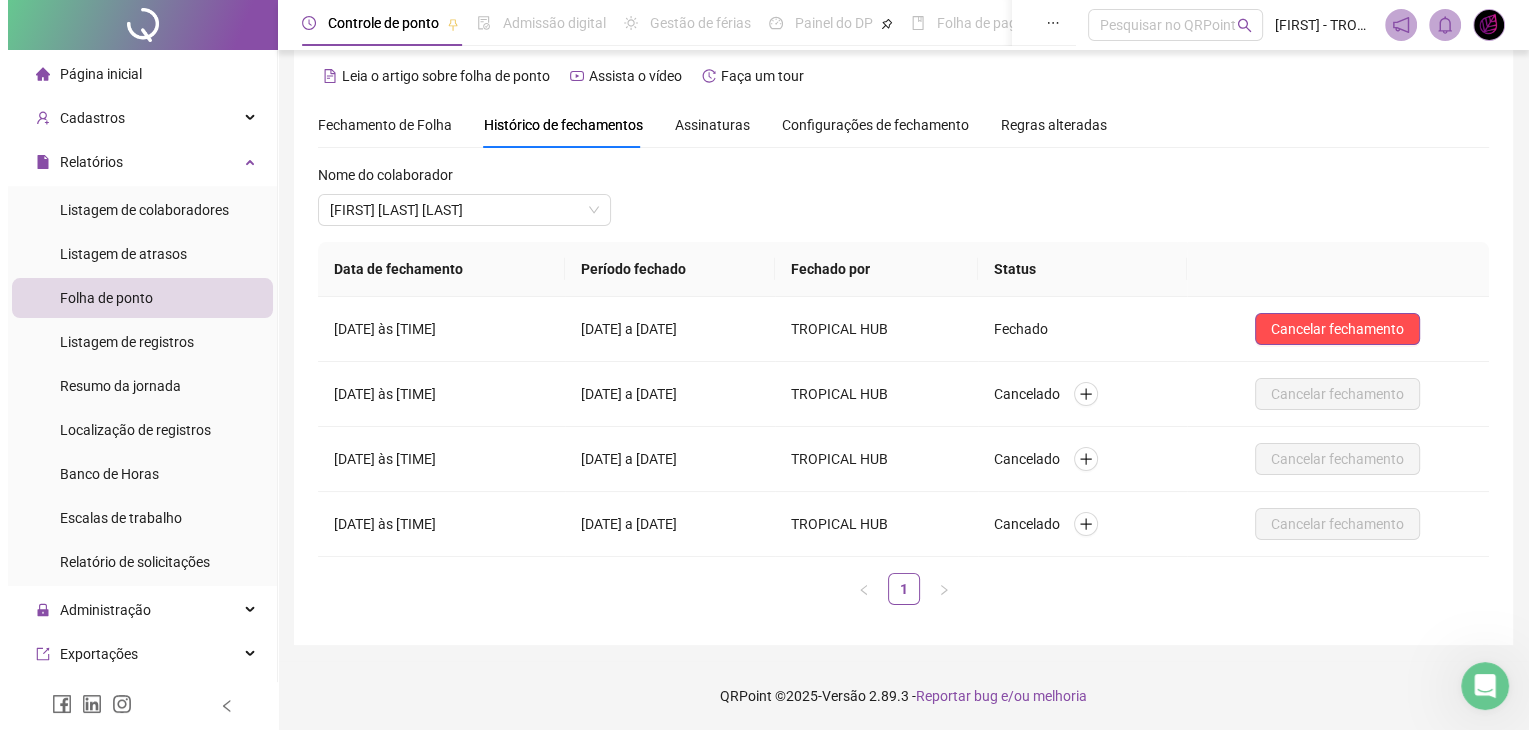 scroll, scrollTop: 3310, scrollLeft: 0, axis: vertical 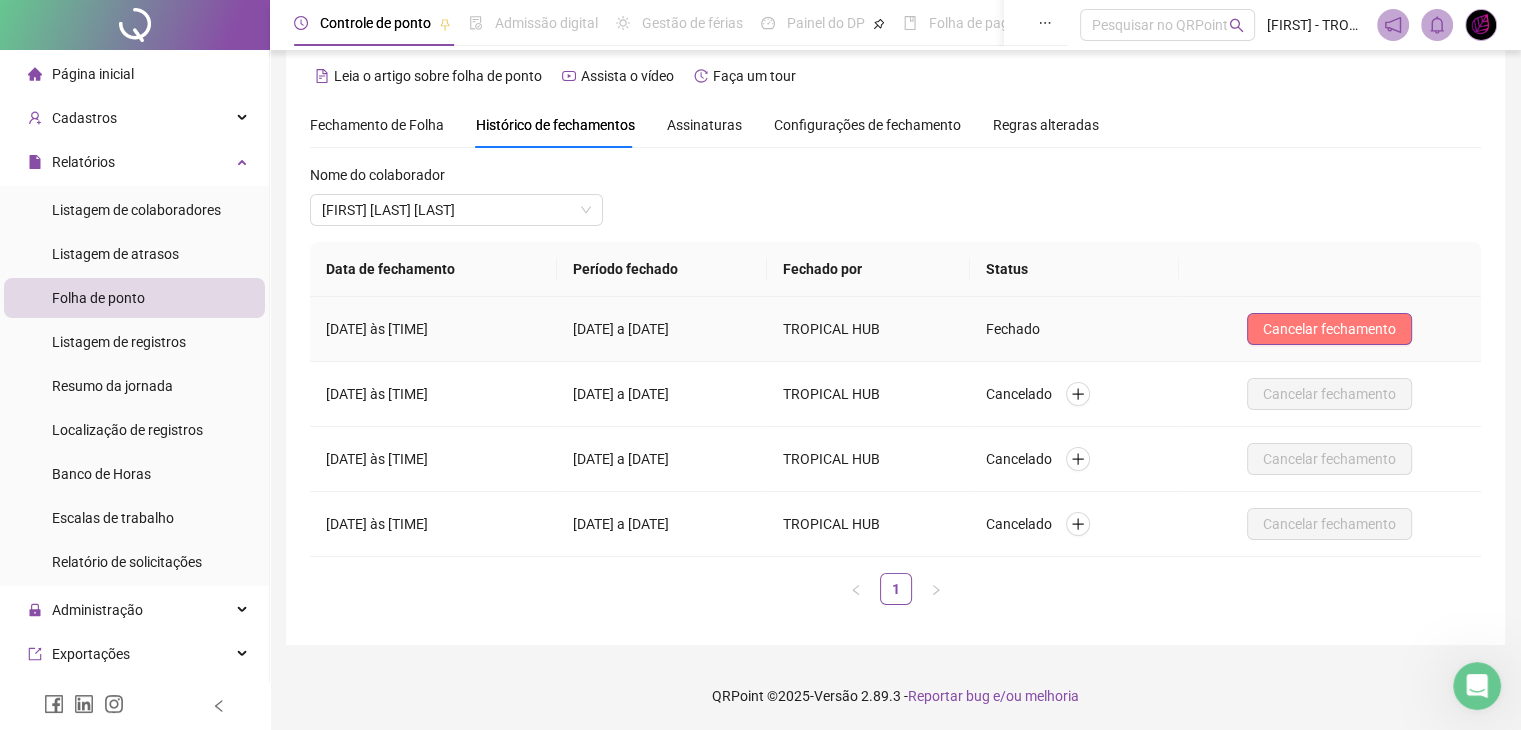 click on "Cancelar fechamento" at bounding box center [1329, 329] 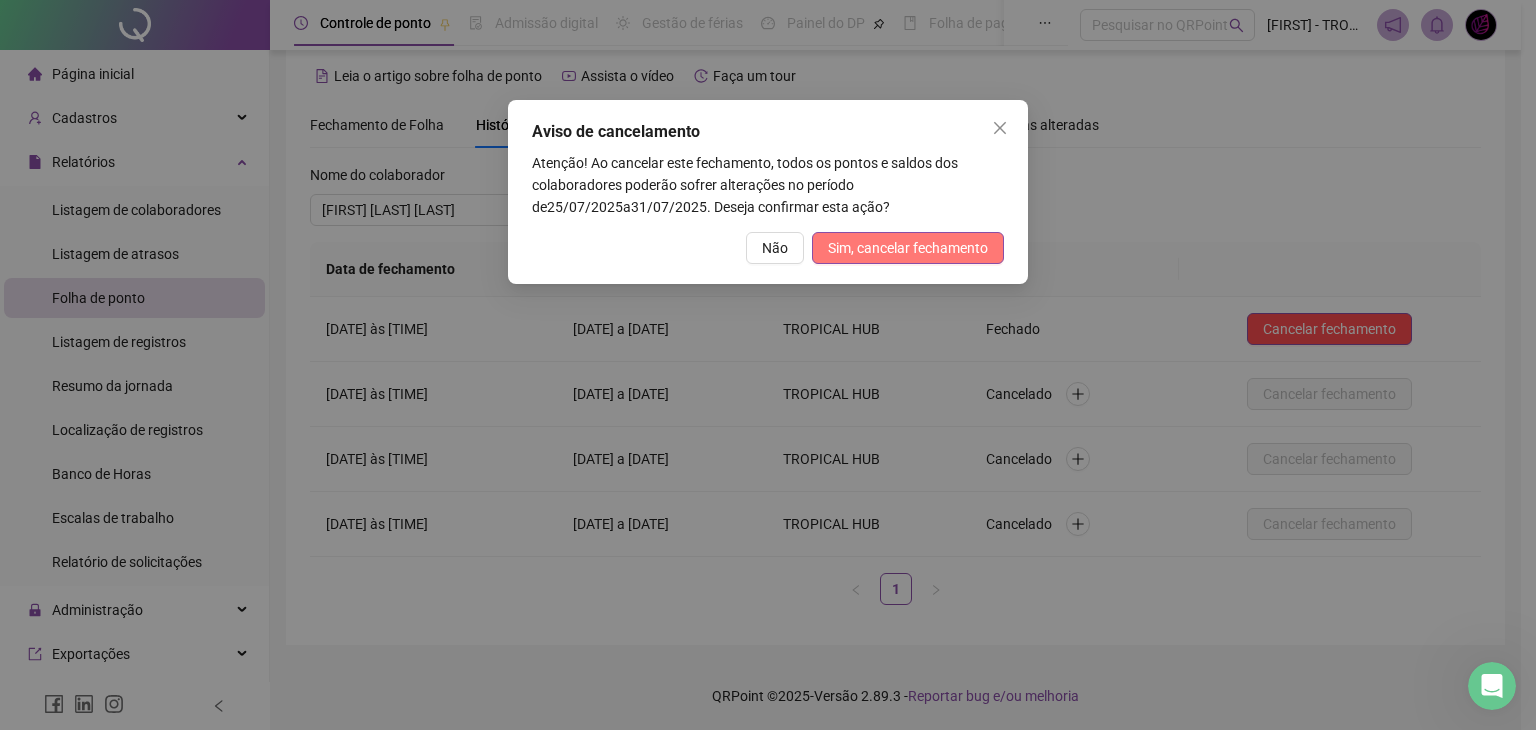 click on "Sim, cancelar fechamento" at bounding box center (908, 248) 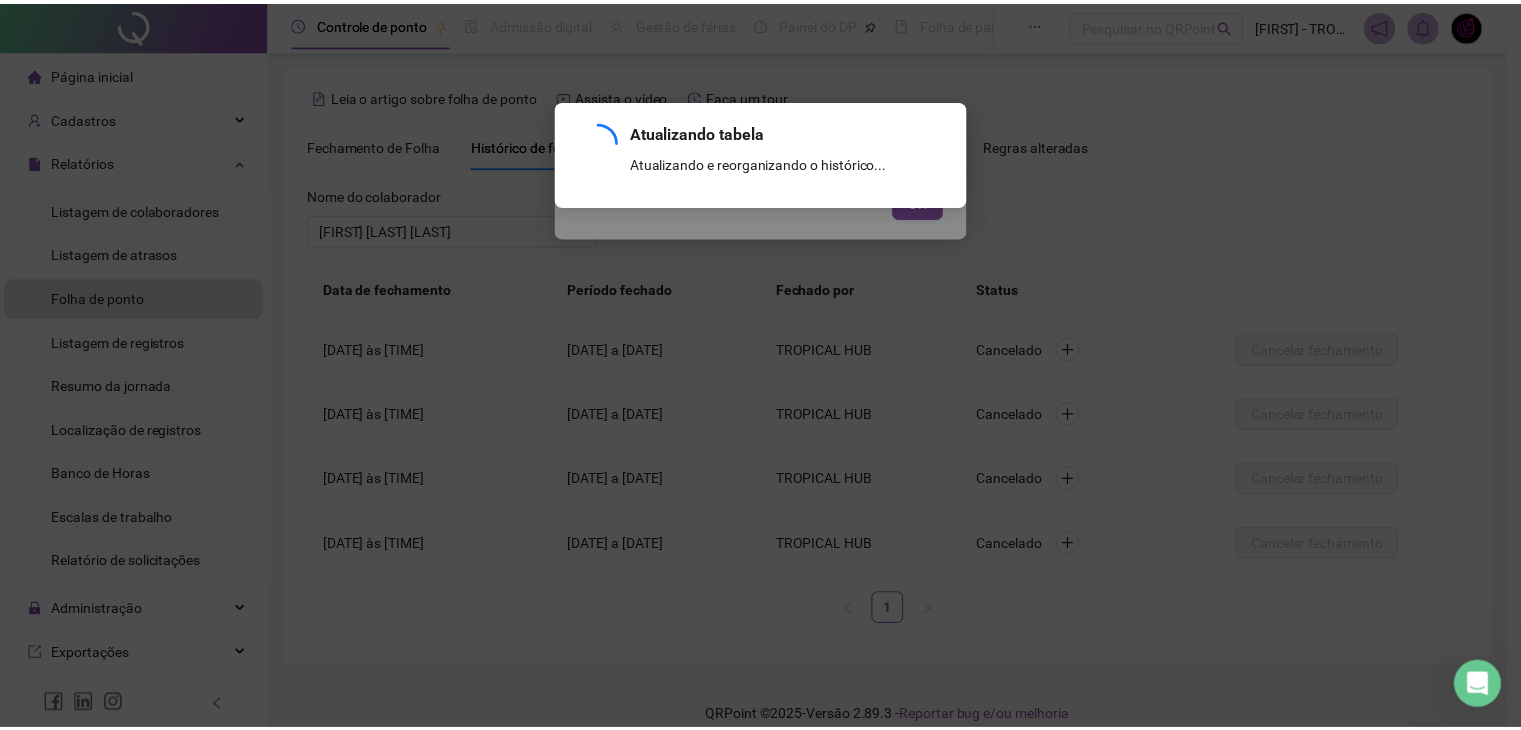 scroll, scrollTop: 20, scrollLeft: 0, axis: vertical 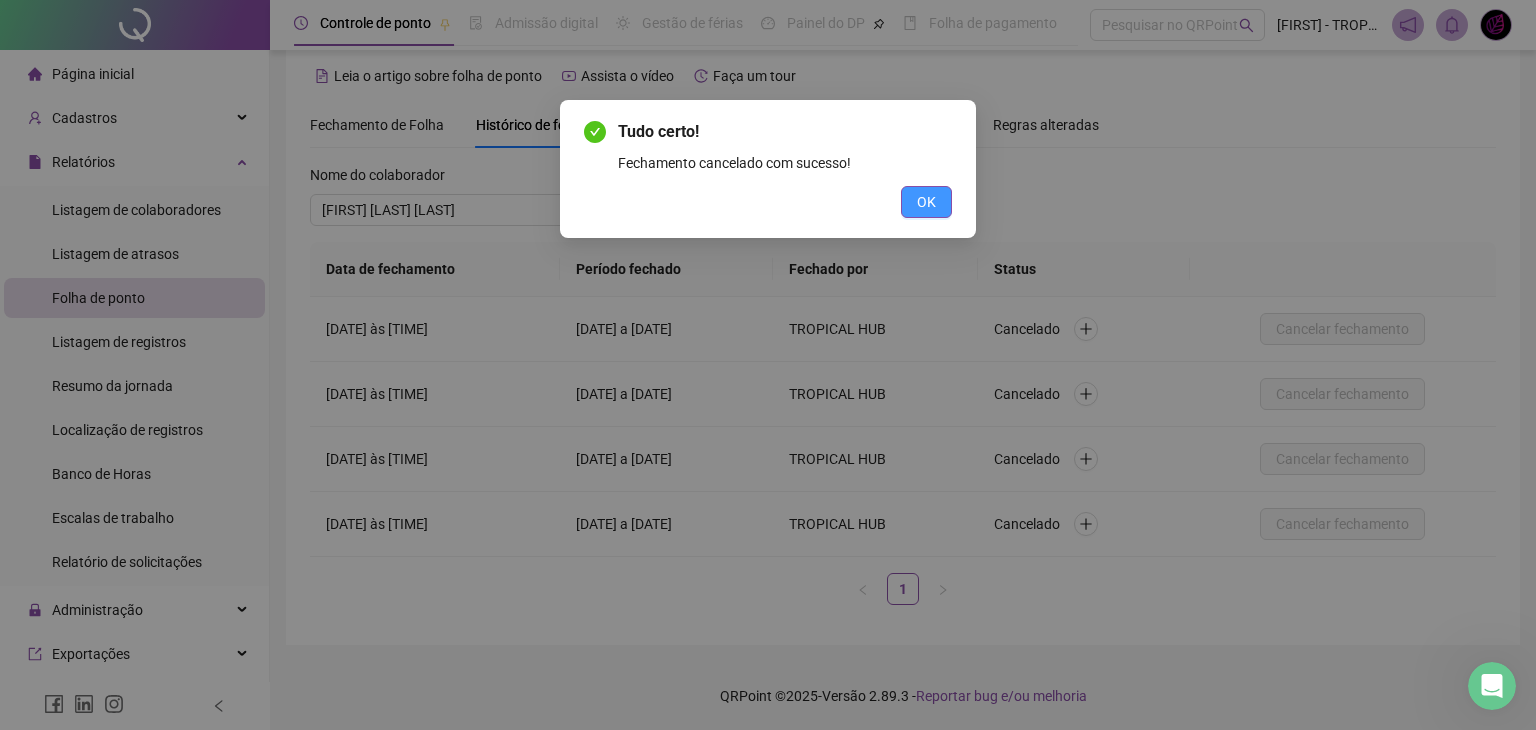 click on "OK" at bounding box center [926, 202] 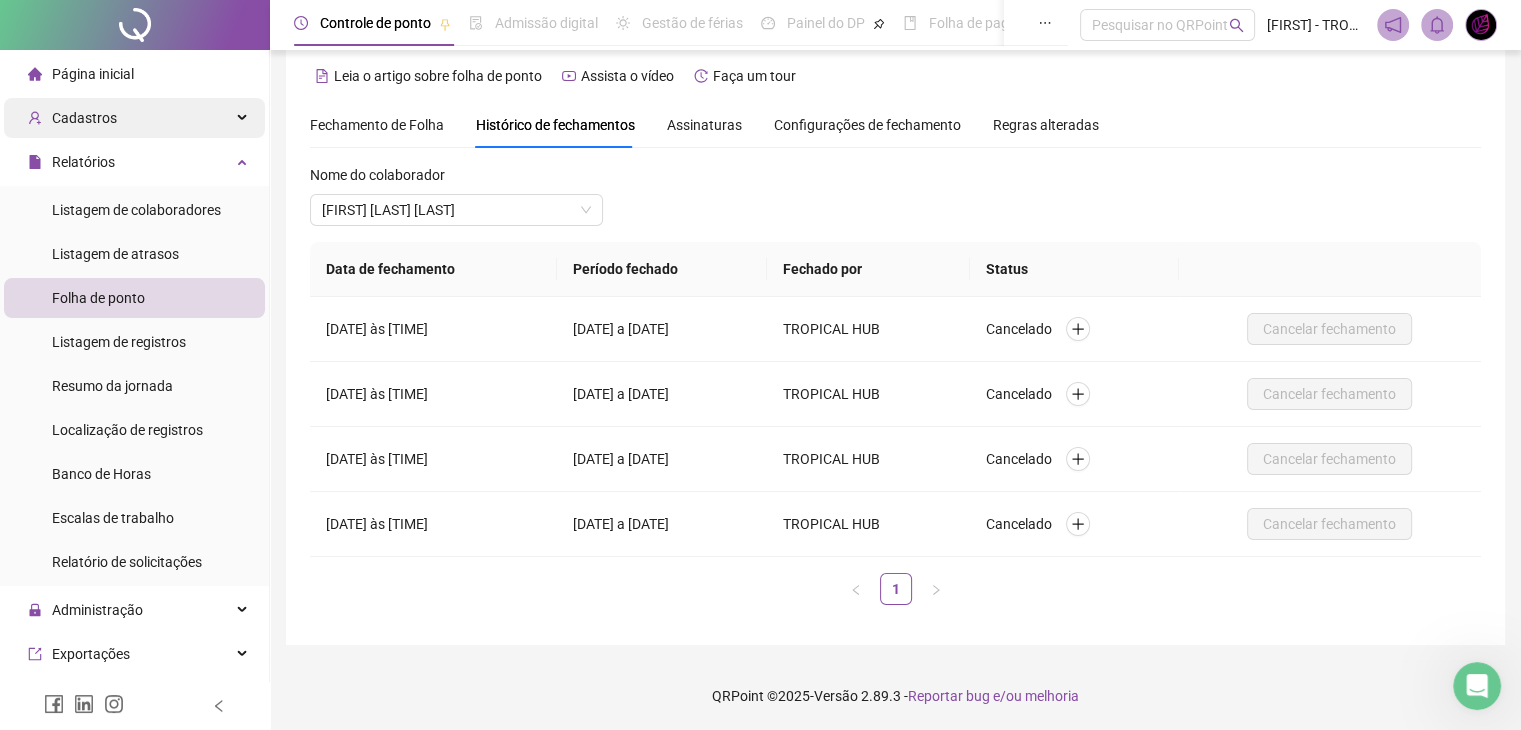 click on "Cadastros" at bounding box center (84, 118) 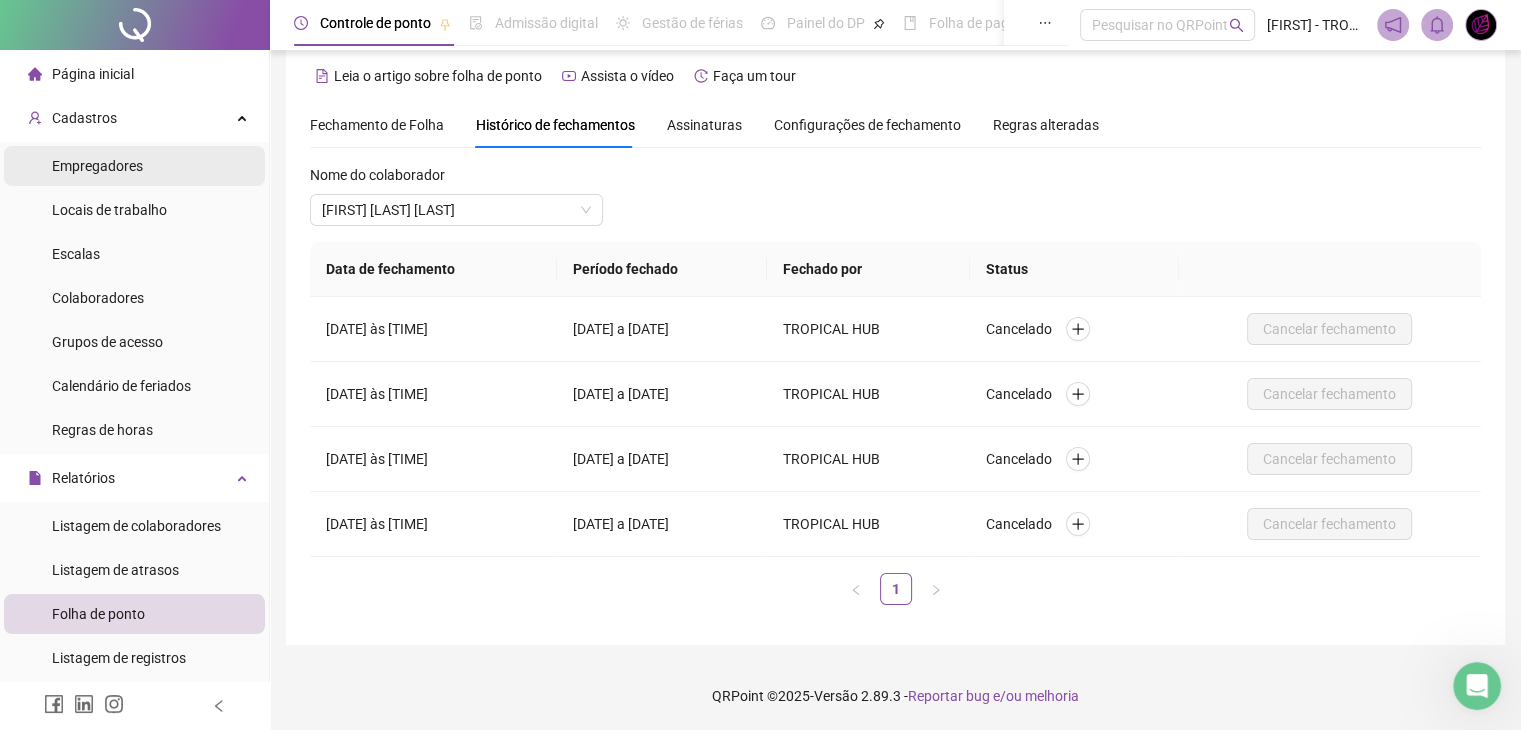 scroll, scrollTop: 4090, scrollLeft: 0, axis: vertical 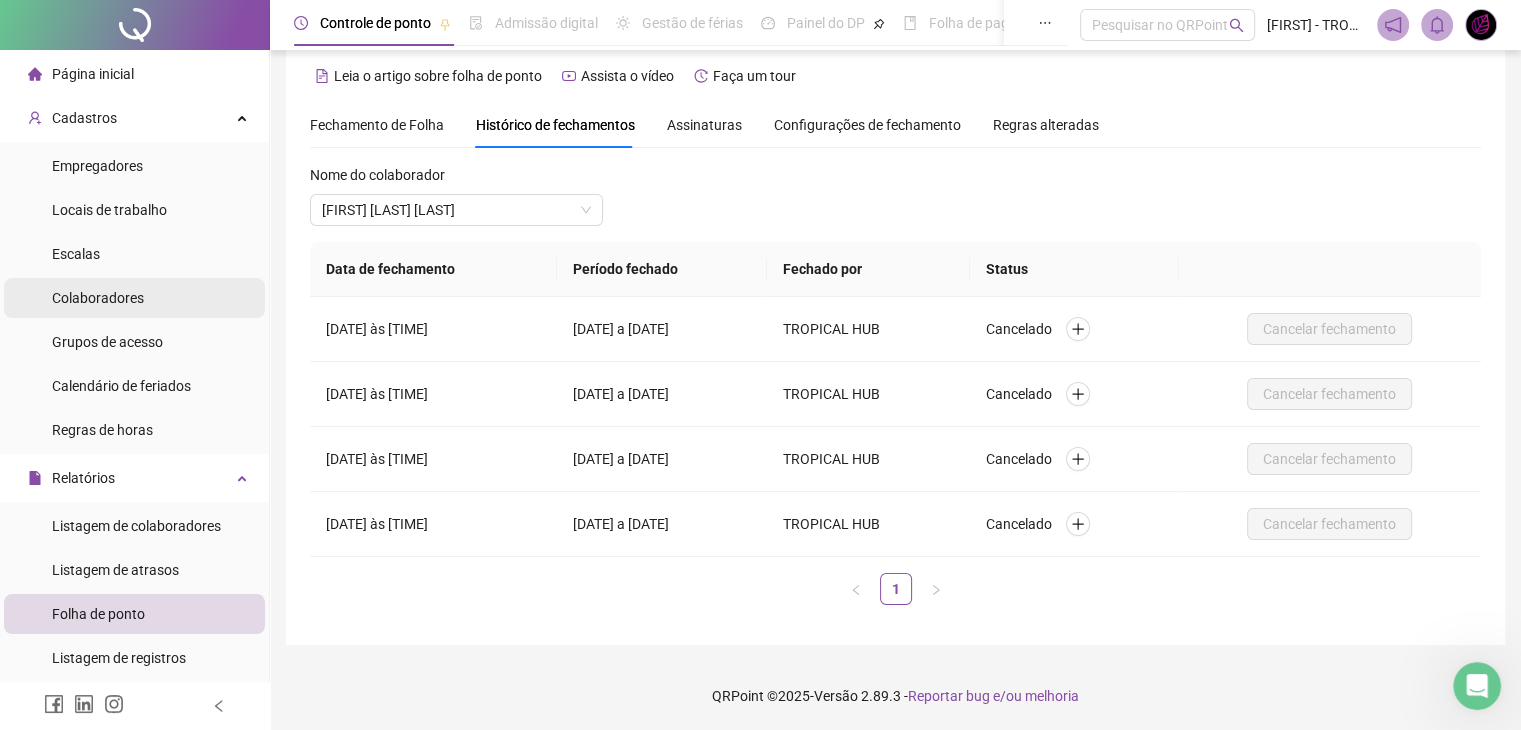 click on "Colaboradores" at bounding box center (98, 298) 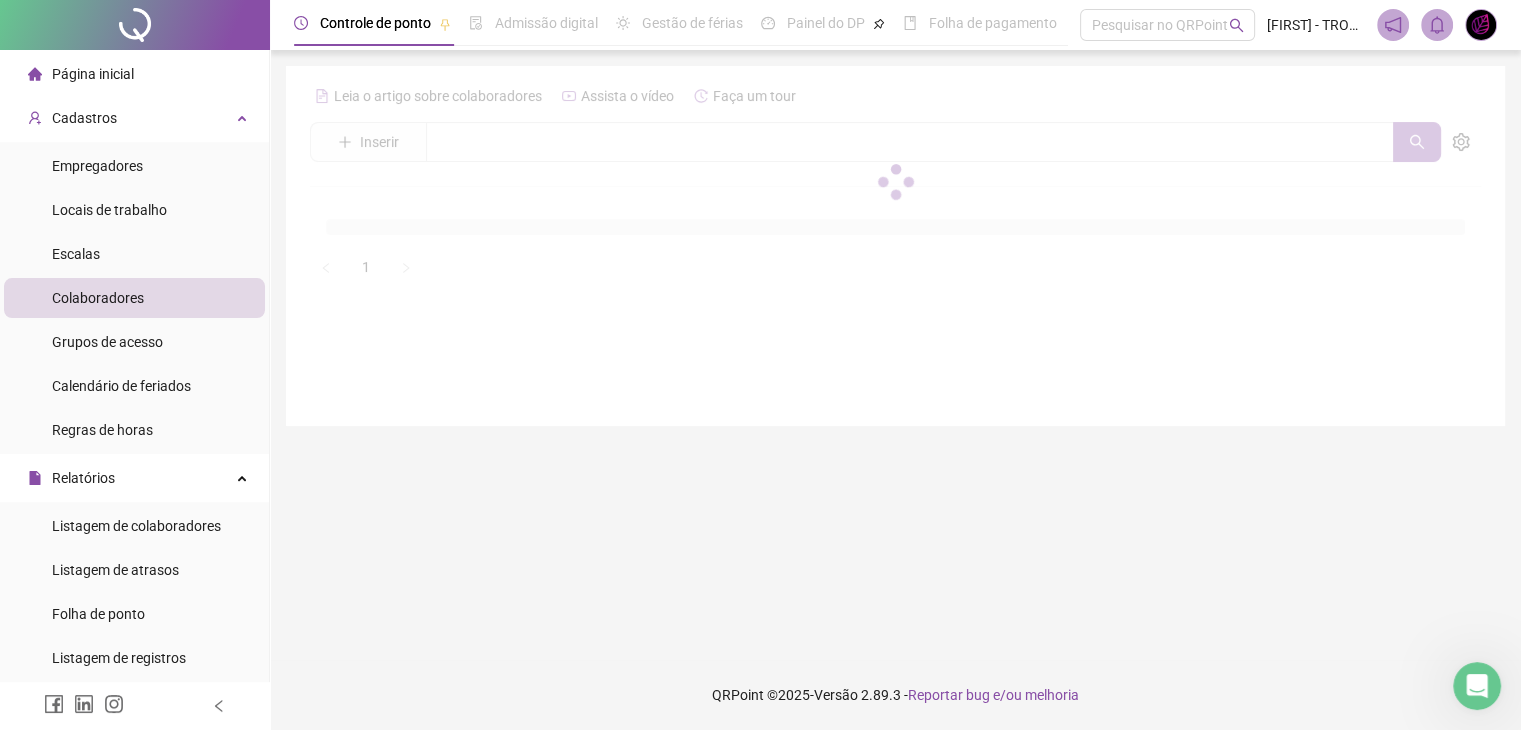 scroll, scrollTop: 0, scrollLeft: 0, axis: both 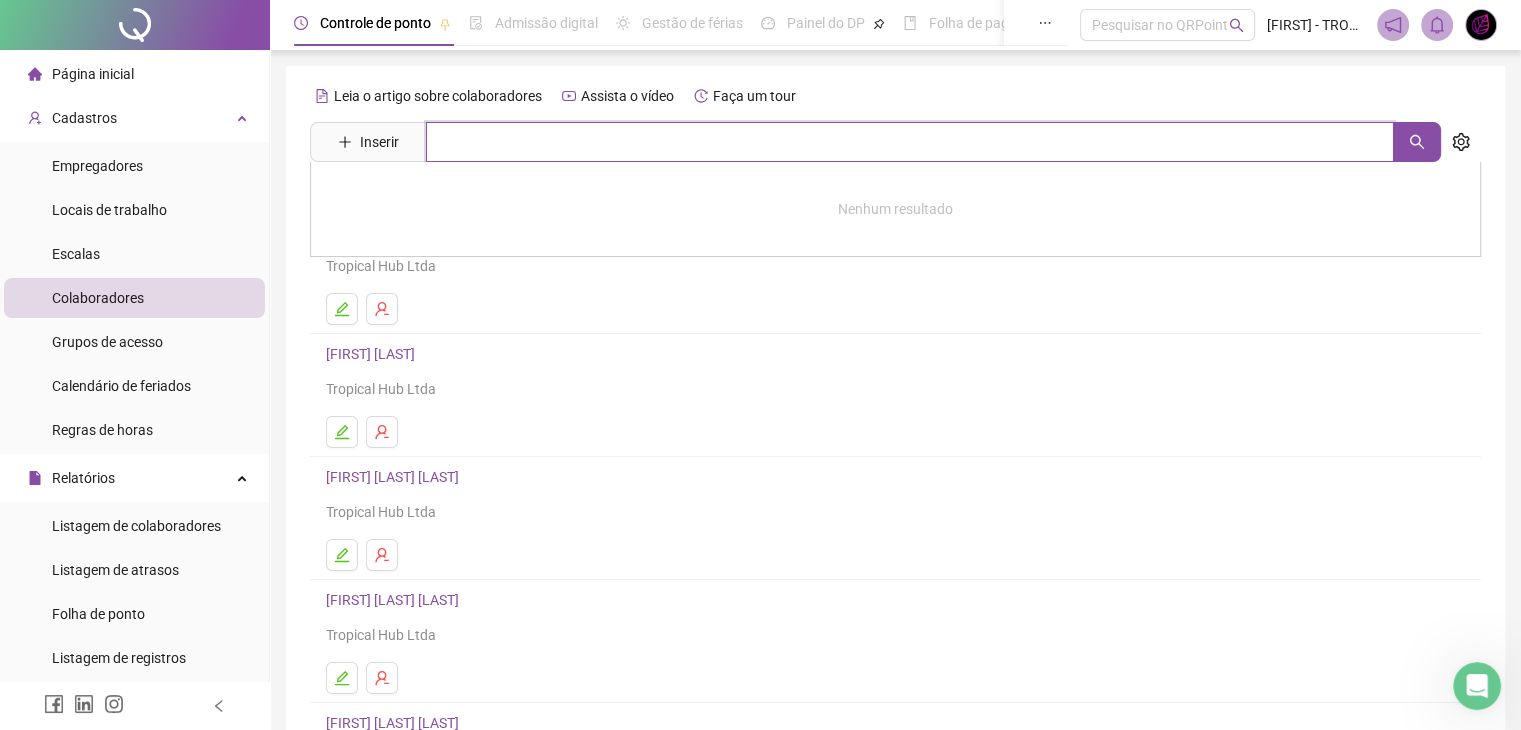 click at bounding box center (910, 142) 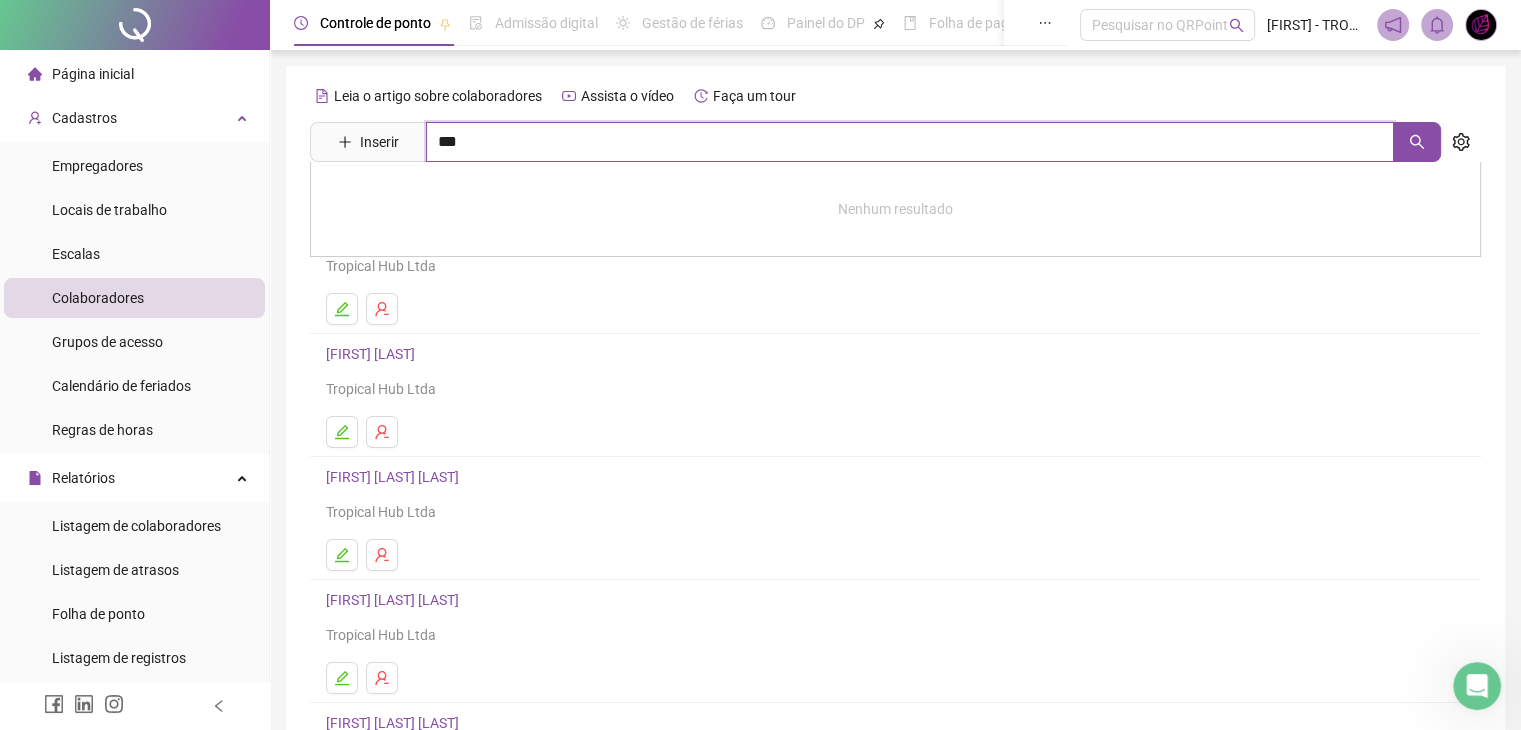 type on "***" 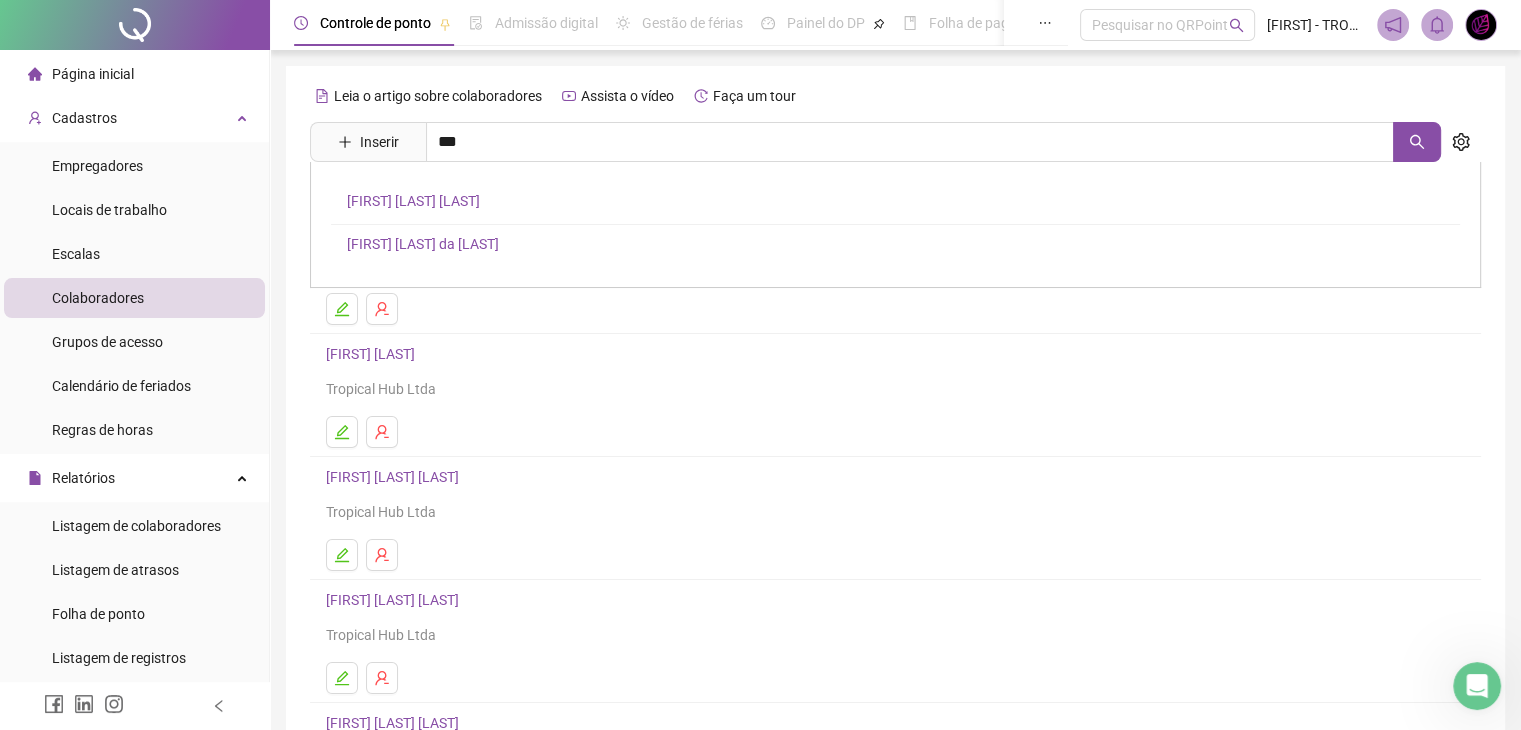 click on "[FIRST] [LAST] [LAST]" at bounding box center [413, 201] 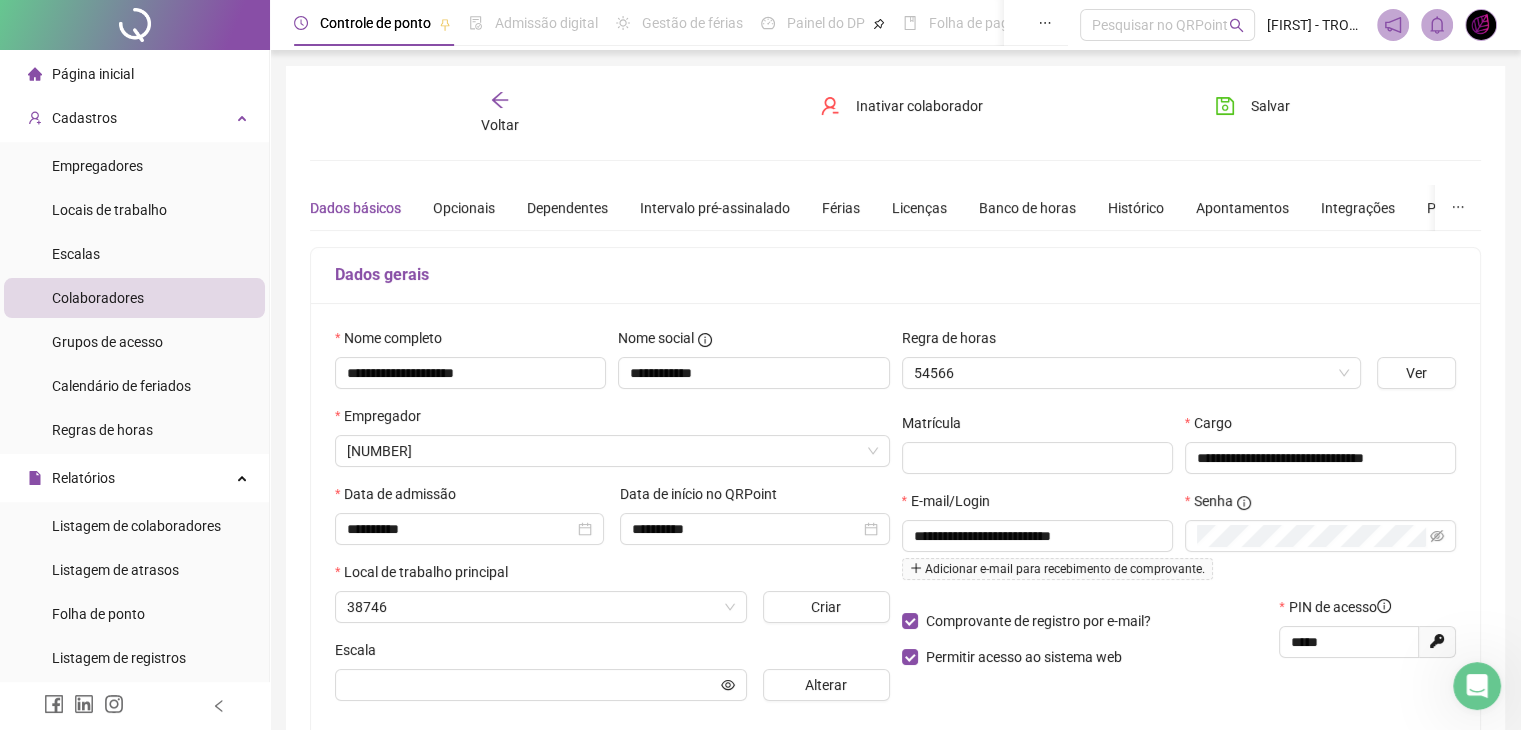 type on "**********" 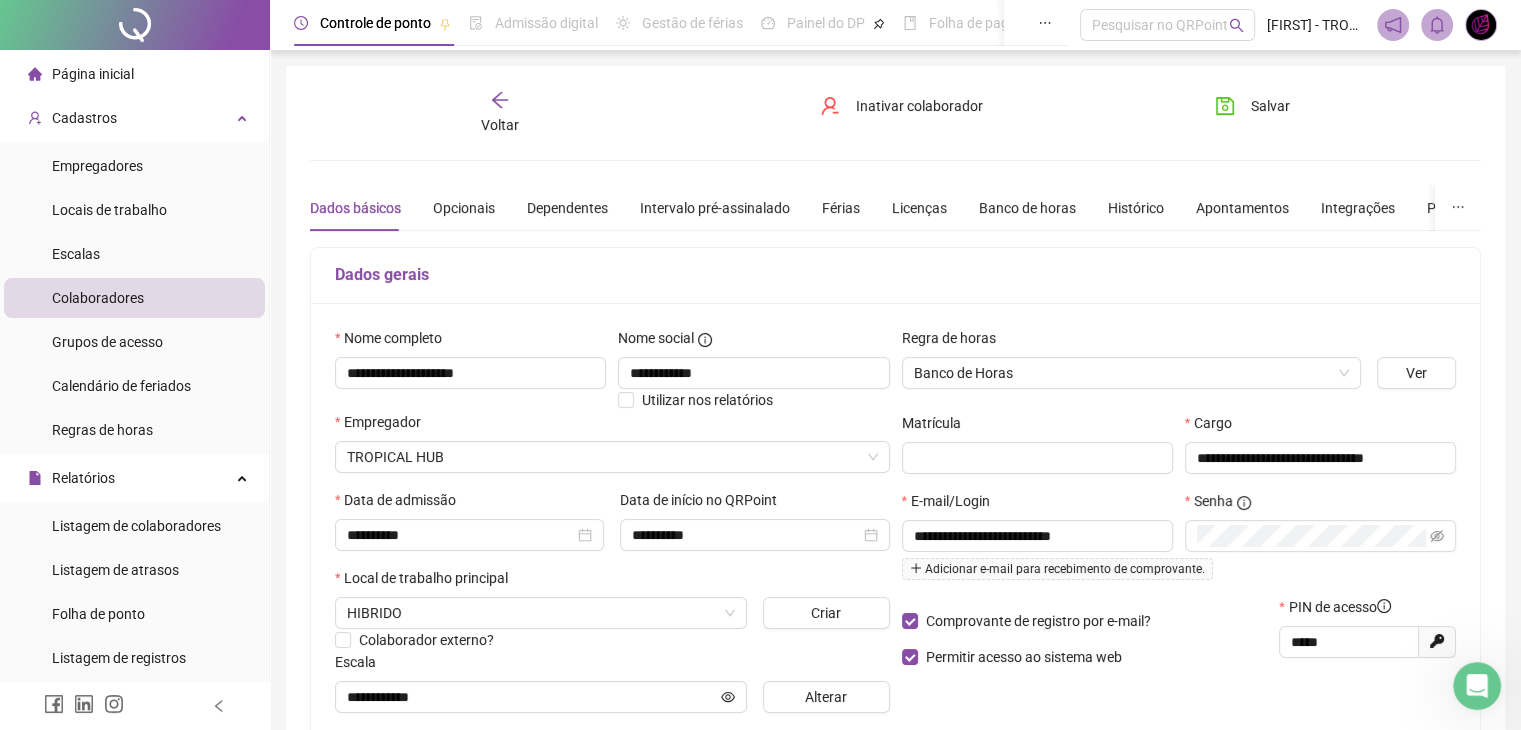 click 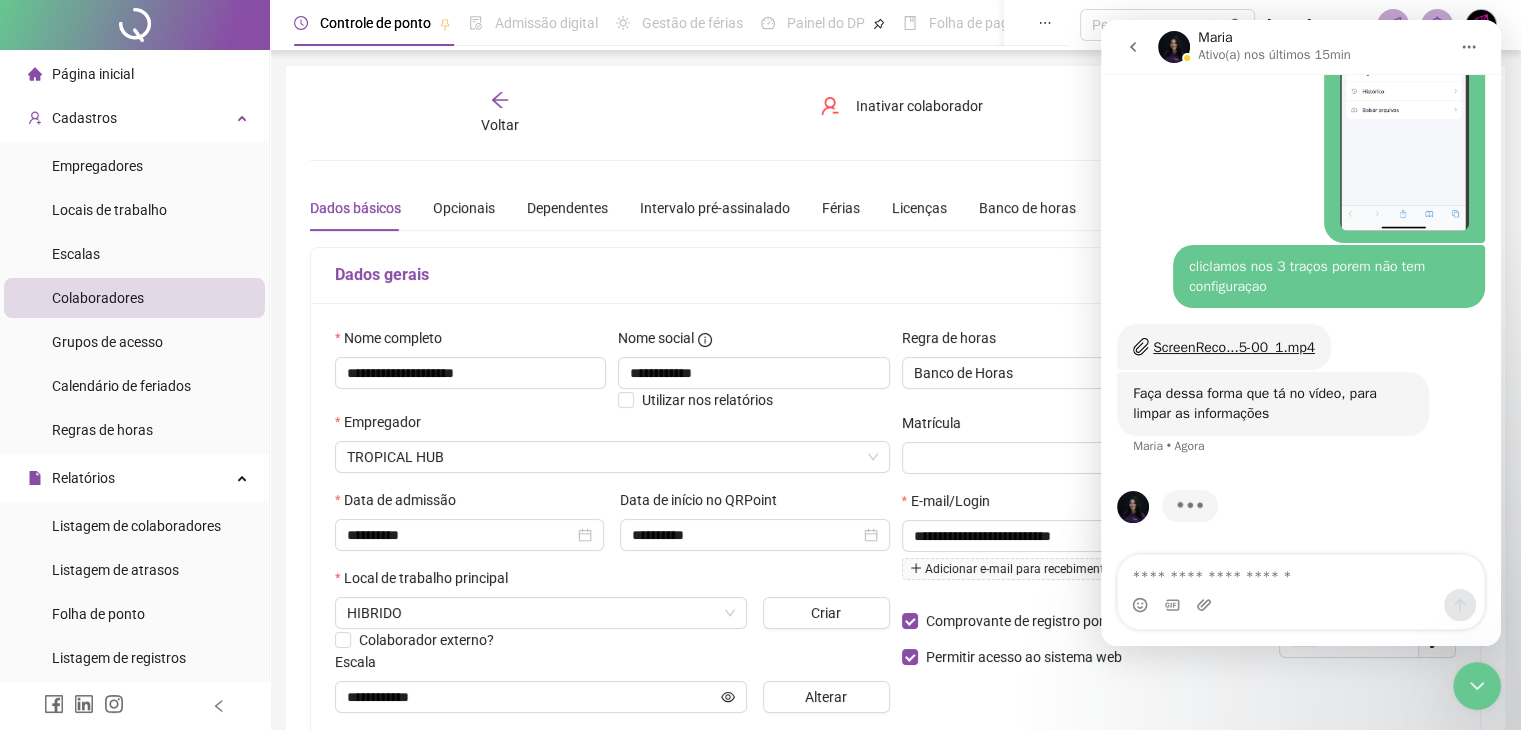 scroll, scrollTop: 4295, scrollLeft: 0, axis: vertical 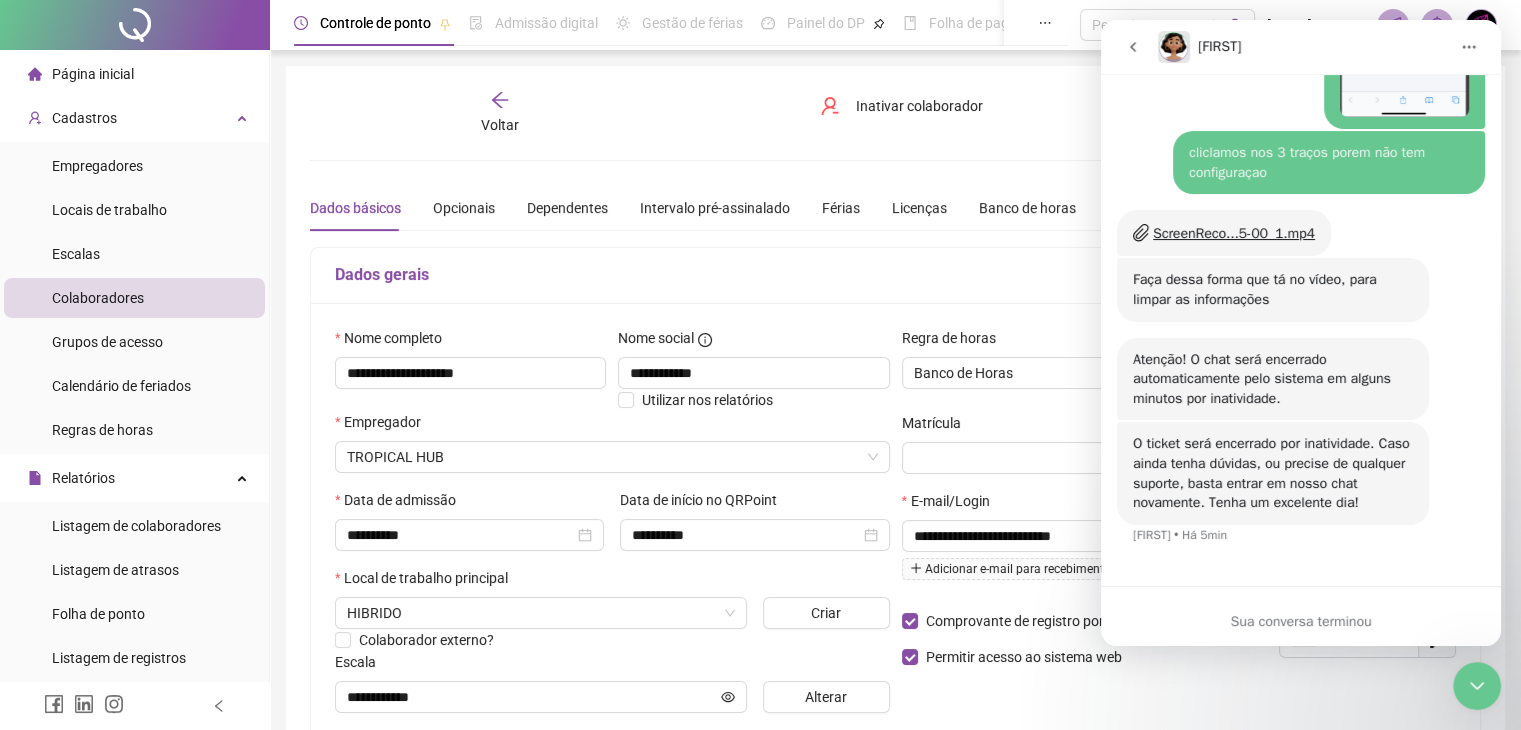 click on "Sua conversa terminou" at bounding box center [1301, 621] 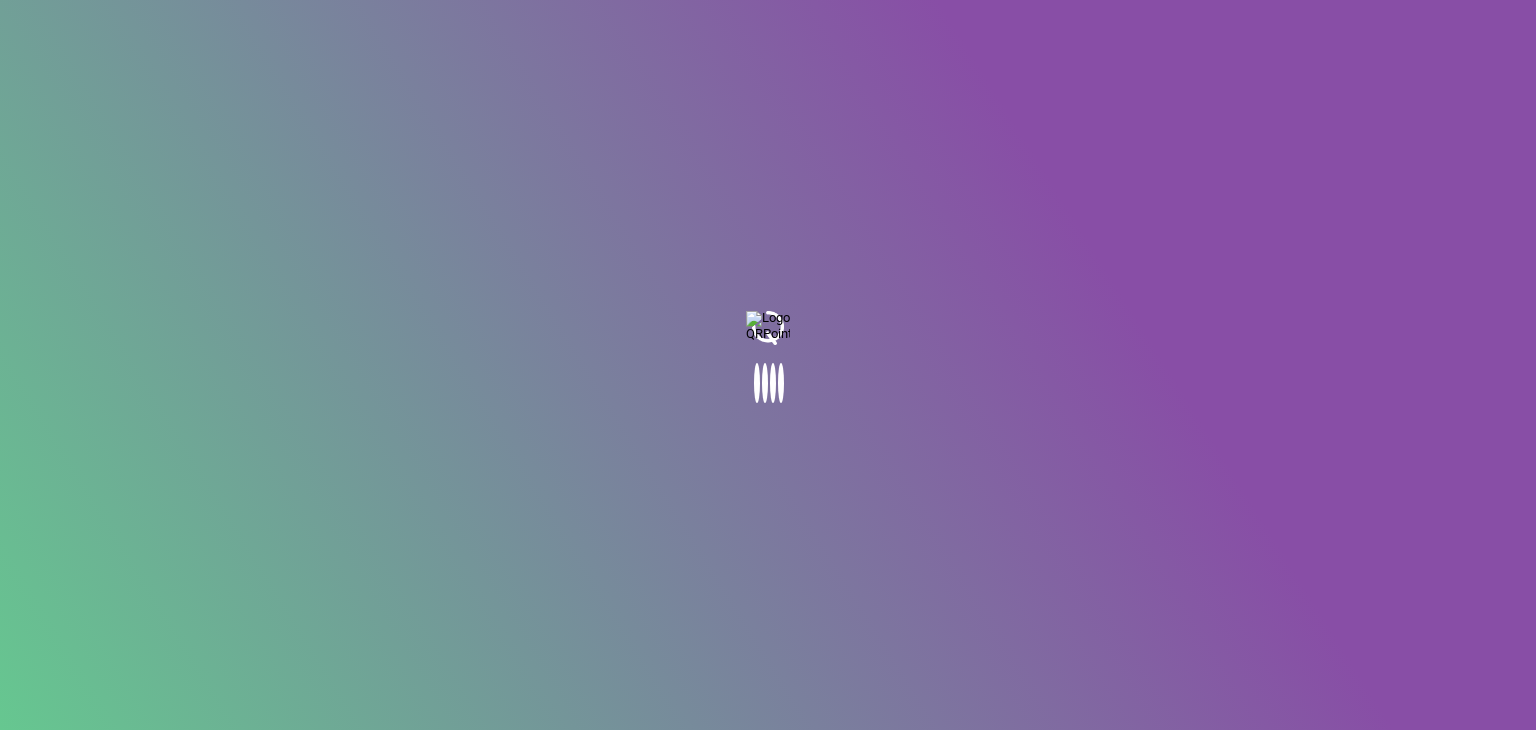 scroll, scrollTop: 0, scrollLeft: 0, axis: both 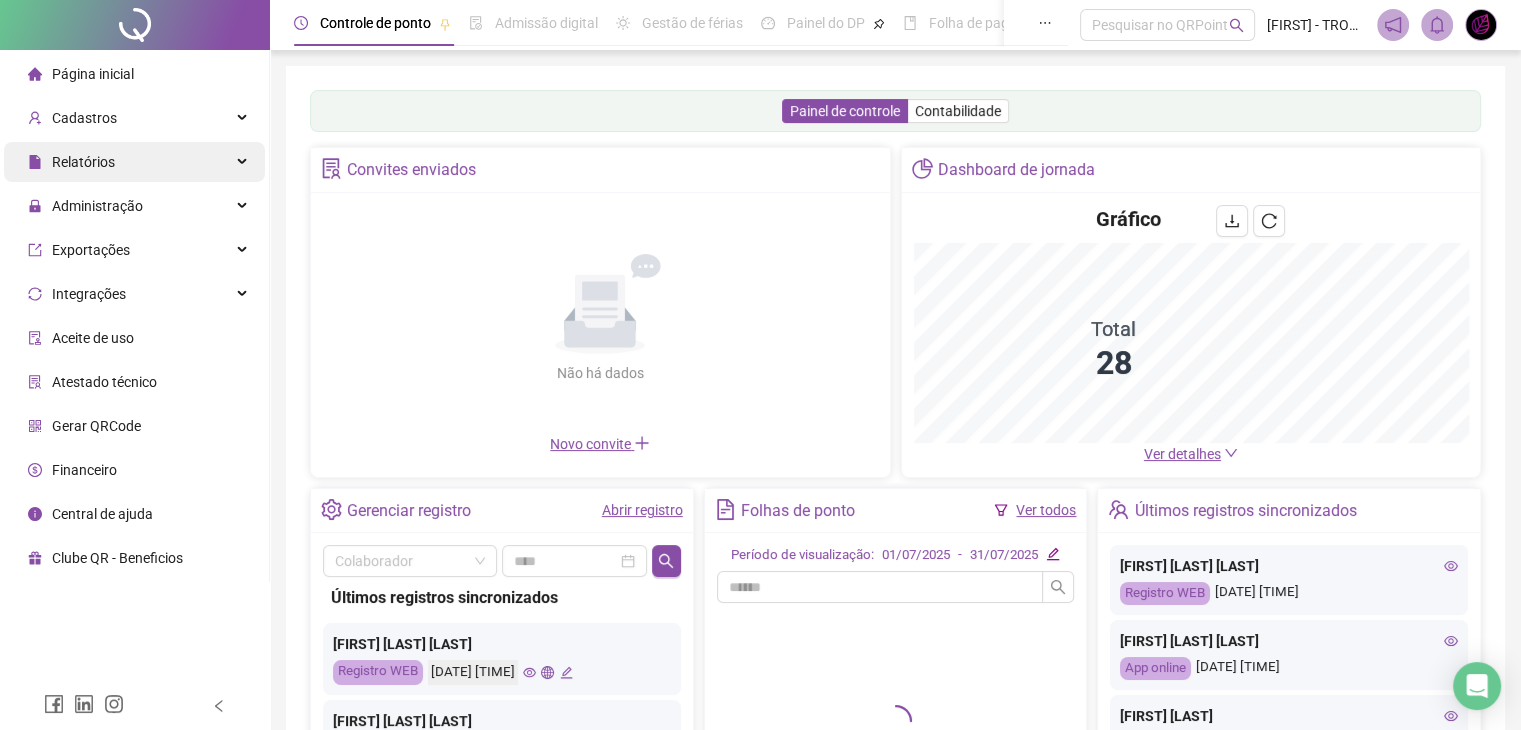 click on "Relatórios" at bounding box center (134, 162) 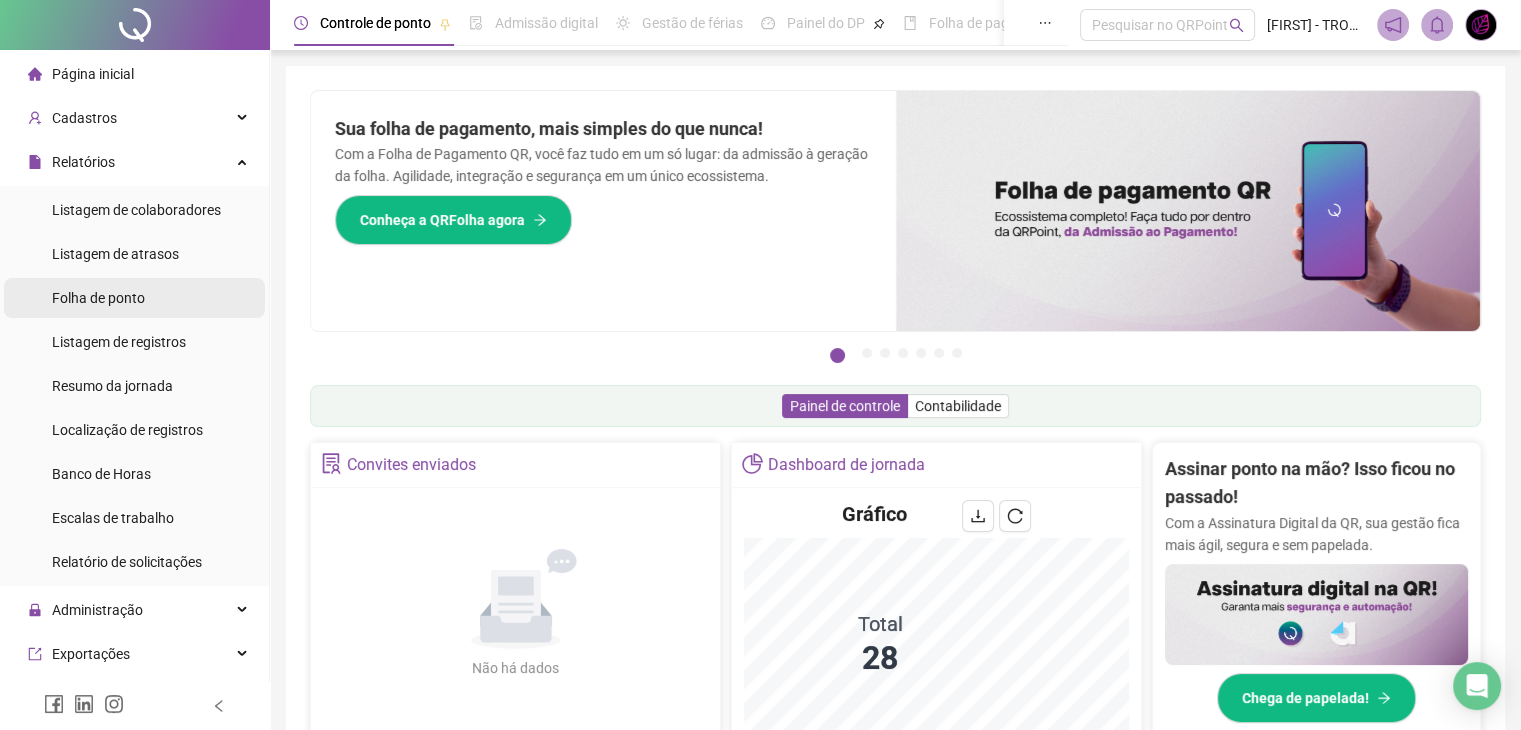 click on "Folha de ponto" at bounding box center [98, 298] 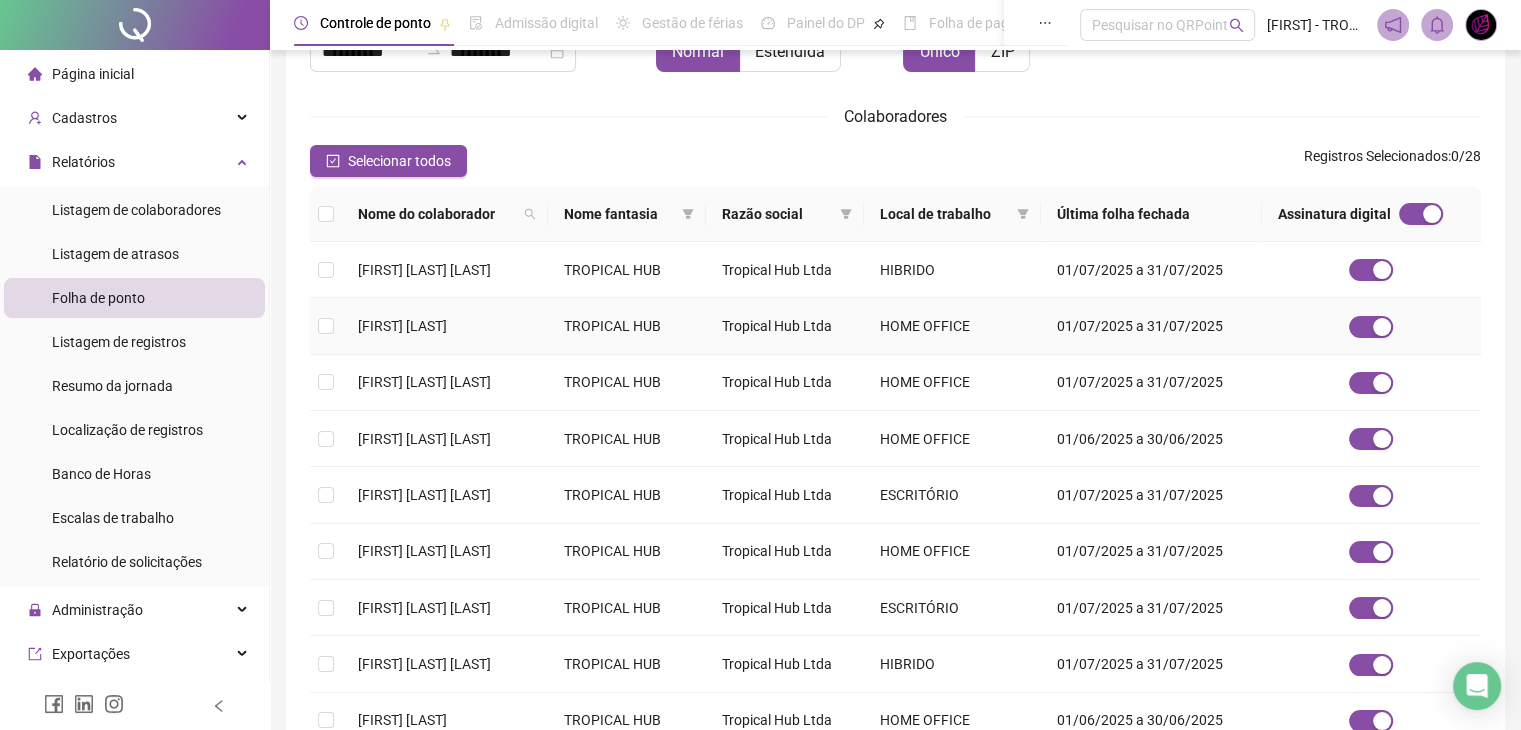 scroll, scrollTop: 233, scrollLeft: 0, axis: vertical 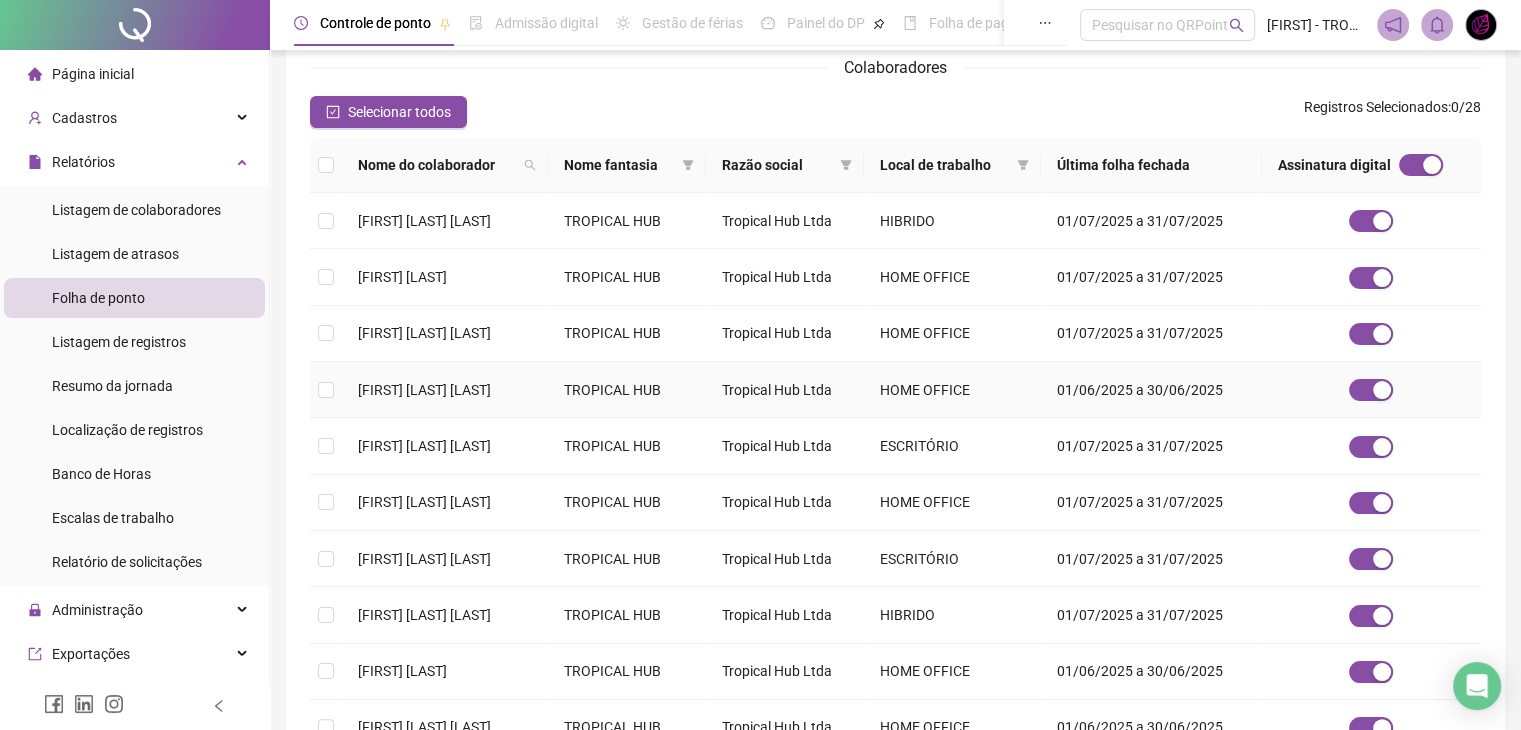 click on "[FIRST] [LAST] [LAST]" at bounding box center (424, 390) 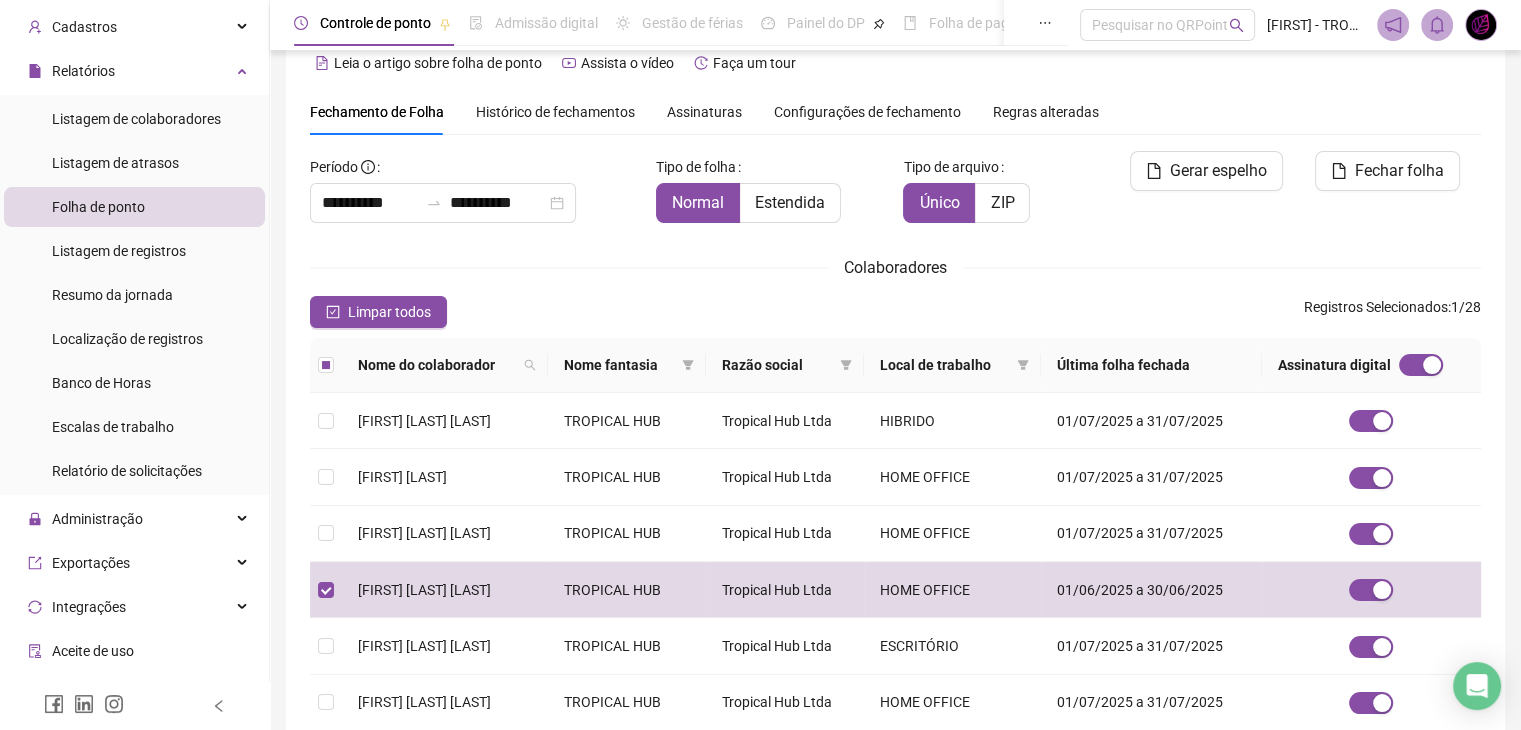 scroll, scrollTop: 200, scrollLeft: 0, axis: vertical 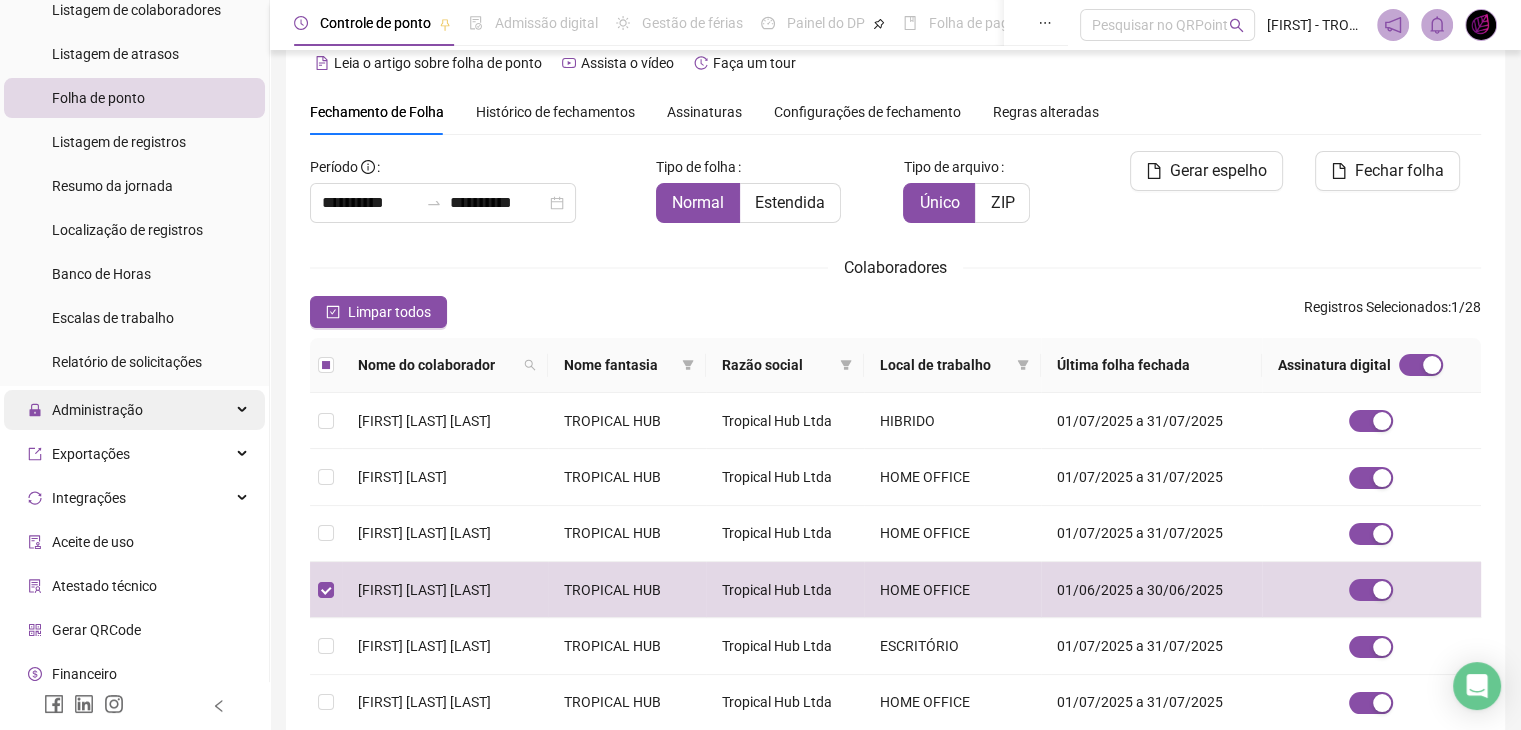 click on "Administração" at bounding box center (134, 410) 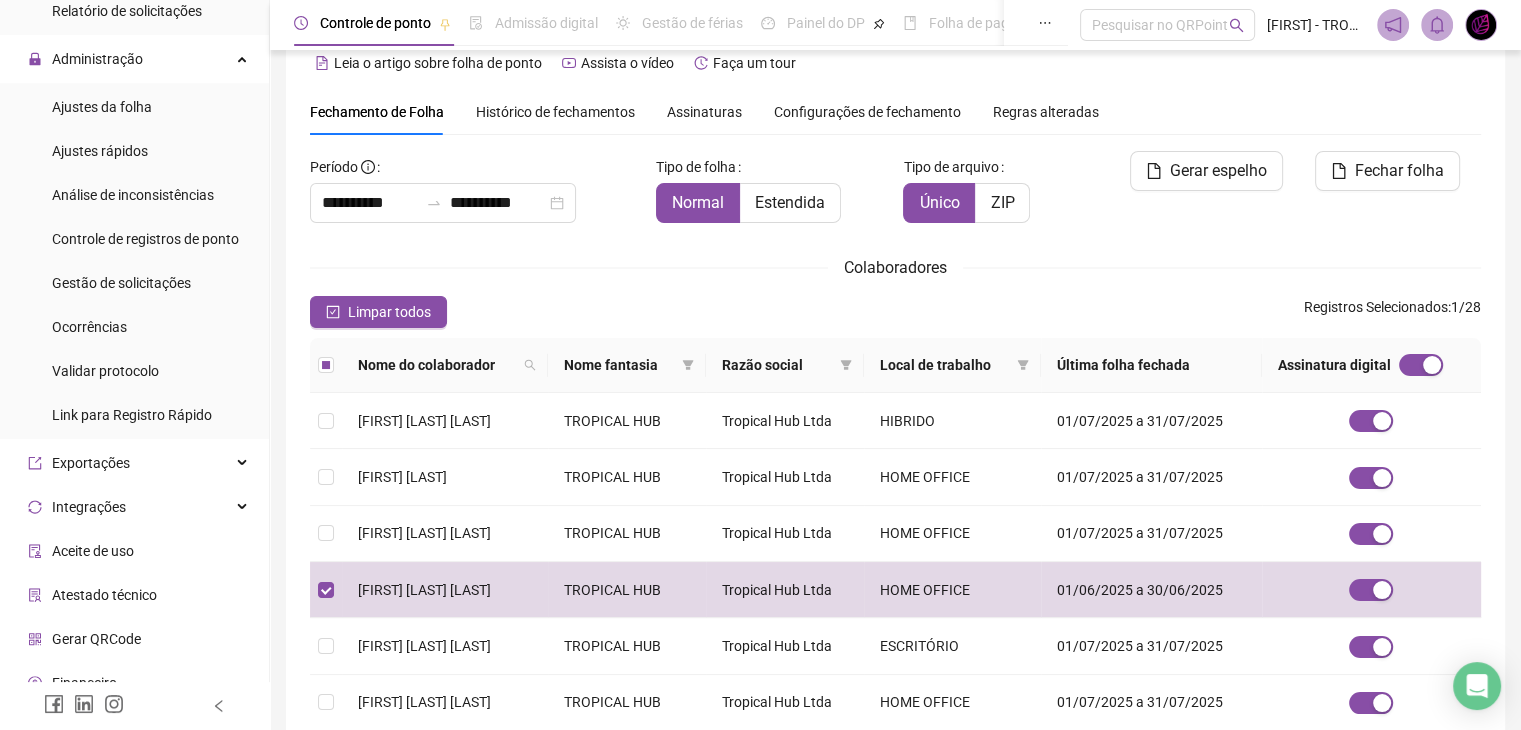 scroll, scrollTop: 600, scrollLeft: 0, axis: vertical 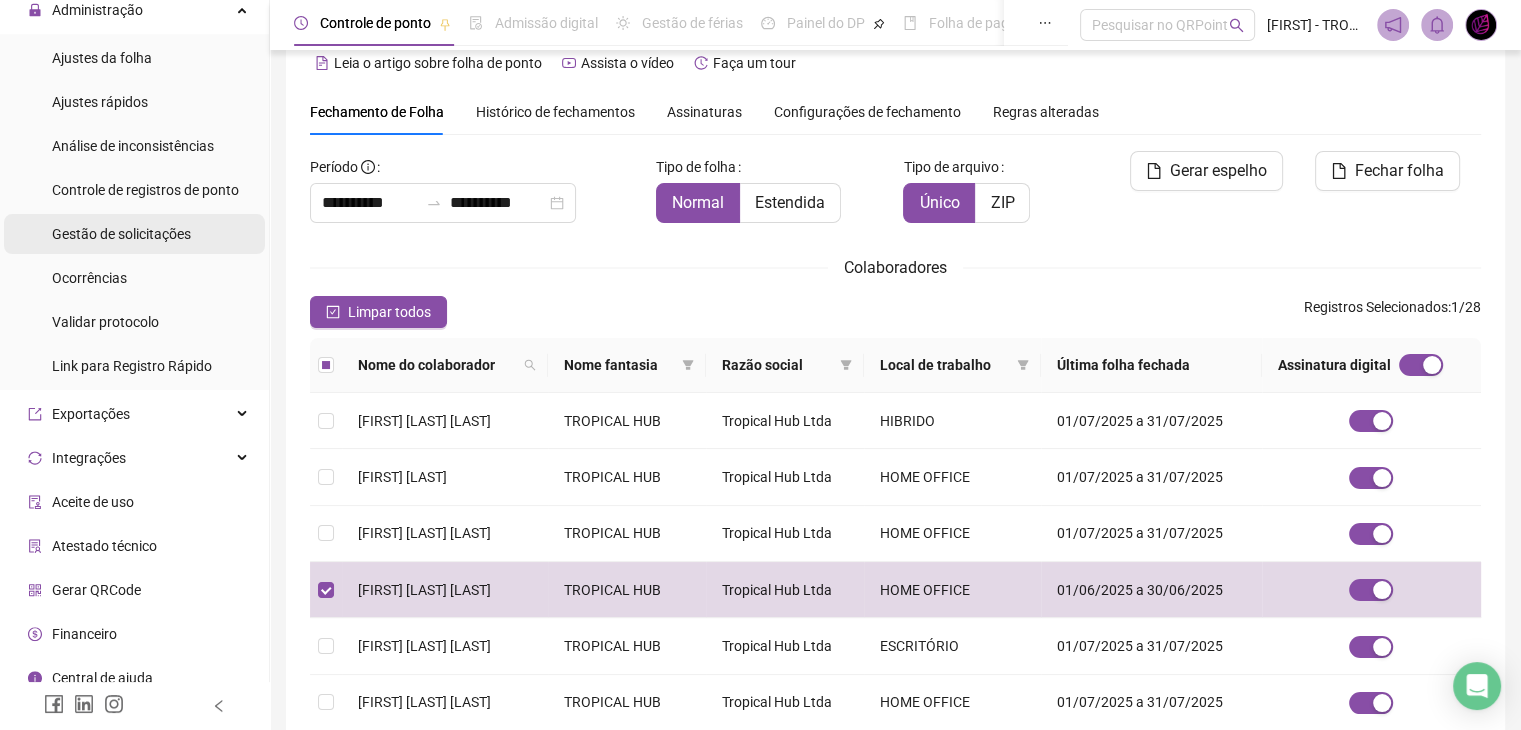 click on "Gestão de solicitações" at bounding box center [121, 234] 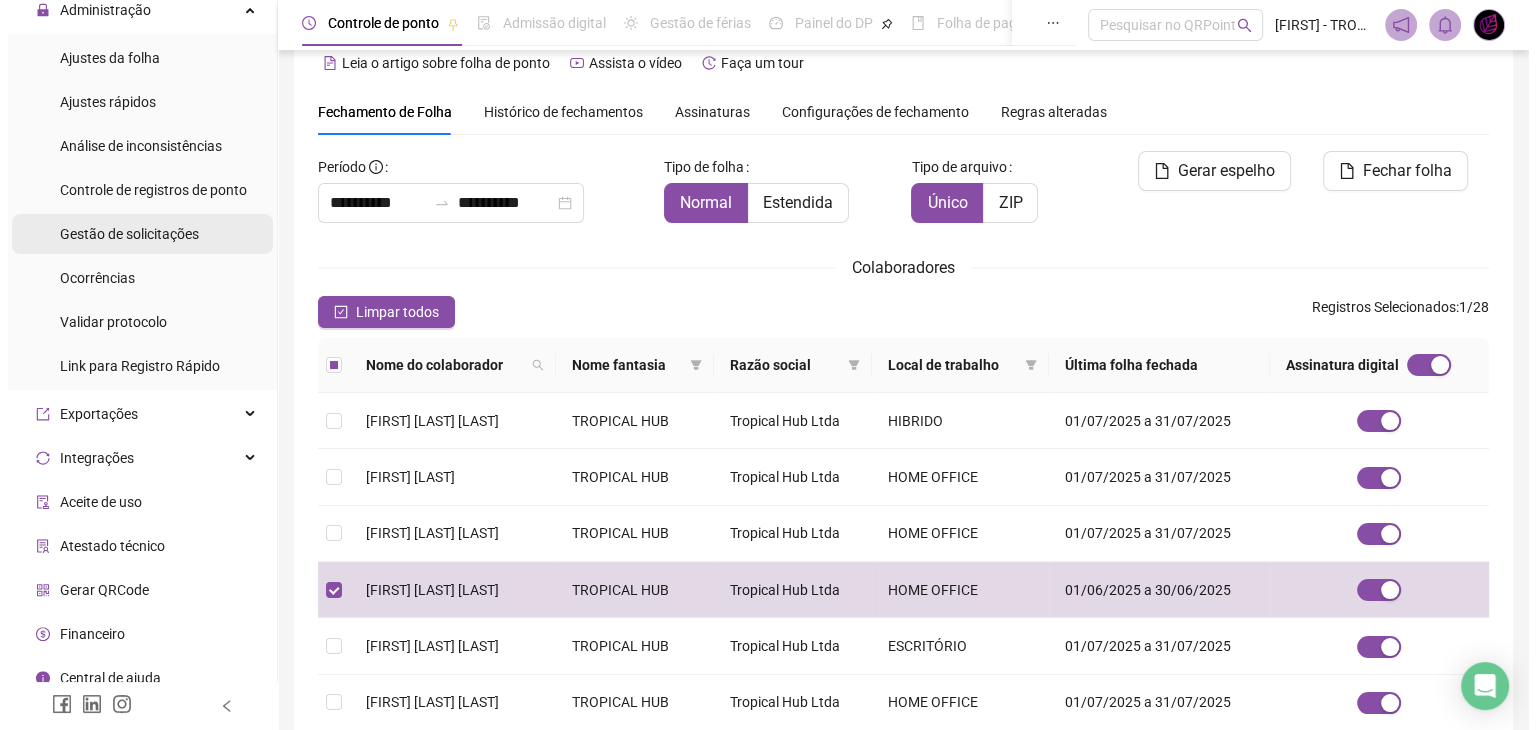 scroll, scrollTop: 0, scrollLeft: 0, axis: both 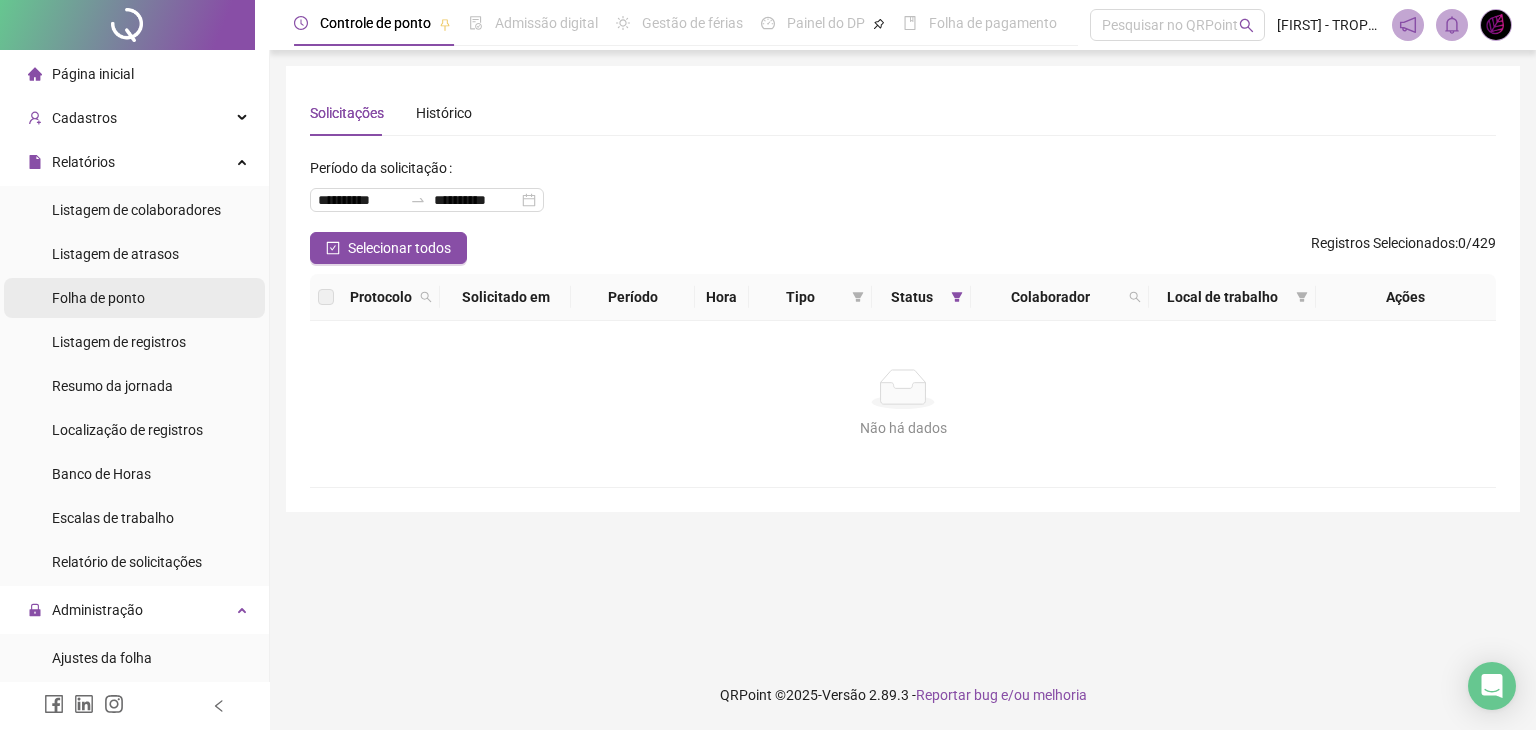 click on "Folha de ponto" at bounding box center (98, 298) 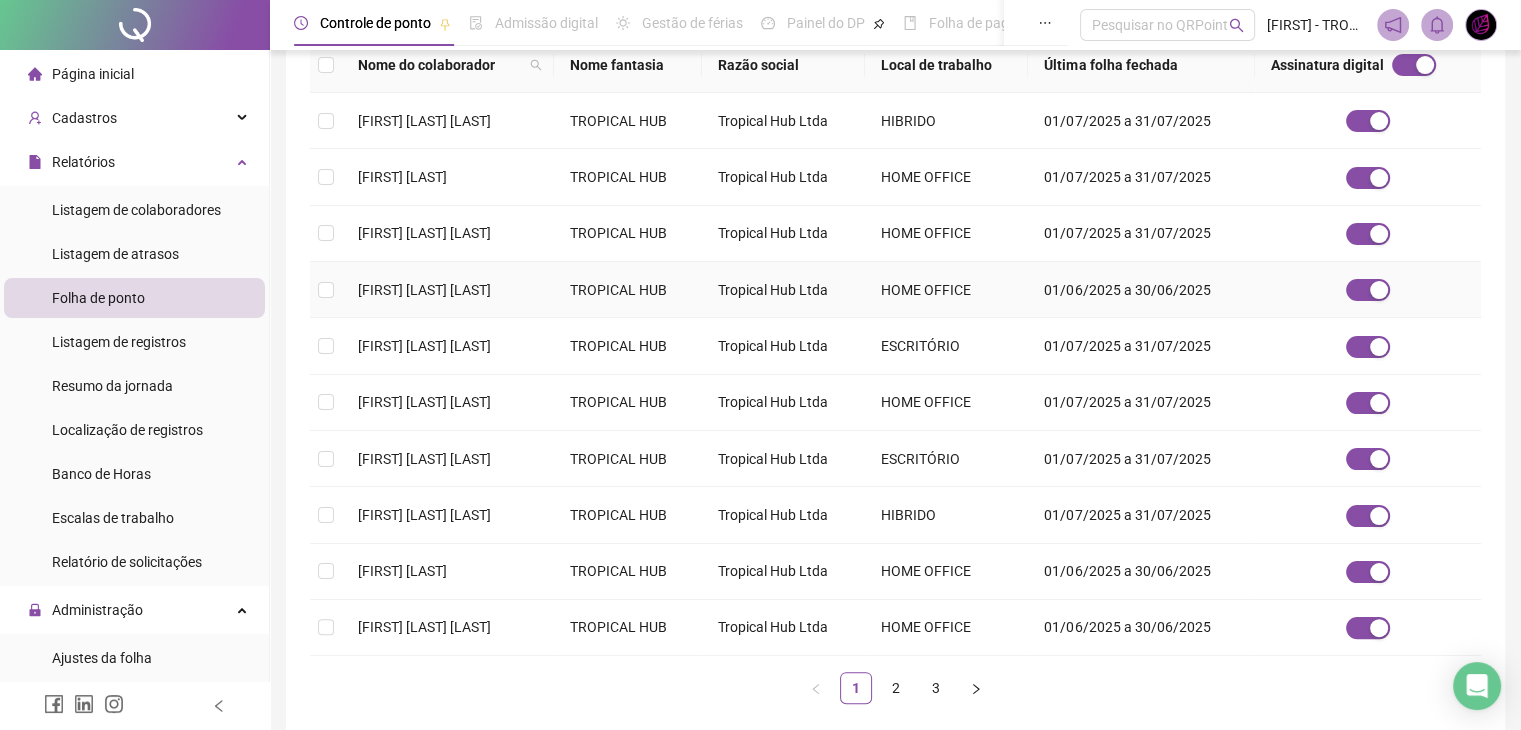 click on "[FIRST] [LAST] [LAST]" at bounding box center [424, 290] 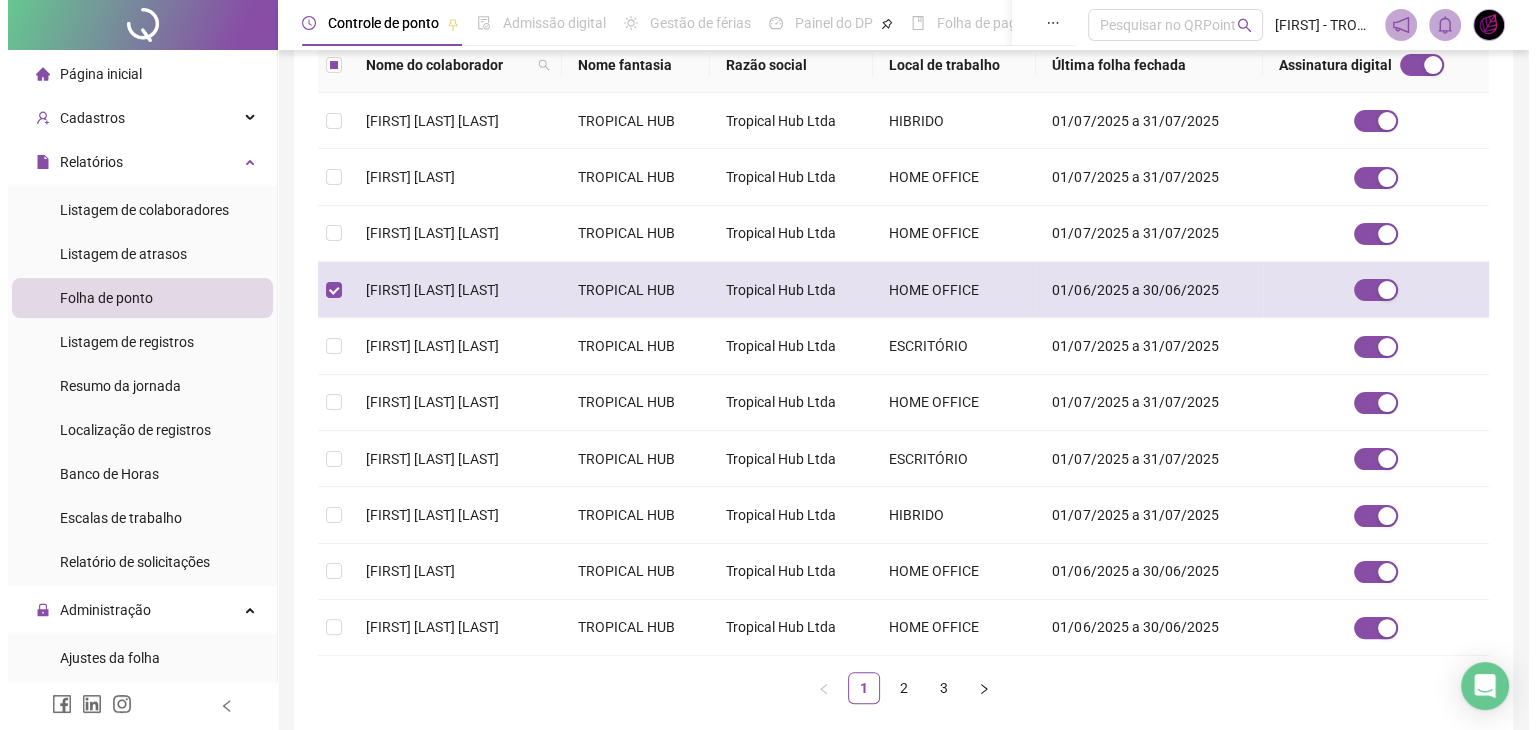 scroll, scrollTop: 33, scrollLeft: 0, axis: vertical 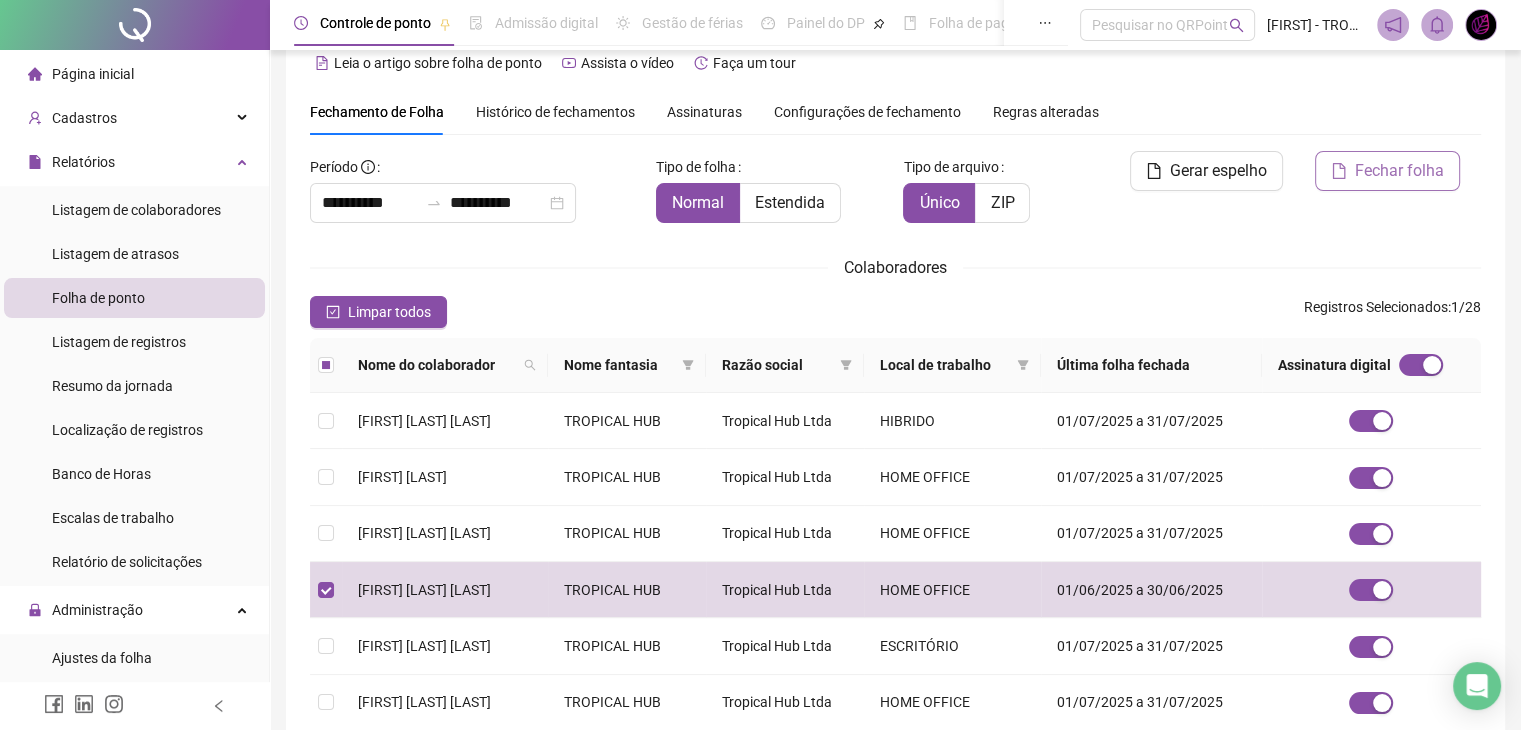 click on "Fechar folha" at bounding box center (1399, 171) 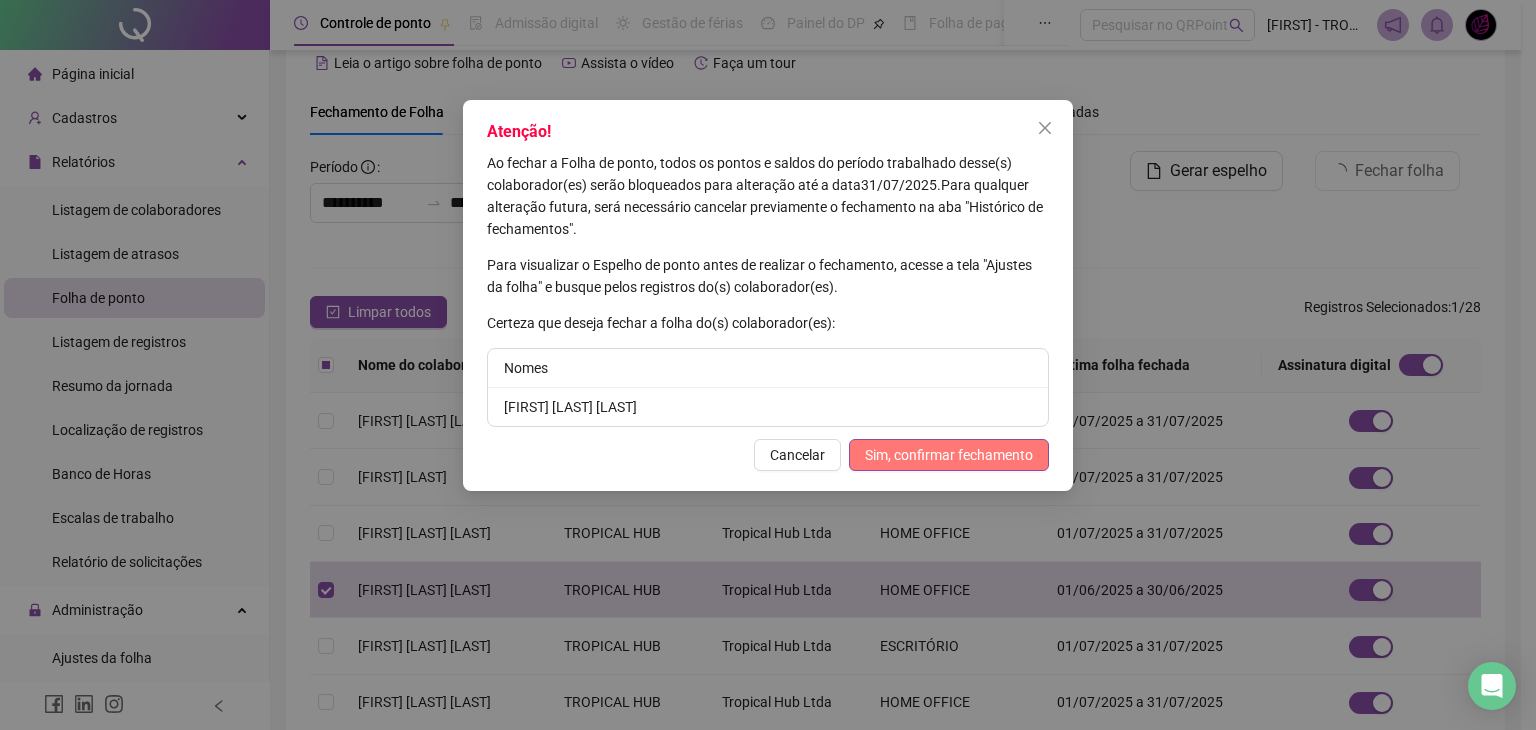 click on "Sim, confirmar fechamento" at bounding box center [949, 455] 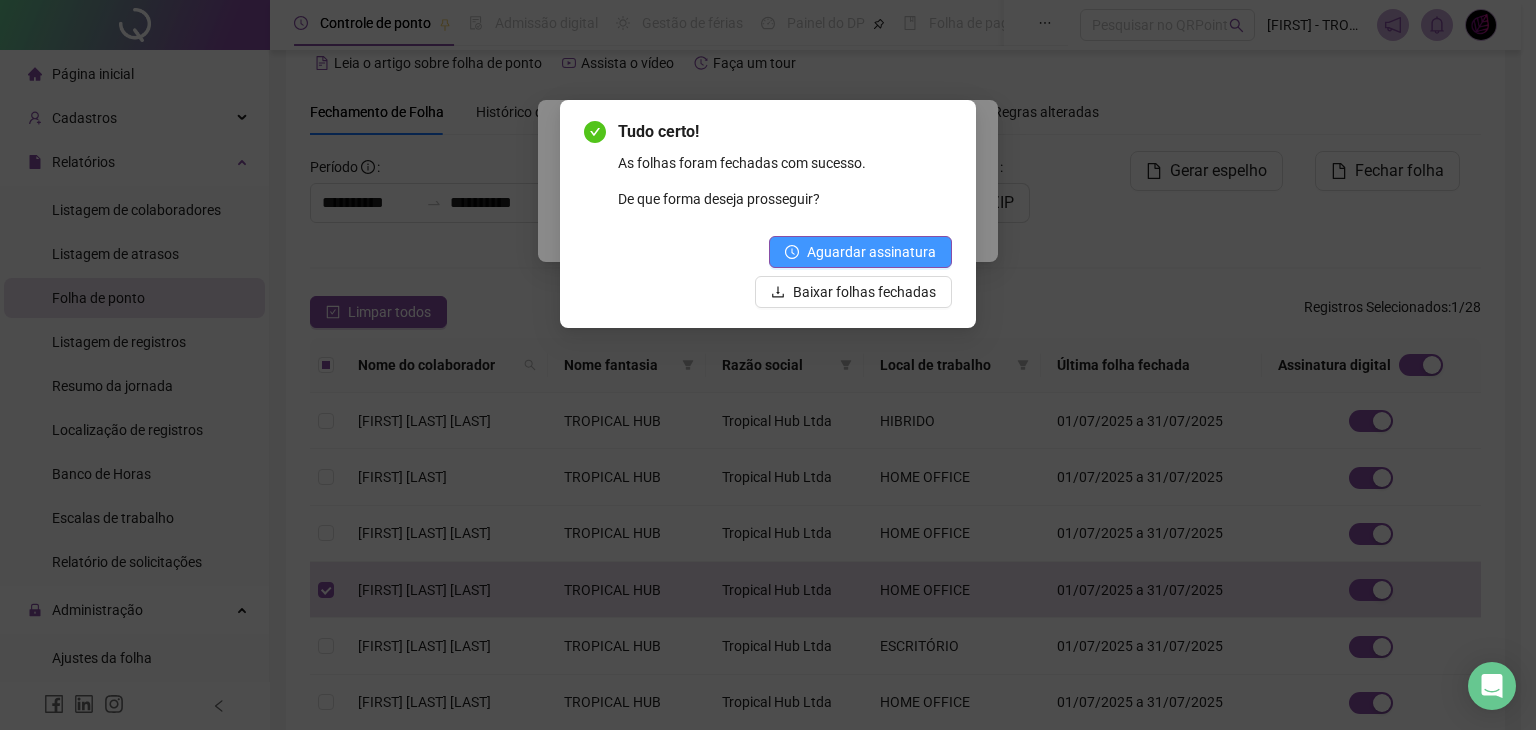 click on "Aguardar assinatura" at bounding box center (871, 252) 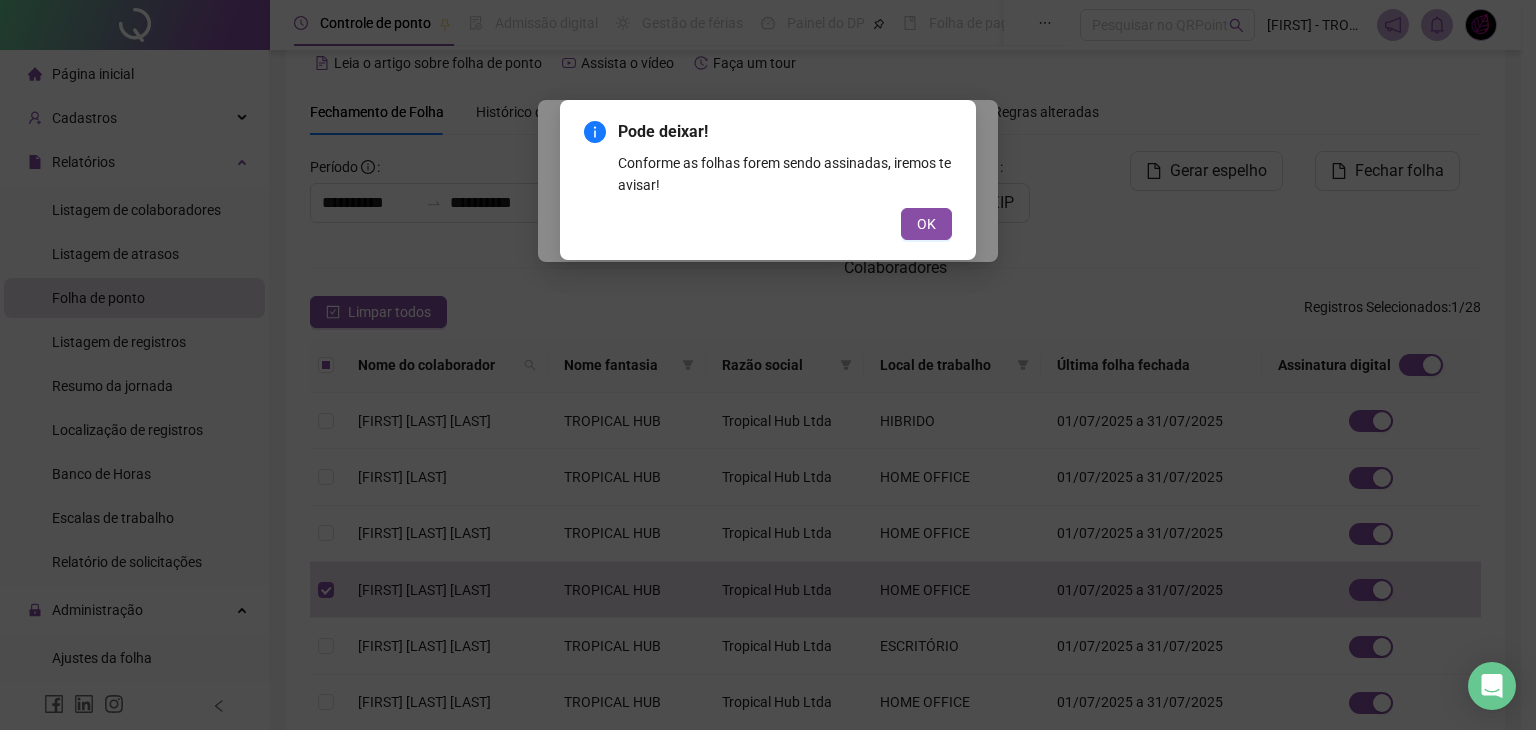 drag, startPoint x: 920, startPoint y: 239, endPoint x: 921, endPoint y: 229, distance: 10.049875 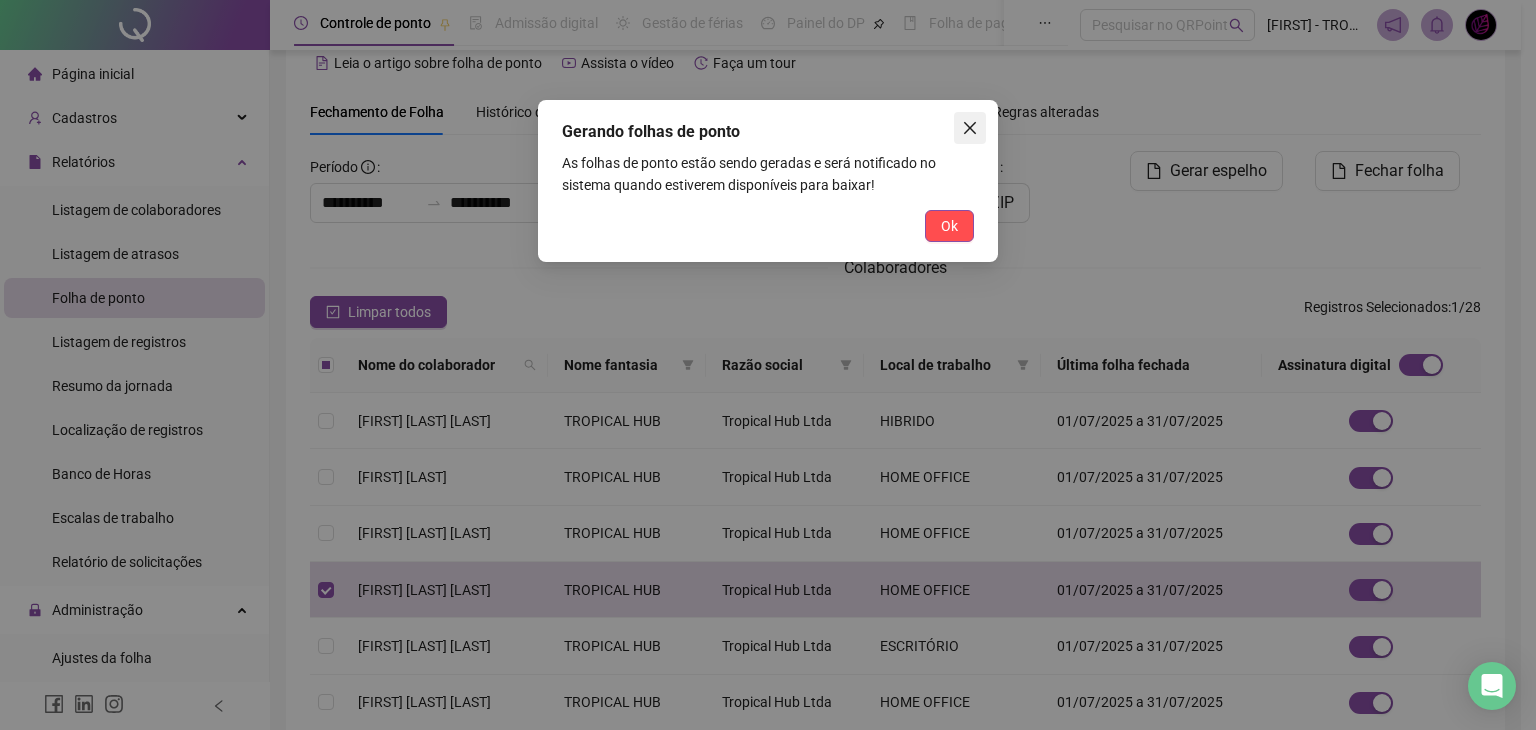 click at bounding box center [970, 128] 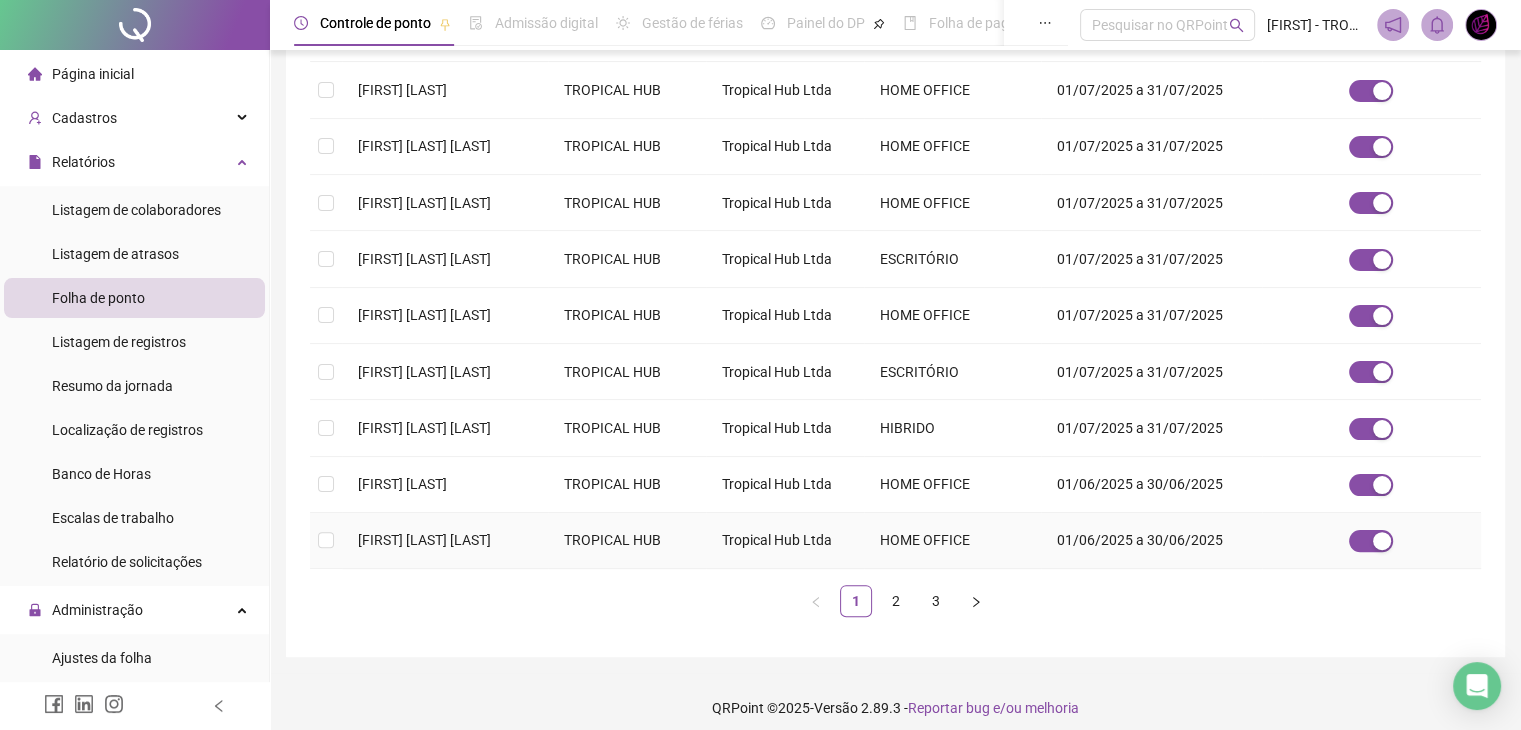 scroll, scrollTop: 433, scrollLeft: 0, axis: vertical 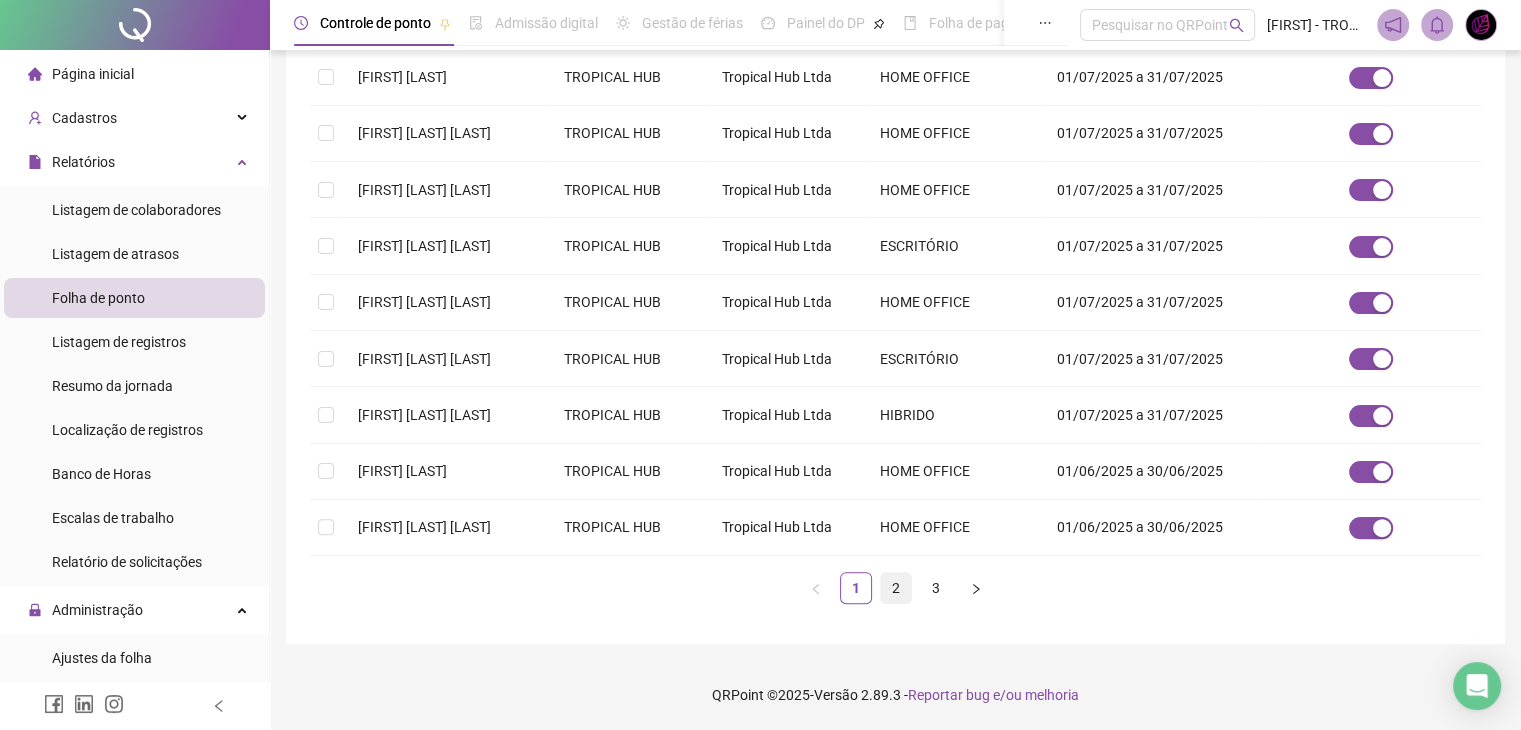 click on "2" at bounding box center [896, 588] 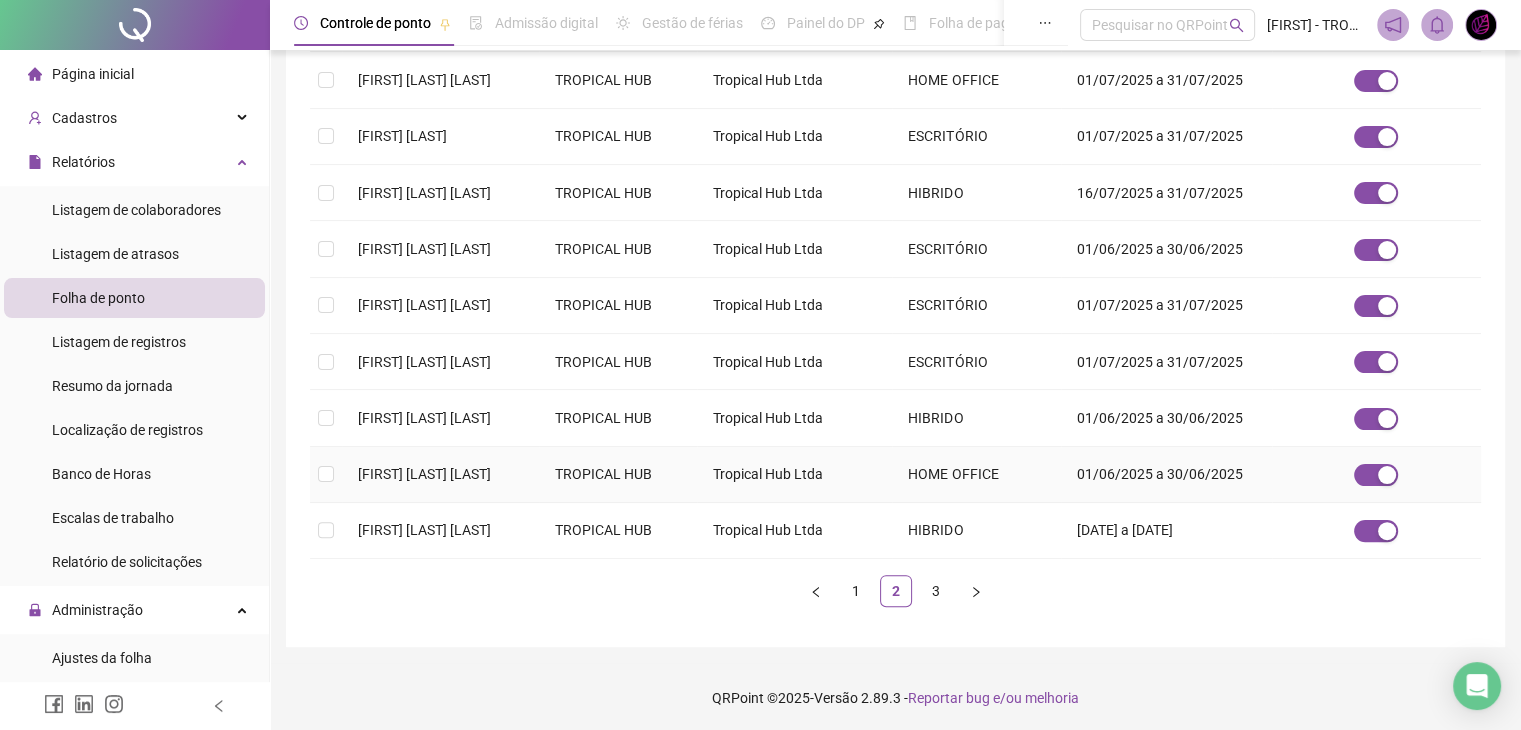 scroll, scrollTop: 433, scrollLeft: 0, axis: vertical 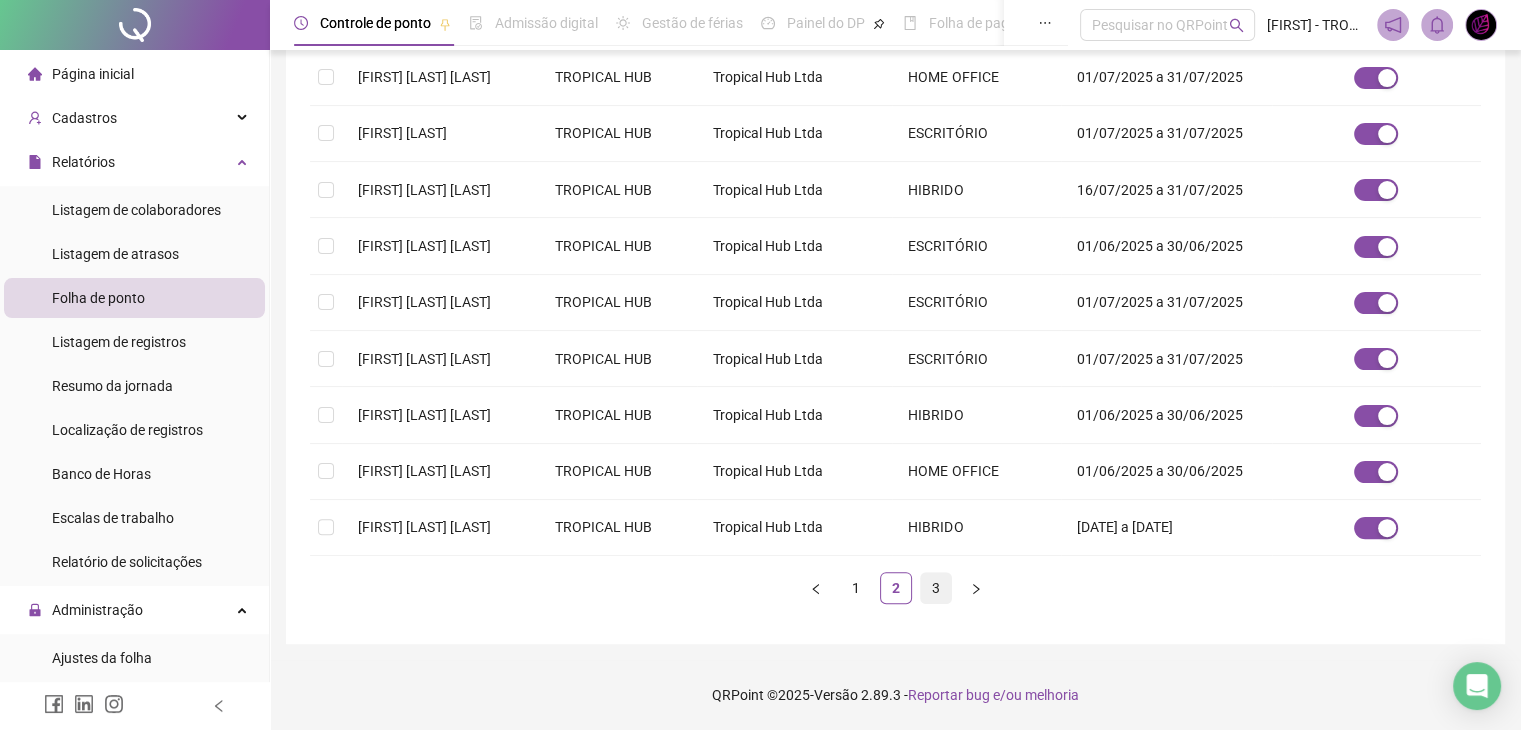 click on "3" at bounding box center [936, 588] 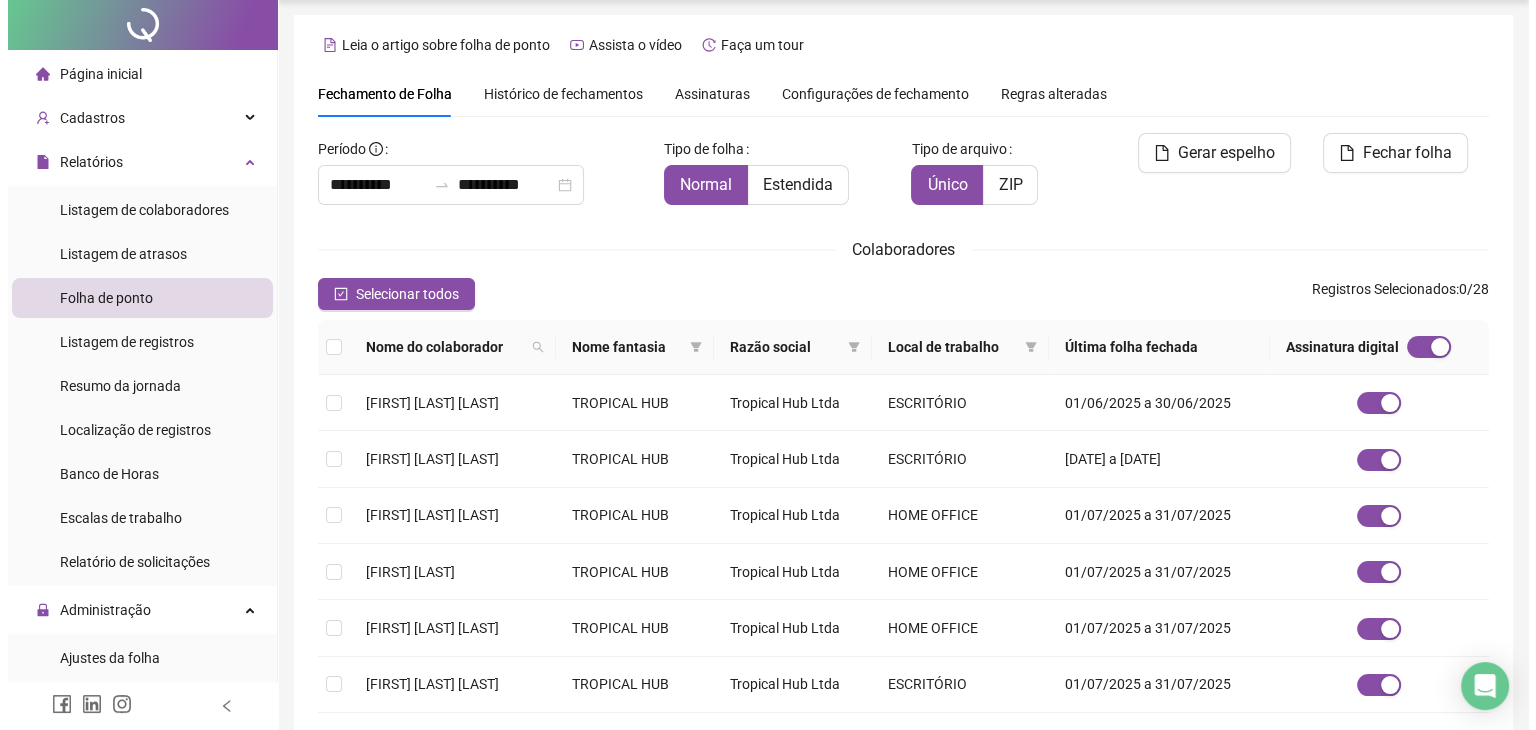 scroll, scrollTop: 0, scrollLeft: 0, axis: both 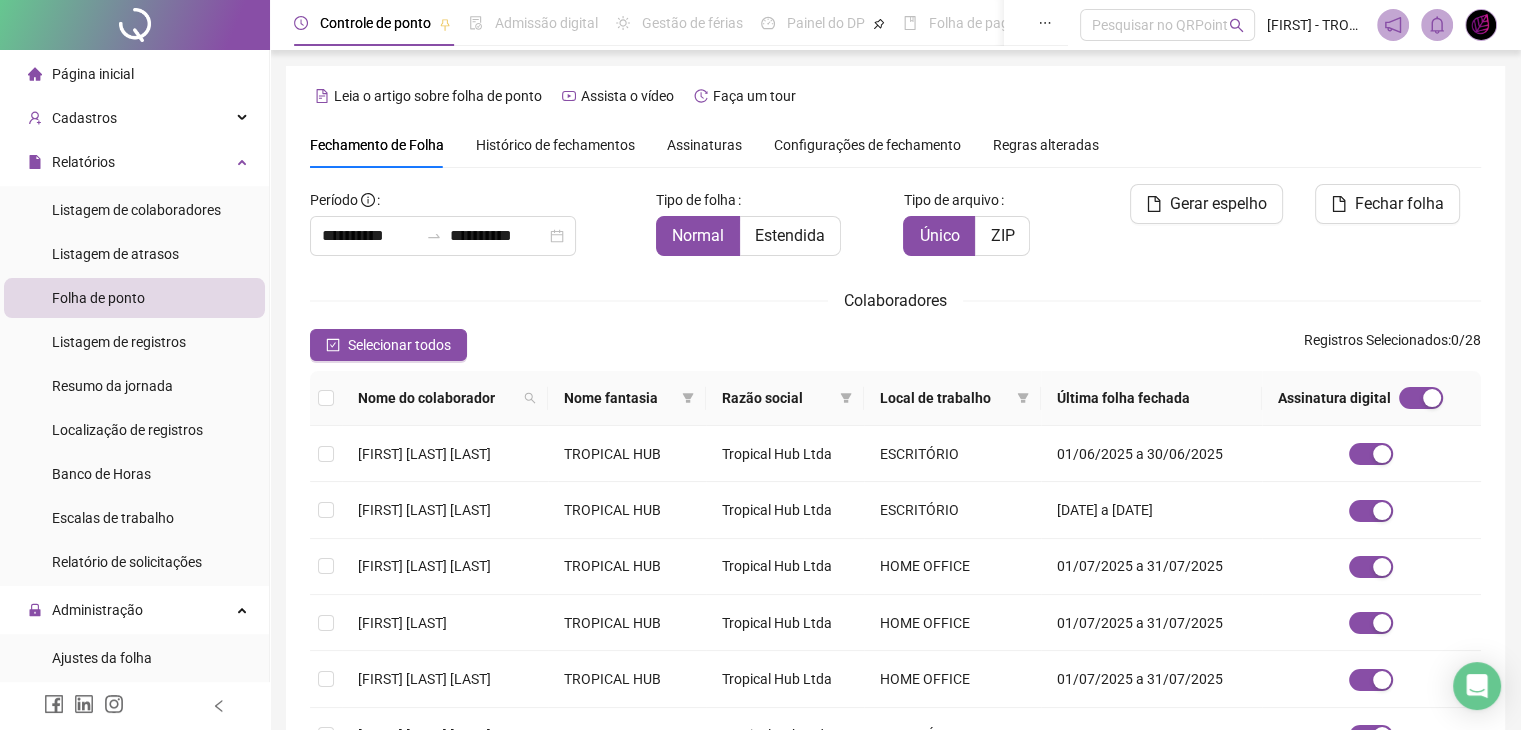 click on "Assinaturas" at bounding box center (704, 145) 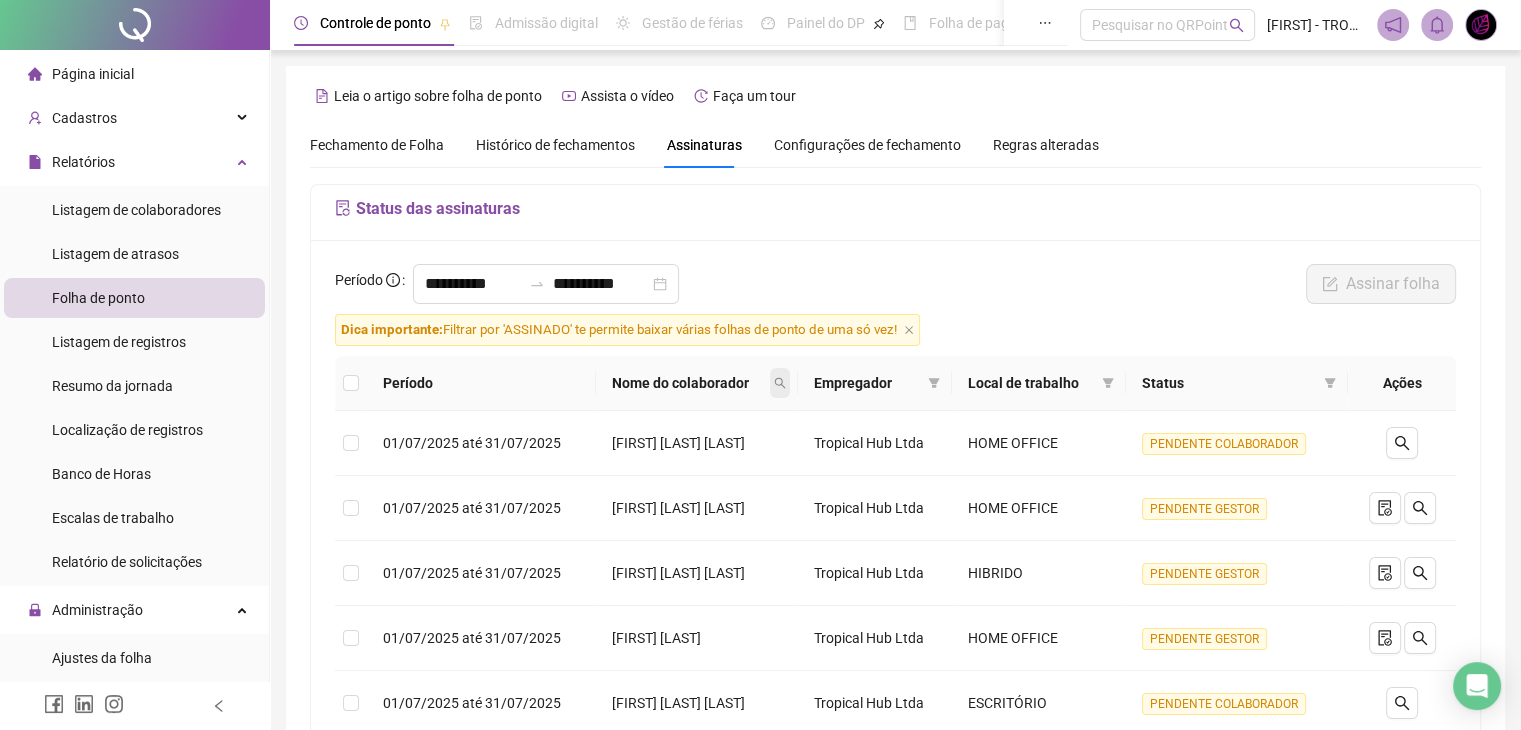 click 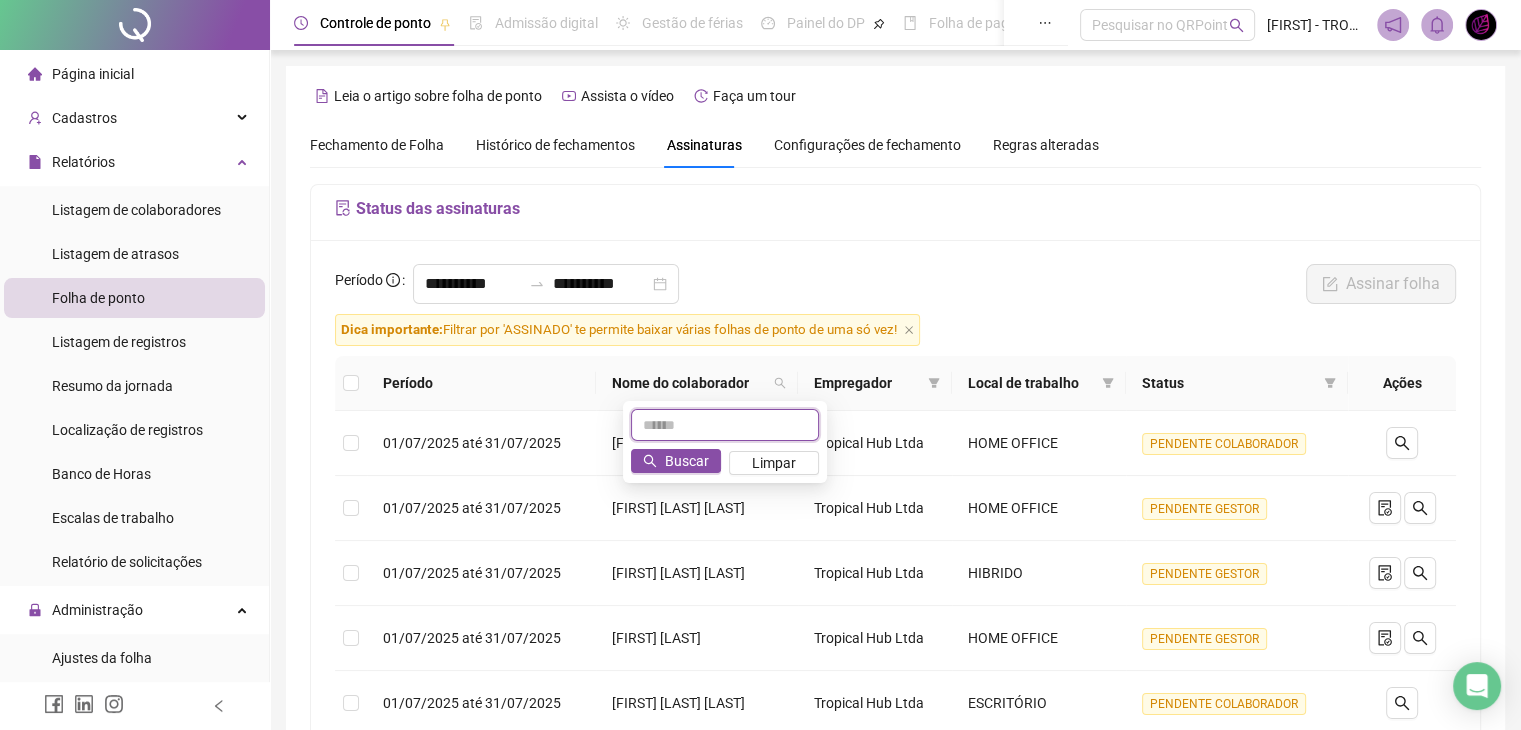click at bounding box center (725, 425) 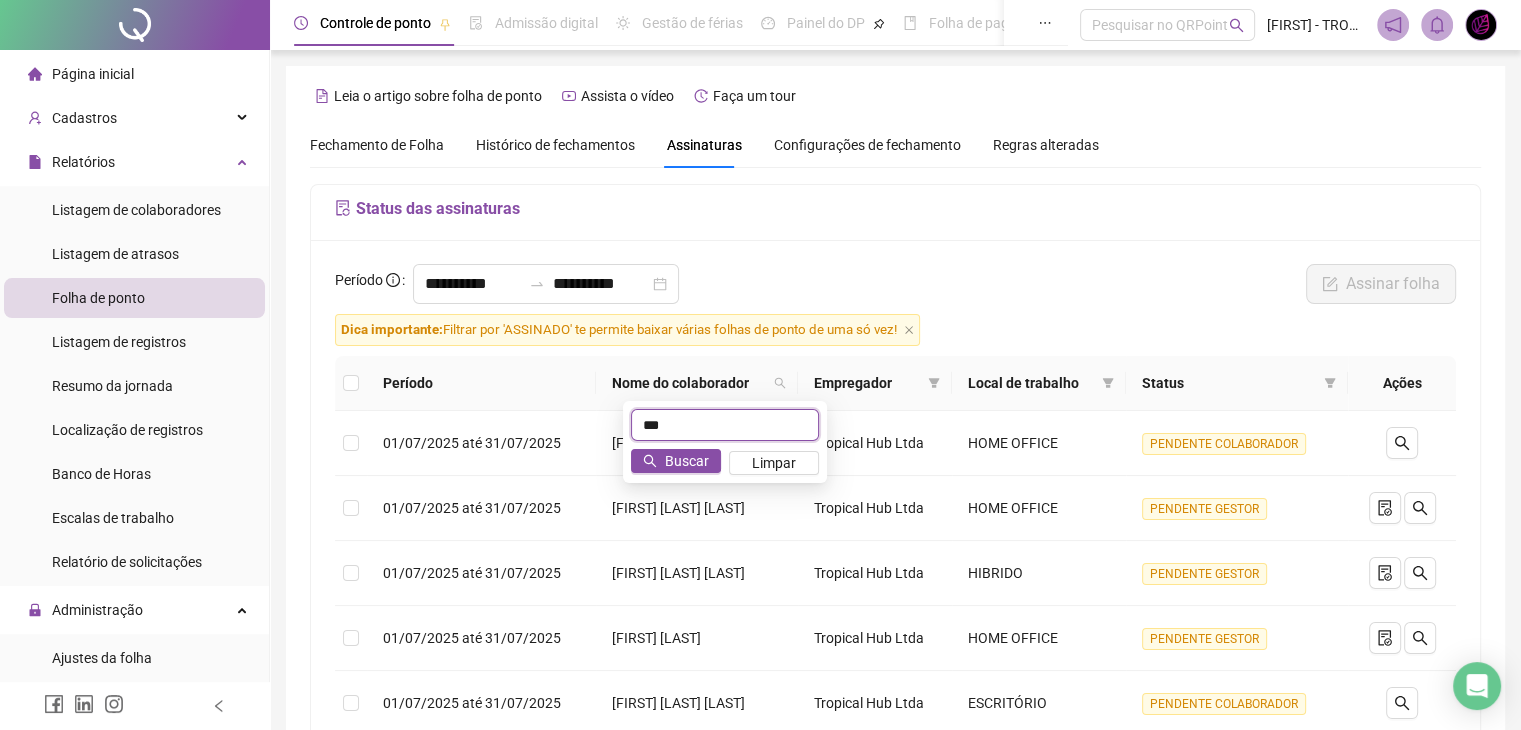 type on "***" 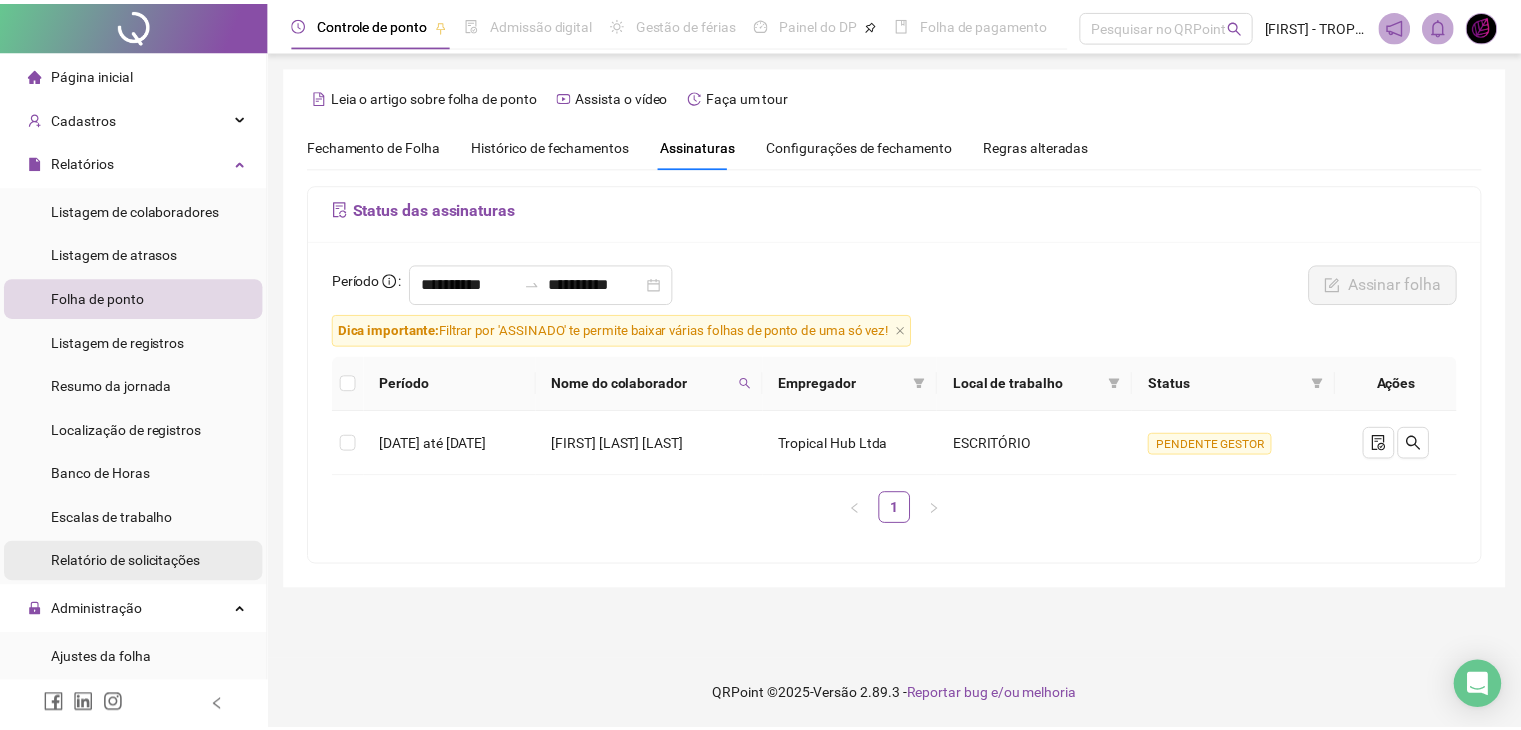 scroll, scrollTop: 300, scrollLeft: 0, axis: vertical 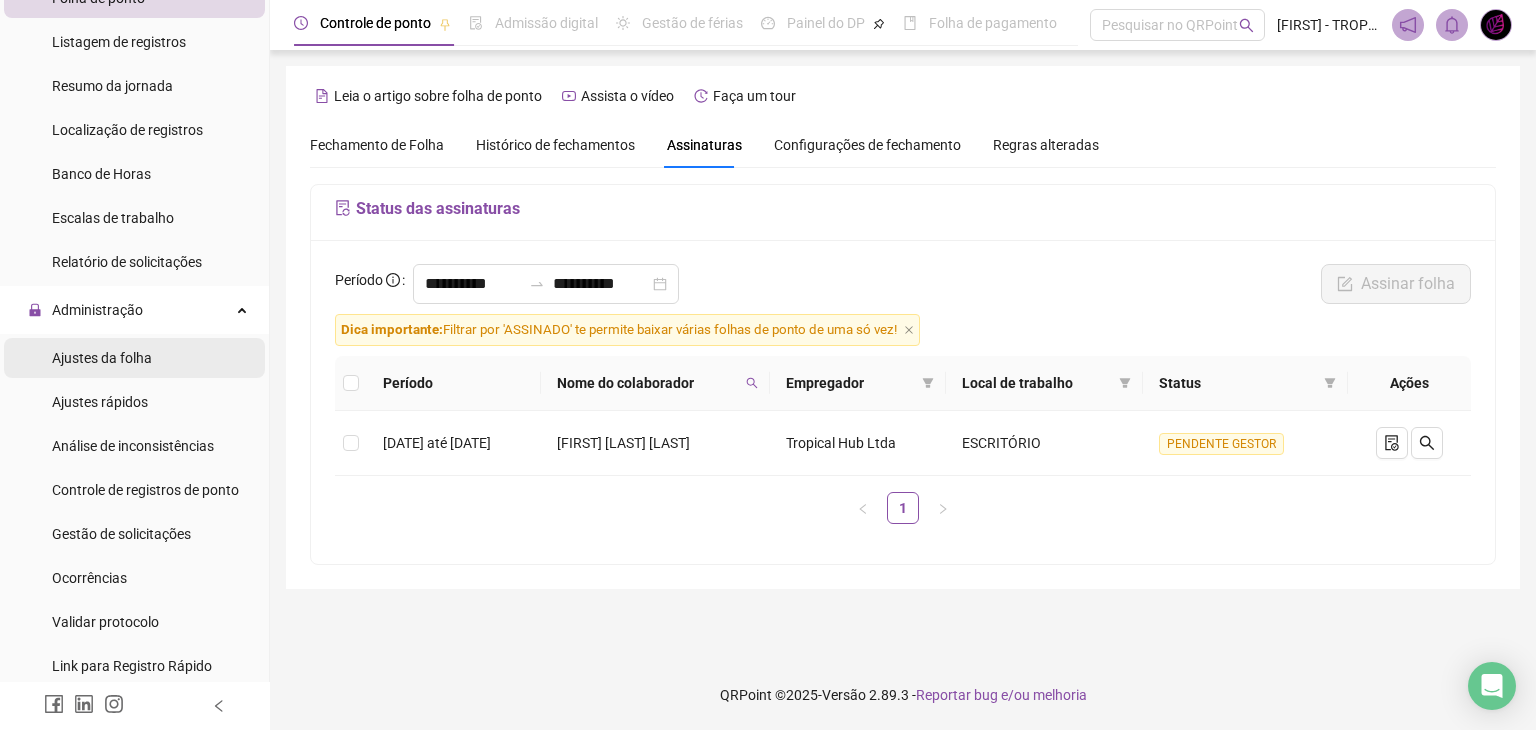 click on "Ajustes da folha" at bounding box center [134, 358] 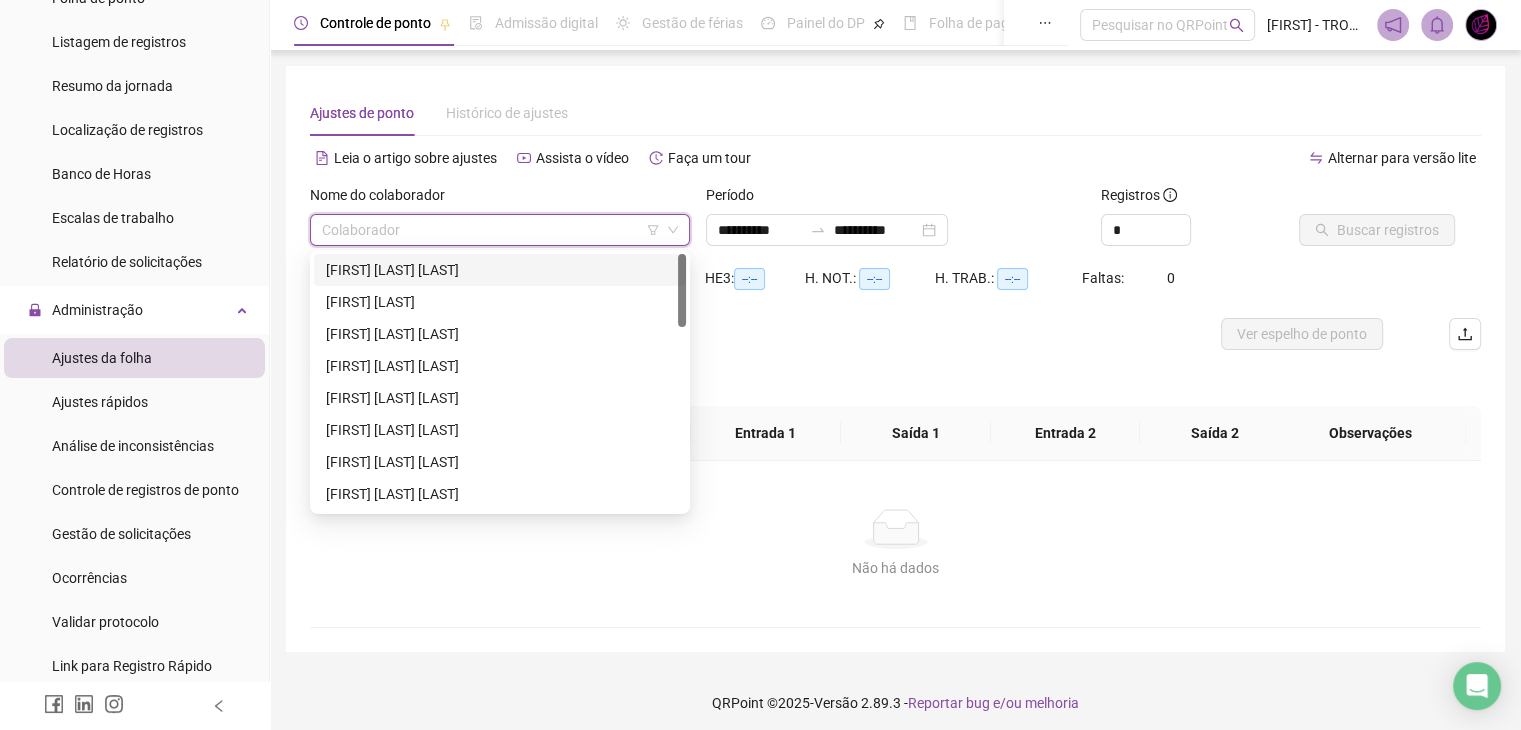click at bounding box center (491, 230) 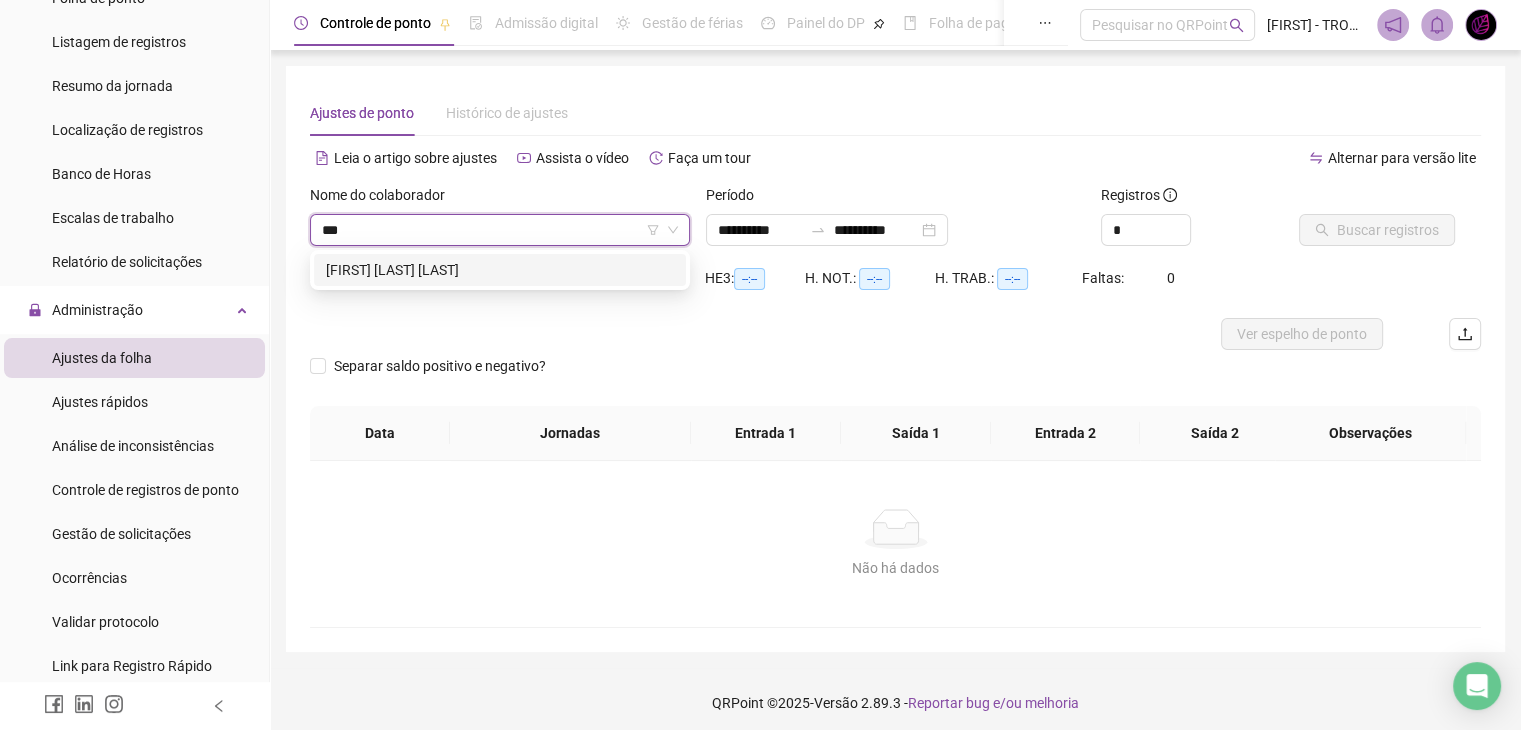 type on "***" 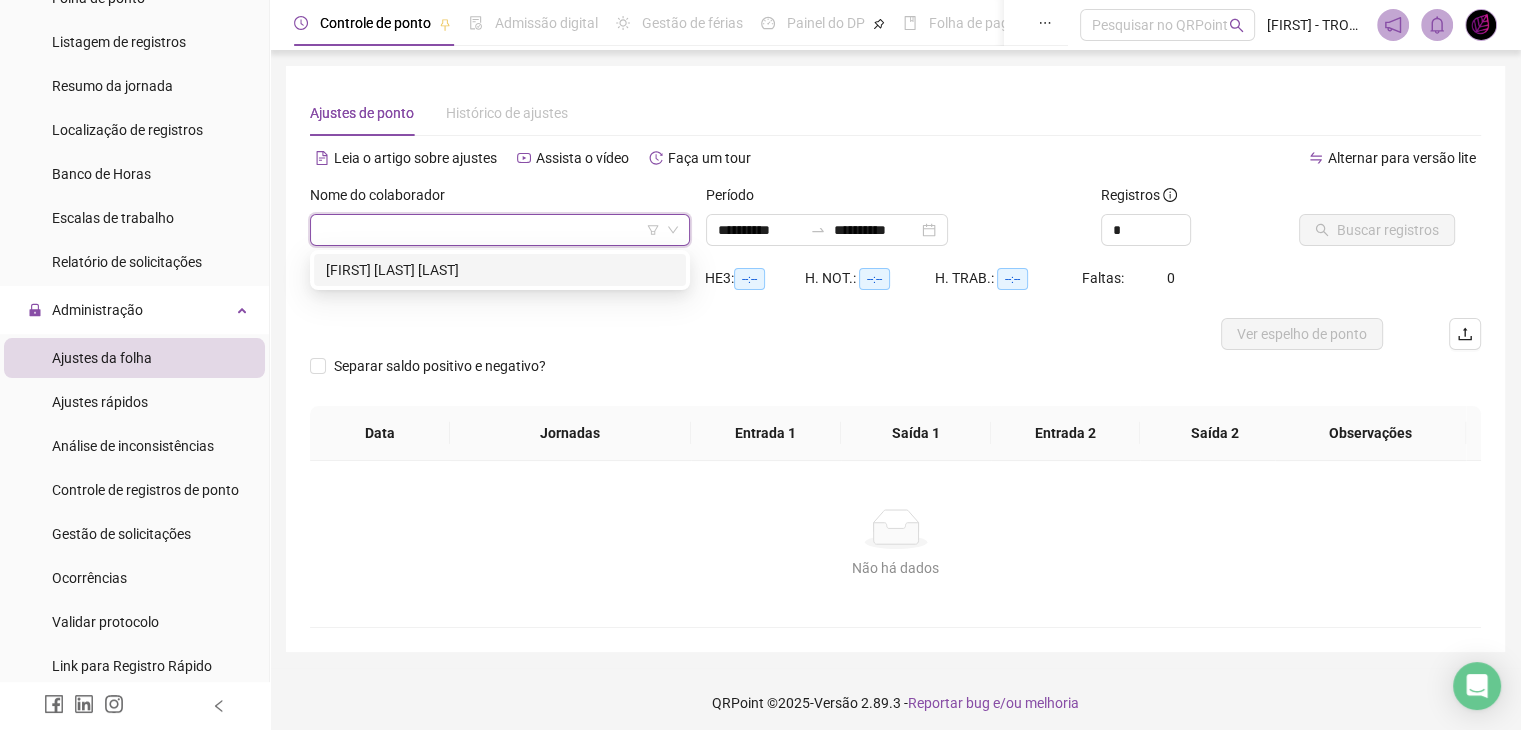 click on "Saldo total:   --:--" at bounding box center (407, 278) 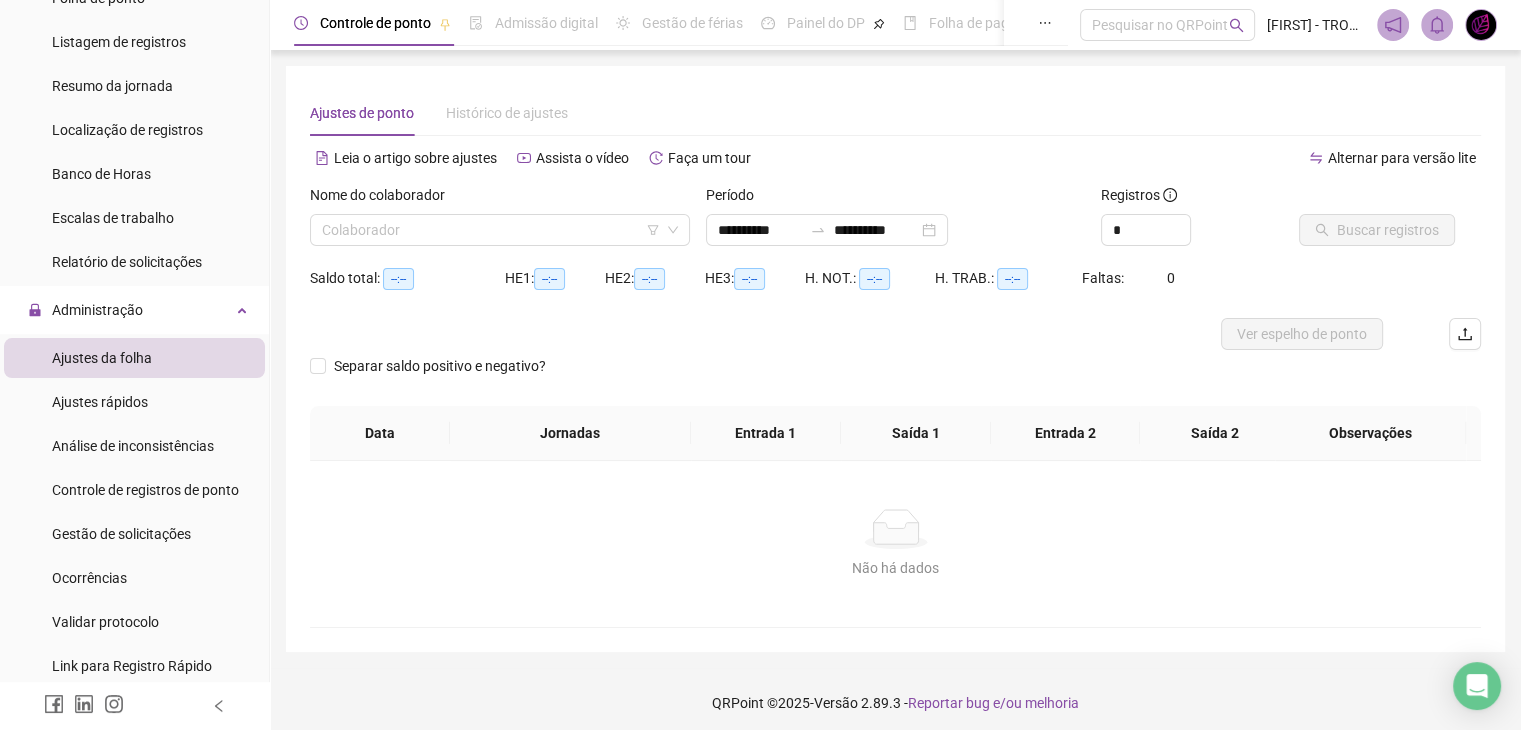 click on "Saldo total:   --:--" at bounding box center [407, 278] 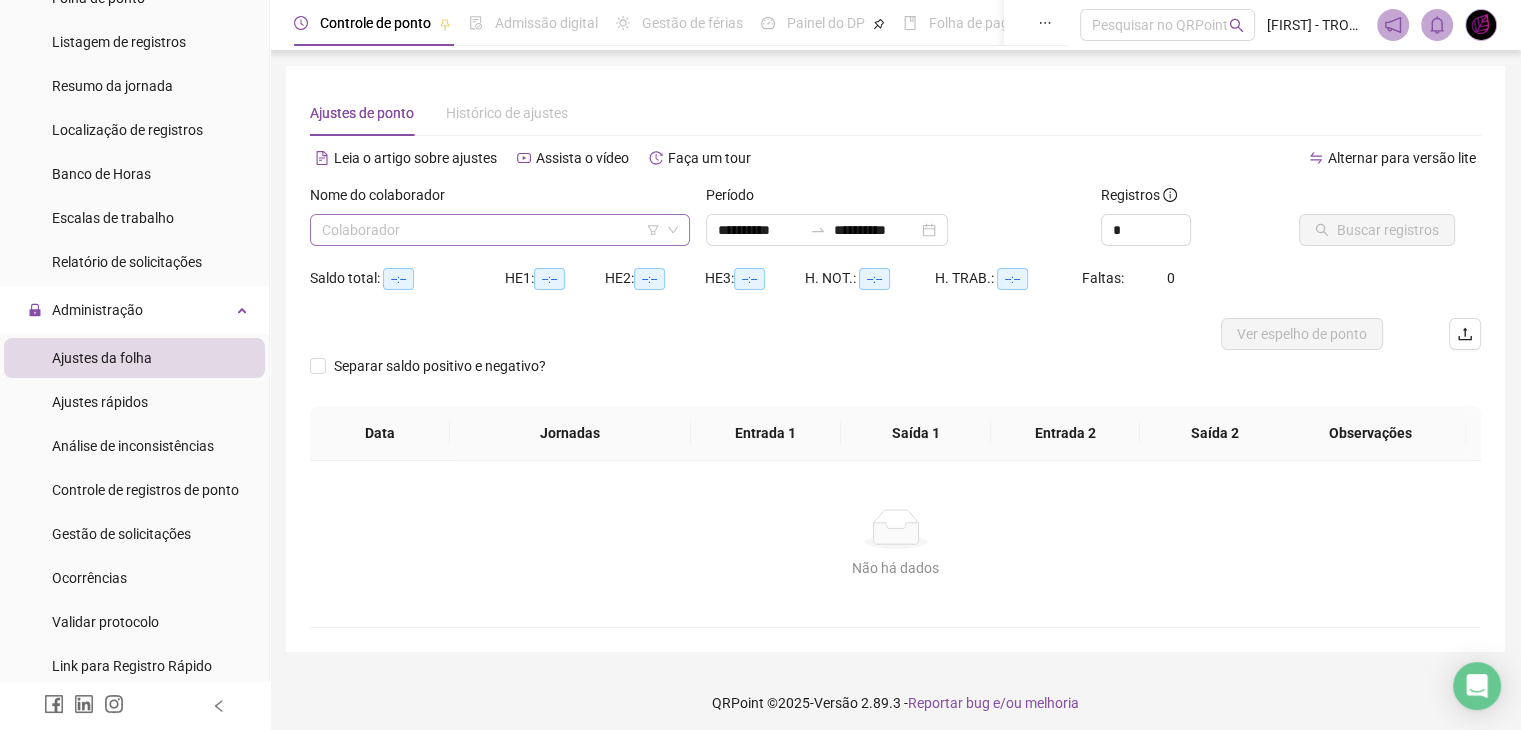 click at bounding box center [491, 230] 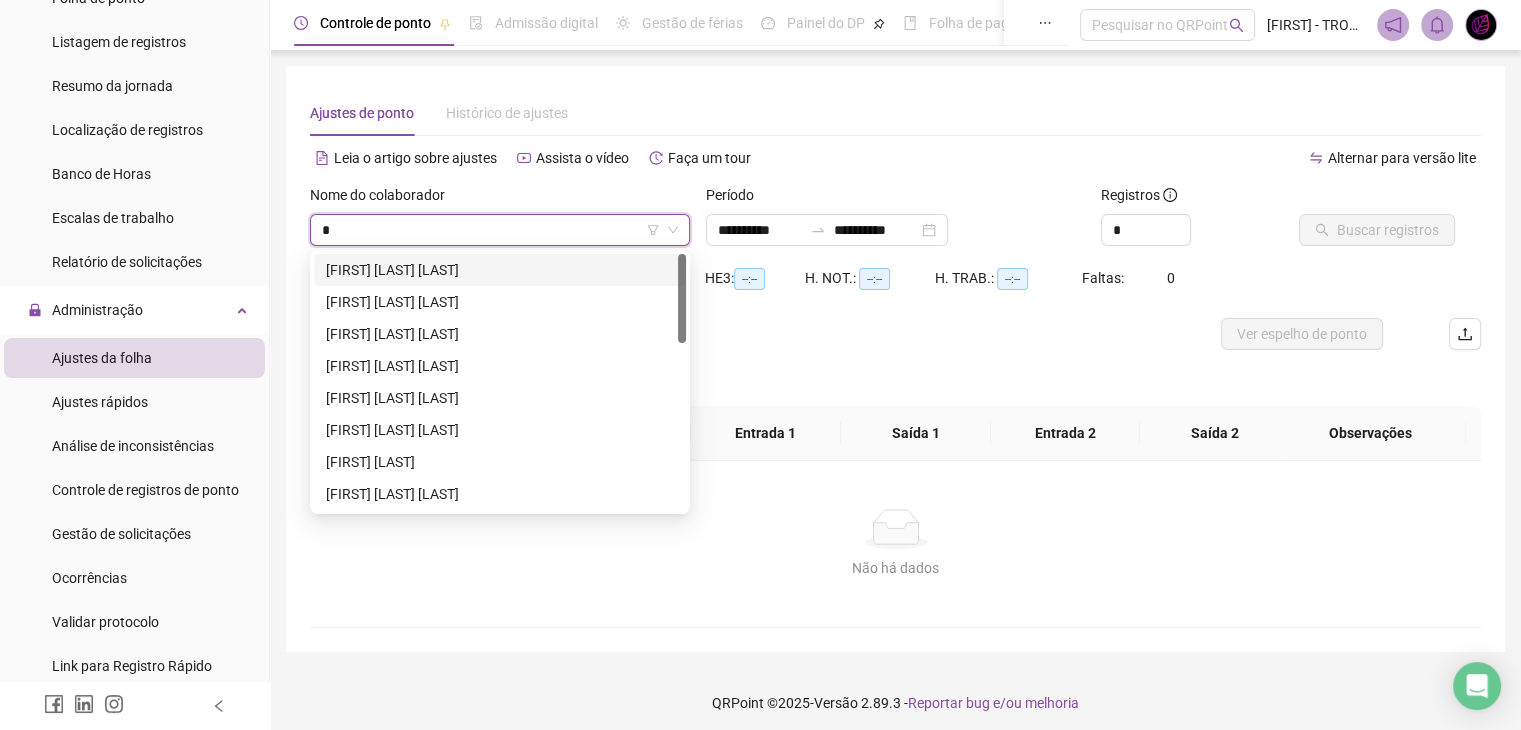 type on "**" 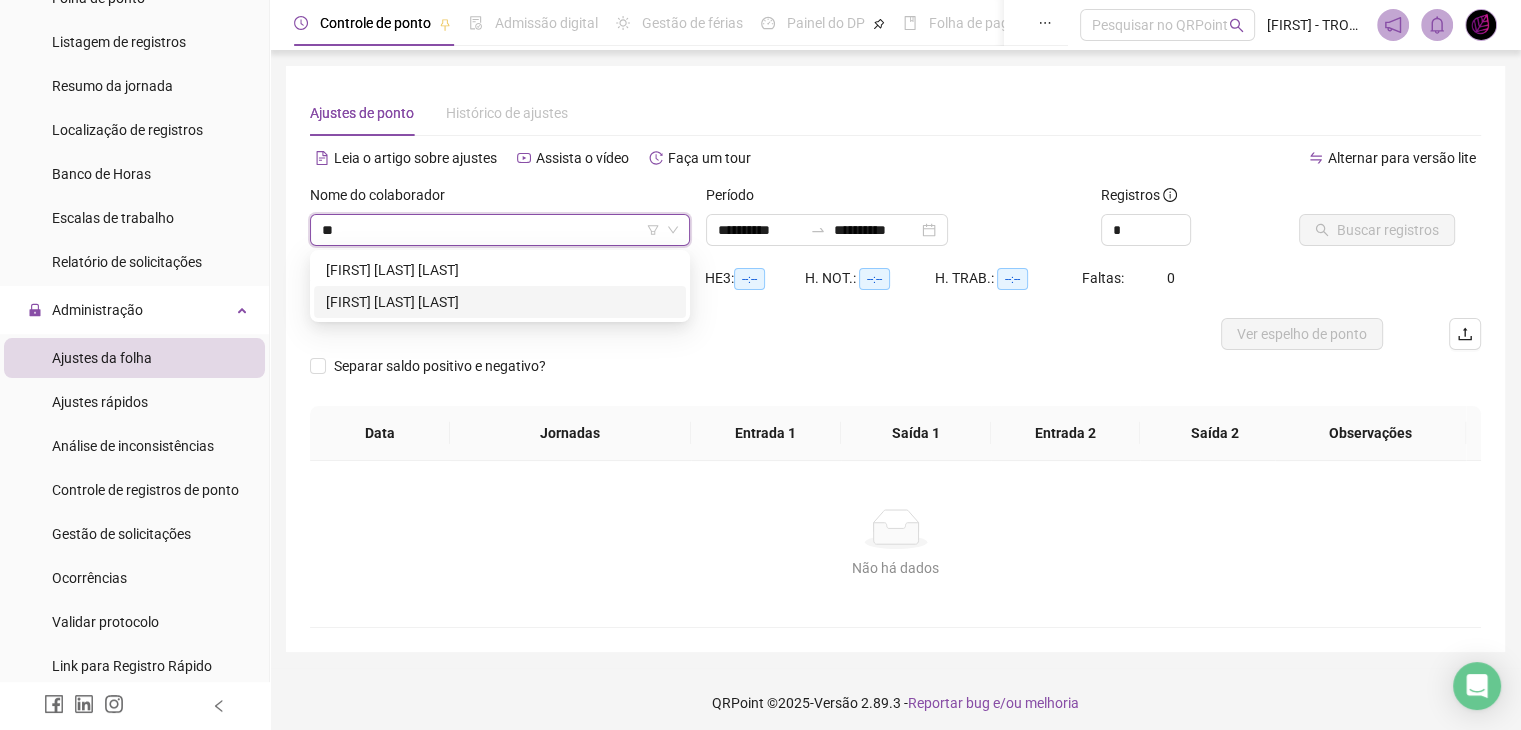 click on "[FIRST] [LAST] [LAST]" at bounding box center (500, 302) 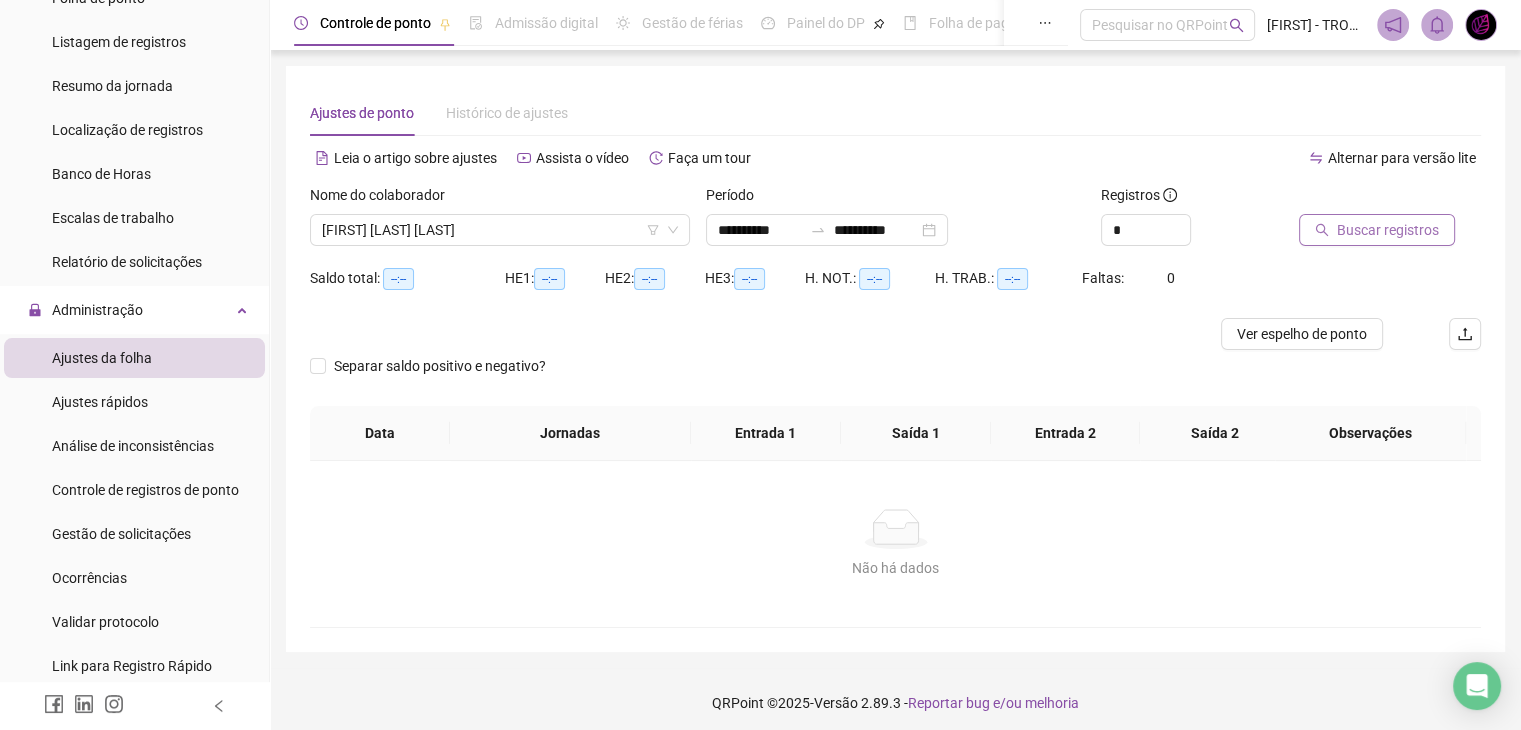 click on "Buscar registros" at bounding box center (1388, 230) 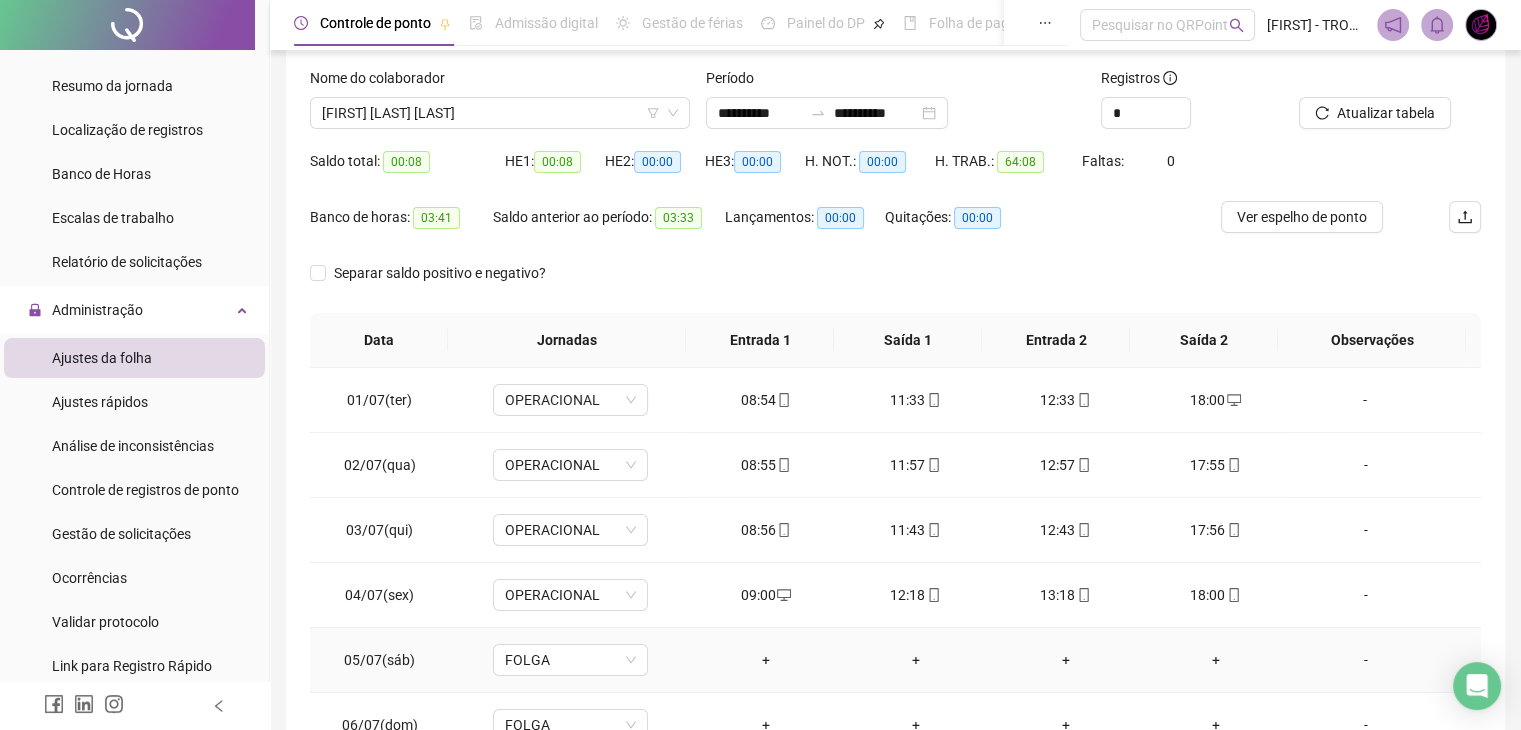 scroll, scrollTop: 292, scrollLeft: 0, axis: vertical 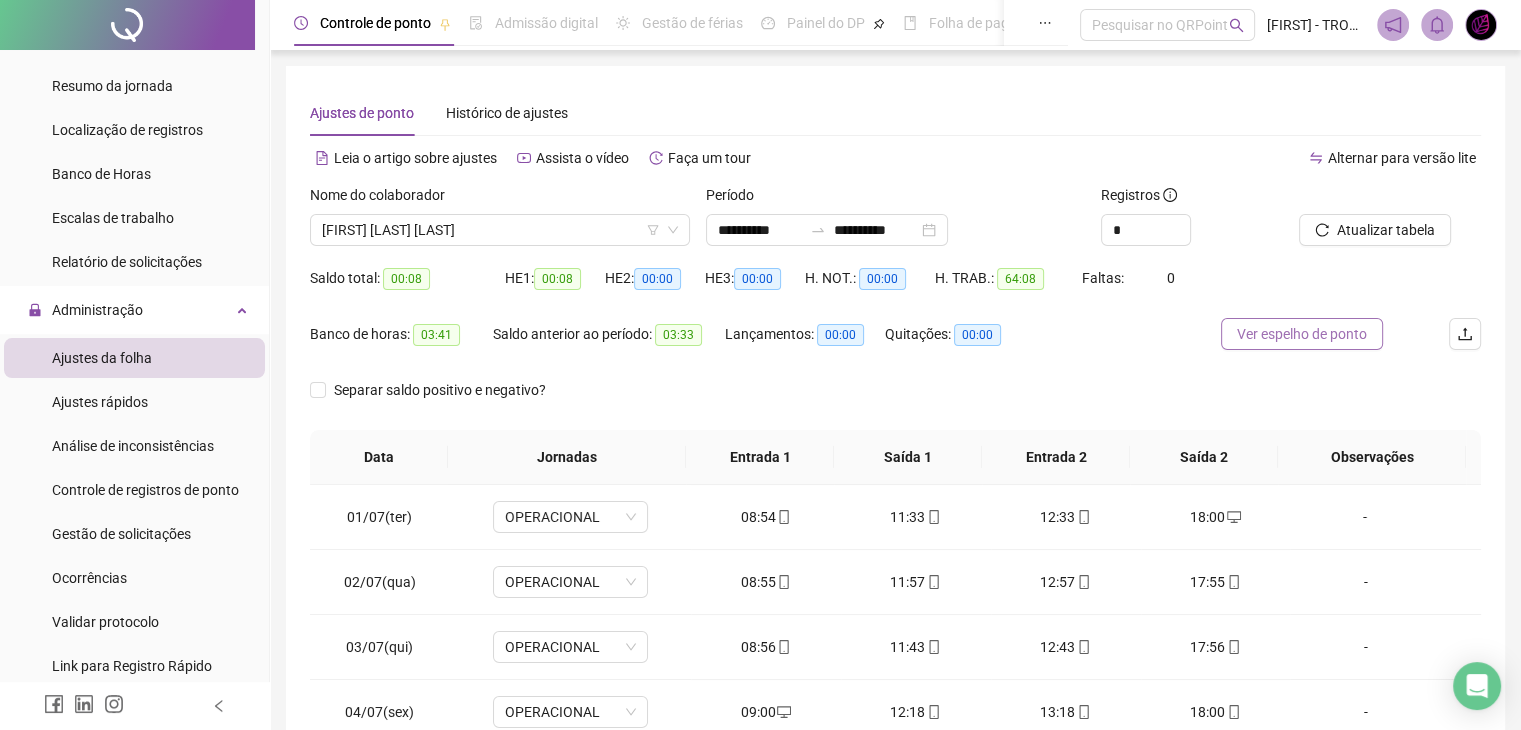 click on "Ver espelho de ponto" at bounding box center (1302, 334) 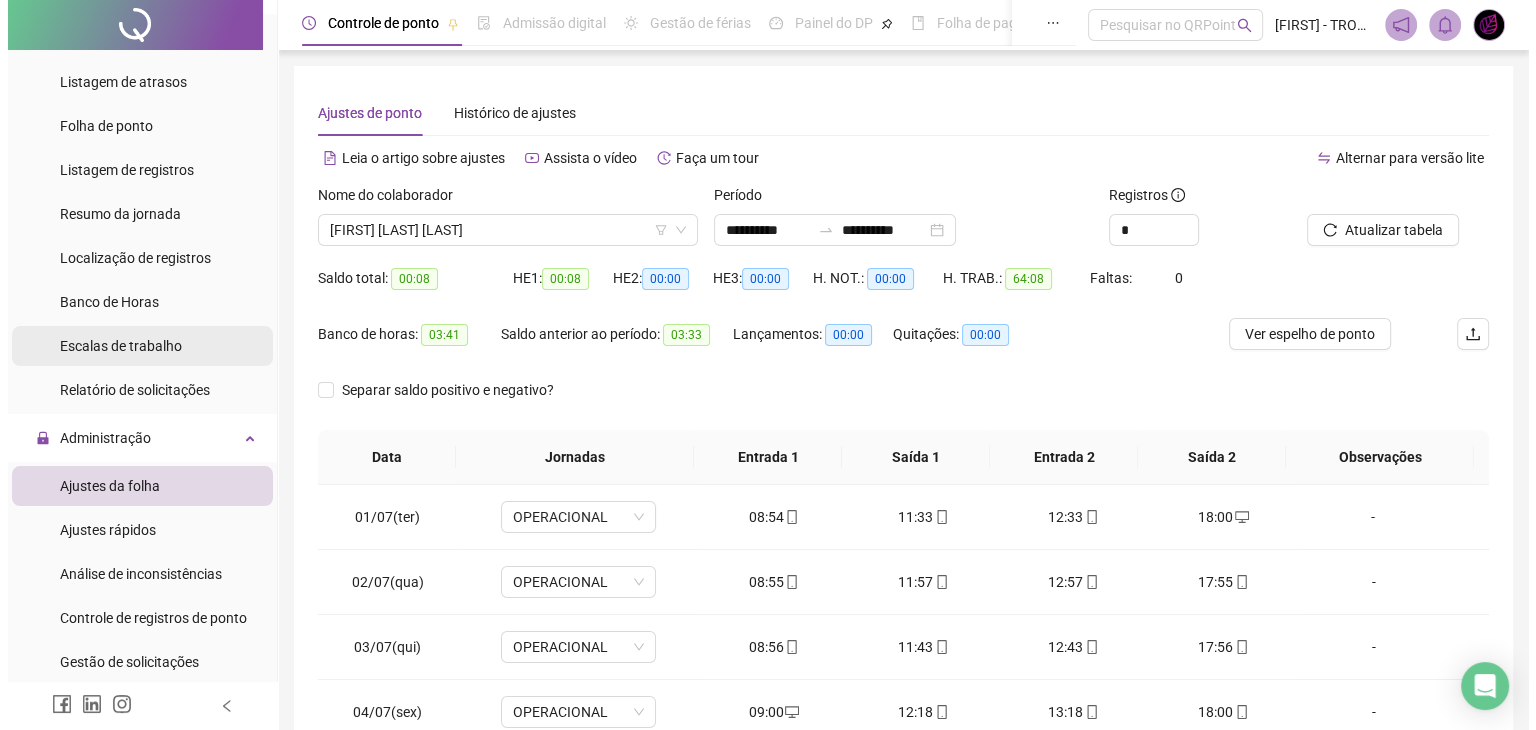 scroll, scrollTop: 0, scrollLeft: 0, axis: both 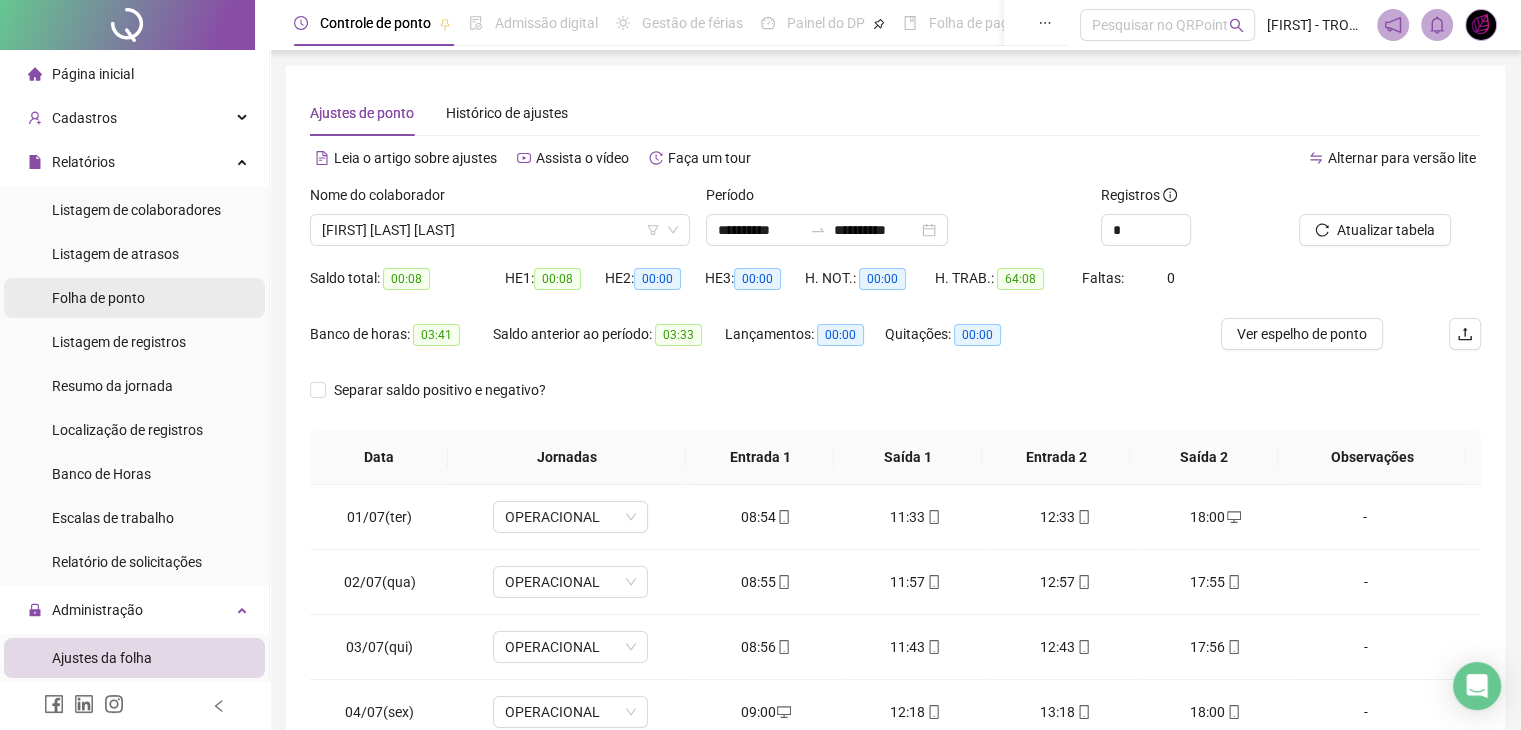 click on "Folha de ponto" at bounding box center (98, 298) 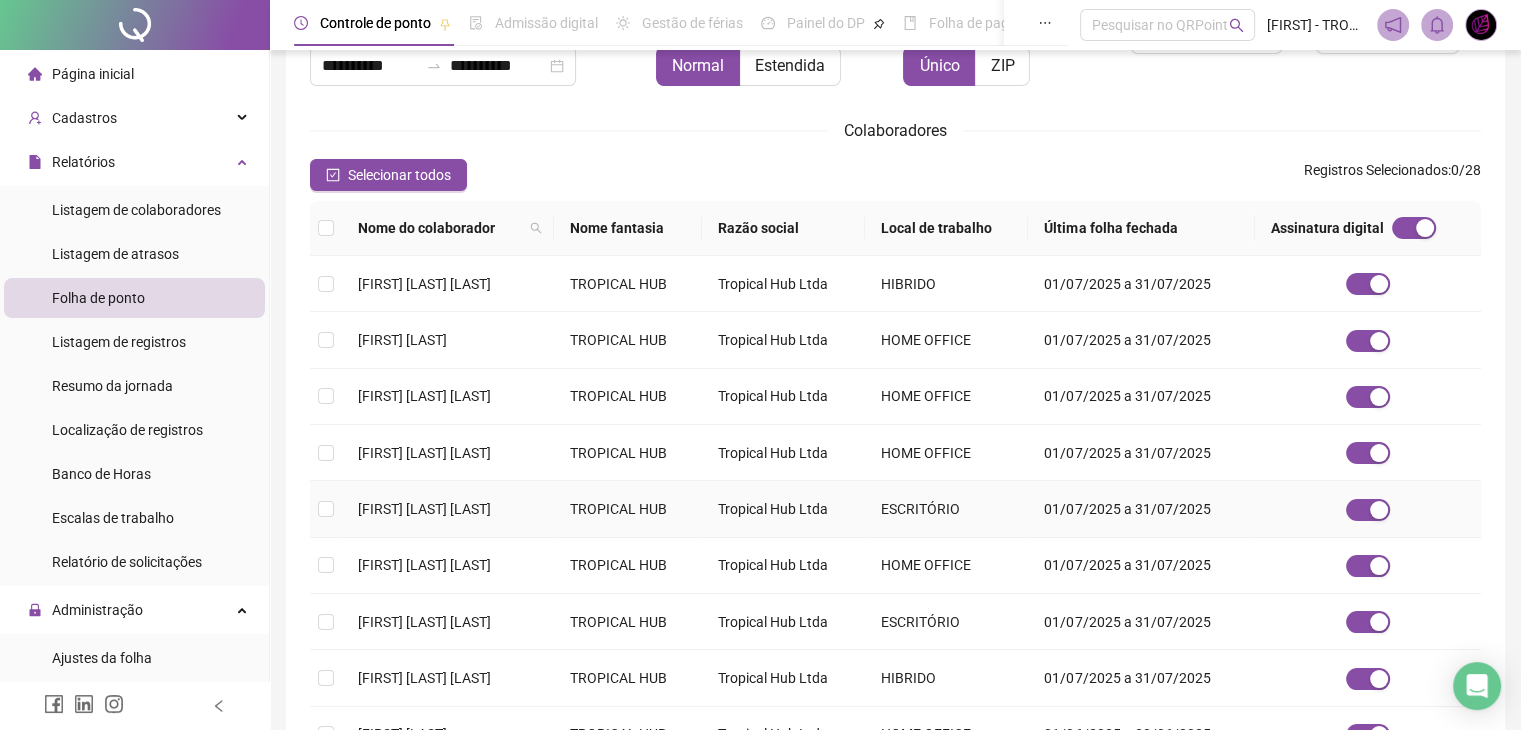 scroll, scrollTop: 333, scrollLeft: 0, axis: vertical 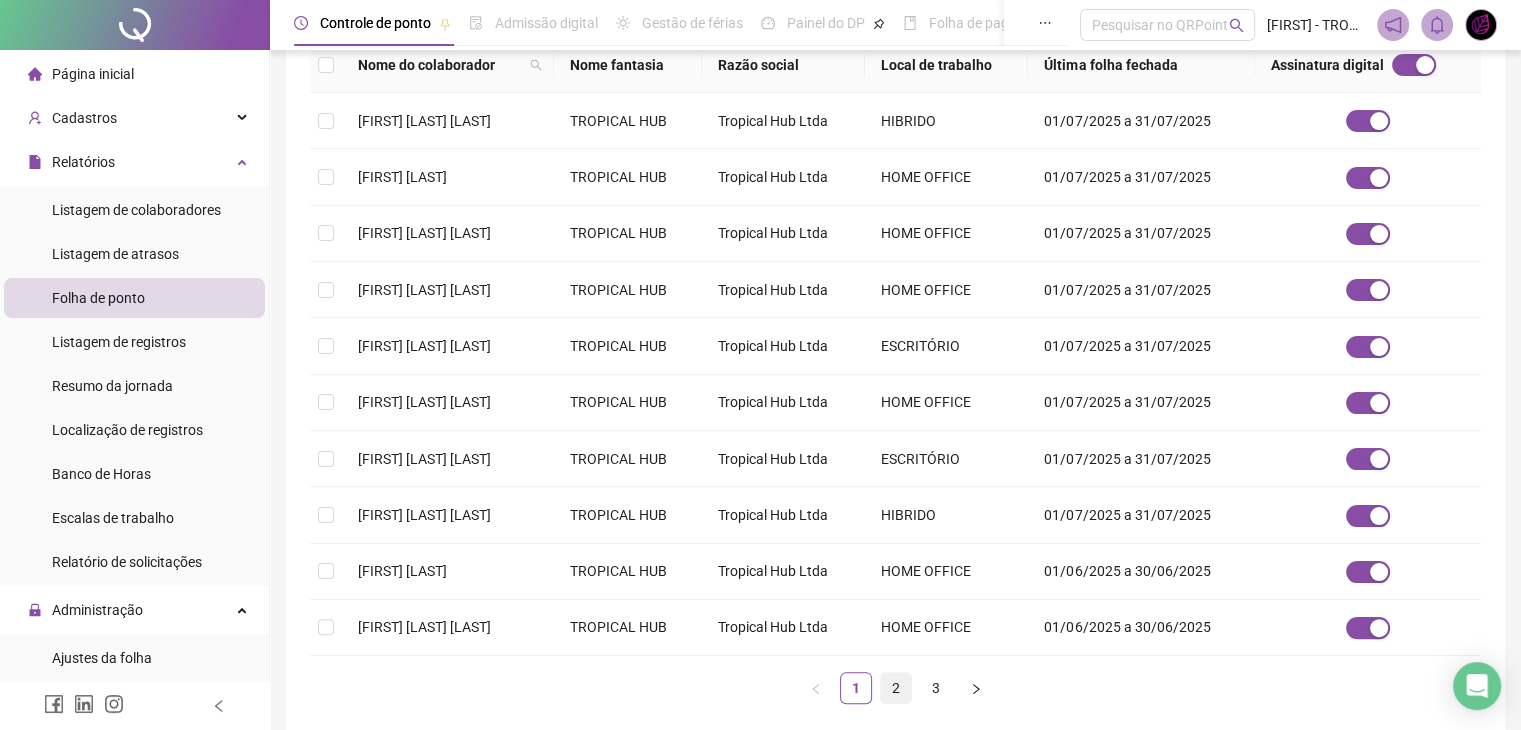 click on "2" at bounding box center (896, 688) 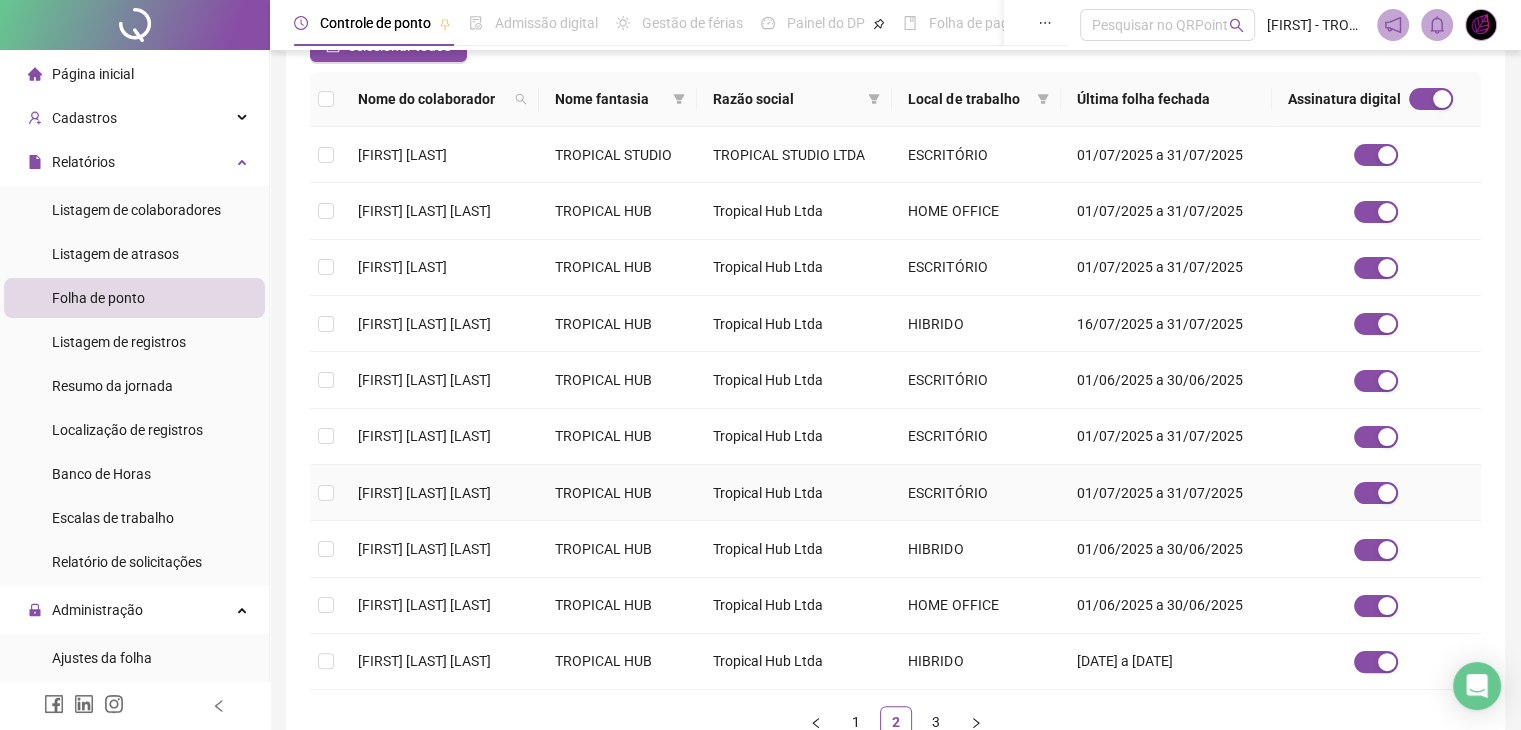 scroll, scrollTop: 333, scrollLeft: 0, axis: vertical 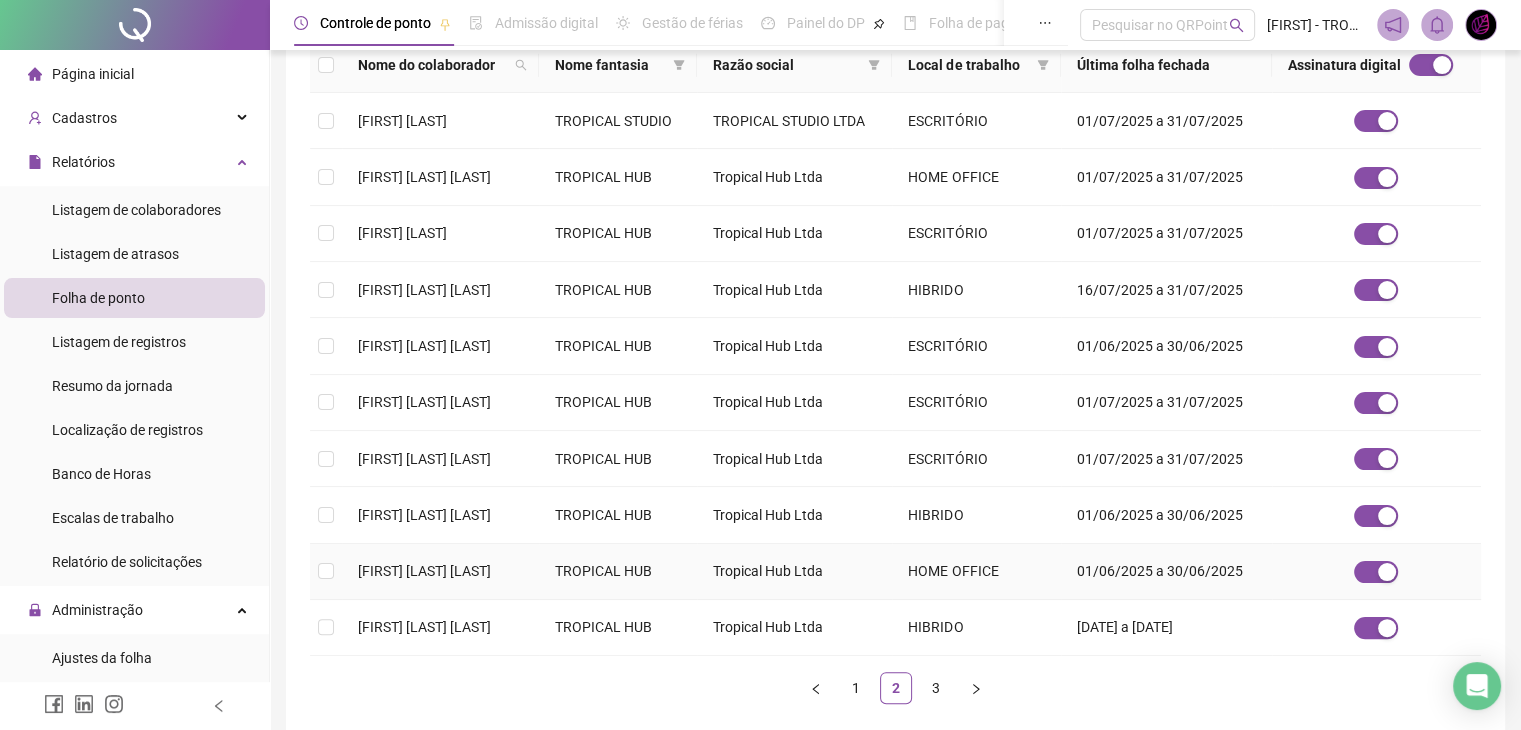 click on "[FIRST] [LAST] [LAST]" at bounding box center (424, 571) 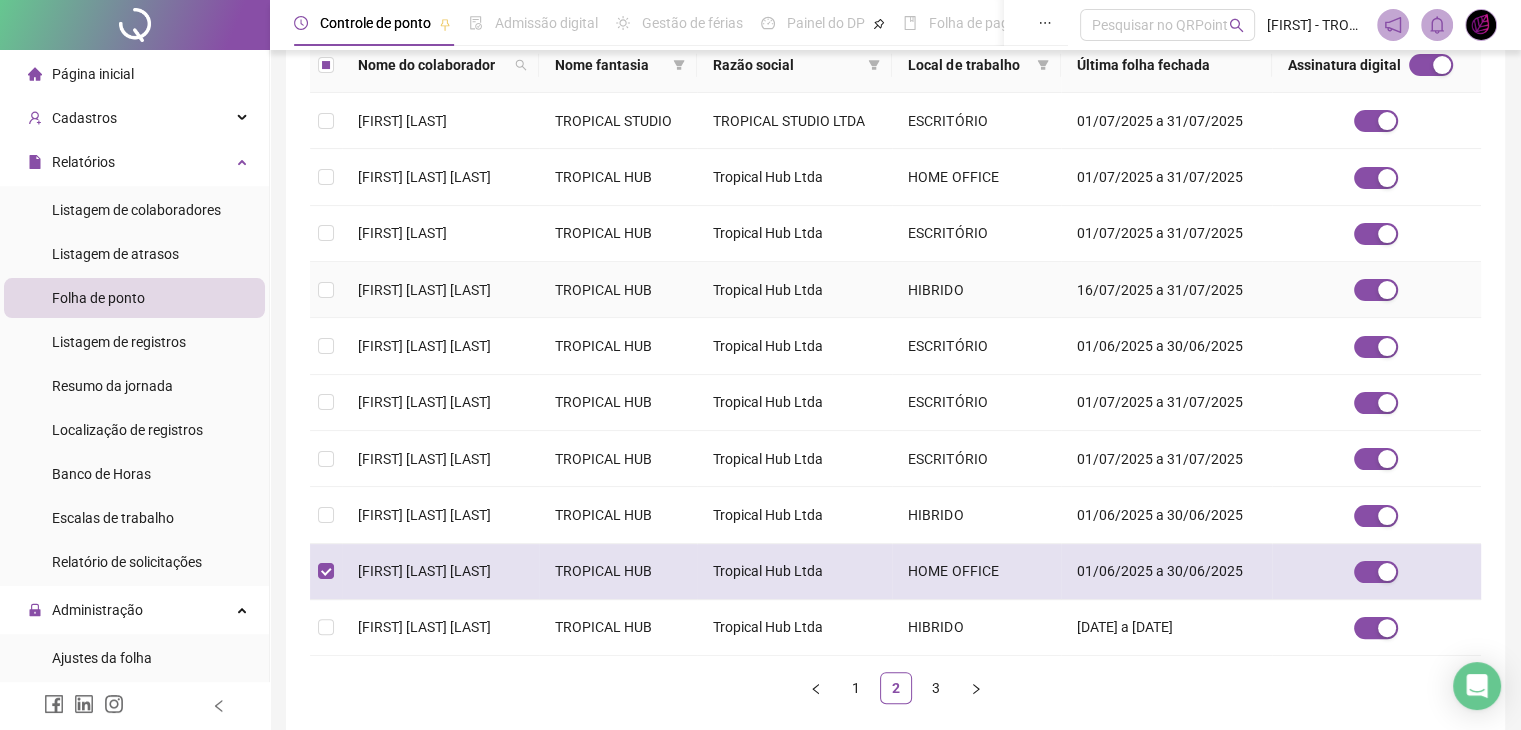 scroll, scrollTop: 33, scrollLeft: 0, axis: vertical 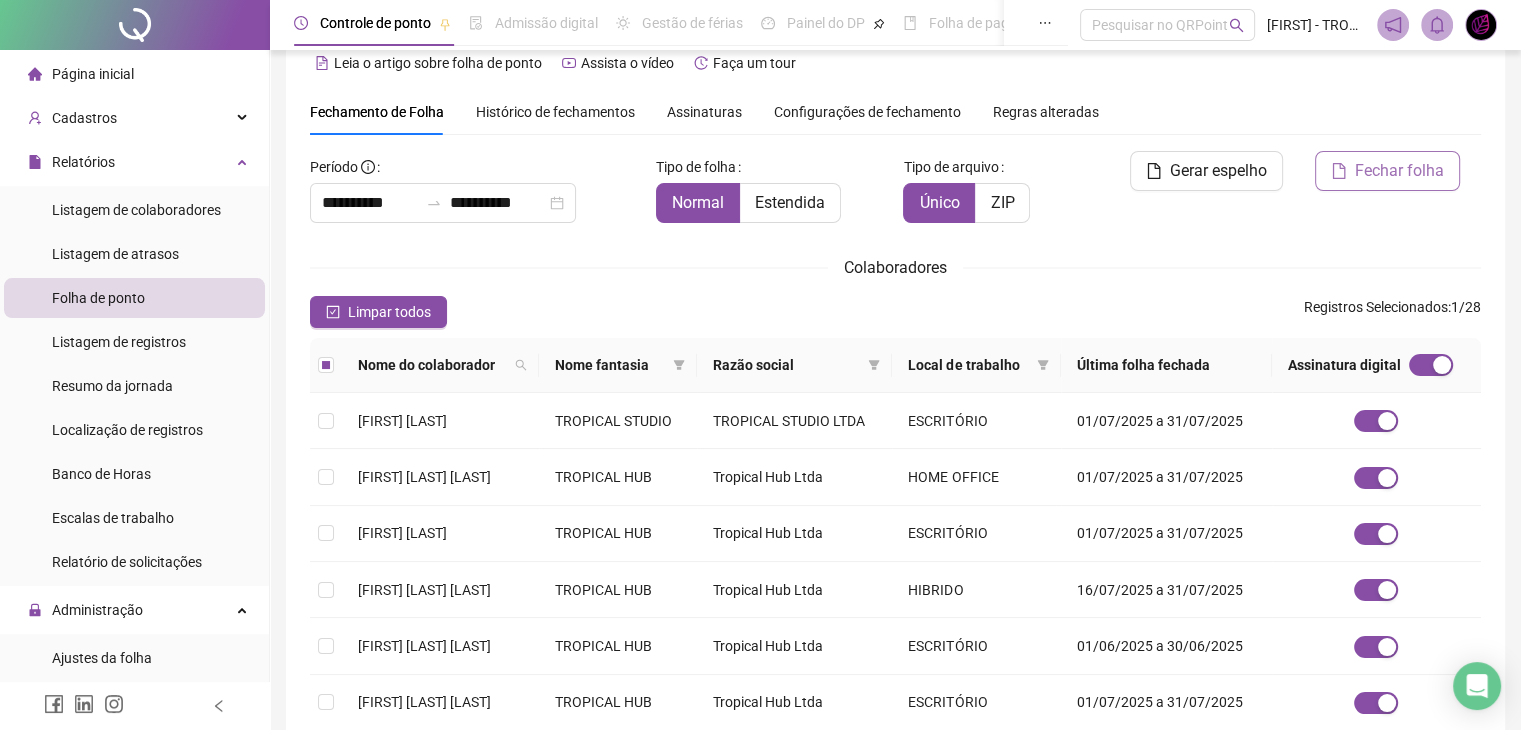 click on "Fechar folha" at bounding box center [1399, 171] 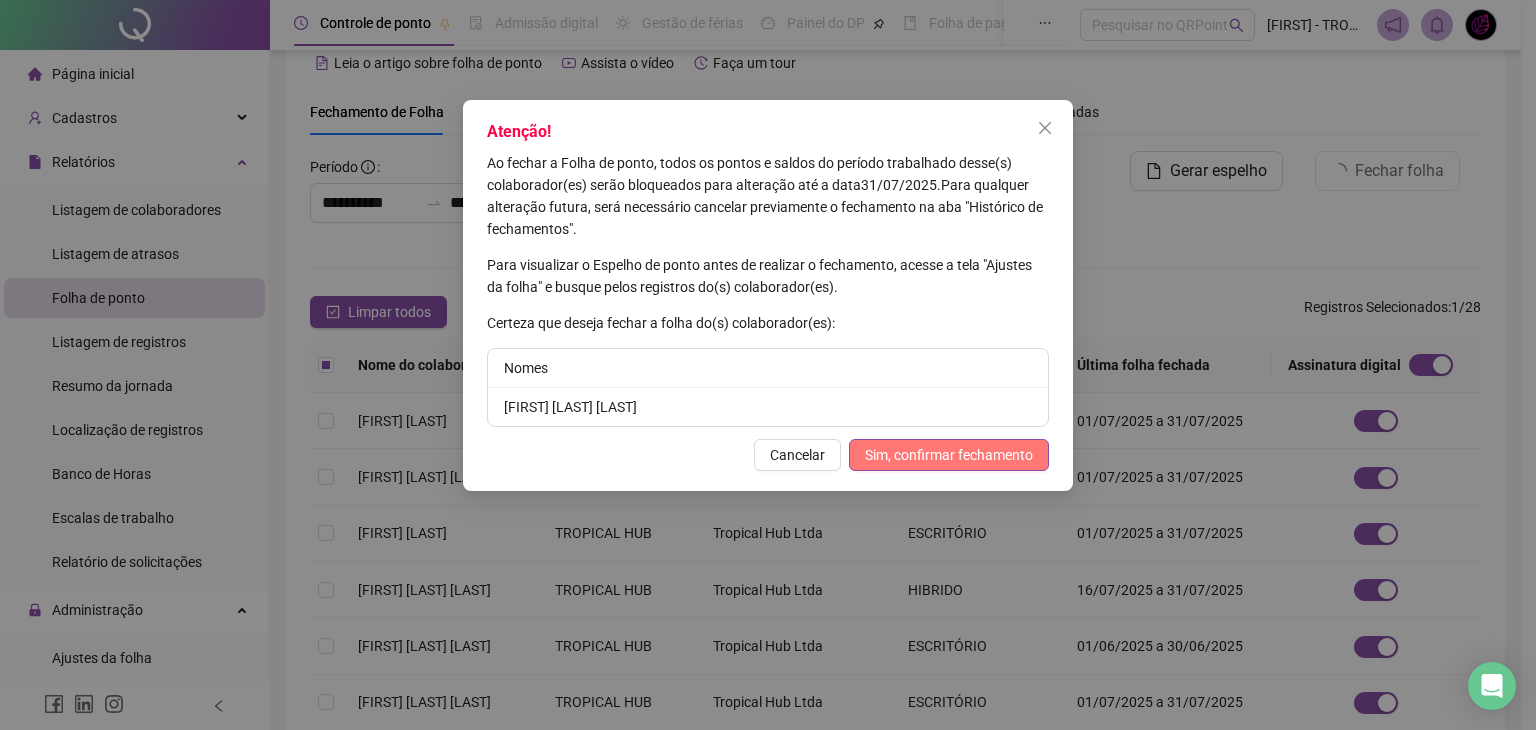 click on "Sim, confirmar fechamento" at bounding box center [949, 455] 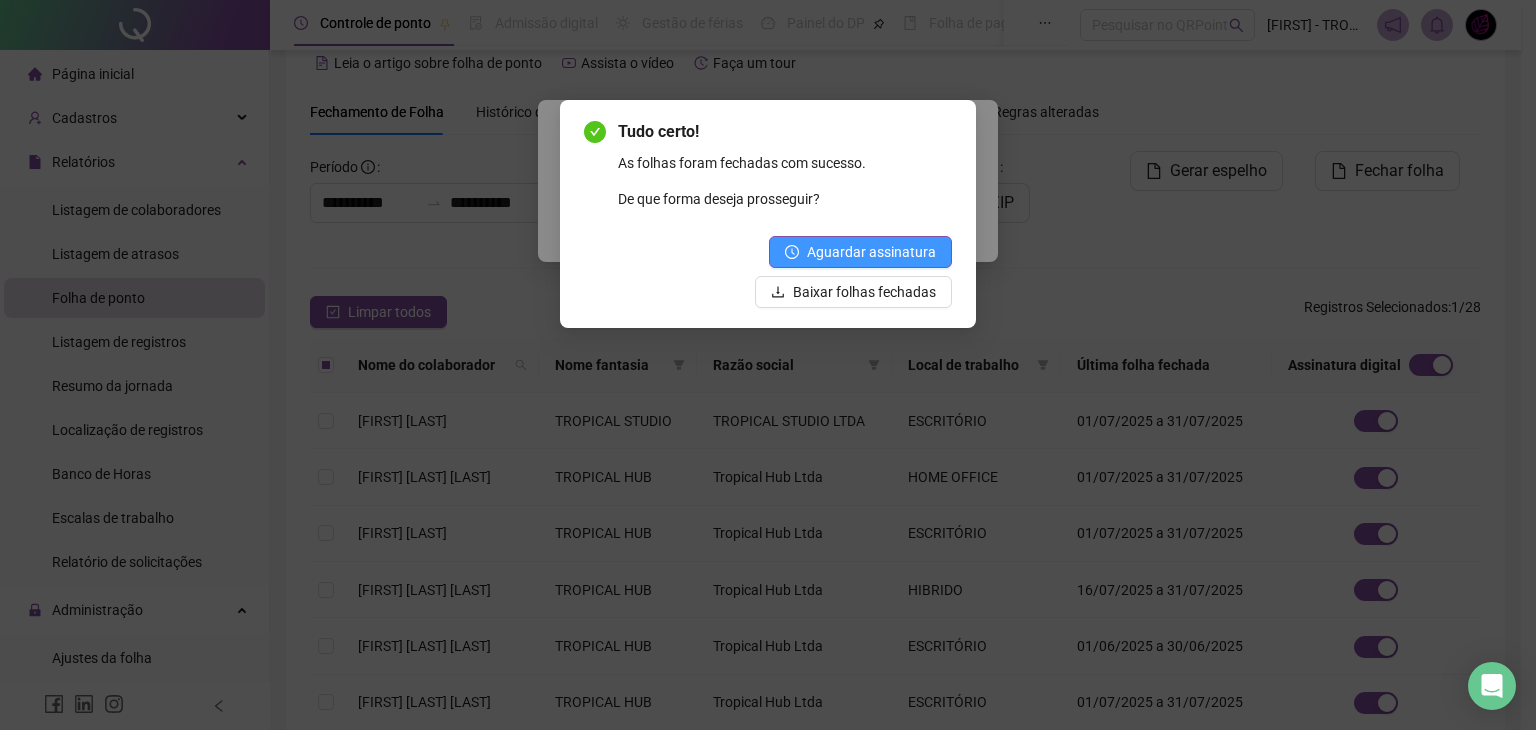 click on "Aguardar assinatura" at bounding box center [860, 252] 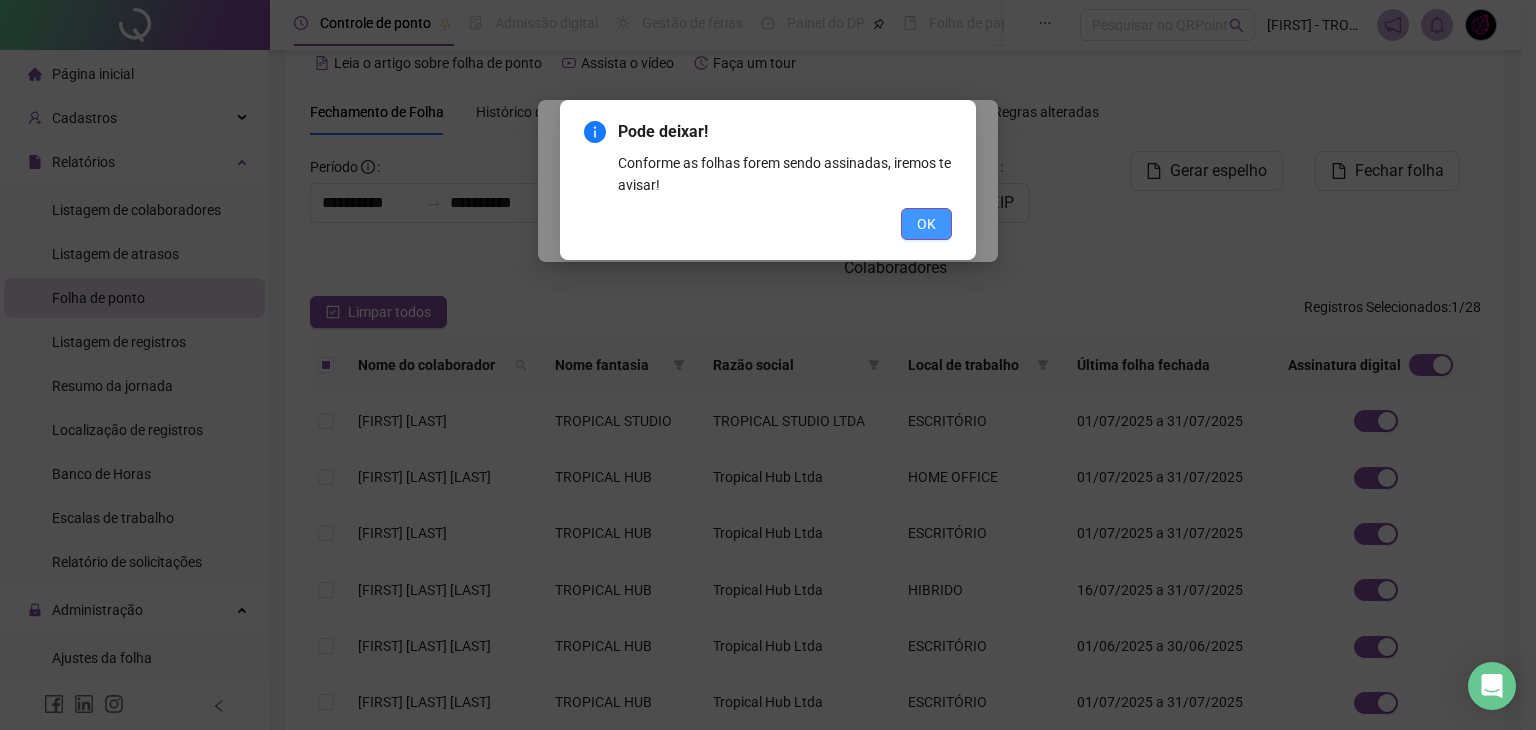 click on "OK" at bounding box center [926, 224] 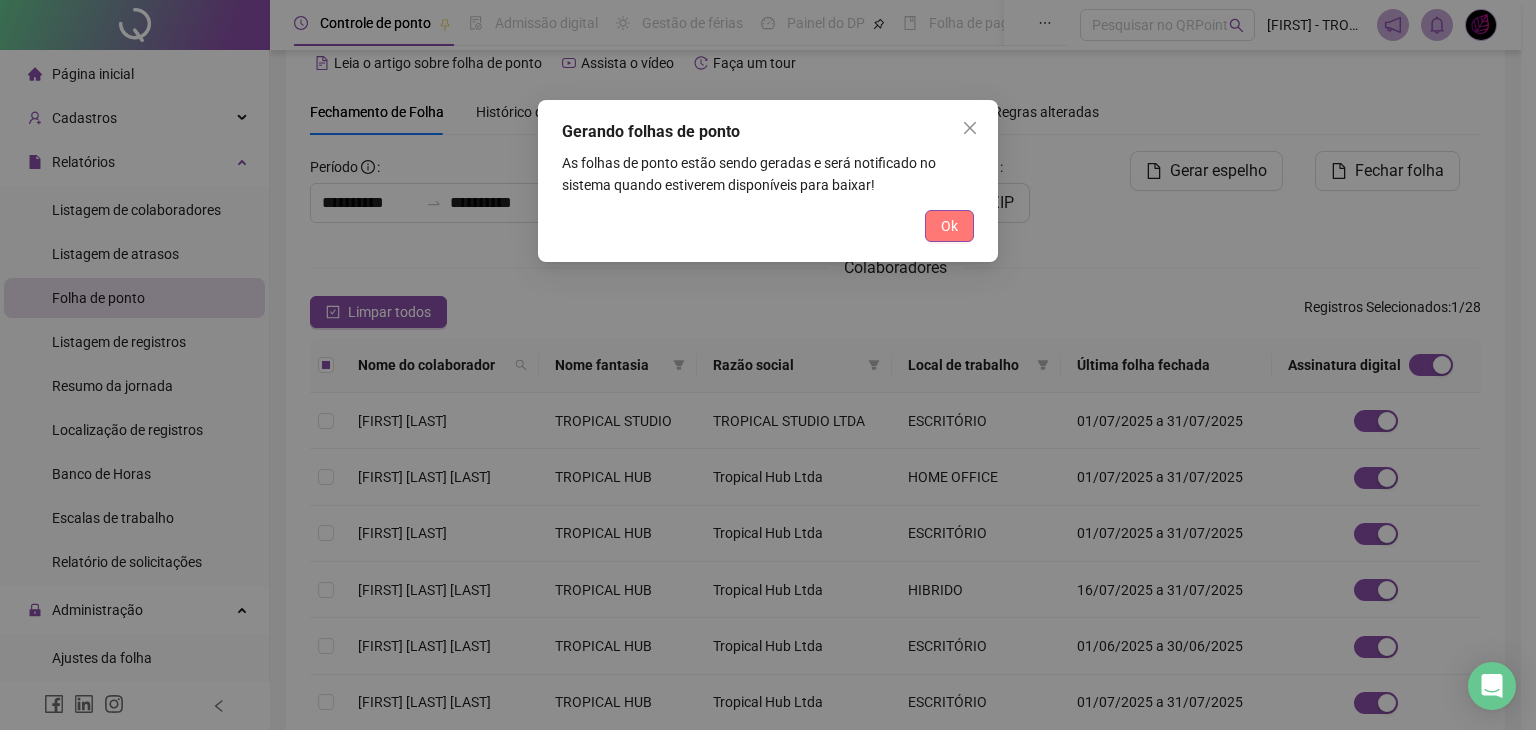 click on "Ok" at bounding box center [949, 226] 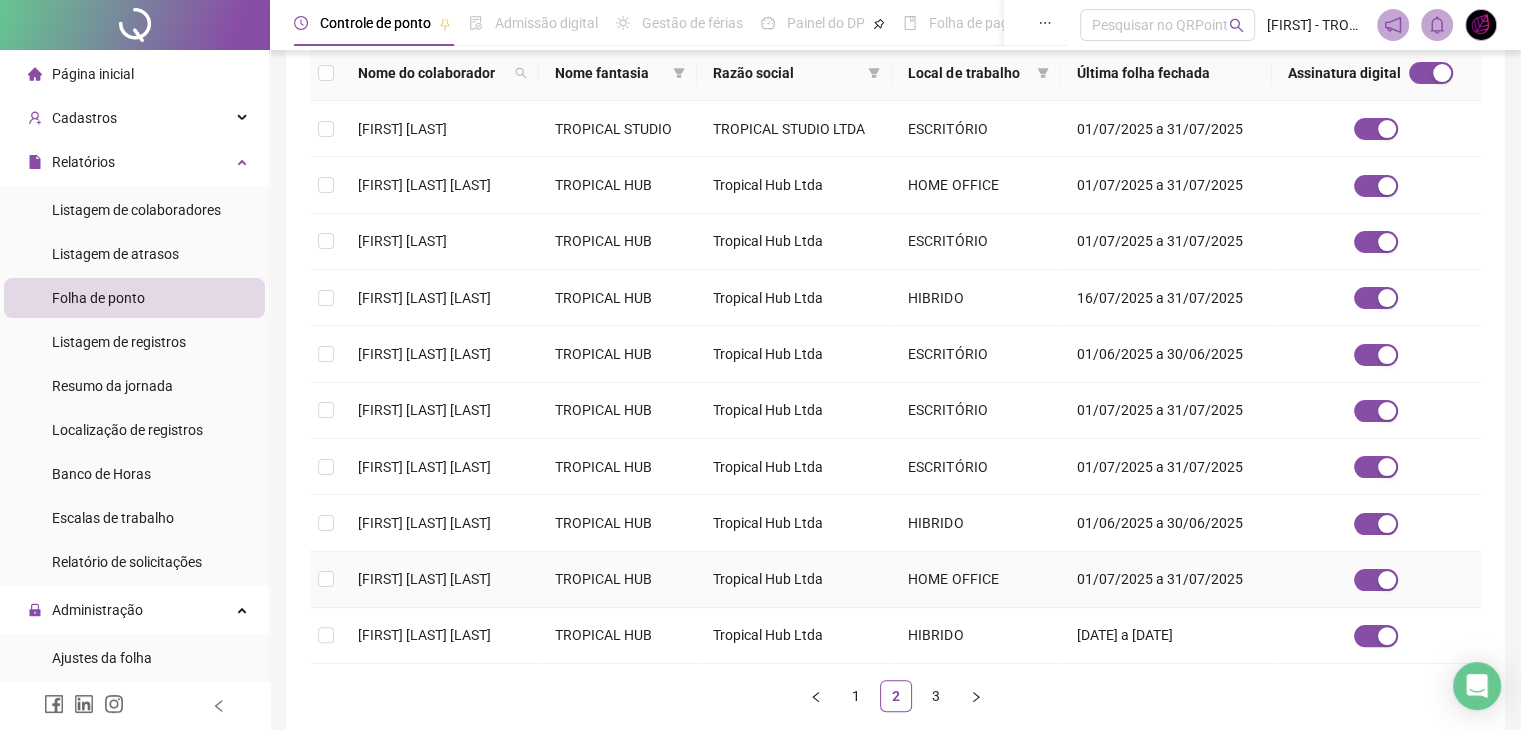 scroll, scrollTop: 433, scrollLeft: 0, axis: vertical 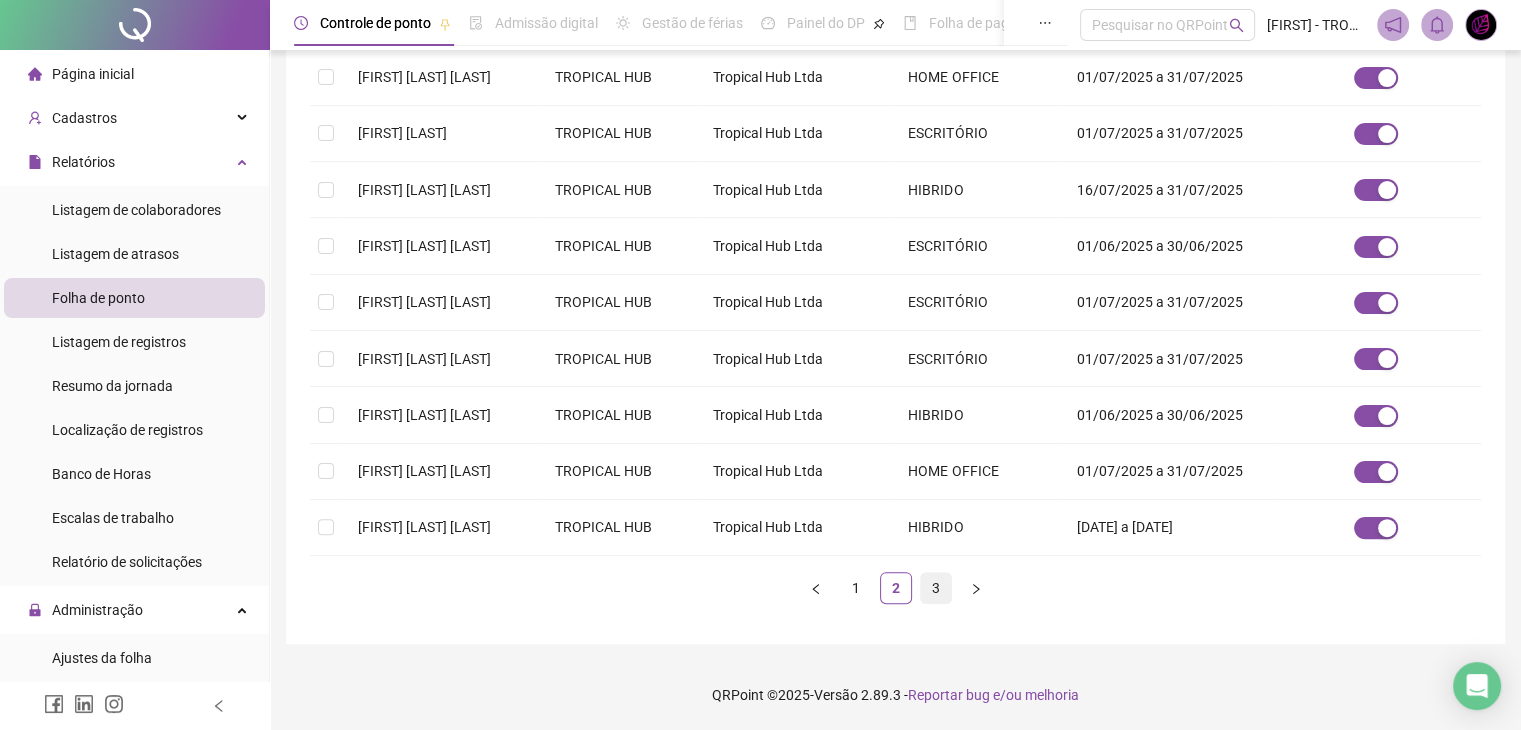 click on "3" at bounding box center (936, 588) 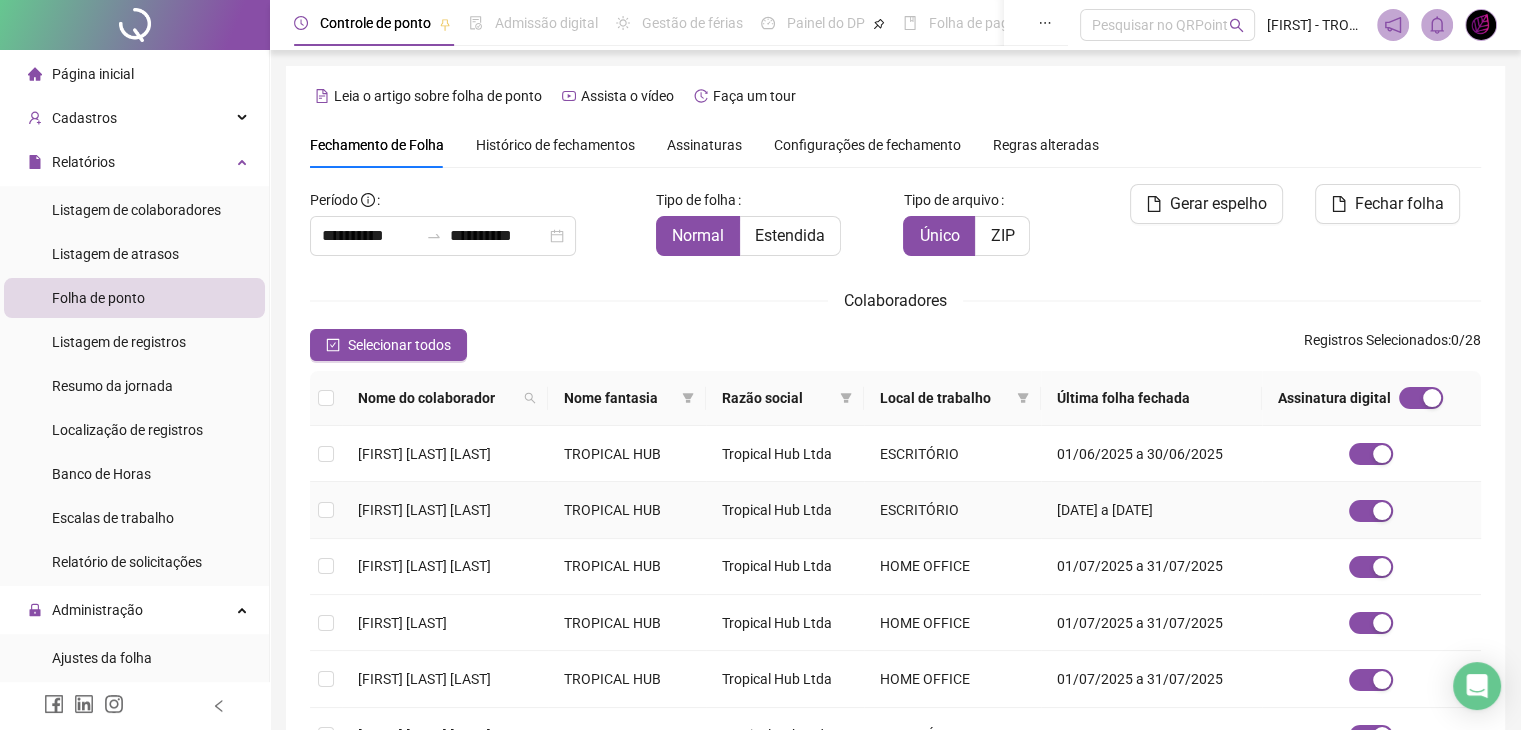 scroll, scrollTop: 0, scrollLeft: 0, axis: both 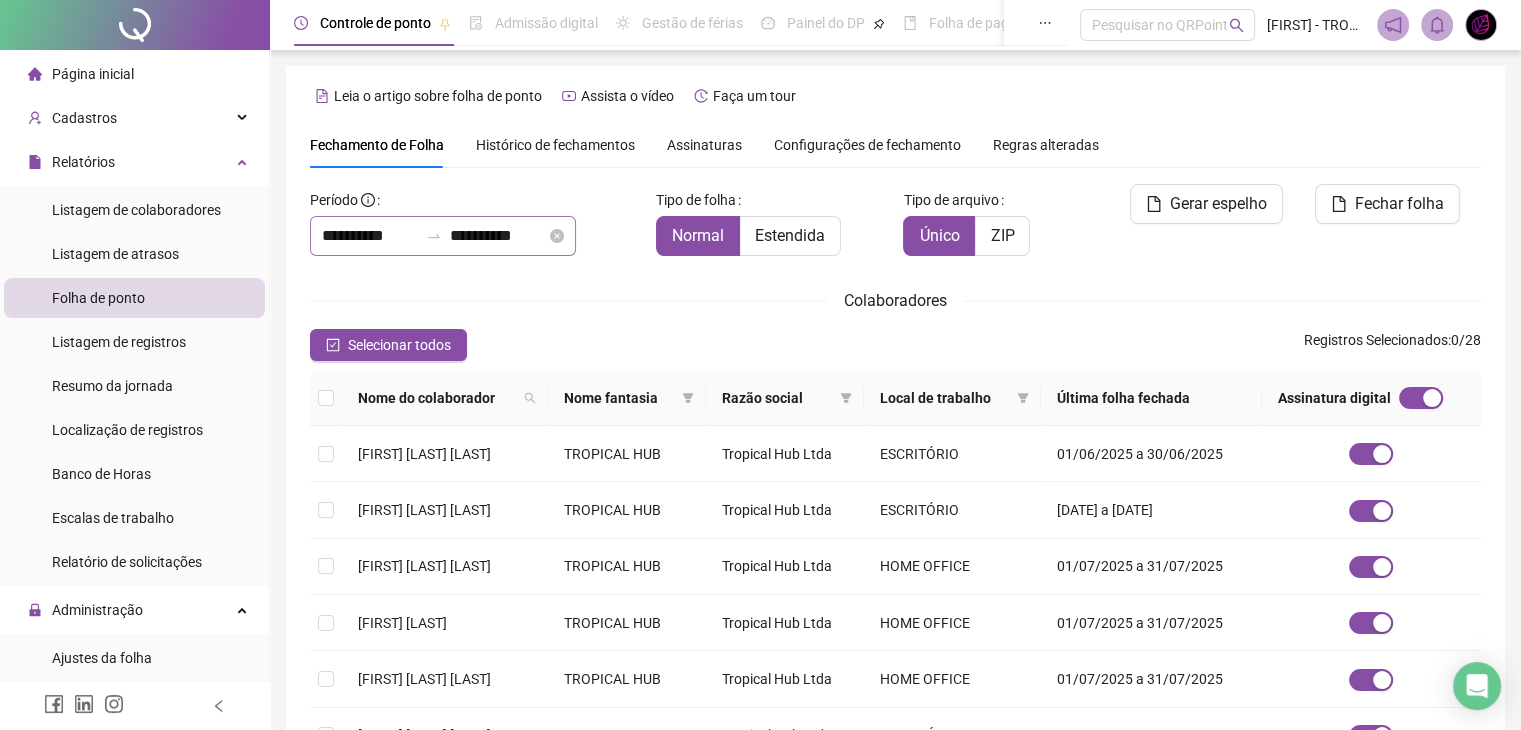 click on "**********" at bounding box center (443, 236) 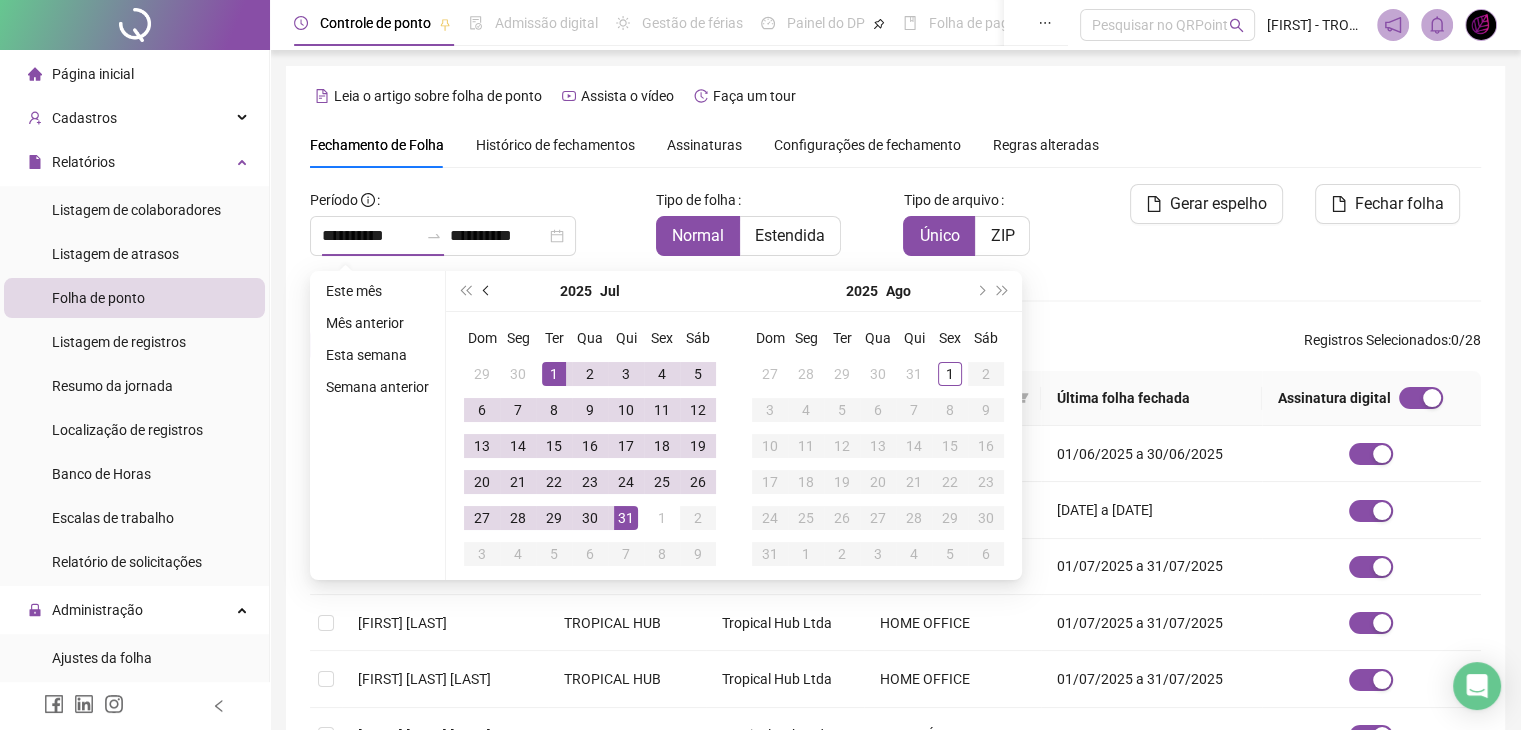 click at bounding box center (487, 291) 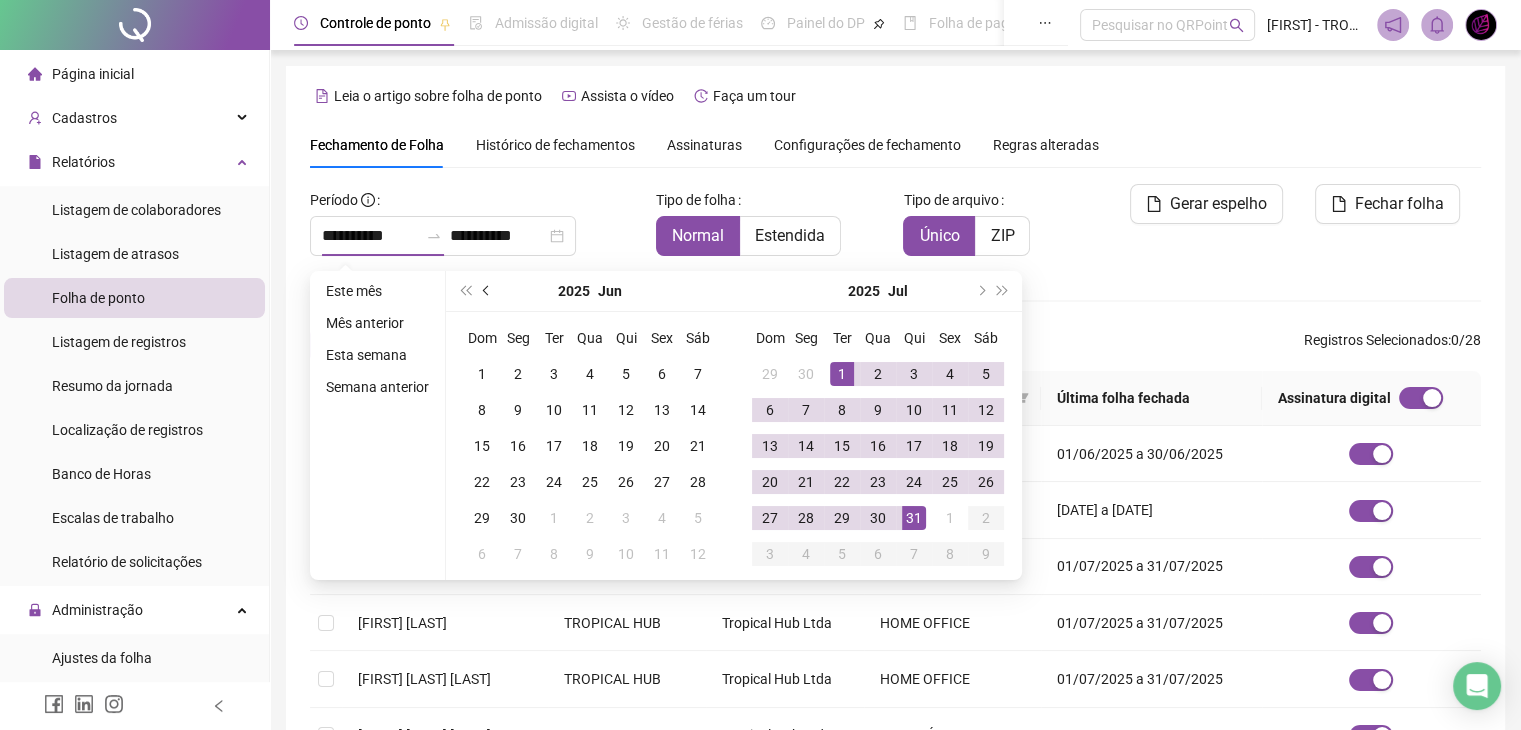 click at bounding box center [487, 291] 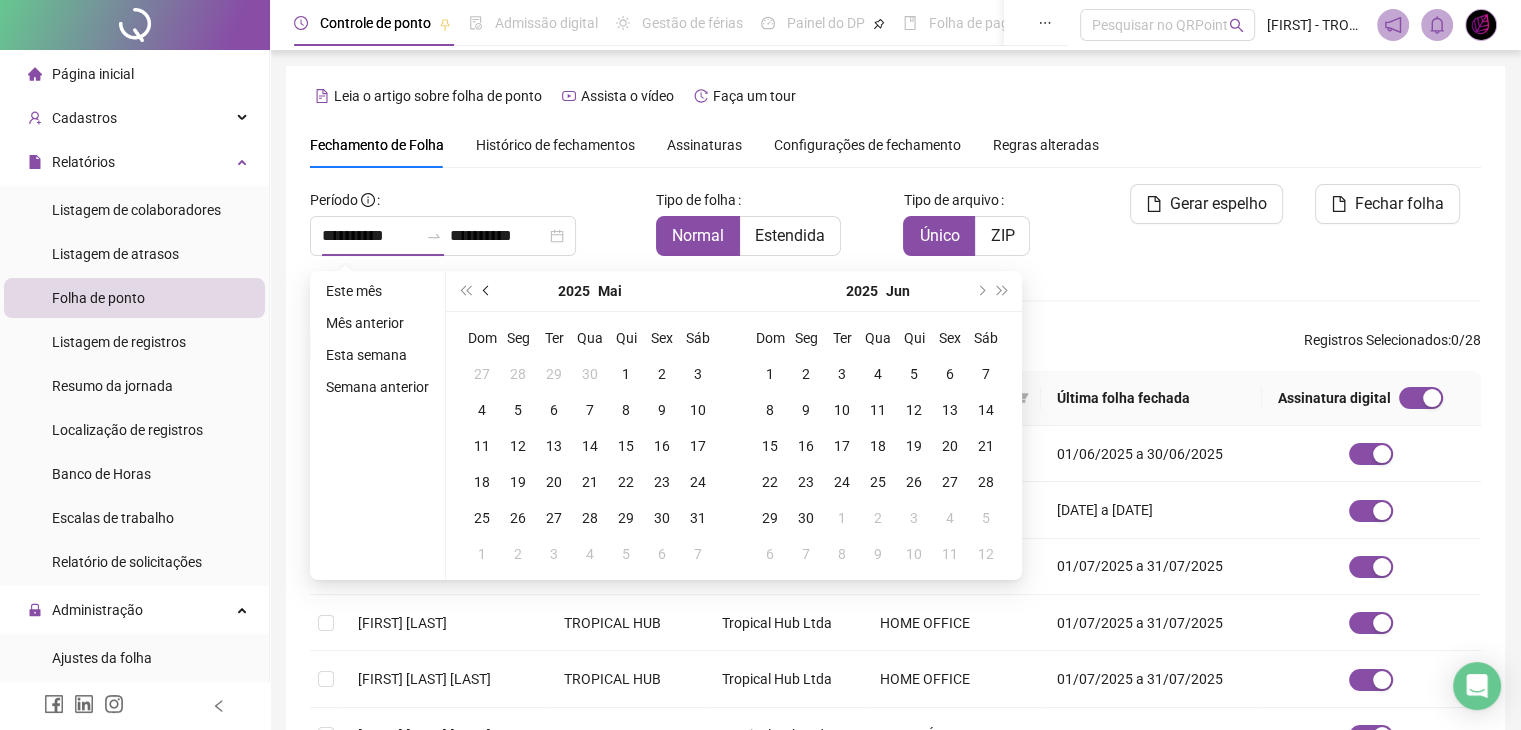click at bounding box center [487, 291] 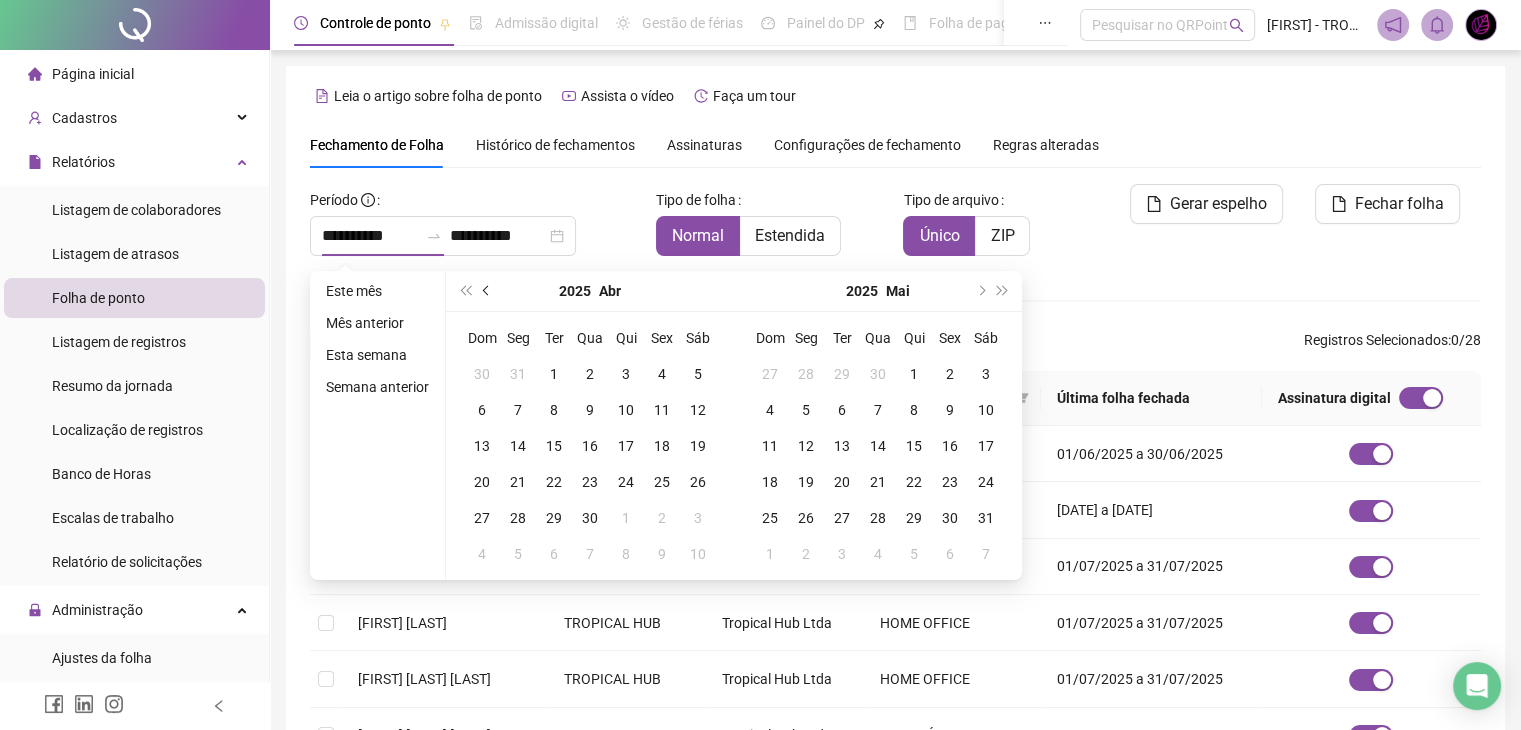 click at bounding box center [487, 291] 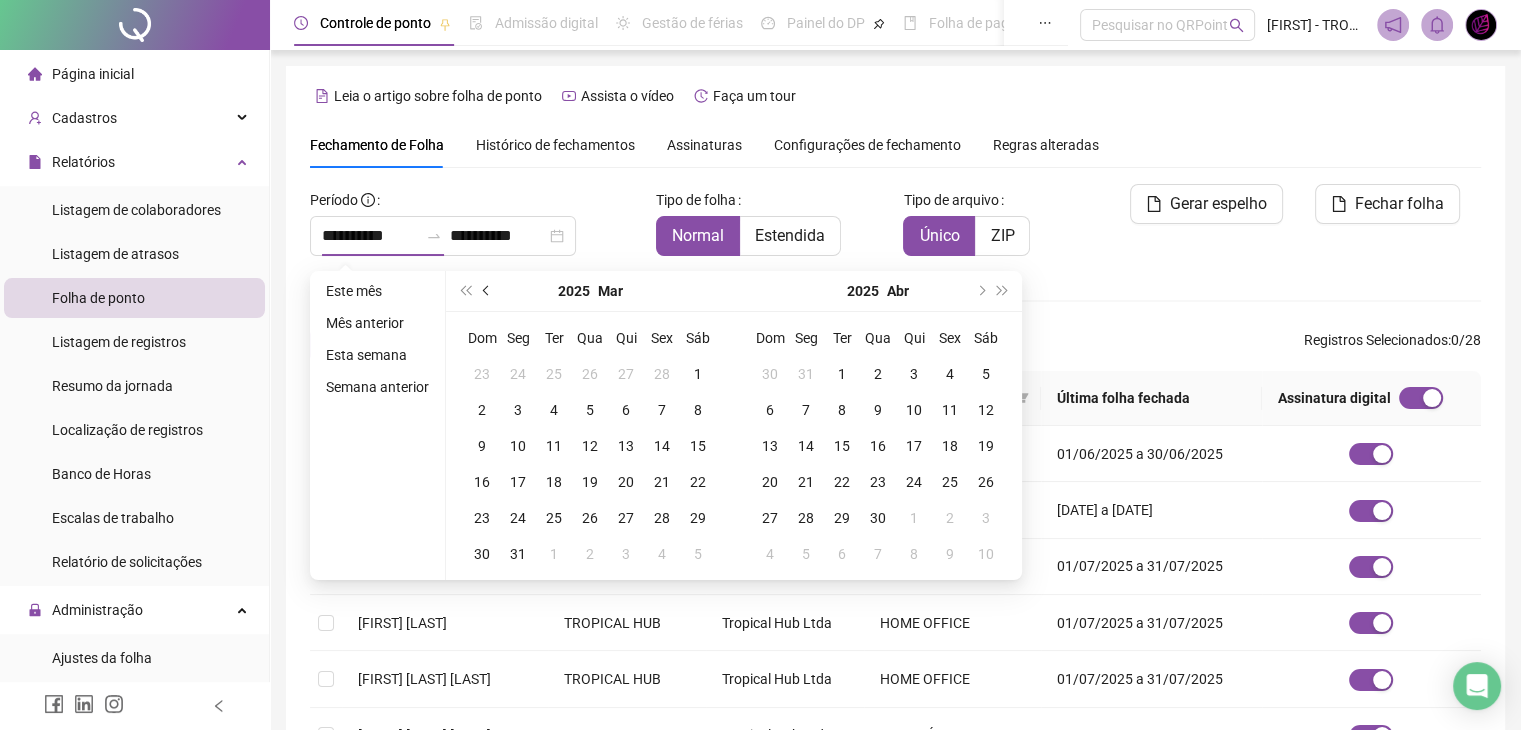 click at bounding box center (488, 291) 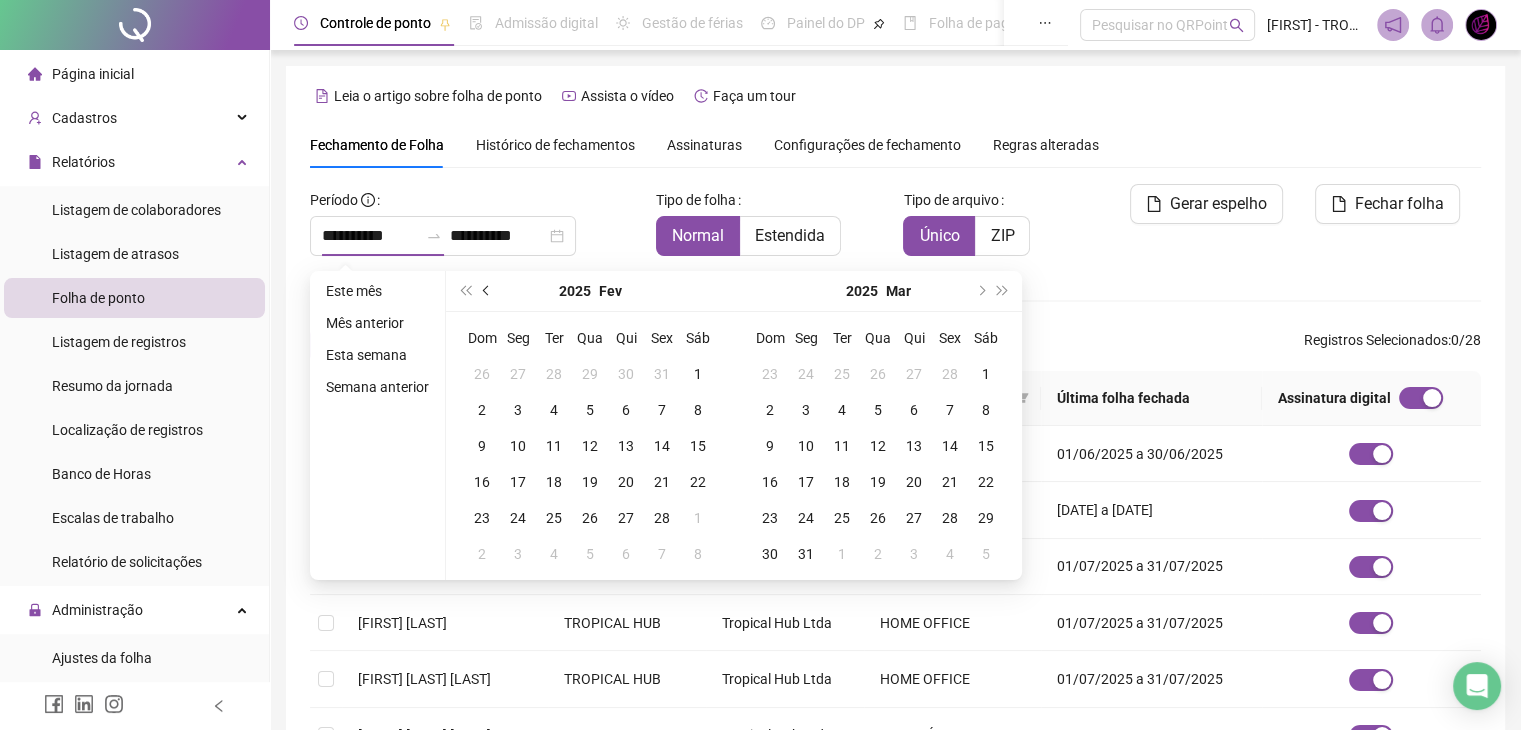 click at bounding box center [488, 291] 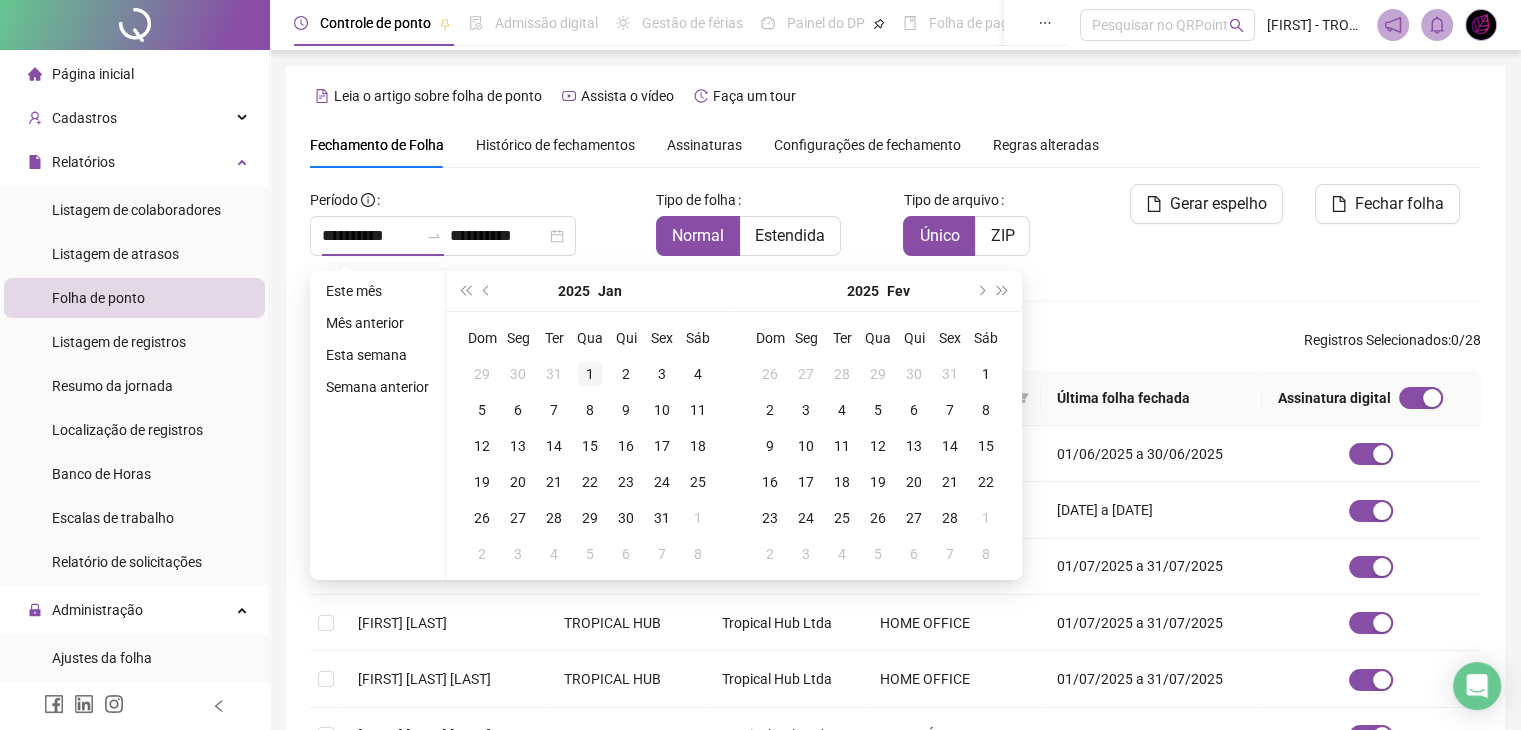 type on "**********" 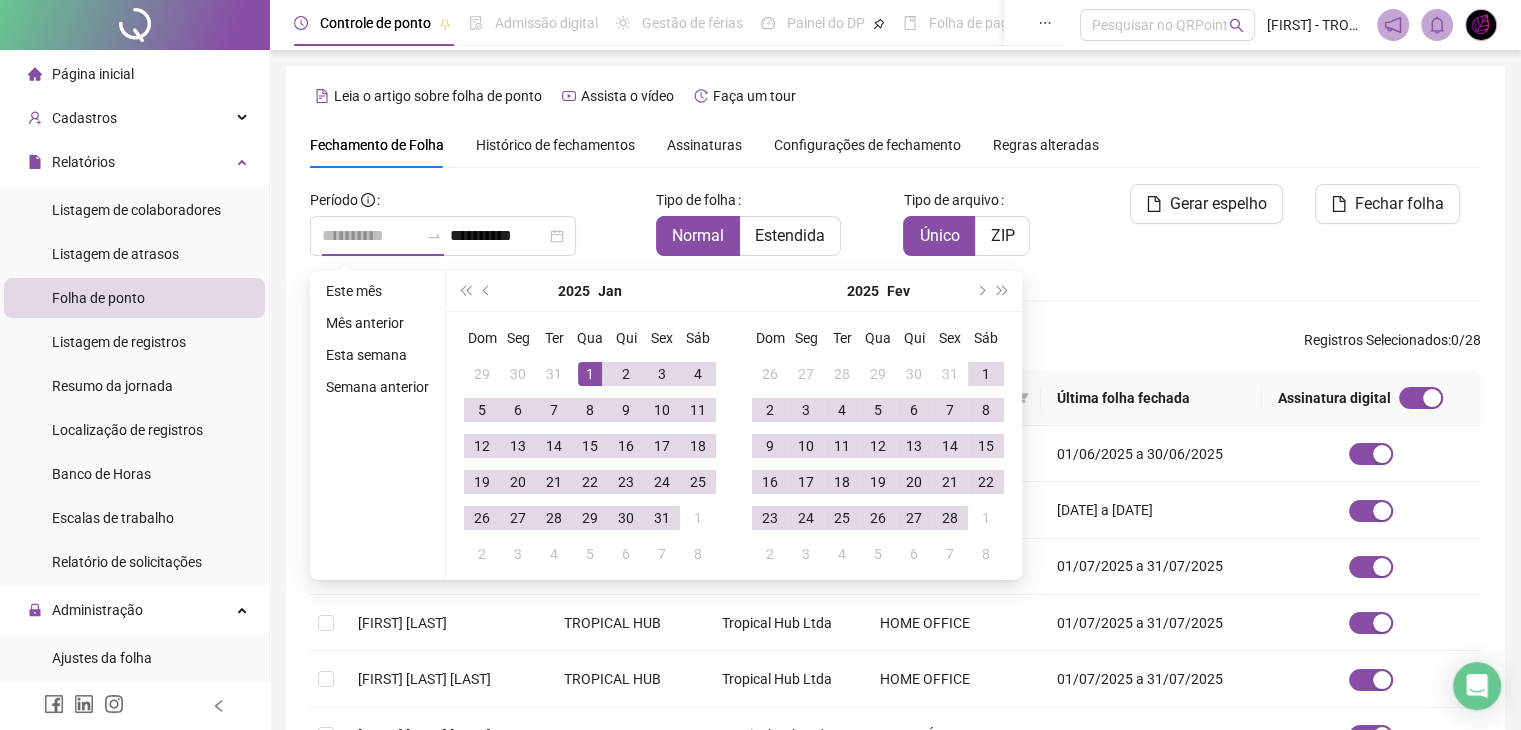 click on "1" at bounding box center (590, 374) 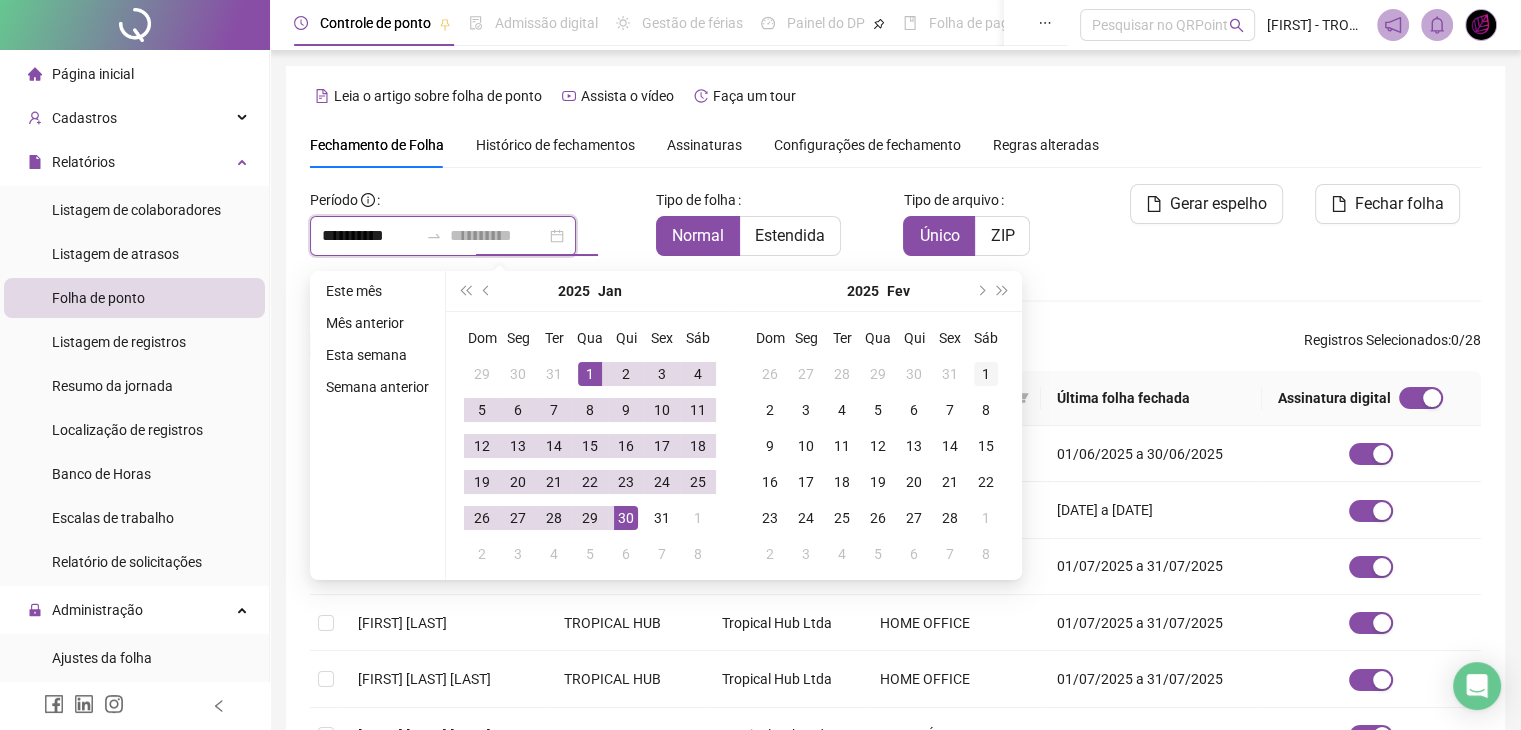 type on "**********" 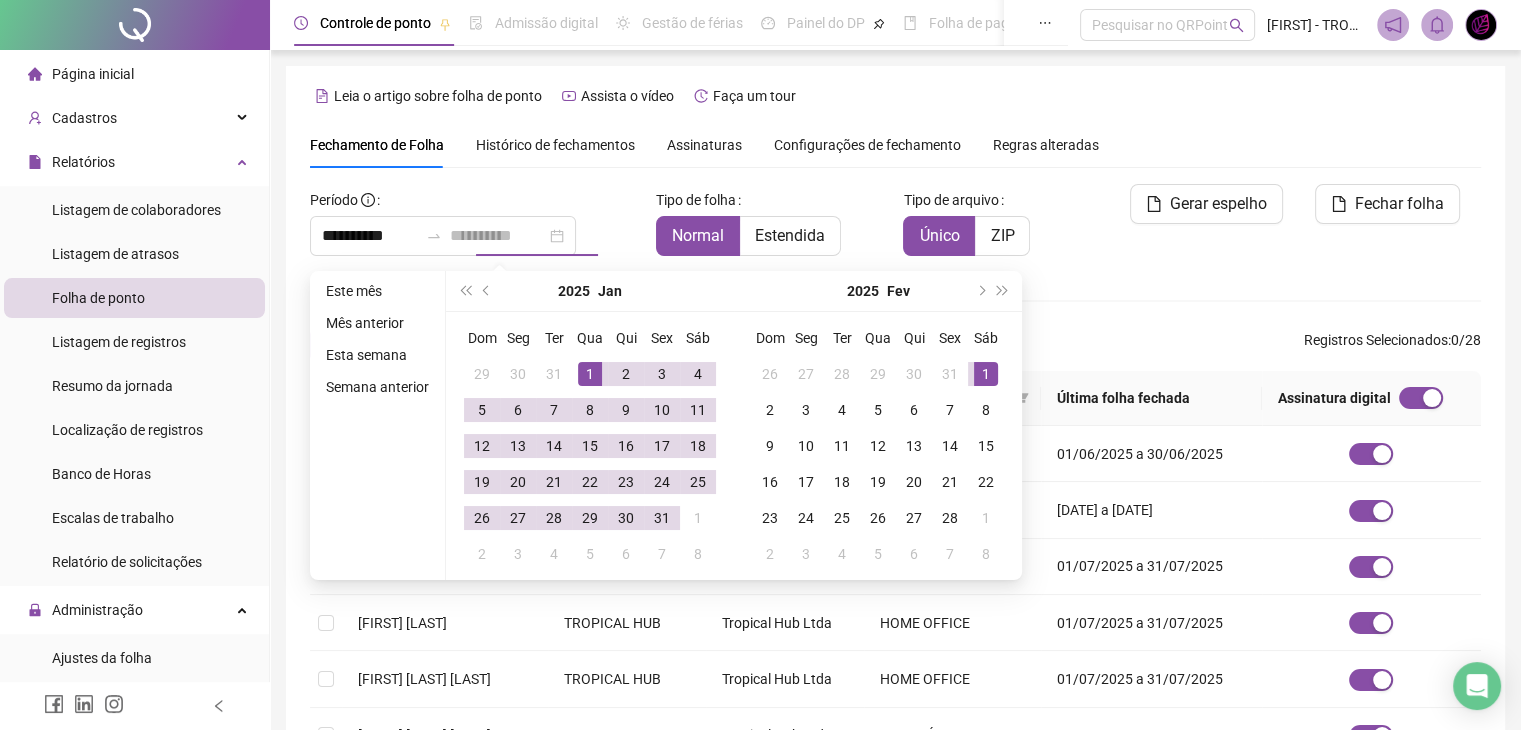 click on "1" at bounding box center (986, 374) 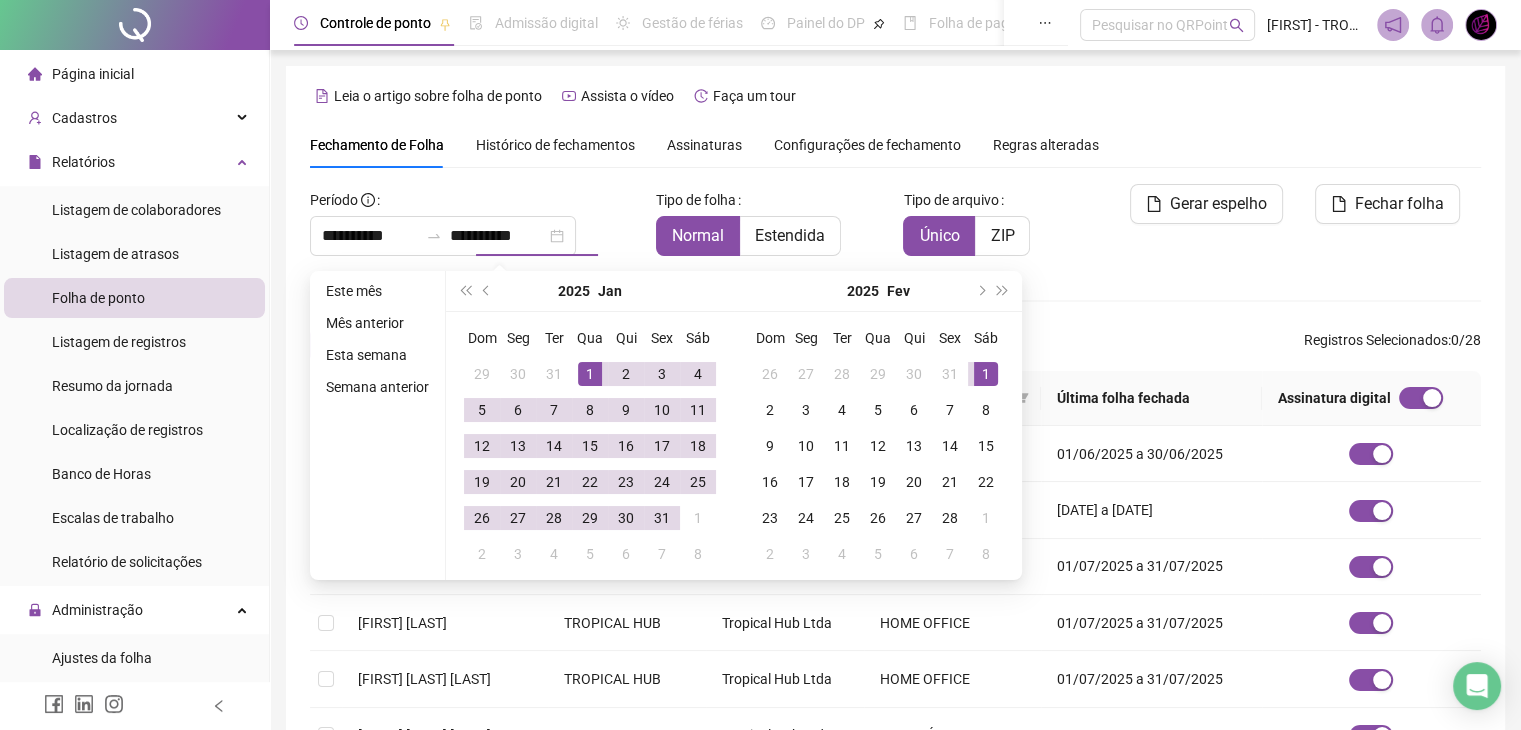 scroll, scrollTop: 33, scrollLeft: 0, axis: vertical 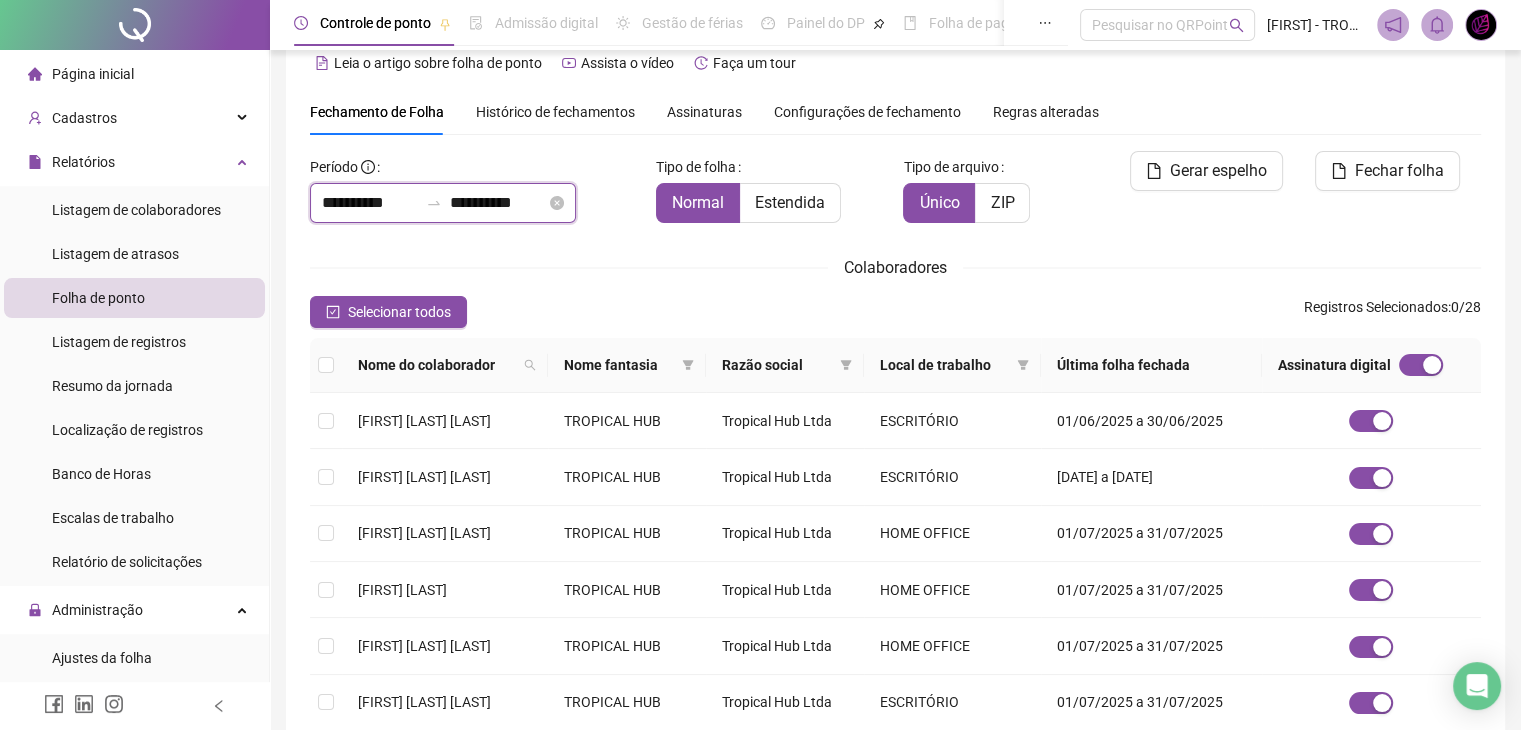 click on "**********" at bounding box center [370, 203] 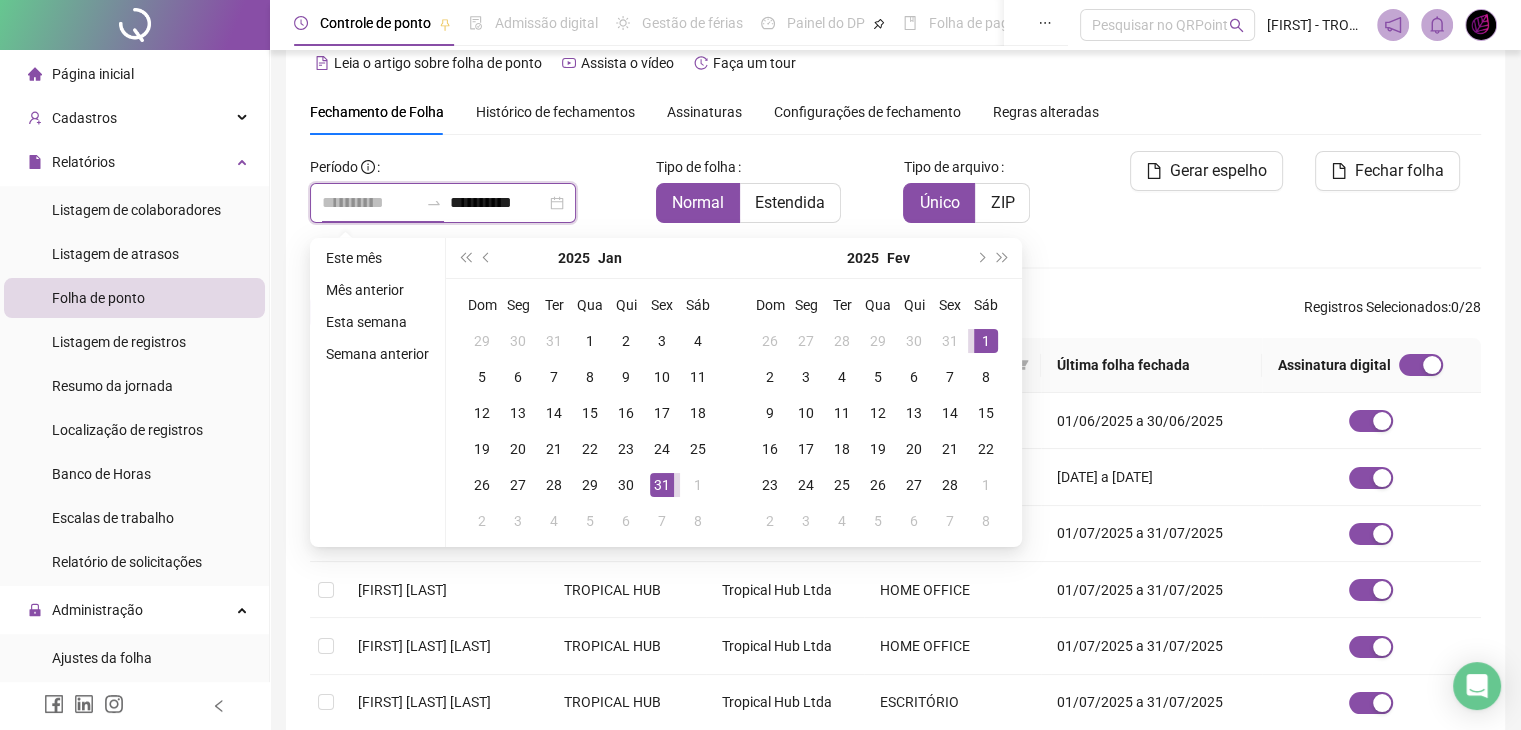 type on "**********" 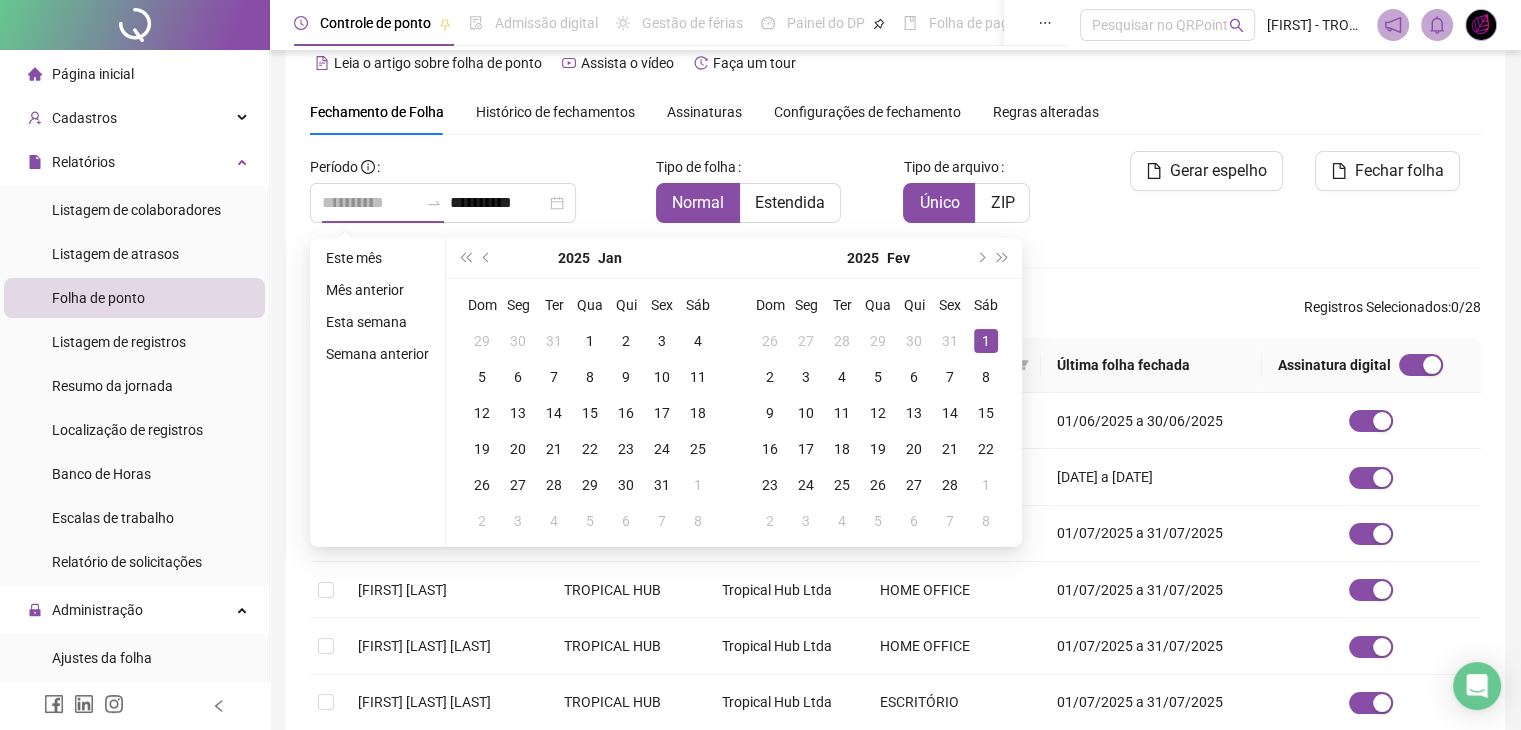 click on "1" at bounding box center [986, 341] 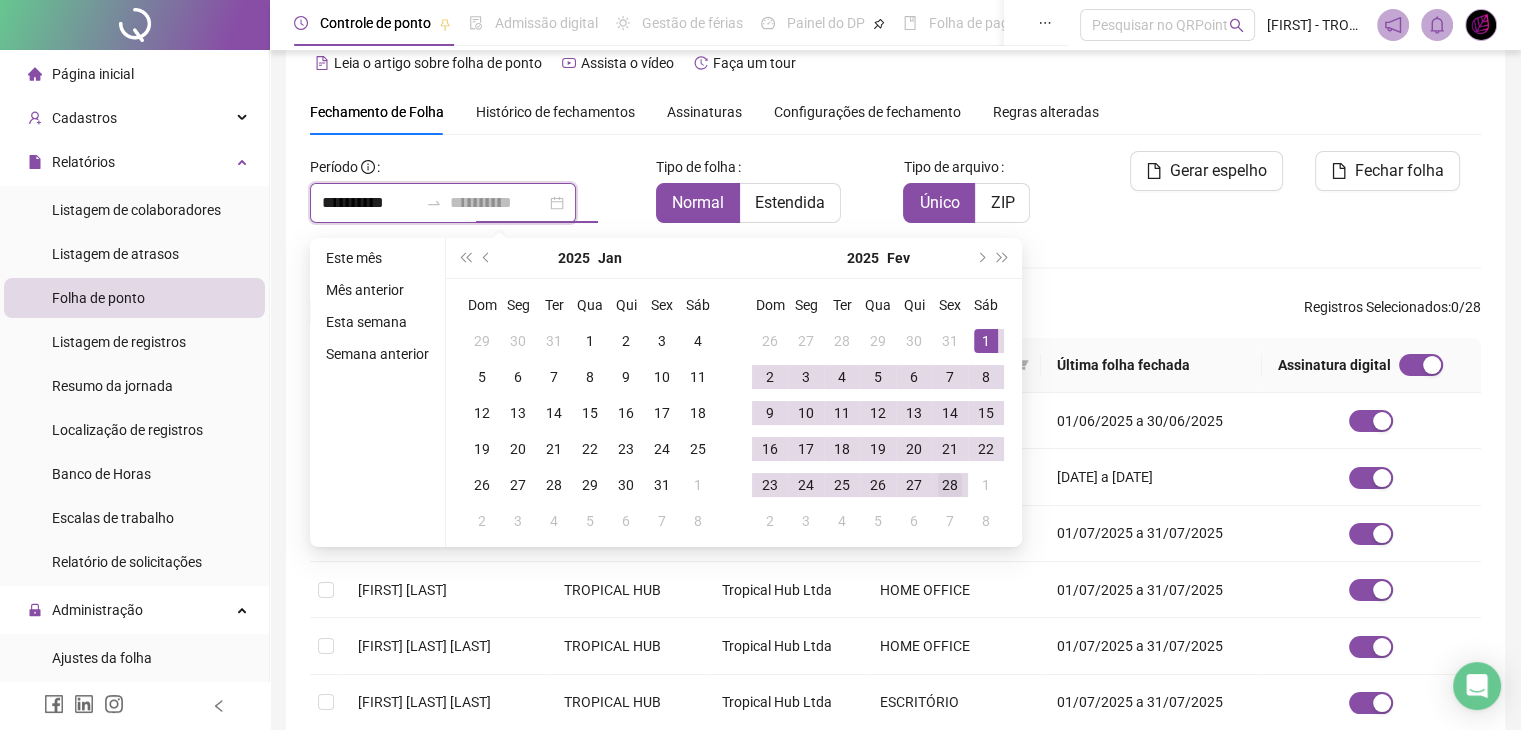 type on "**********" 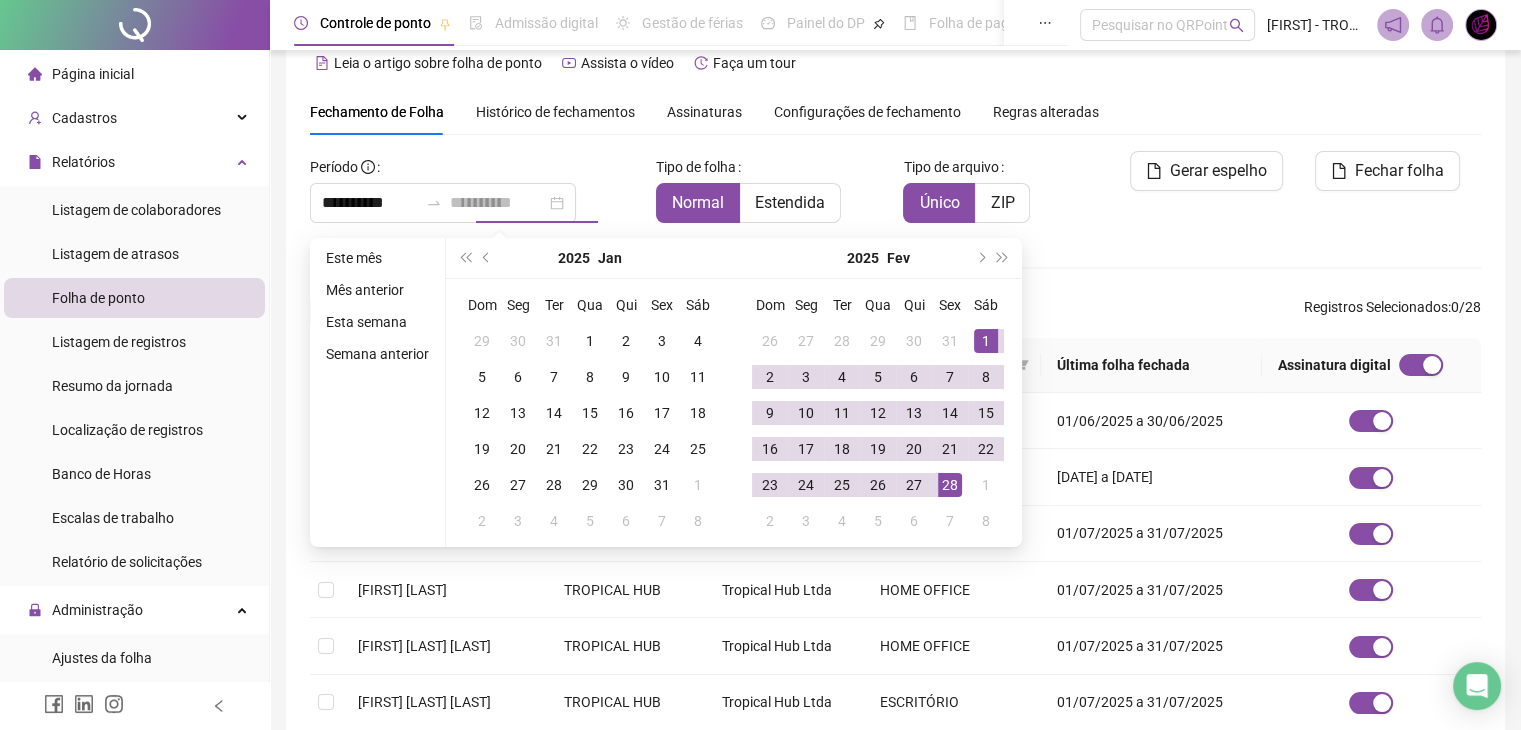 click on "28" at bounding box center (950, 485) 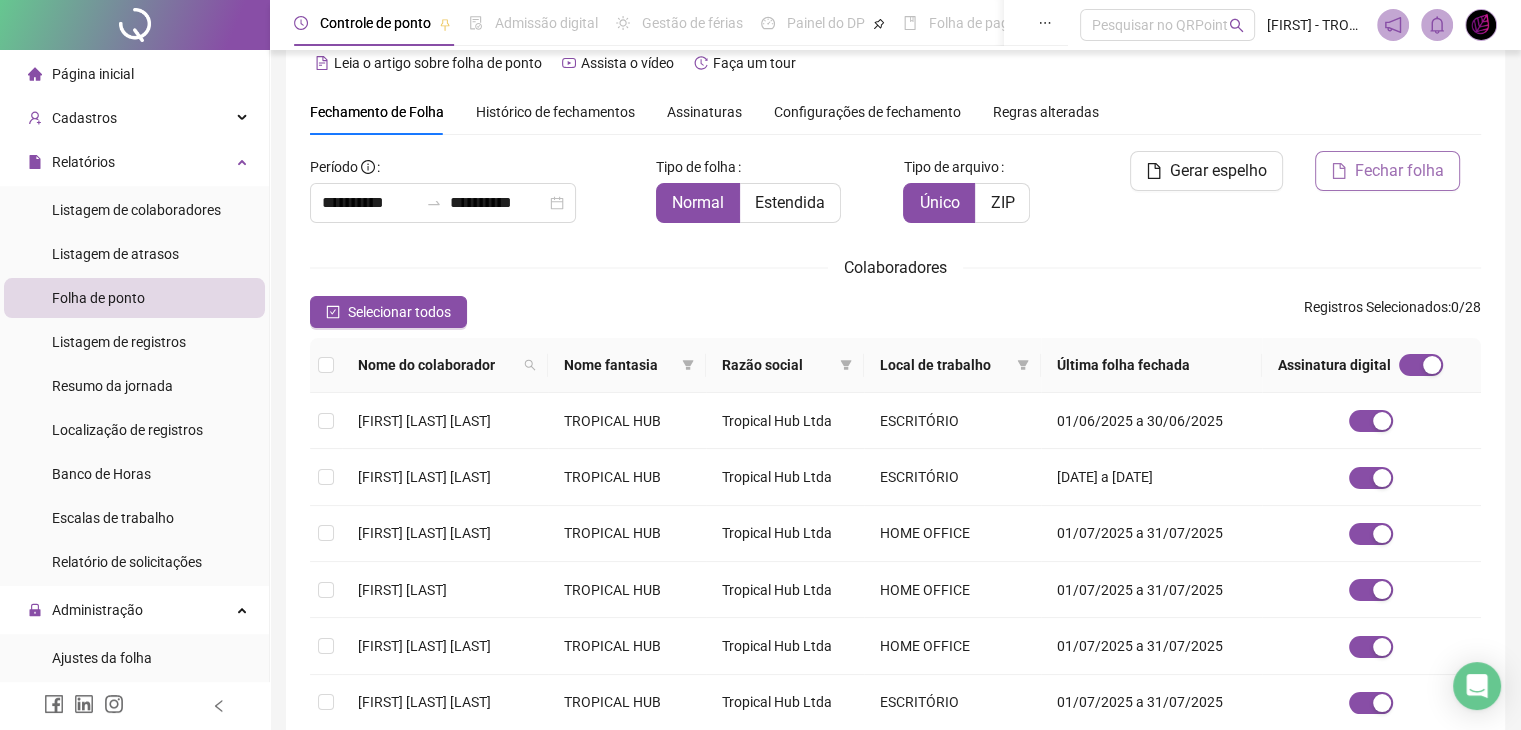 click on "Fechar folha" at bounding box center (1399, 171) 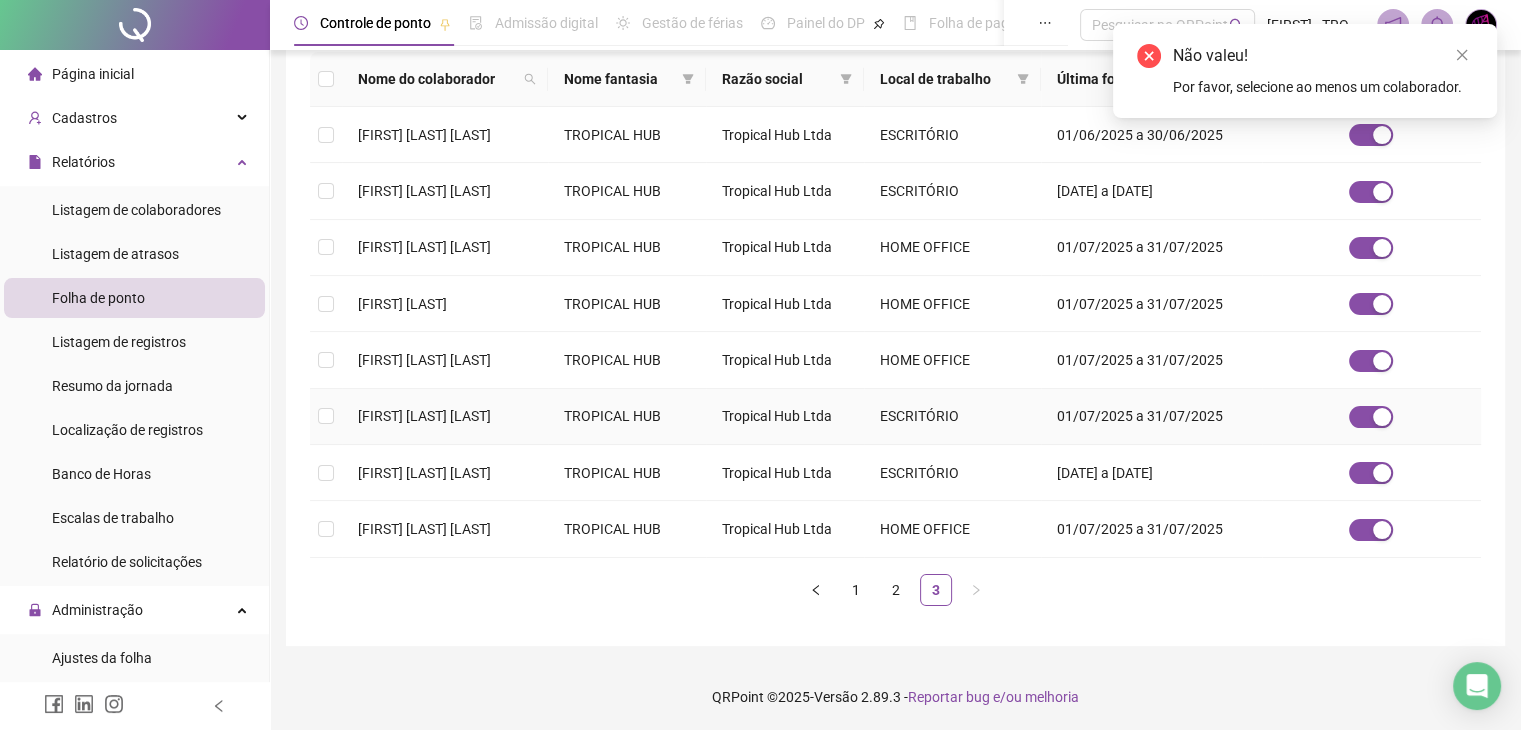 scroll, scrollTop: 327, scrollLeft: 0, axis: vertical 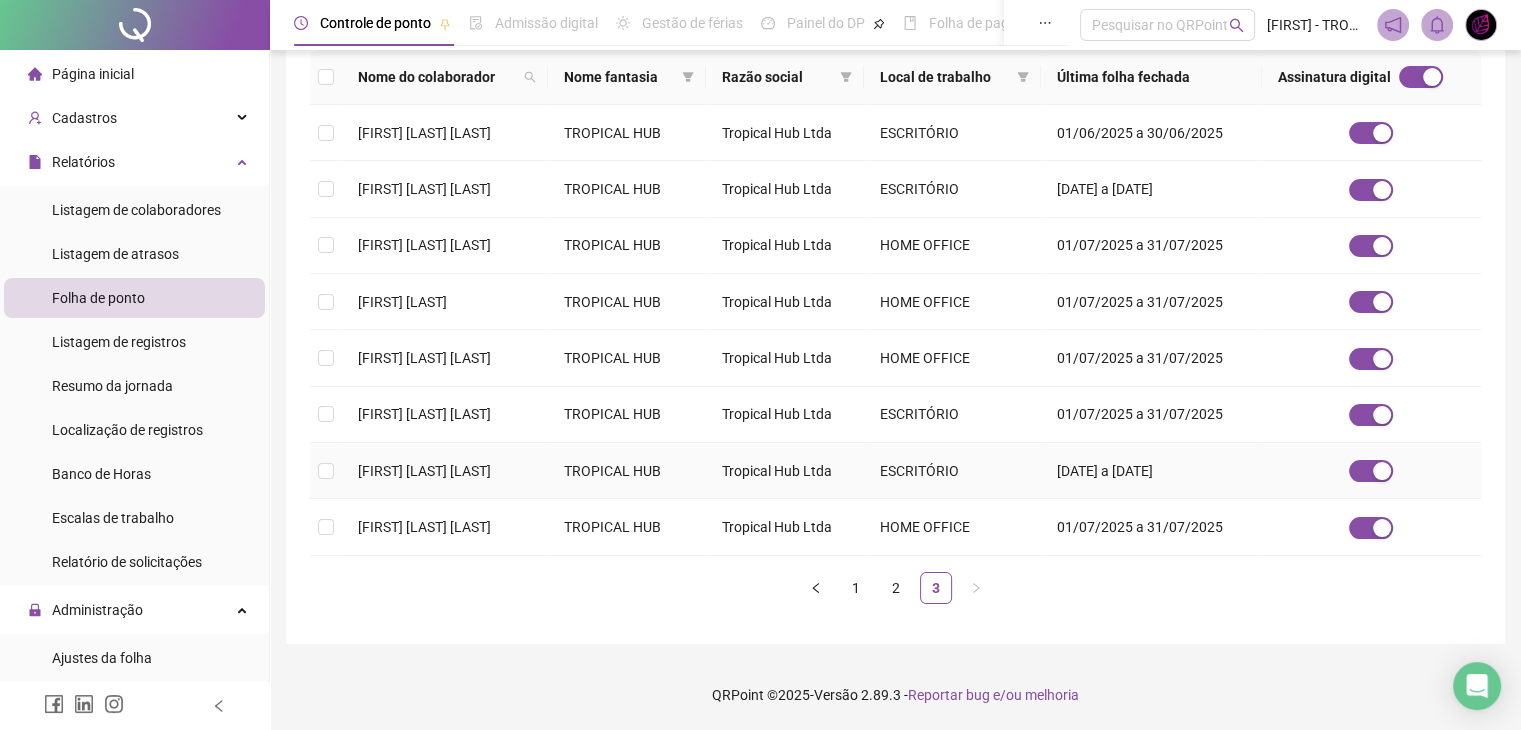 click at bounding box center [326, 471] 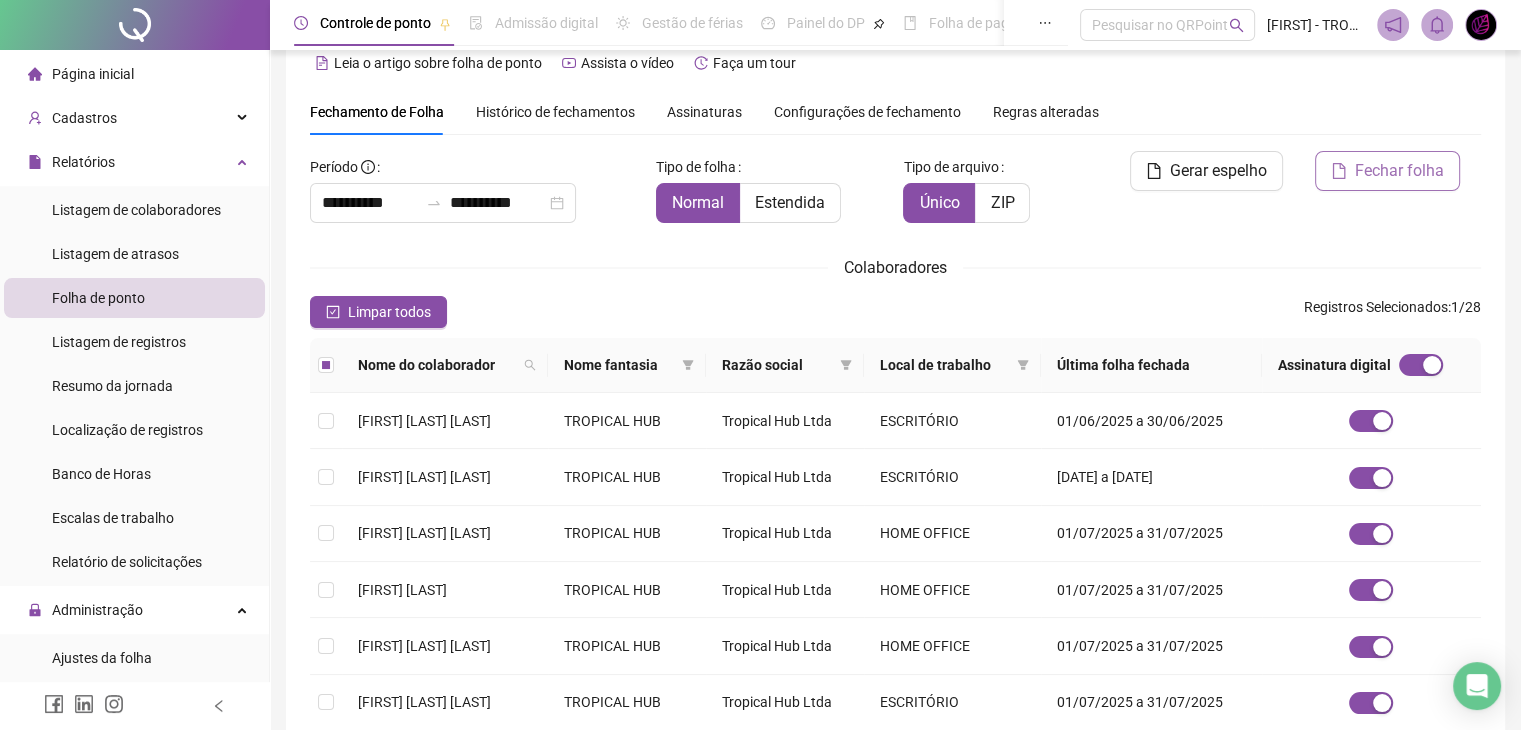 click on "Fechar folha" at bounding box center (1399, 171) 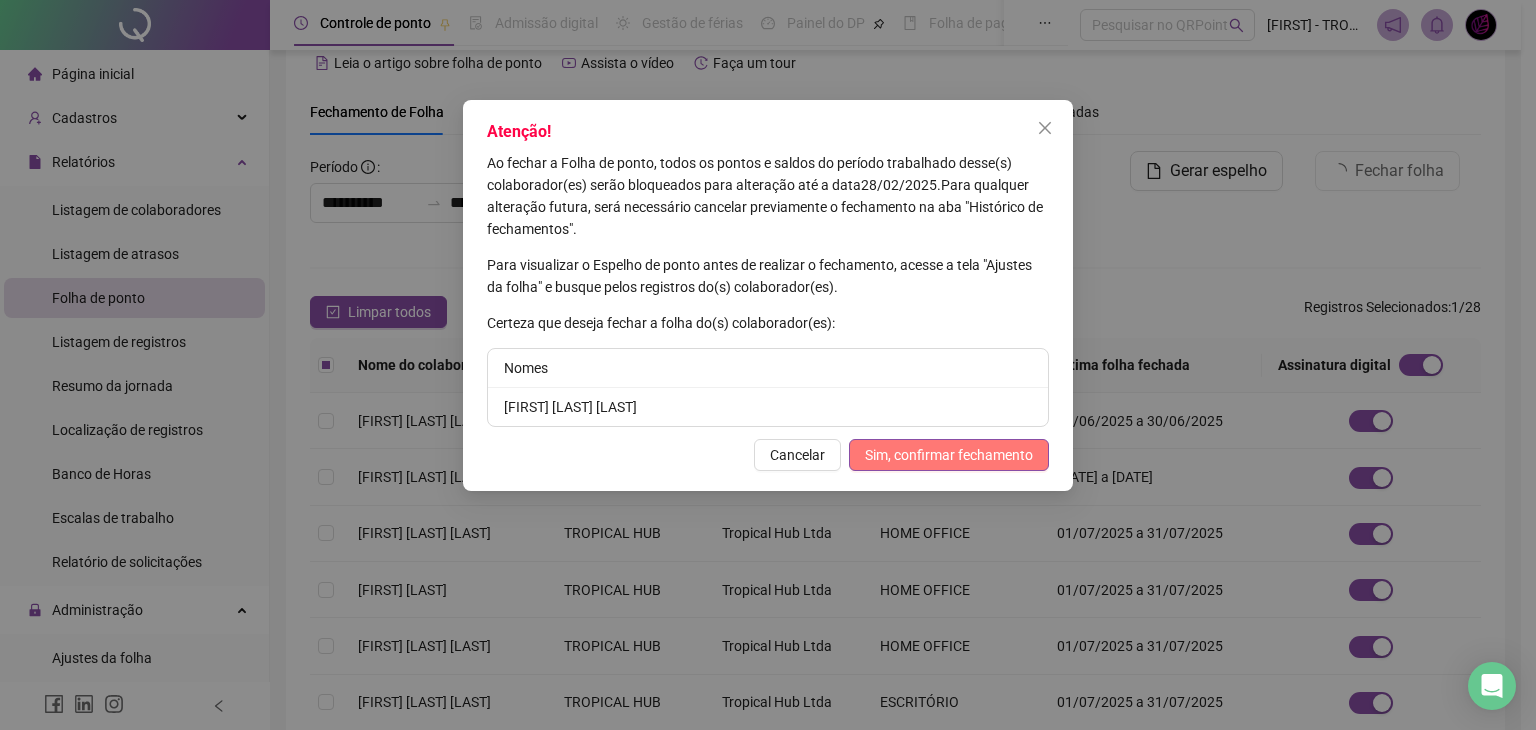 click on "Sim, confirmar fechamento" at bounding box center [949, 455] 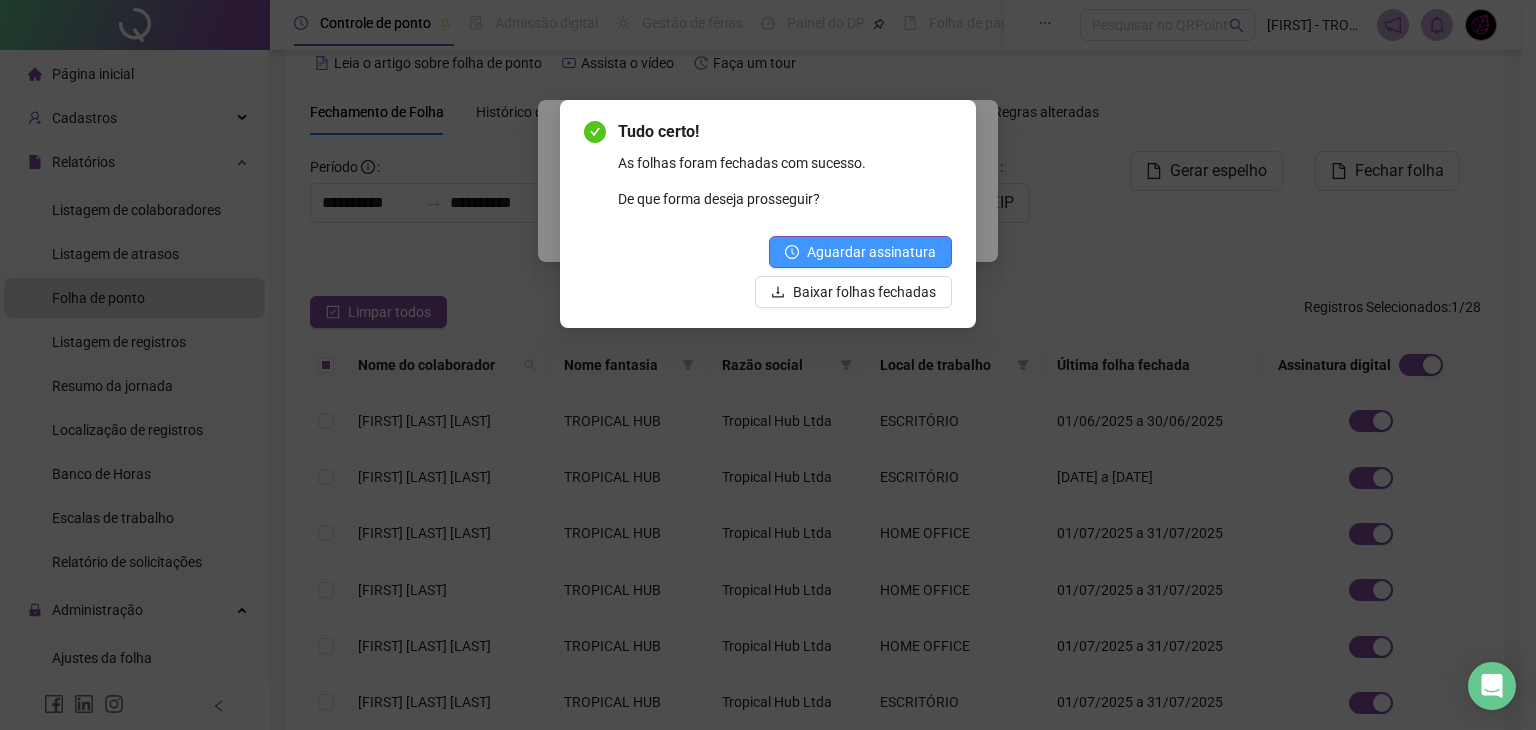 click on "Aguardar assinatura" at bounding box center (871, 252) 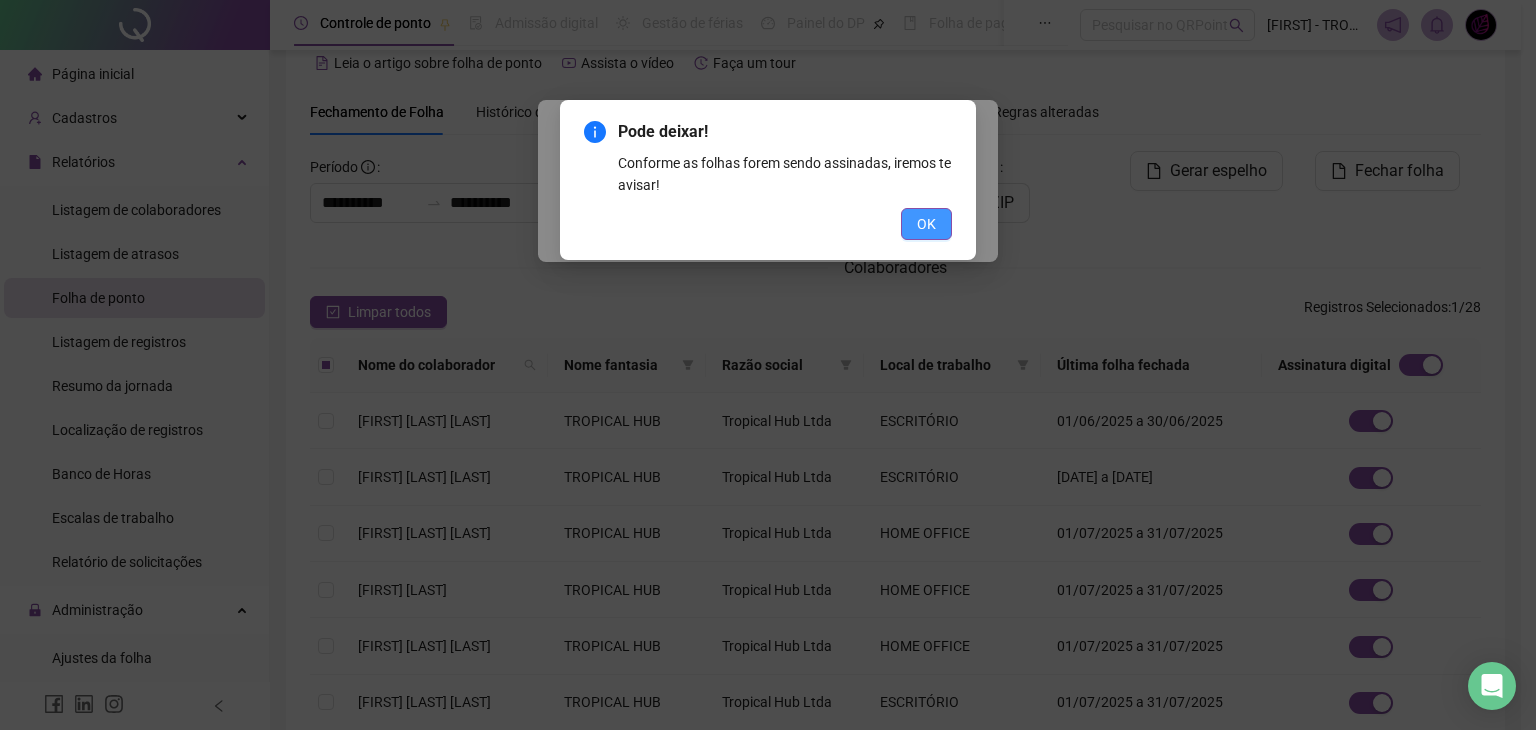 click on "OK" at bounding box center (926, 224) 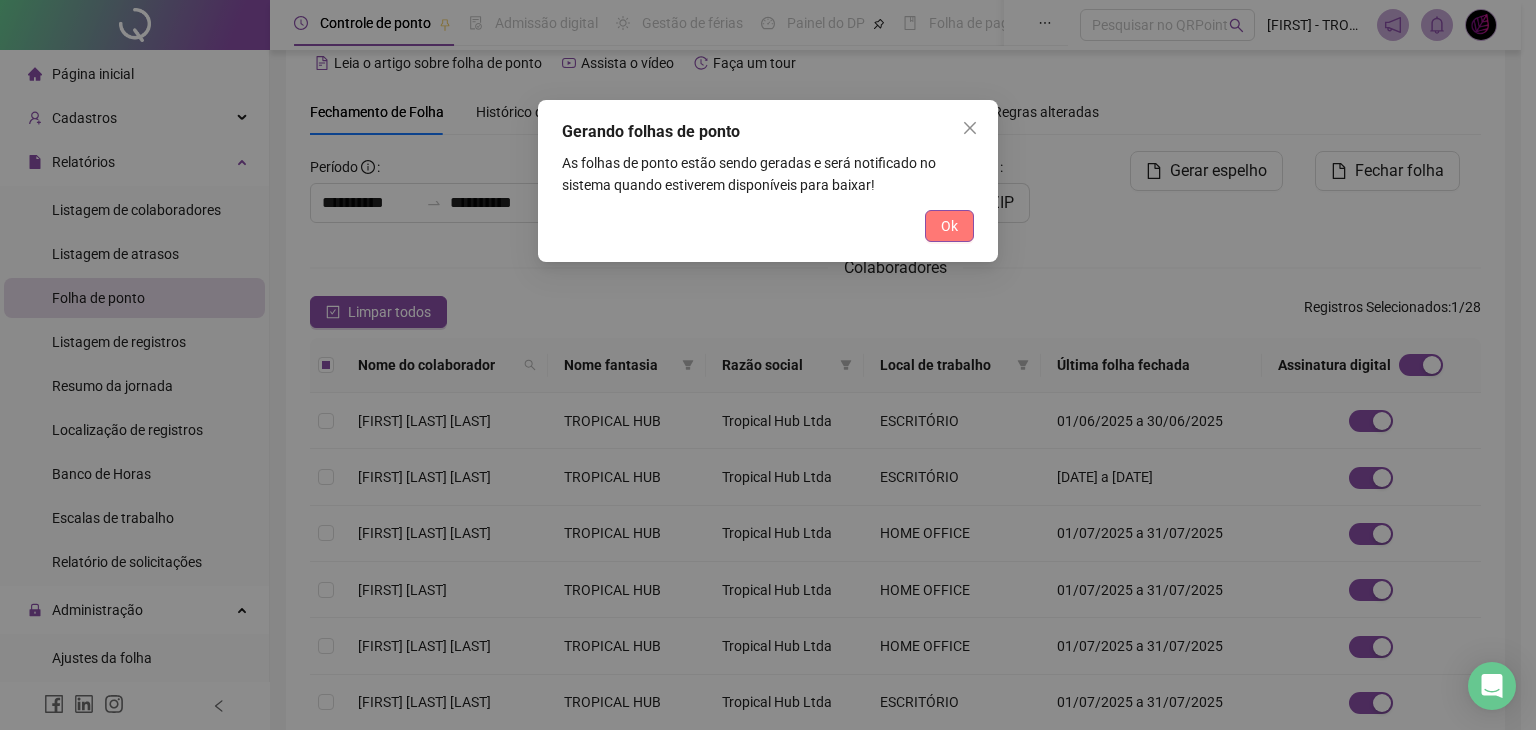 click on "Ok" at bounding box center (949, 226) 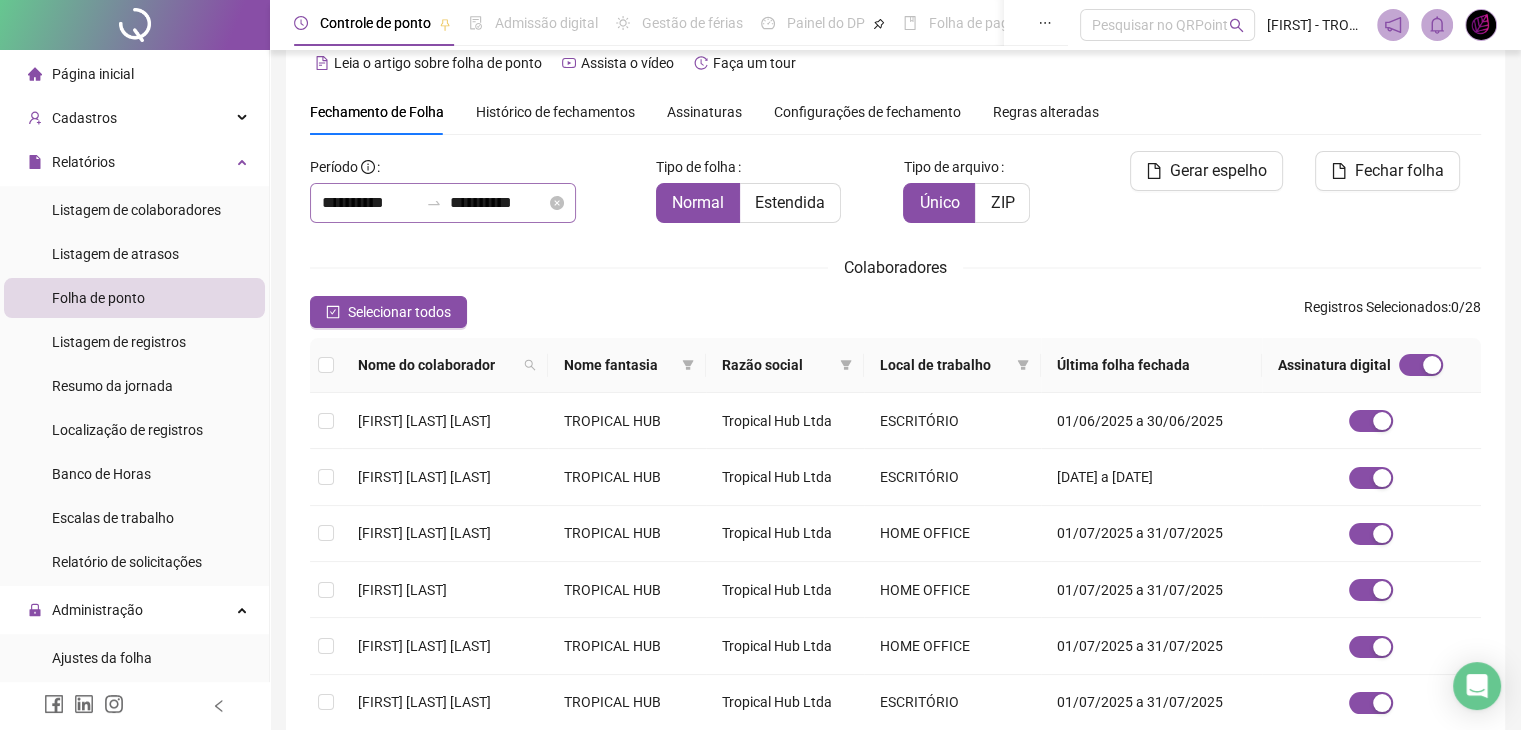 click on "**********" at bounding box center (443, 203) 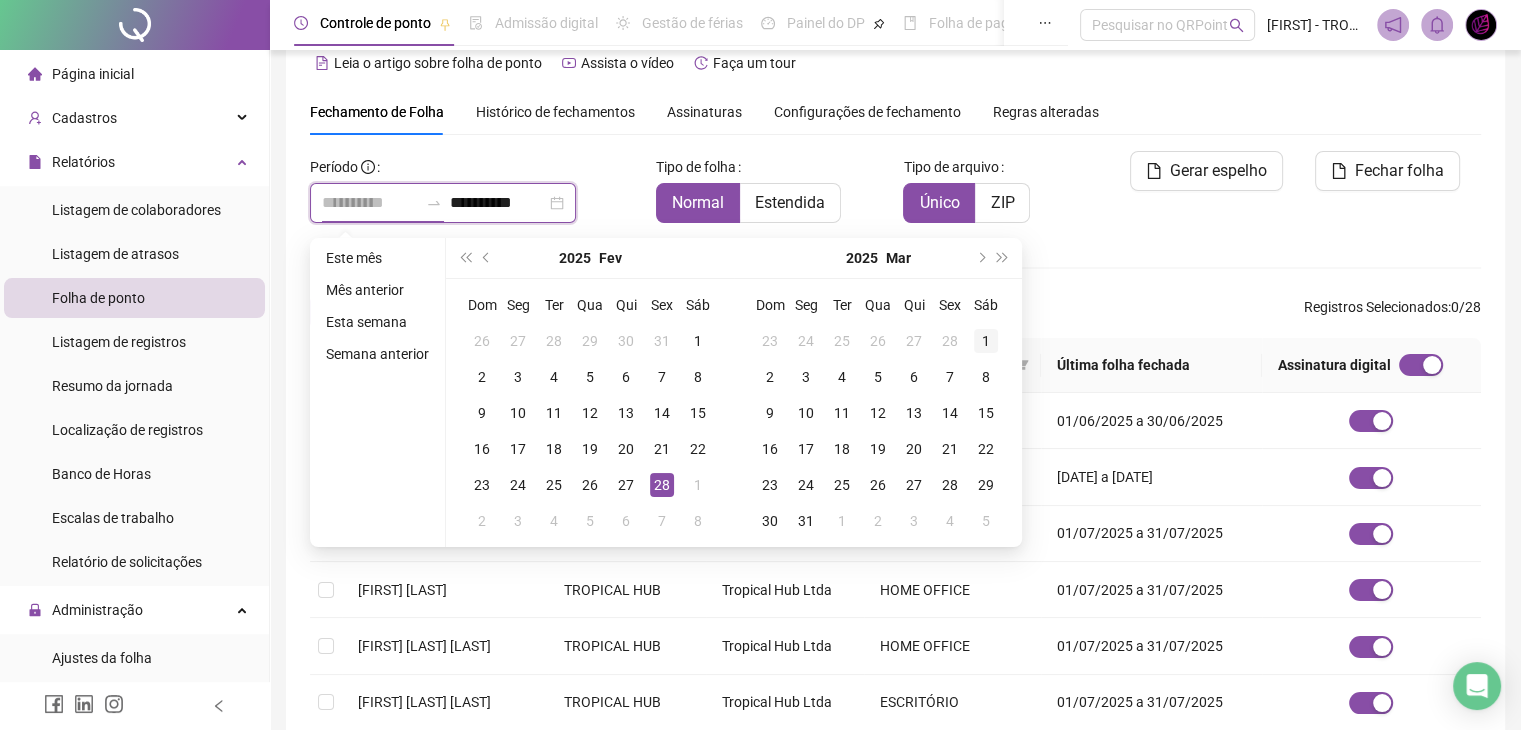 type on "**********" 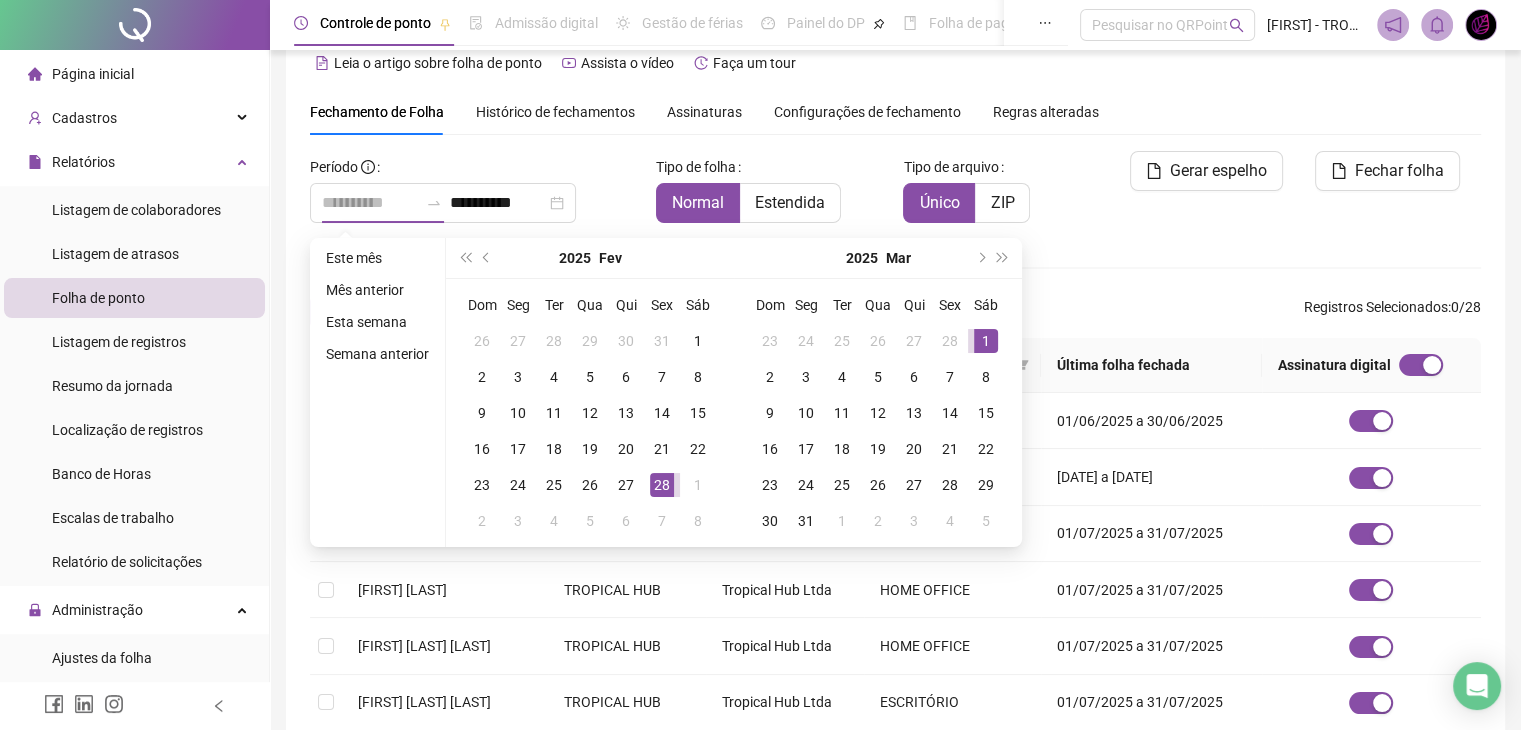 click on "1" at bounding box center (986, 341) 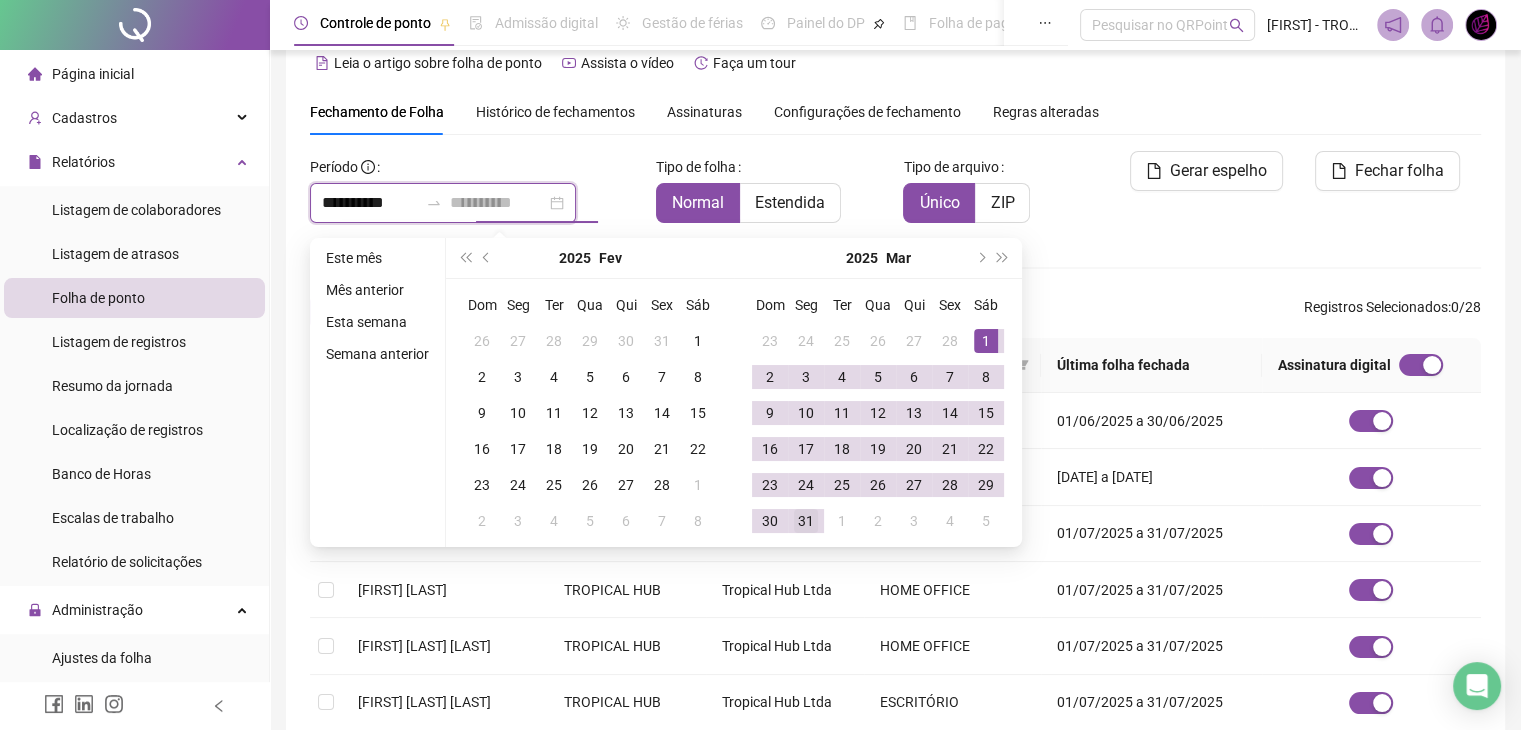 type on "**********" 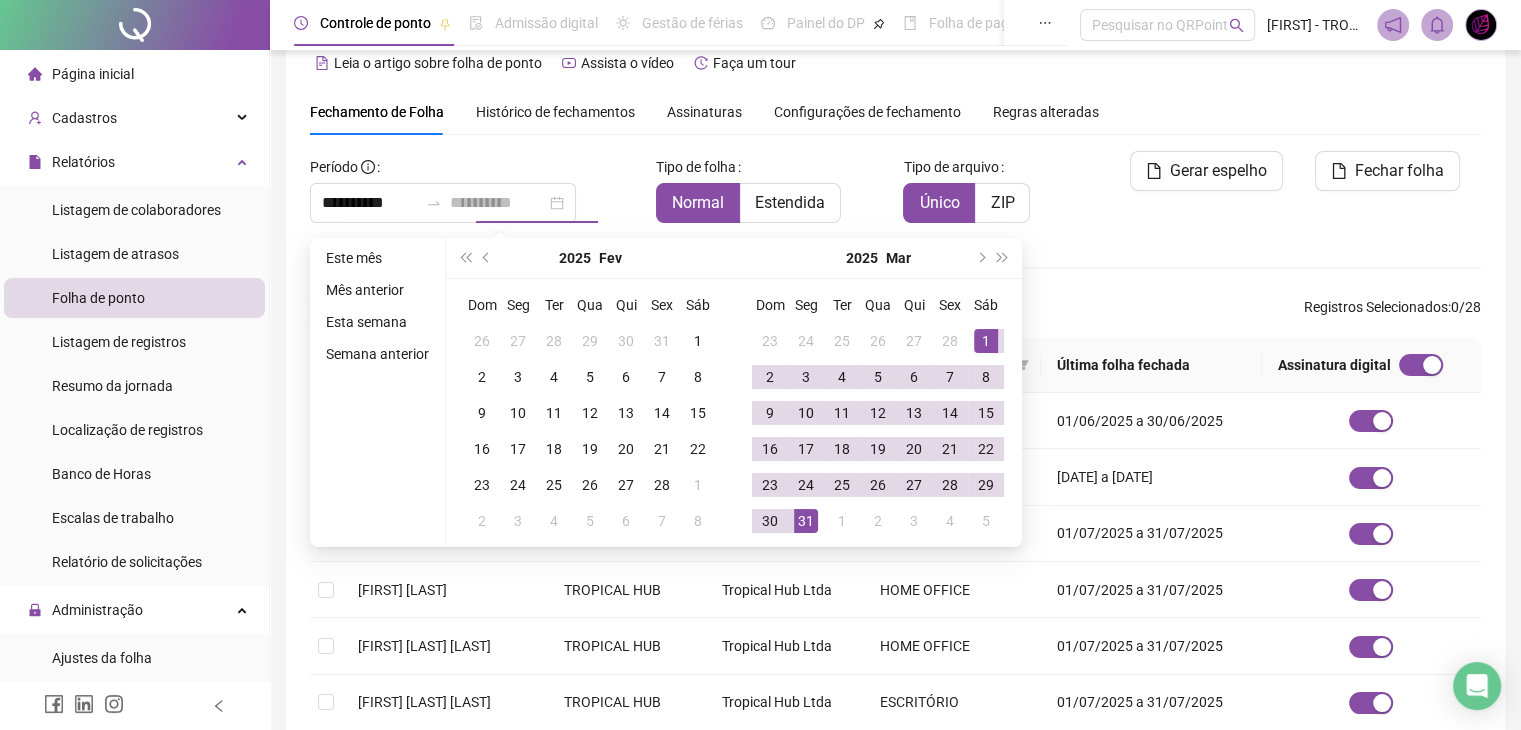 click on "31" at bounding box center [806, 521] 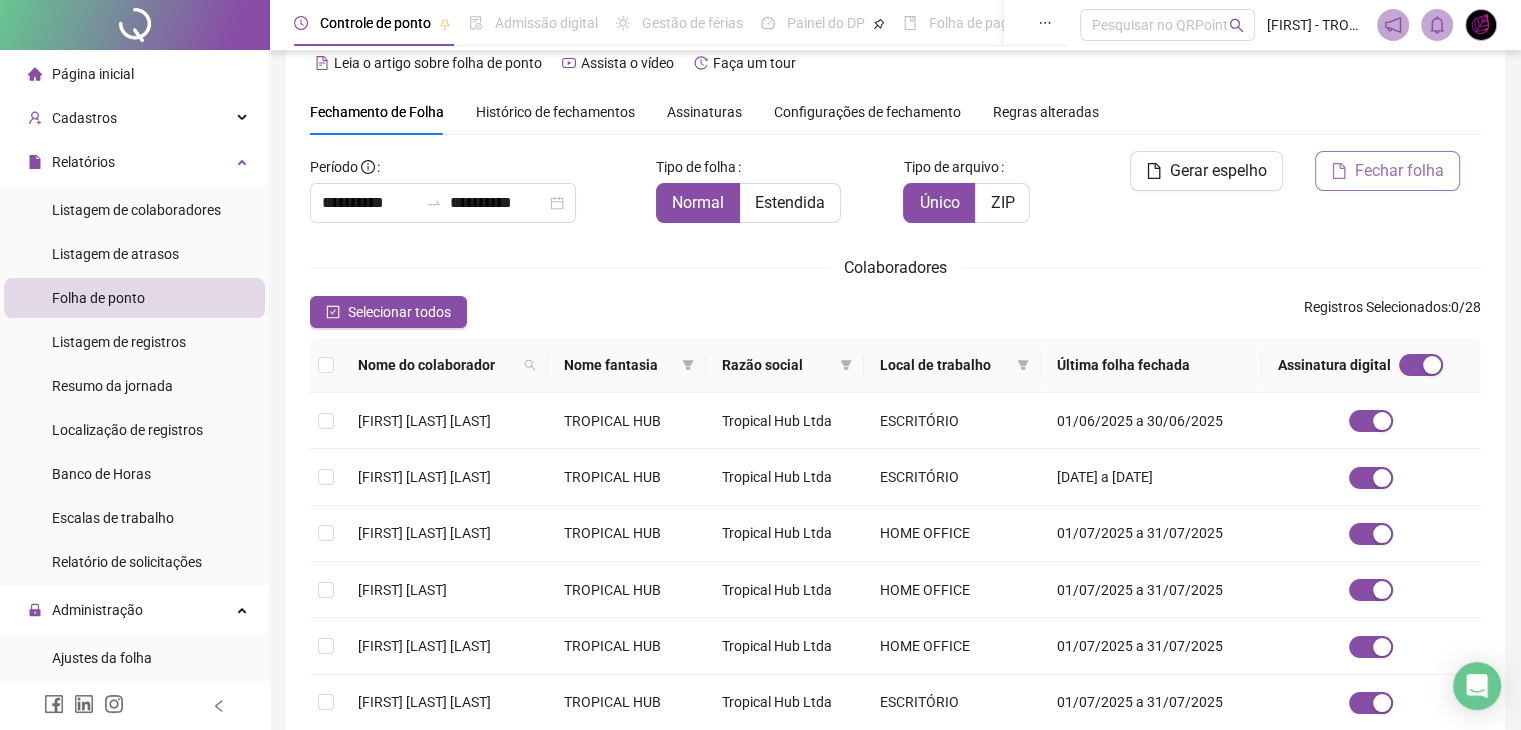 click on "Fechar folha" at bounding box center (1399, 171) 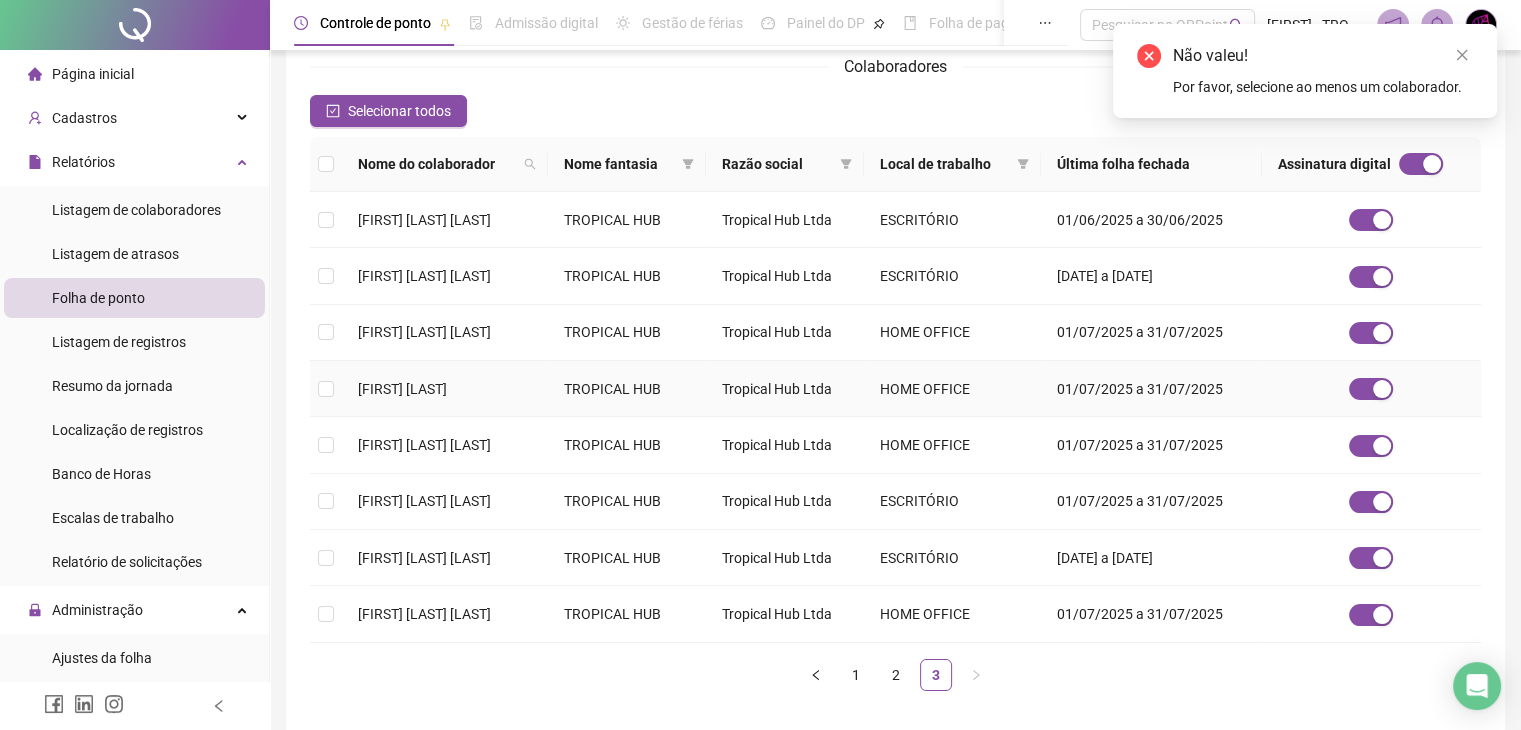 scroll, scrollTop: 327, scrollLeft: 0, axis: vertical 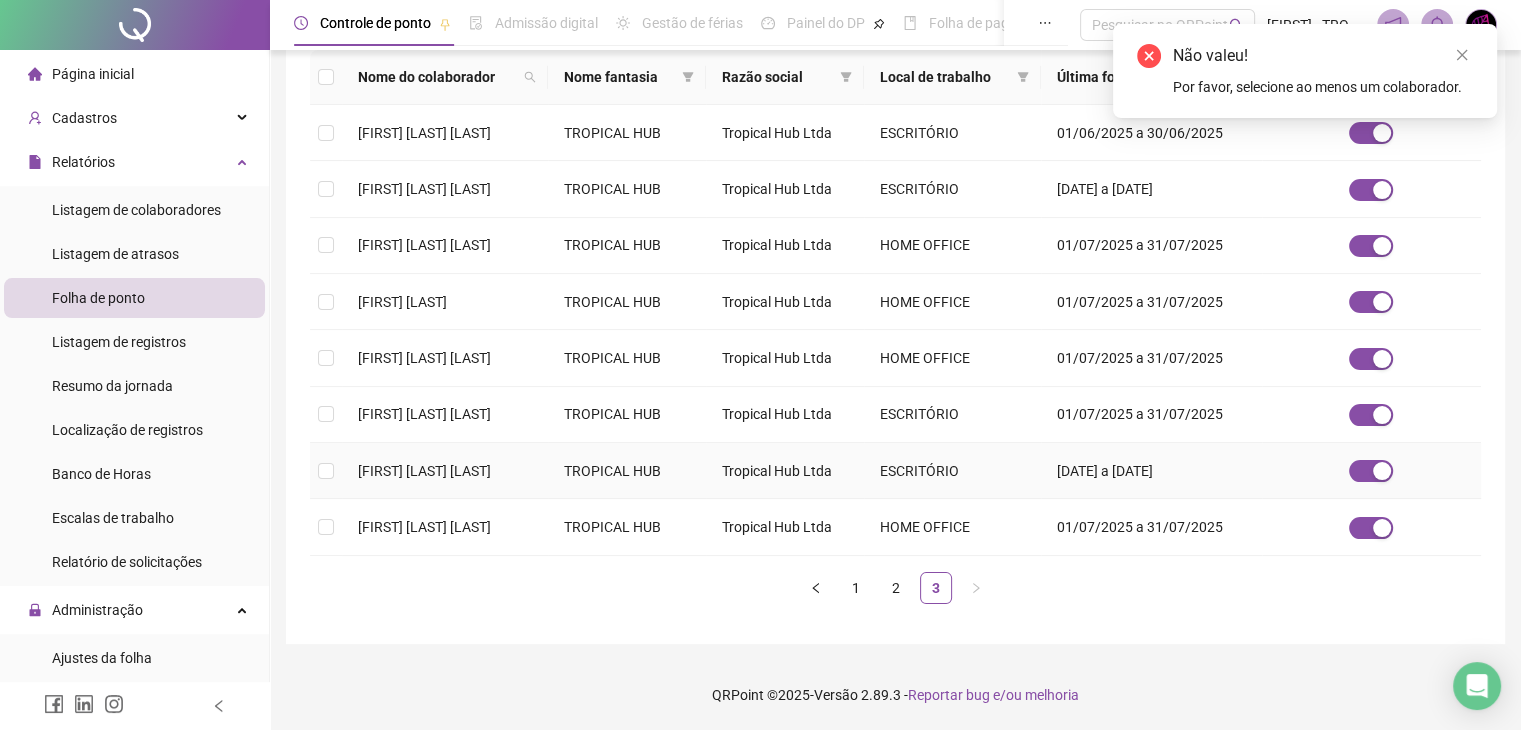 click on "[FIRST] [LAST] [LAST]" at bounding box center [424, 471] 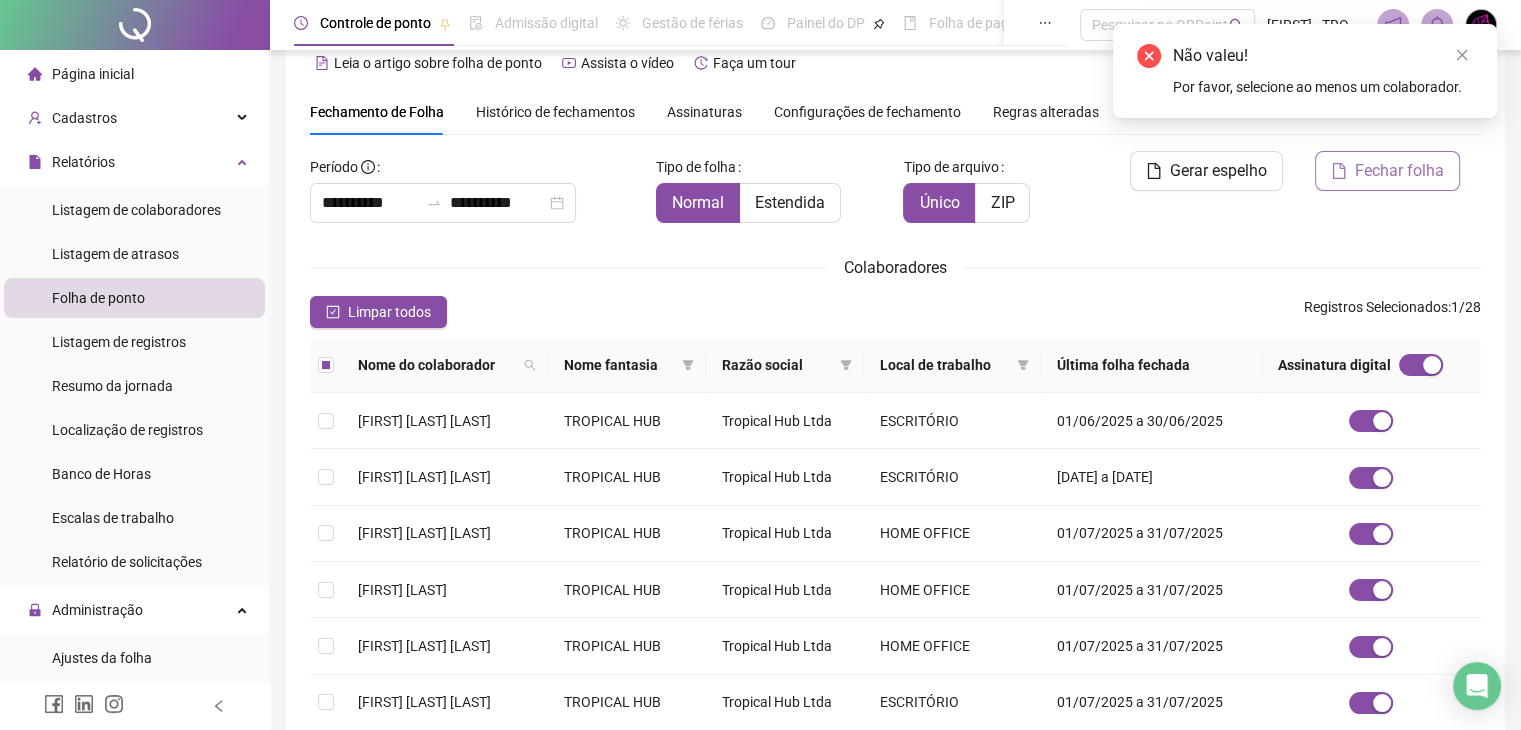click on "Fechar folha" at bounding box center [1399, 171] 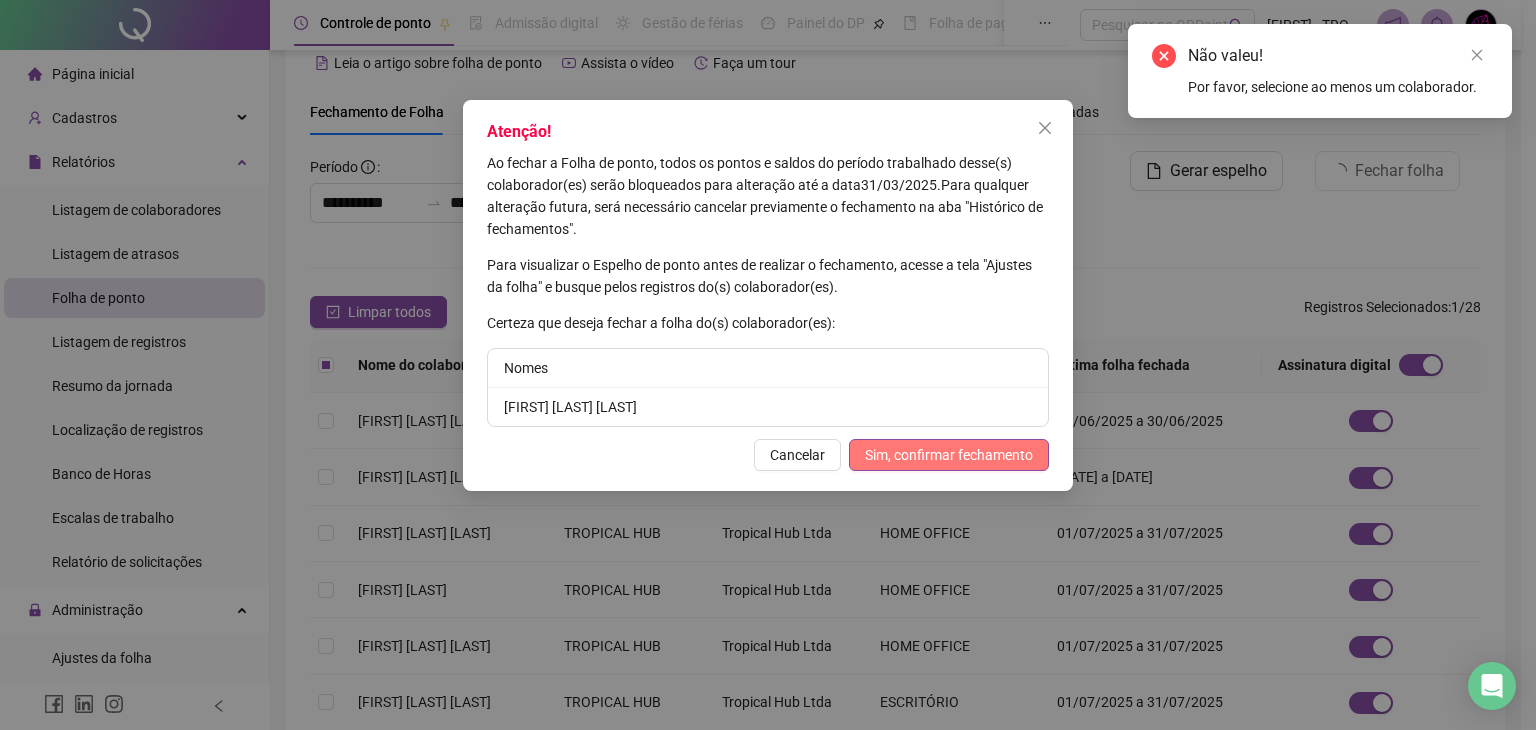 click on "Sim, confirmar fechamento" at bounding box center (949, 455) 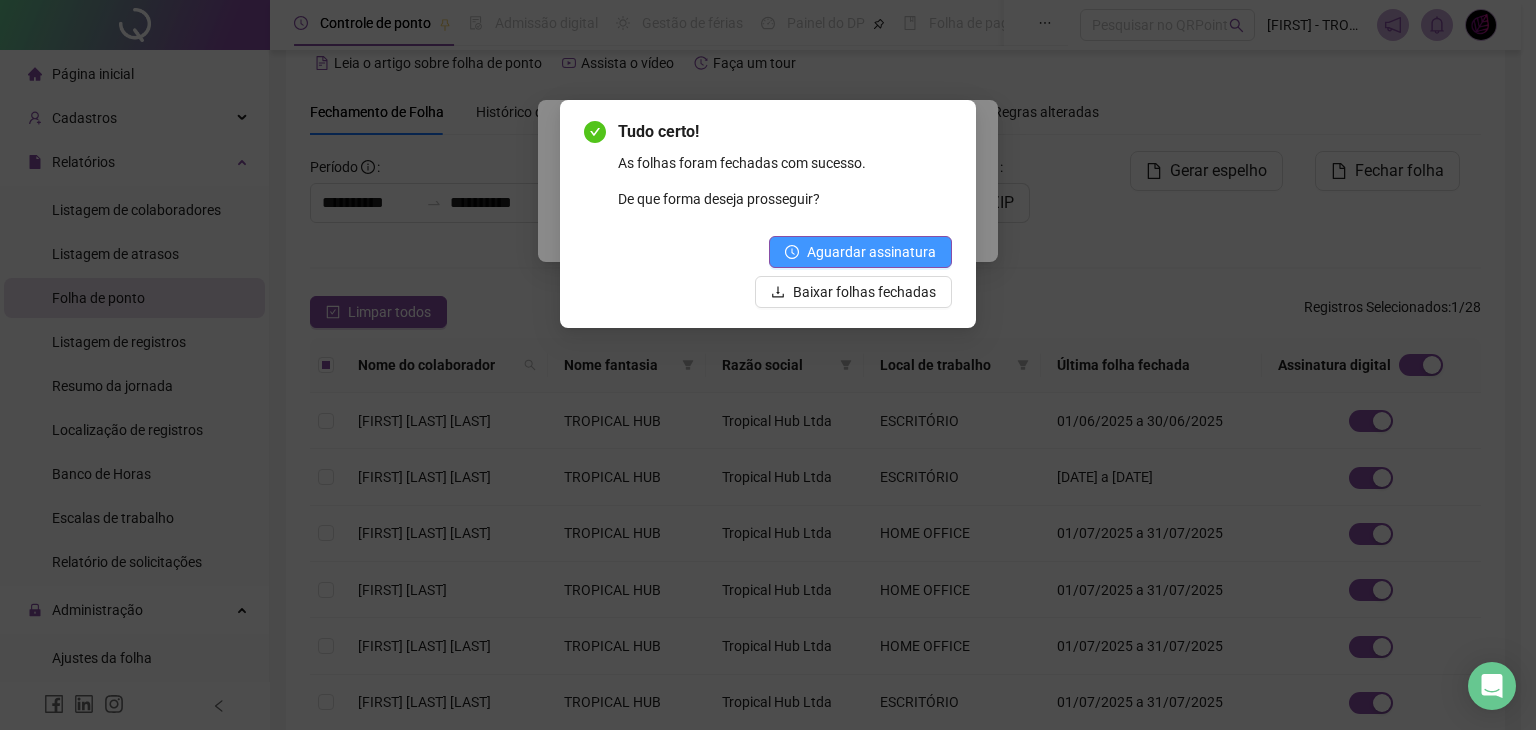 click on "Aguardar assinatura" at bounding box center [871, 252] 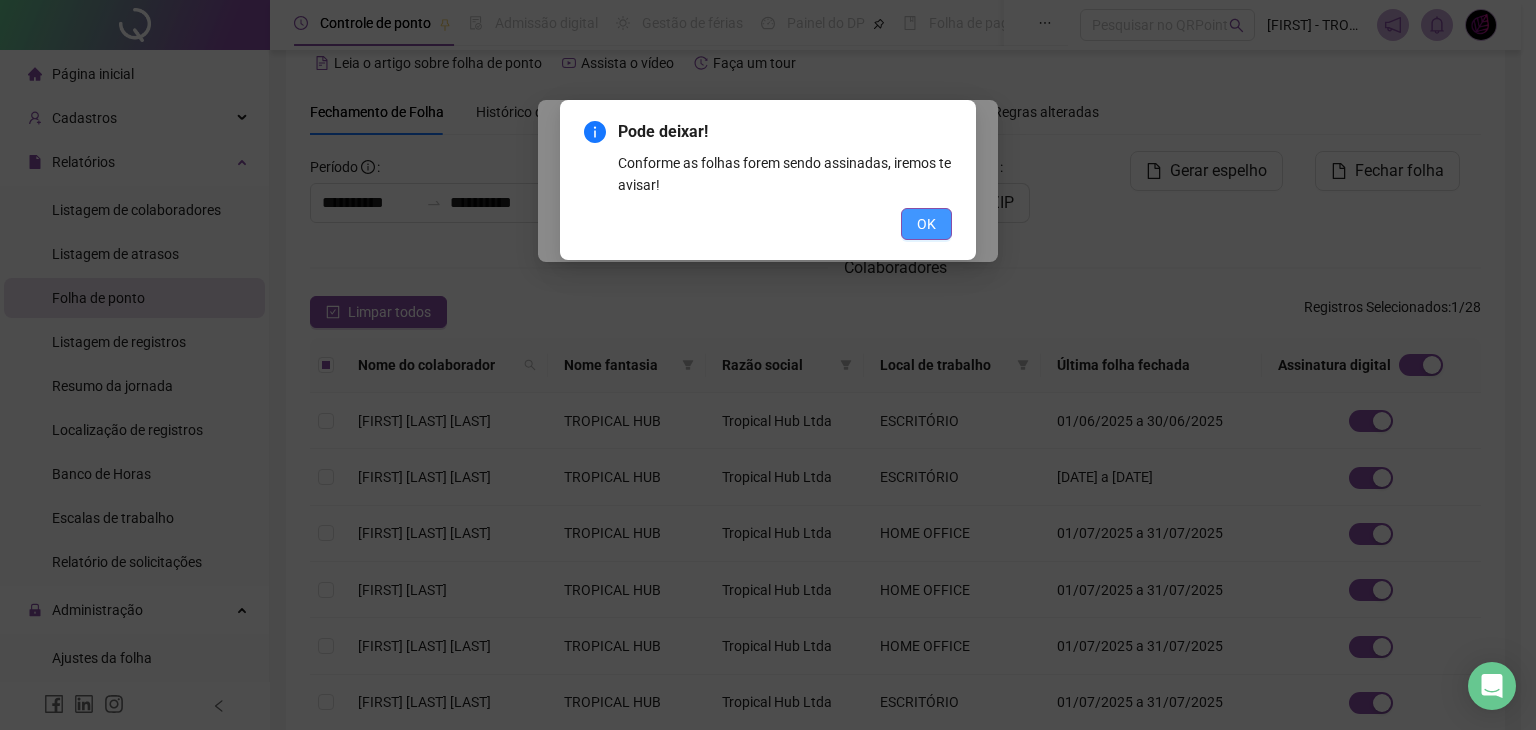 click on "OK" at bounding box center [926, 224] 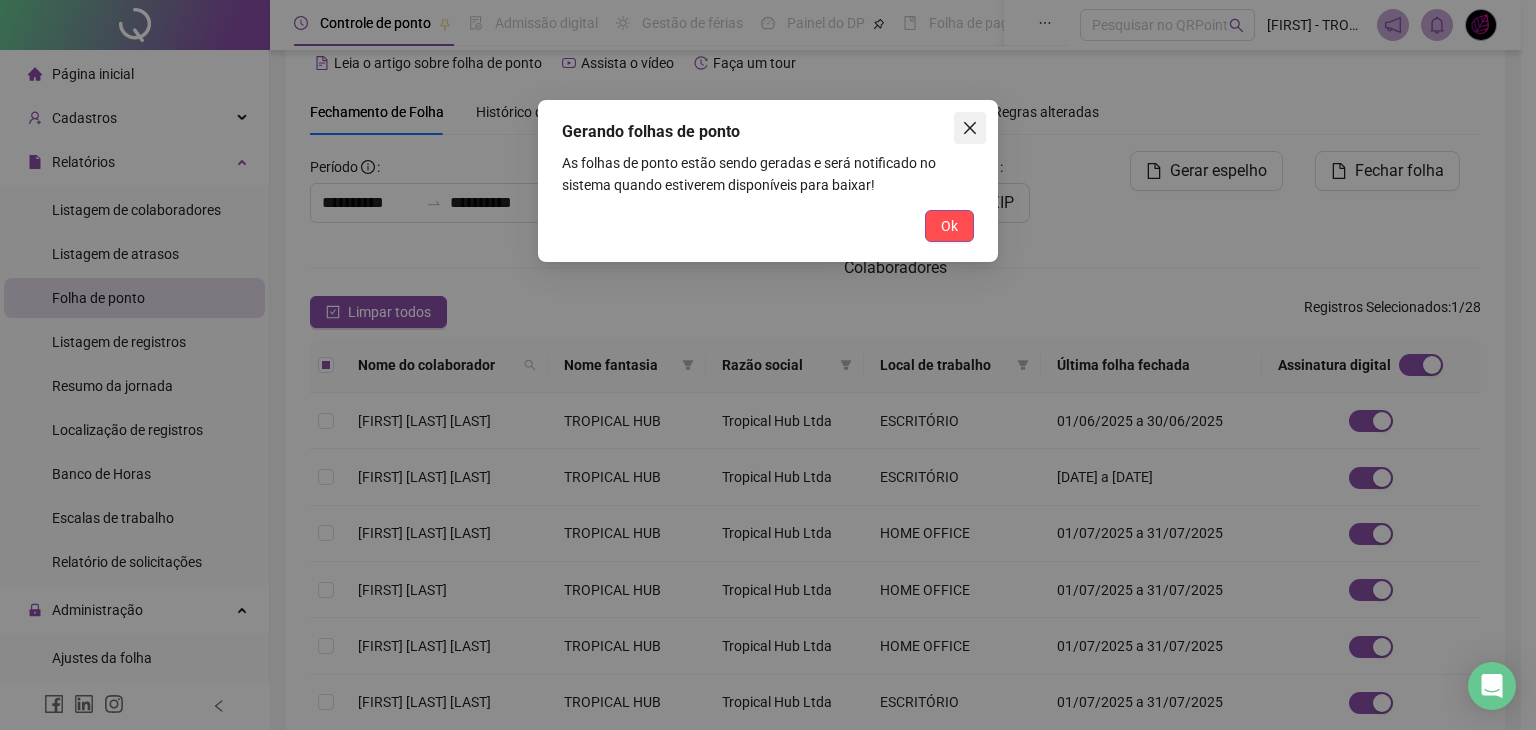 click 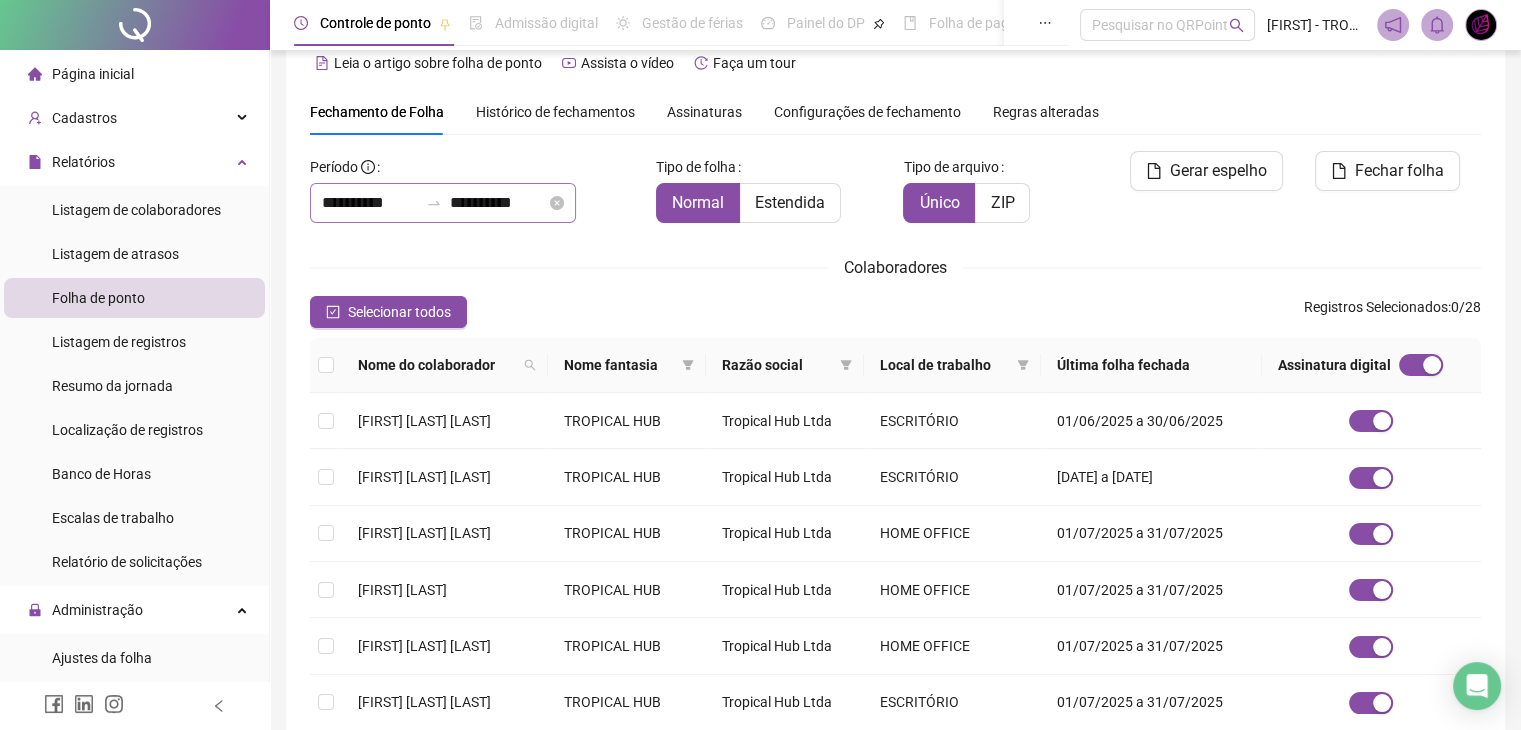 click on "**********" at bounding box center (443, 203) 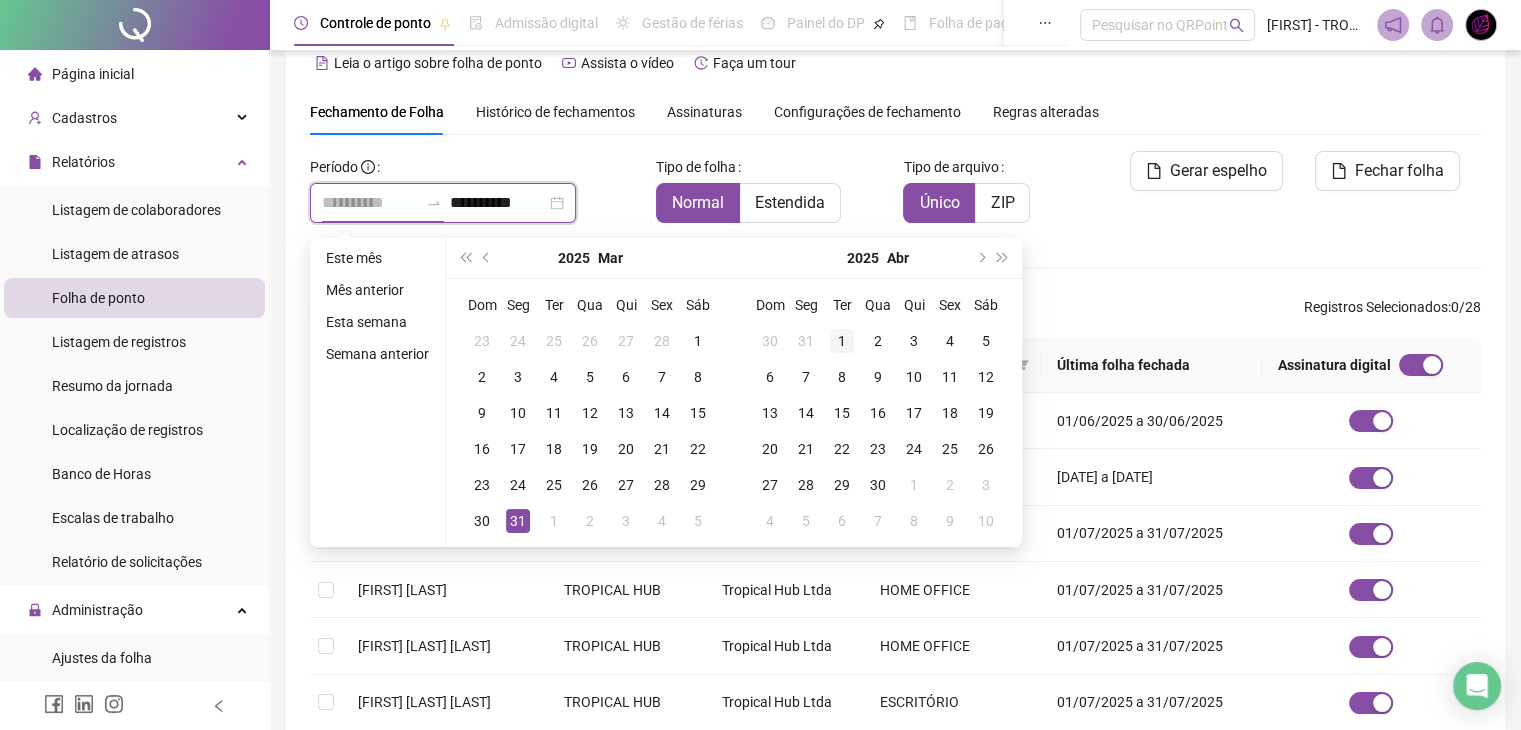 type on "**********" 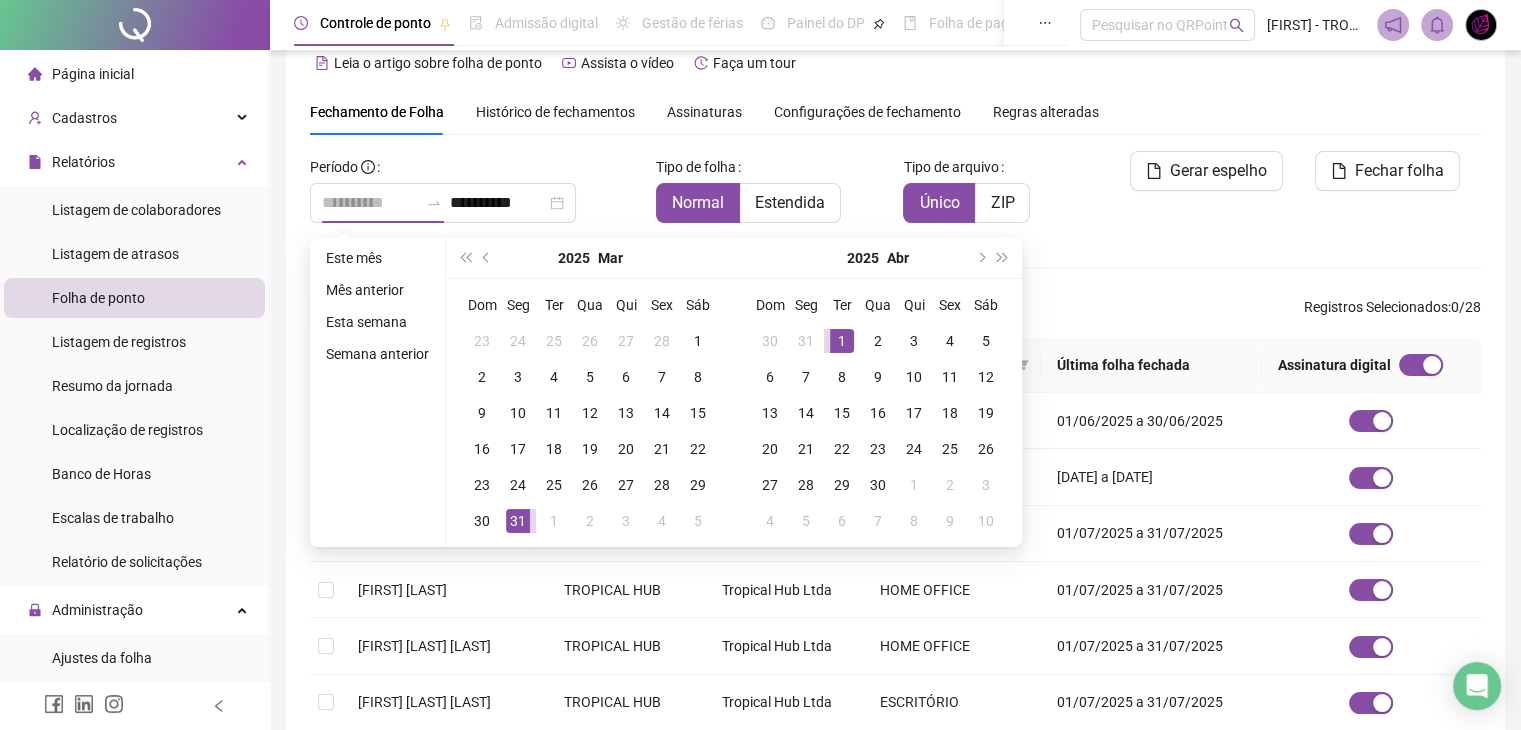 click on "1" at bounding box center [842, 341] 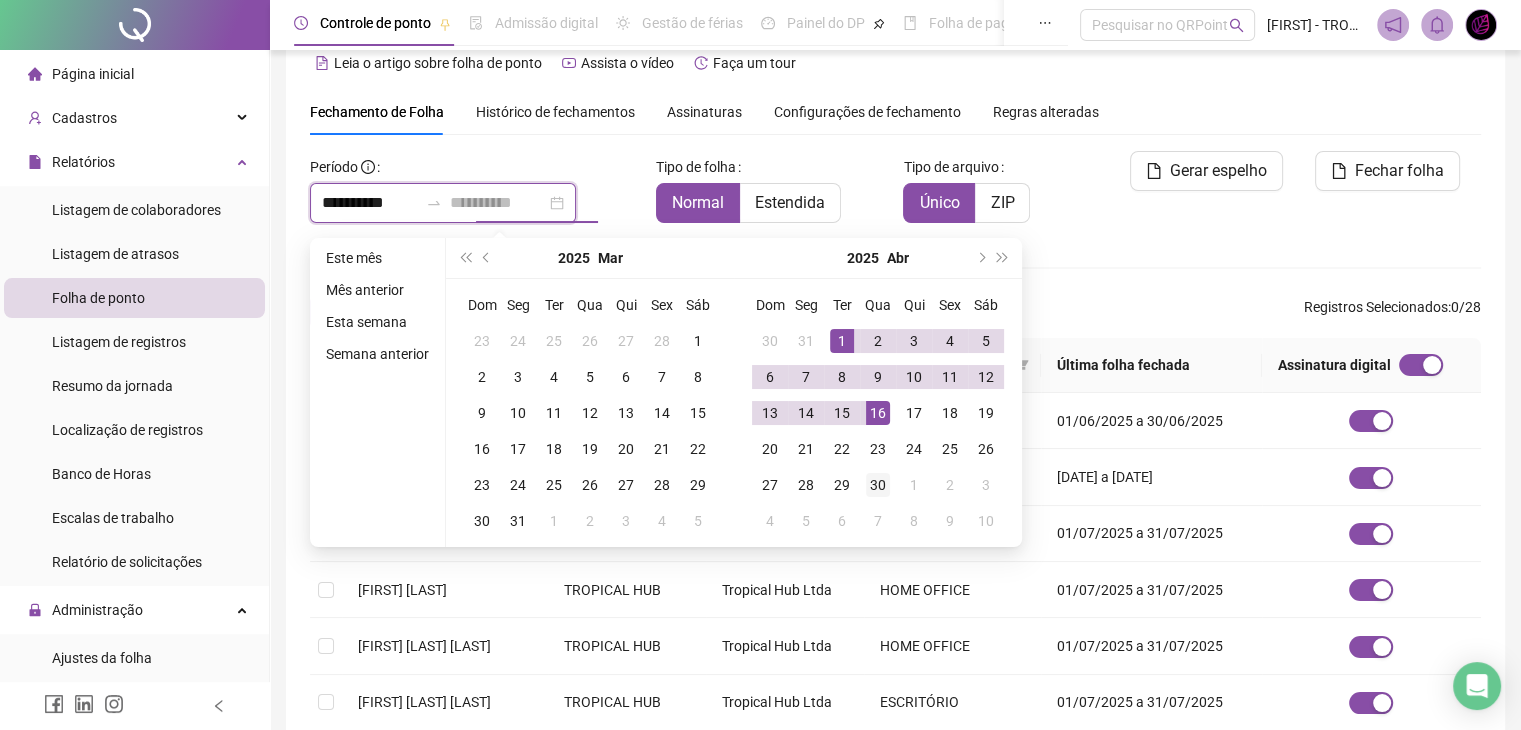 type on "**********" 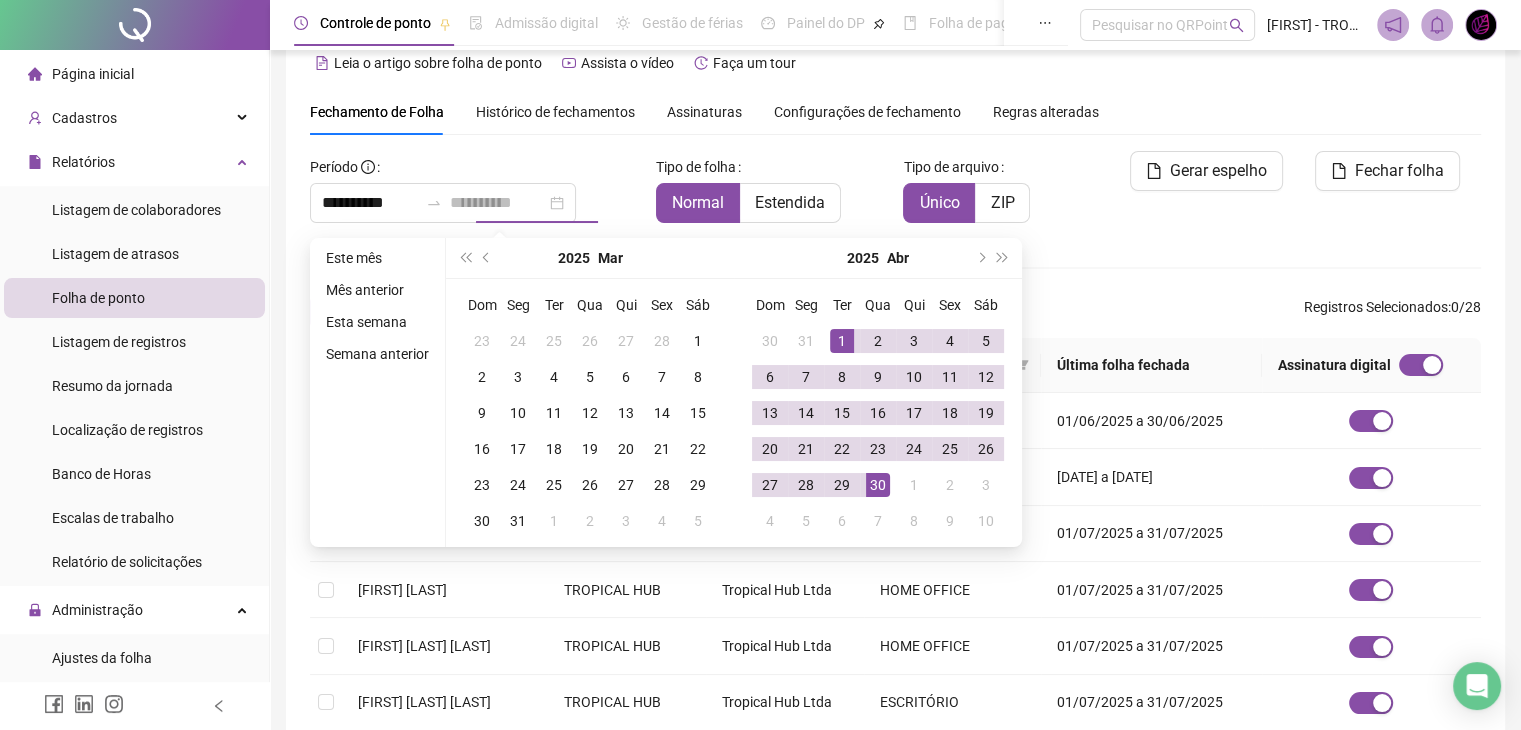 click on "30" at bounding box center (878, 485) 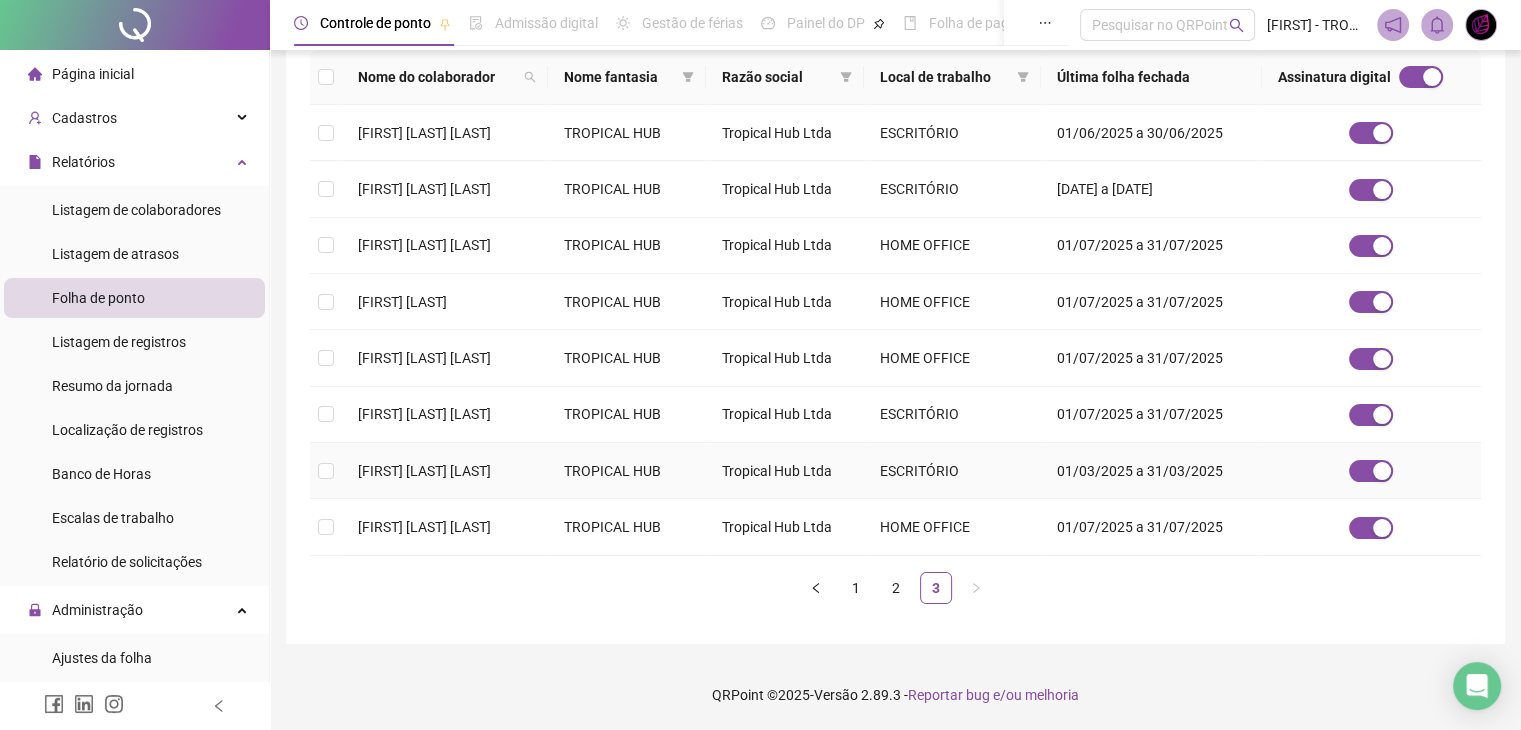 click on "[FIRST] [LAST] [LAST]" at bounding box center [445, 471] 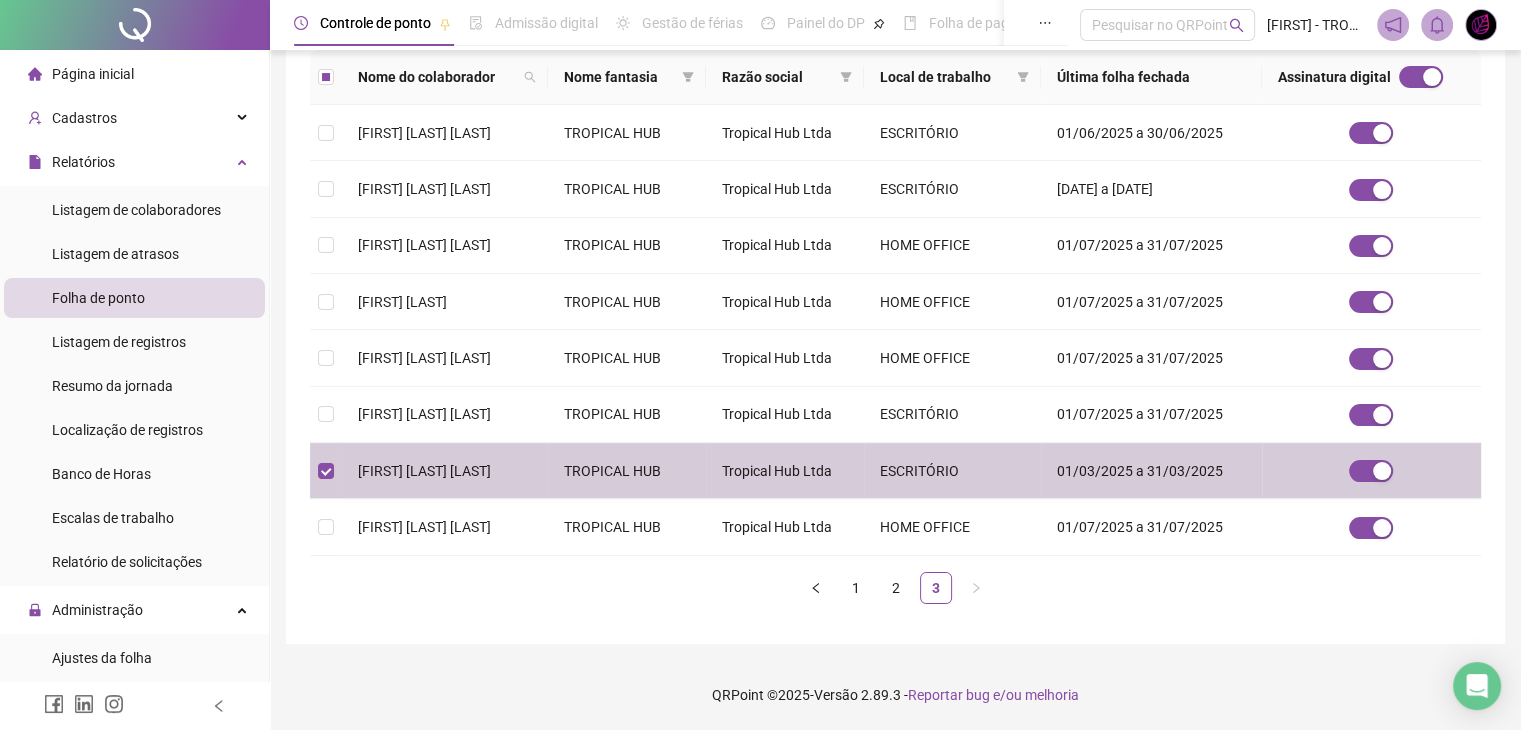 scroll, scrollTop: 33, scrollLeft: 0, axis: vertical 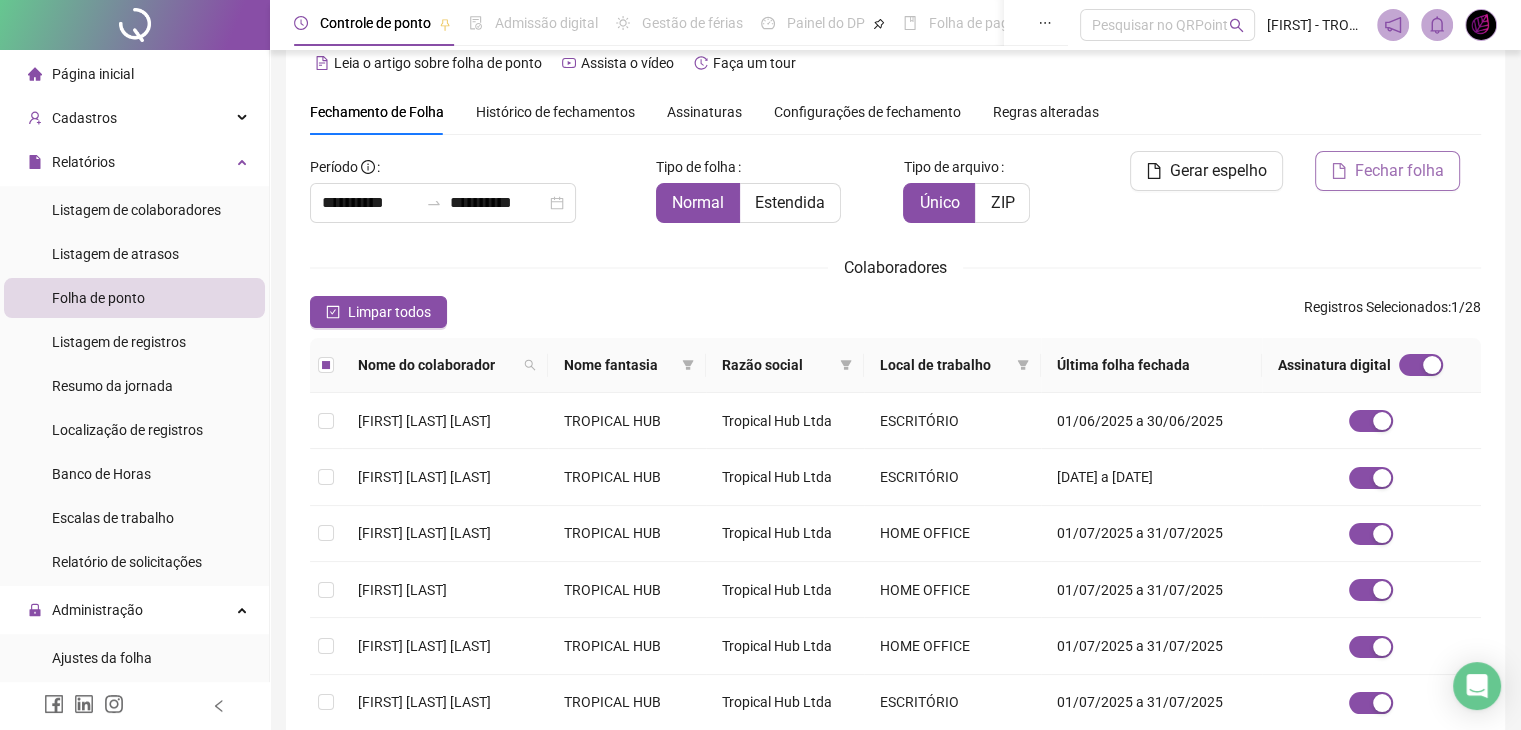 click on "Fechar folha" at bounding box center (1399, 171) 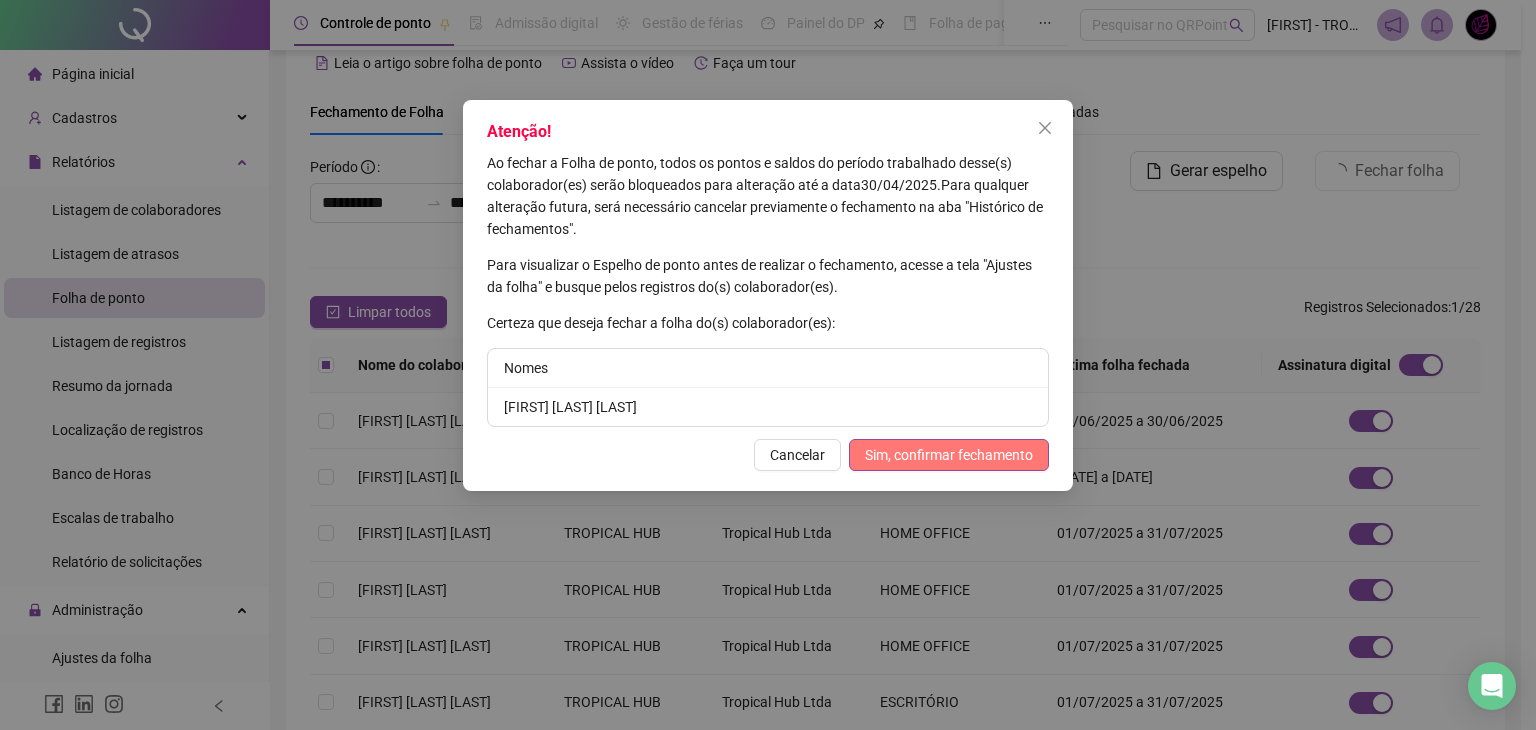 click on "Sim, confirmar fechamento" at bounding box center [949, 455] 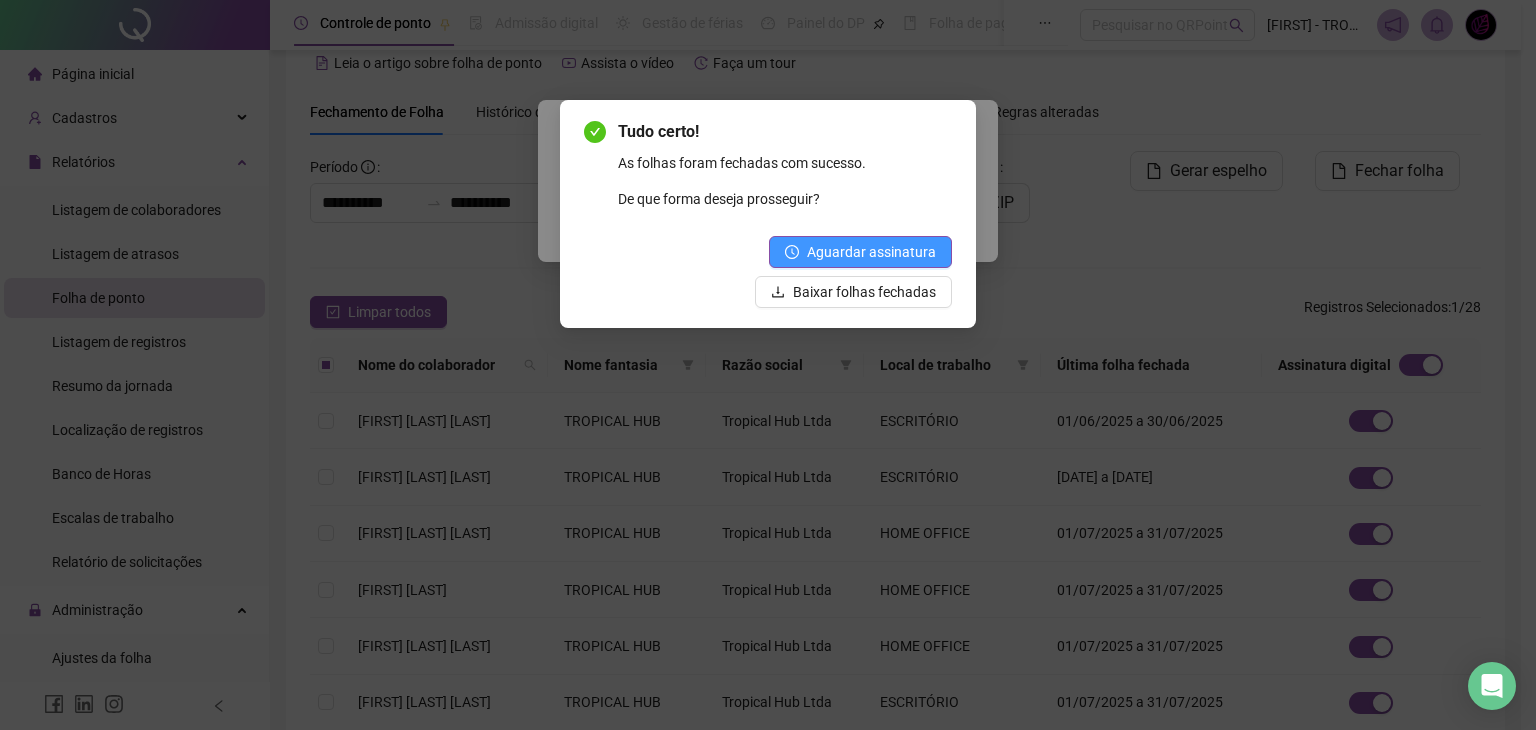 click on "Aguardar assinatura" at bounding box center (871, 252) 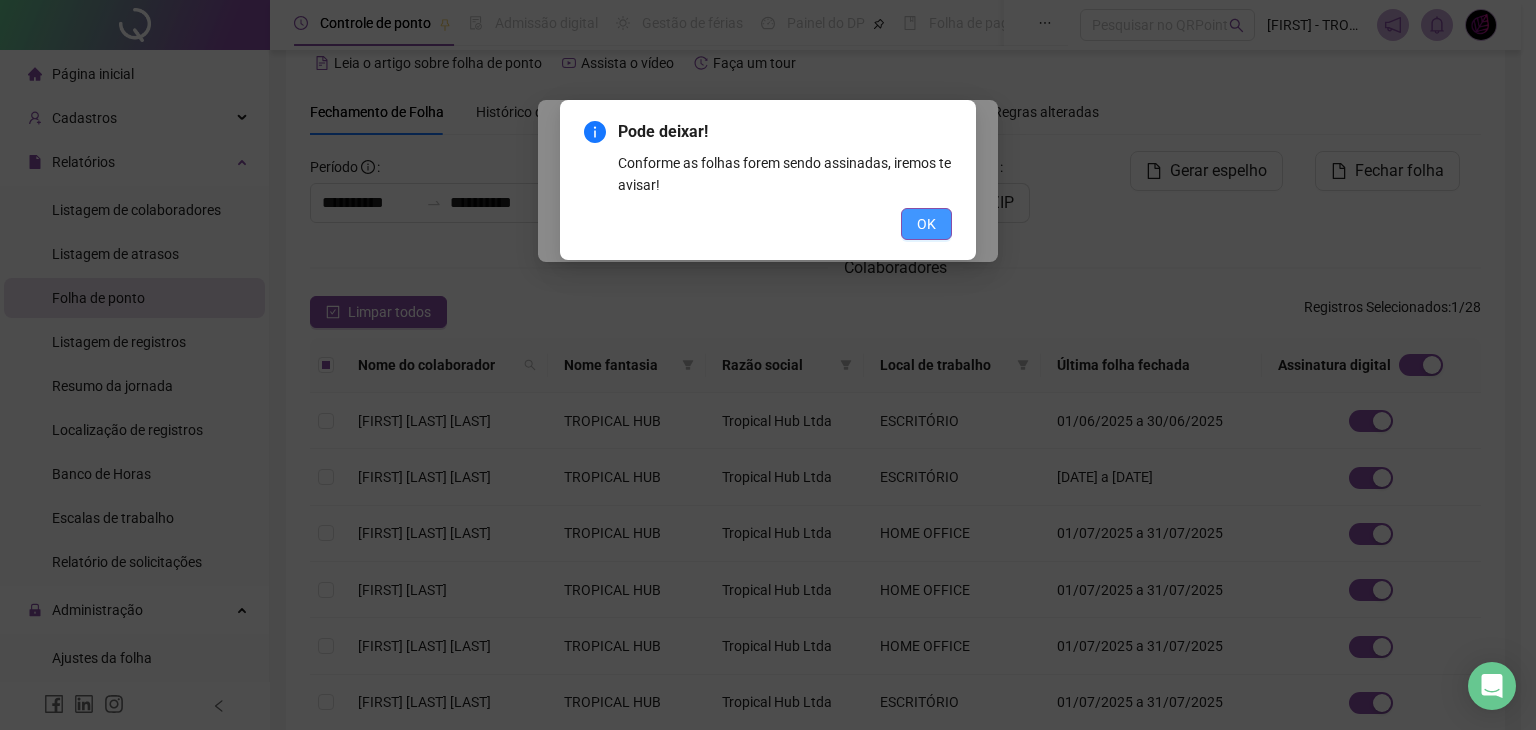 click on "OK" at bounding box center (926, 224) 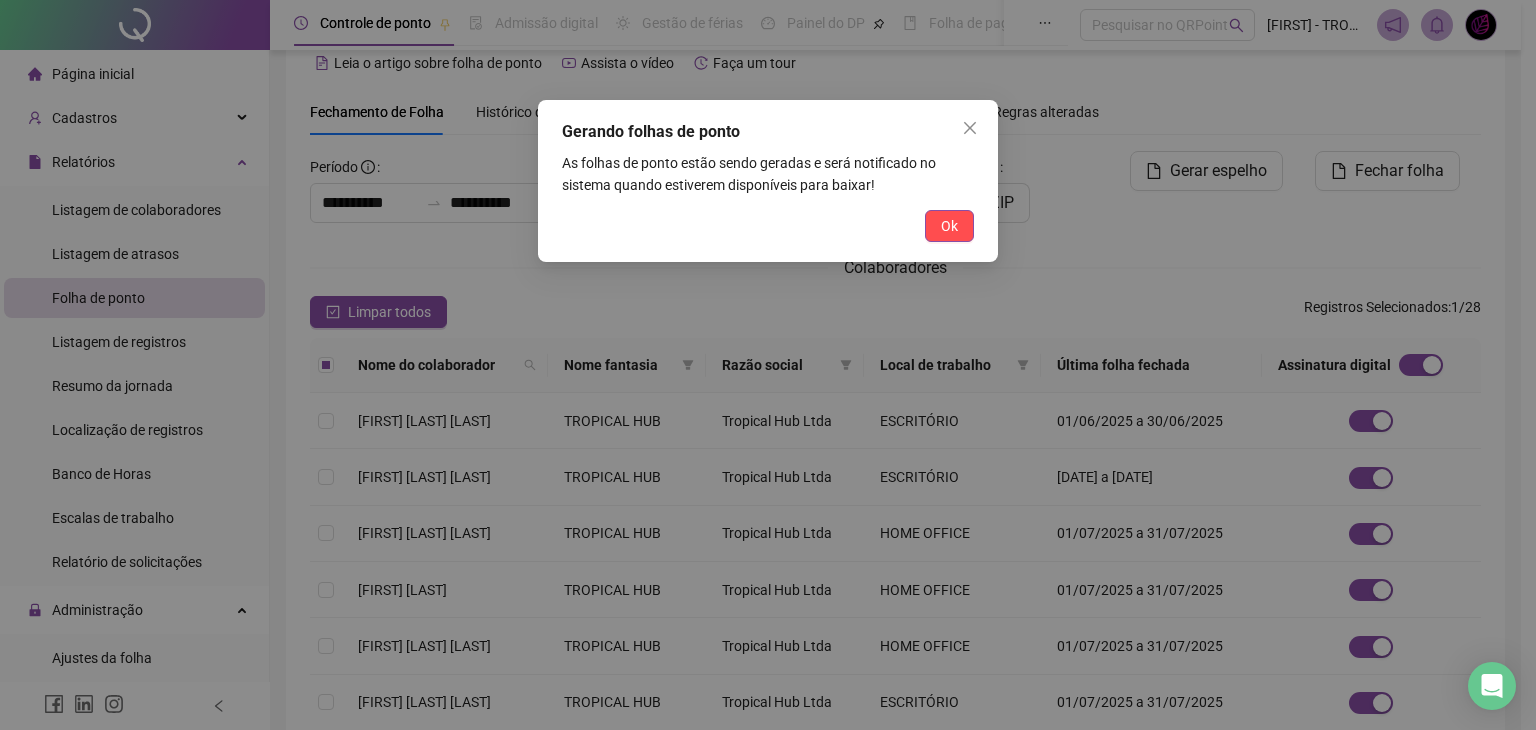 click on "Ok" at bounding box center [949, 226] 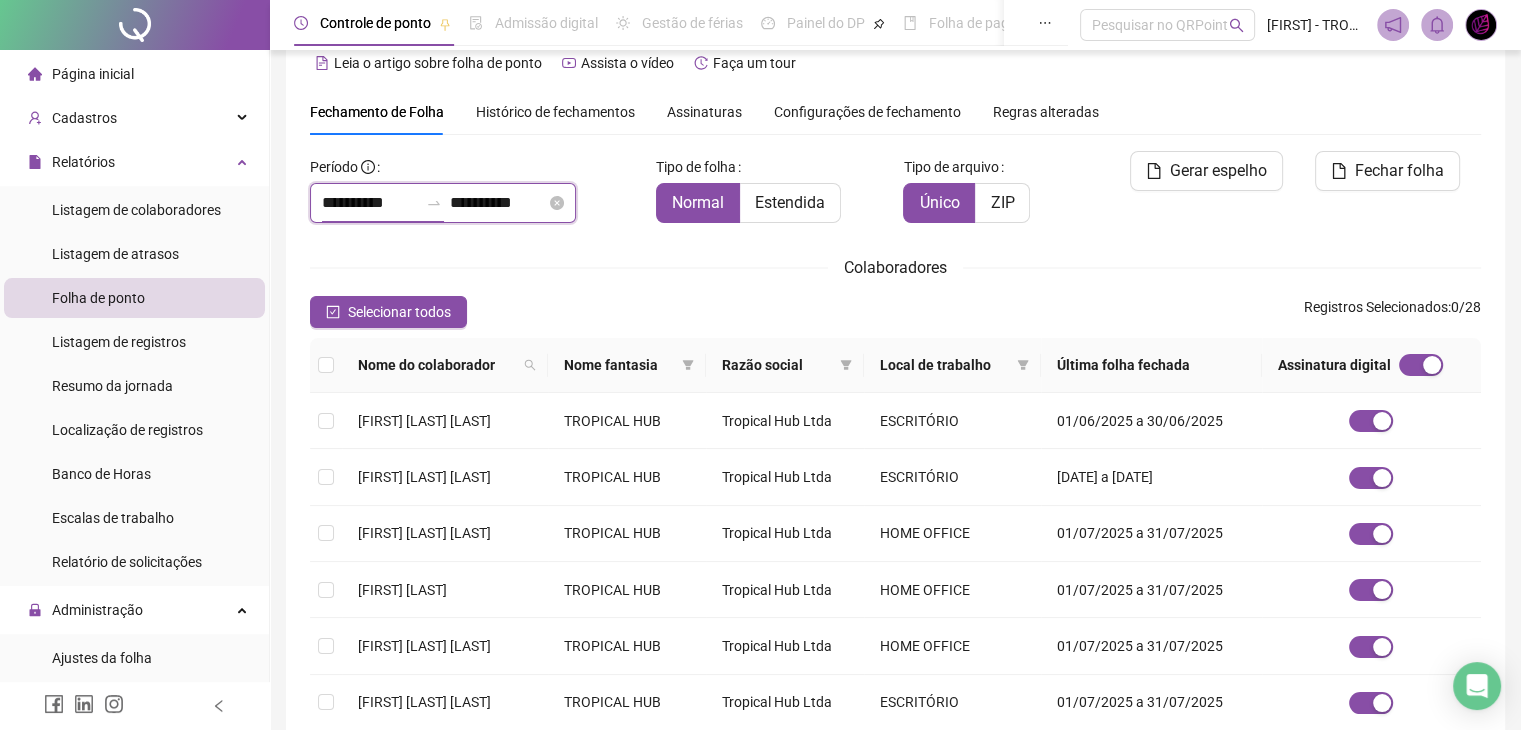 click on "**********" at bounding box center [370, 203] 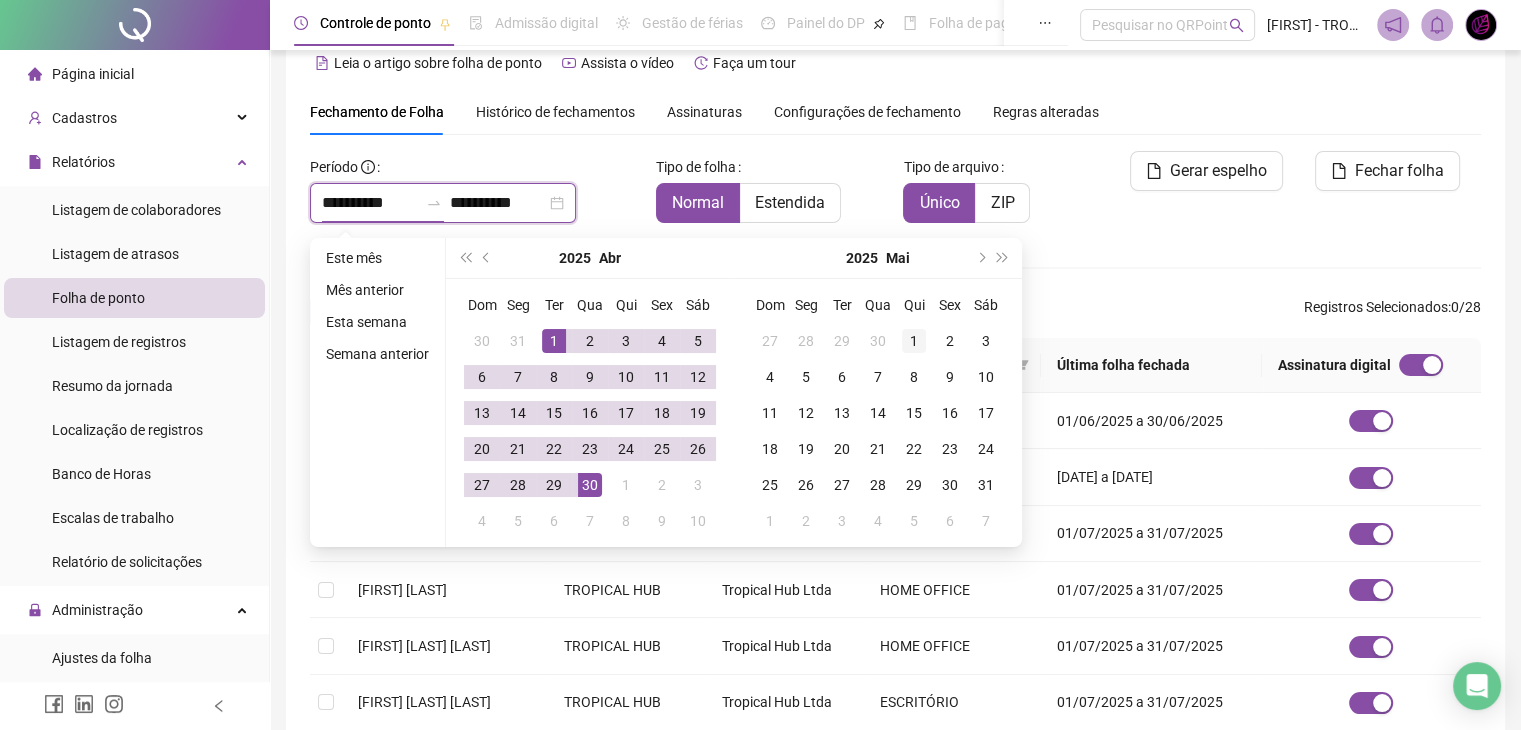 type on "**********" 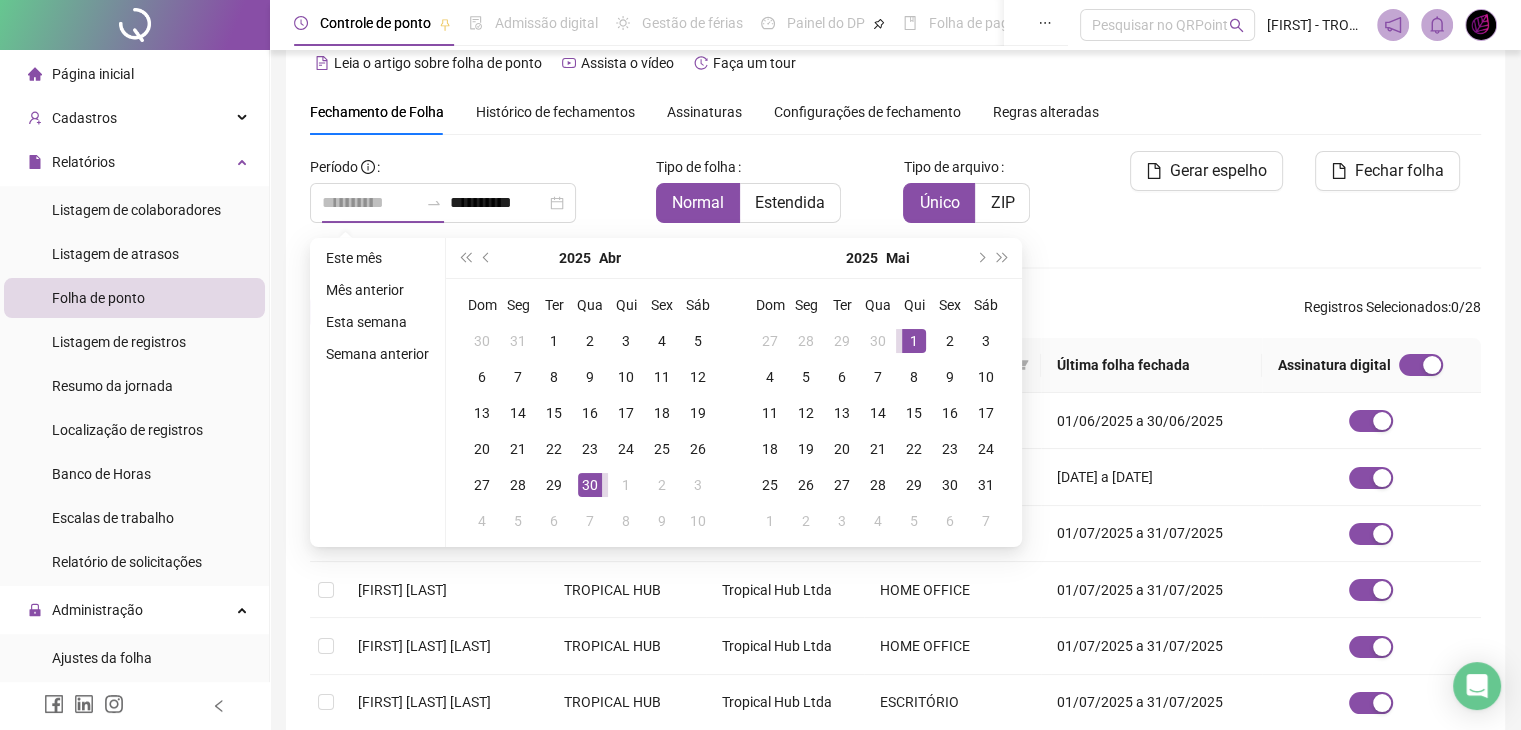 click on "1" at bounding box center [914, 341] 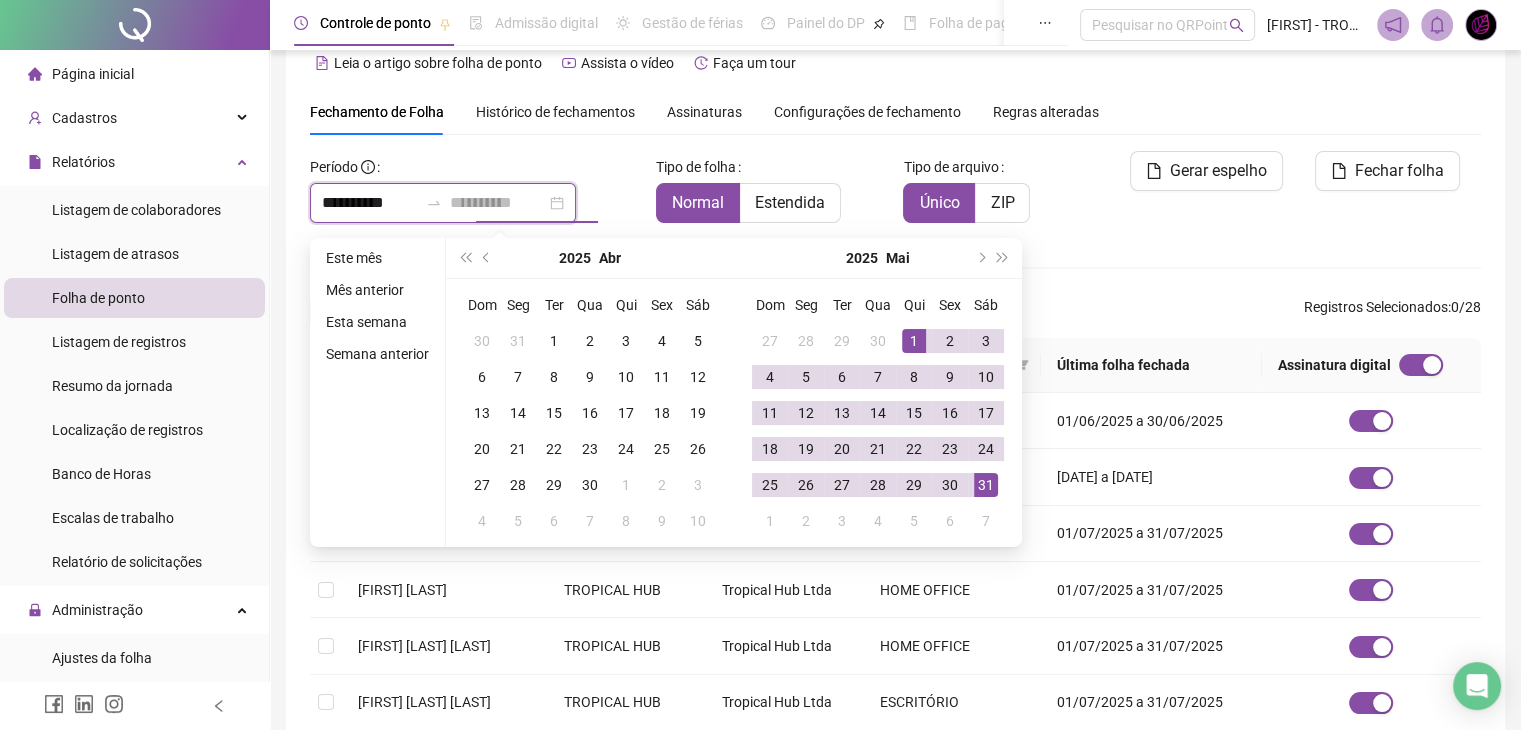 type on "**********" 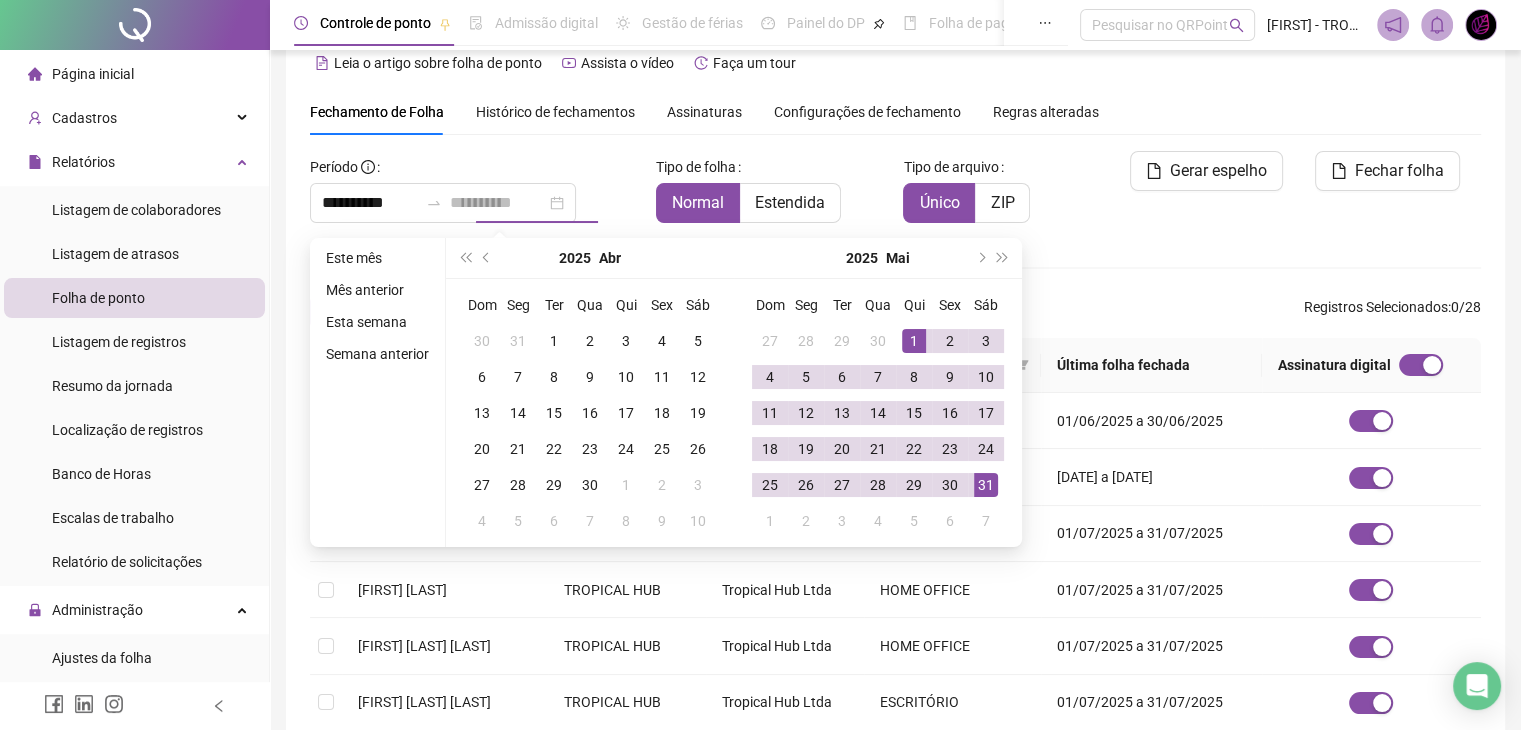 click on "31" at bounding box center [986, 485] 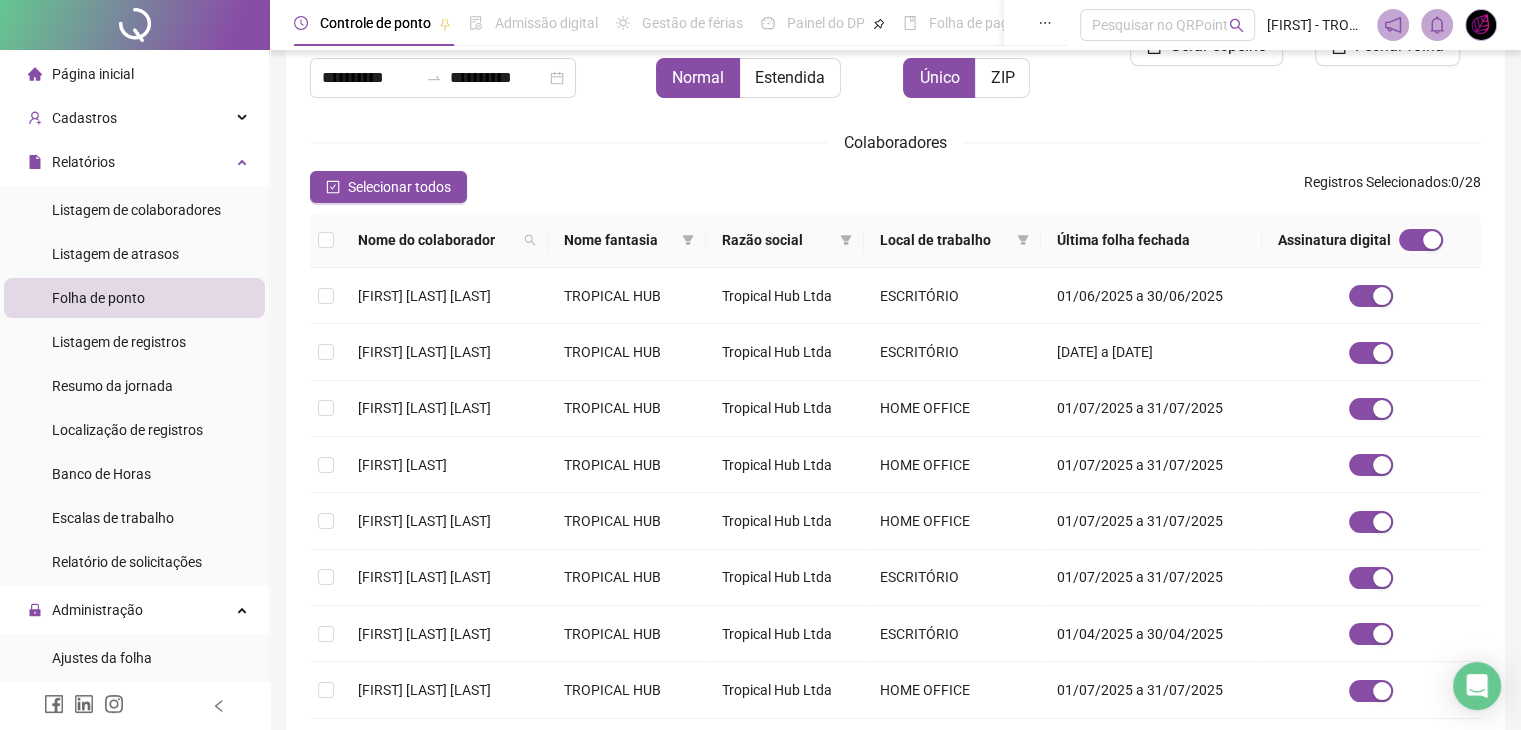 scroll, scrollTop: 327, scrollLeft: 0, axis: vertical 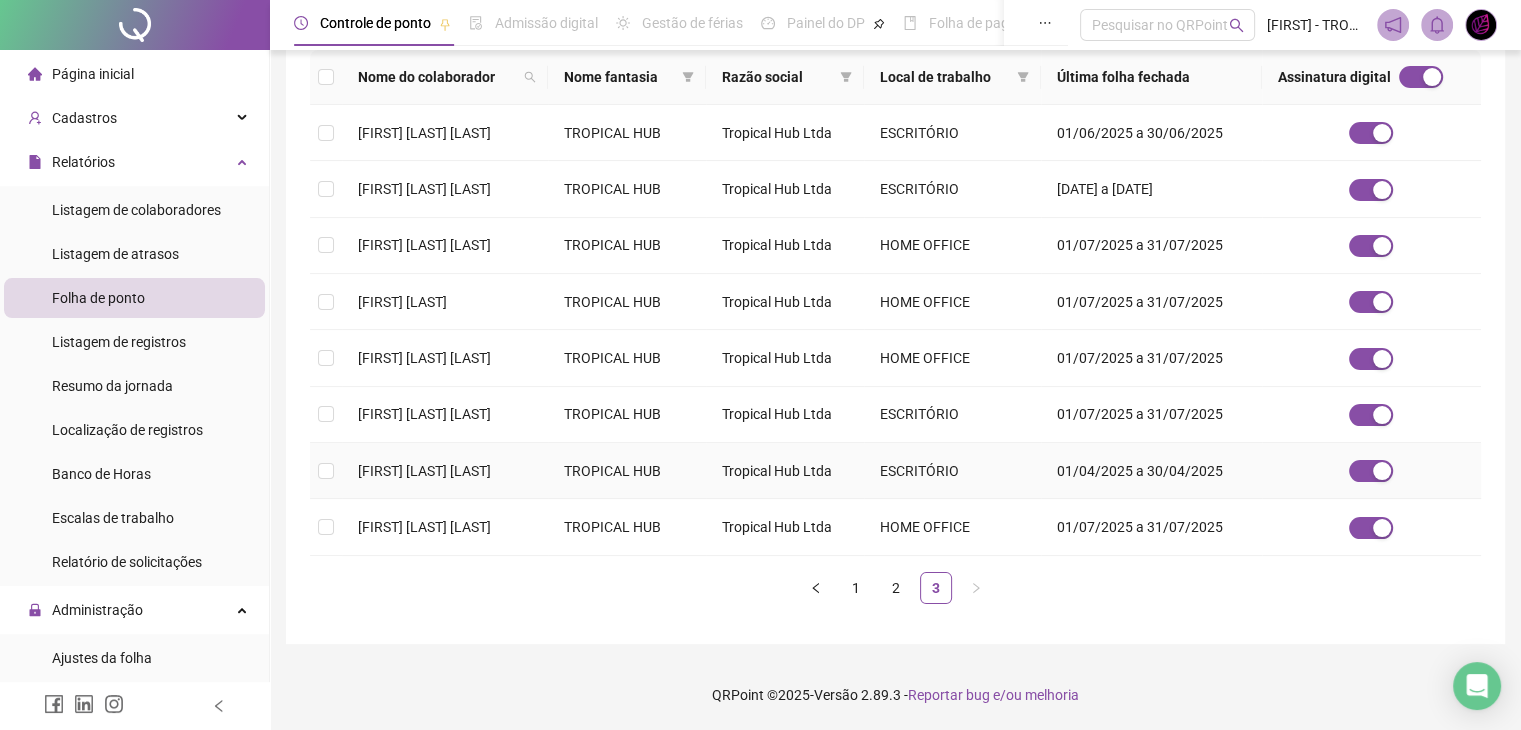 click on "TROPICAL HUB" at bounding box center [627, 471] 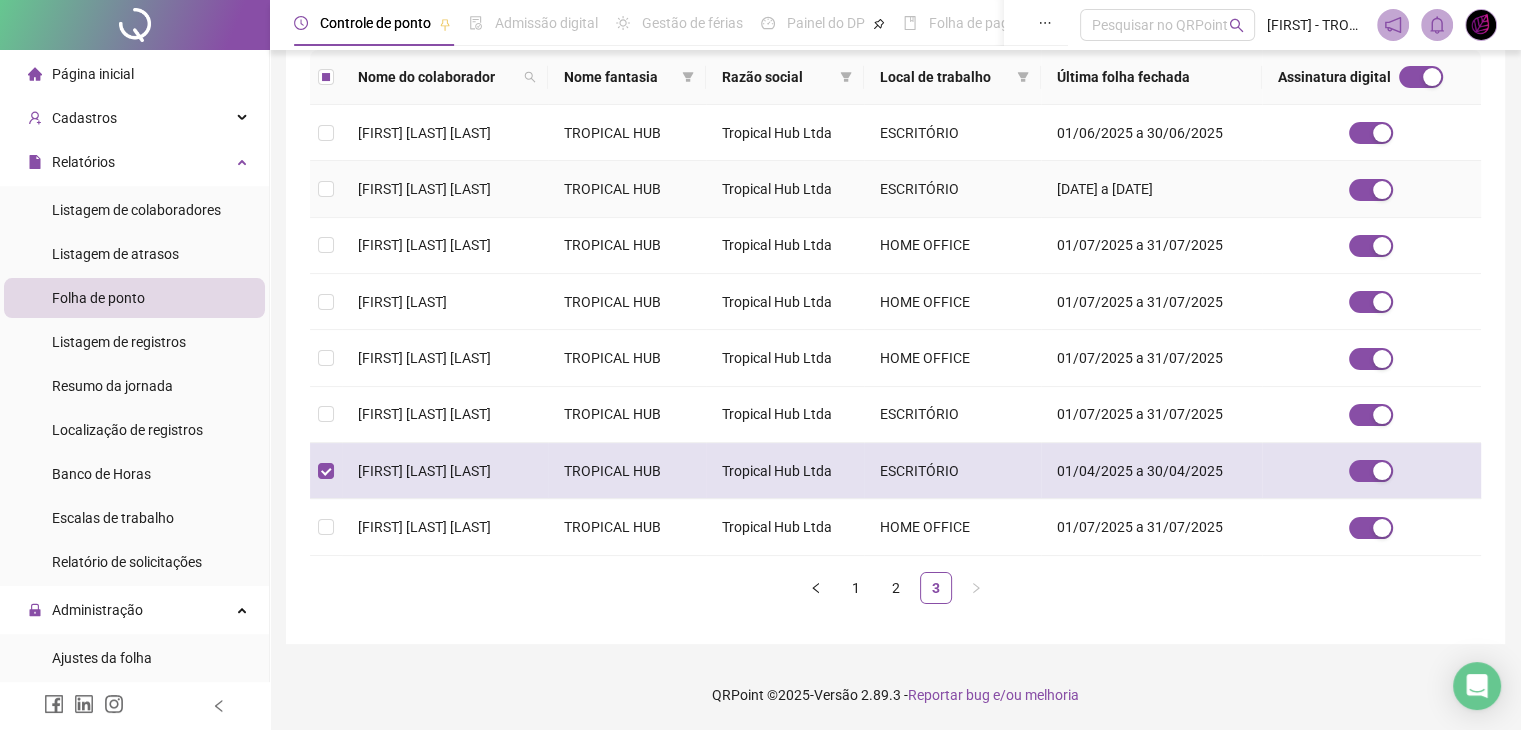 scroll, scrollTop: 33, scrollLeft: 0, axis: vertical 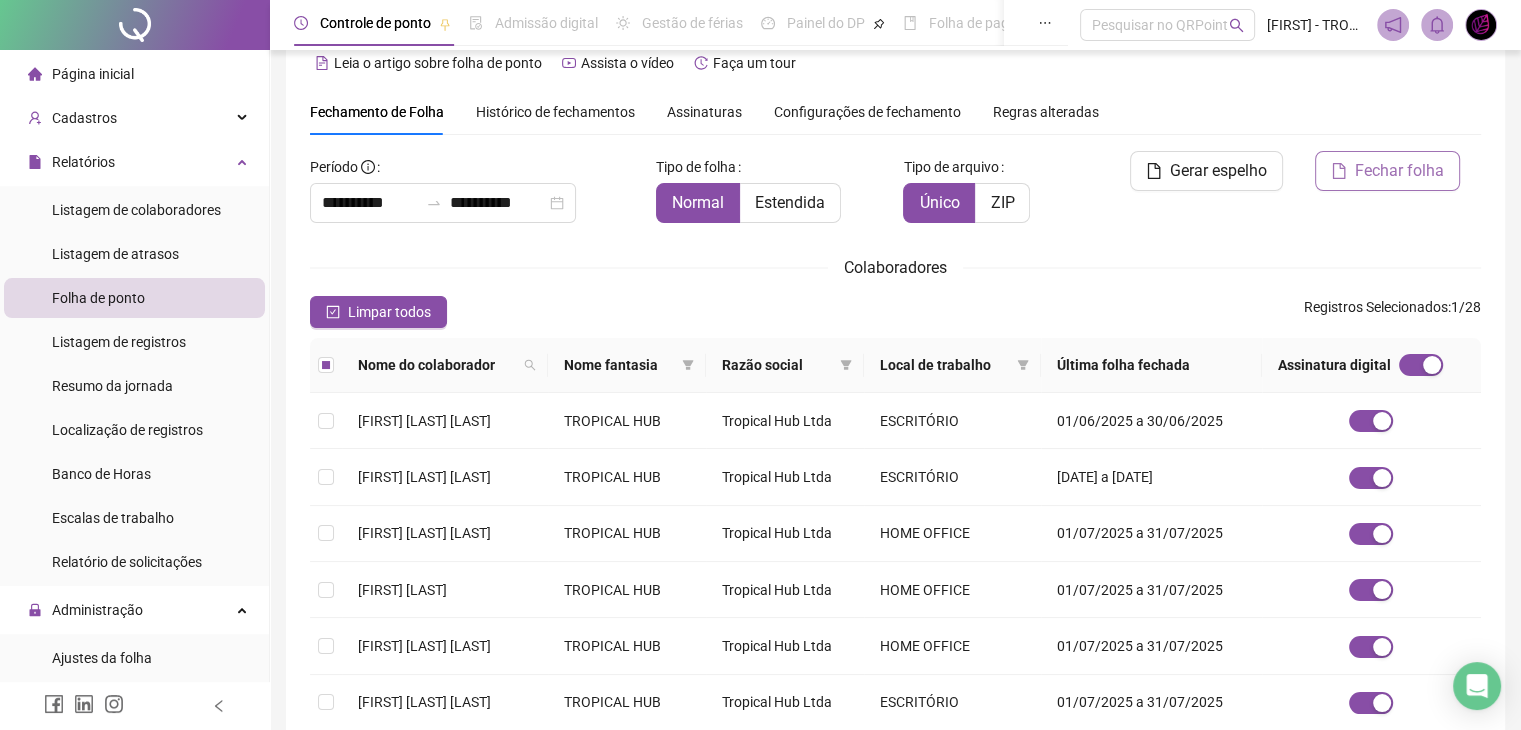 click on "Fechar folha" at bounding box center [1387, 171] 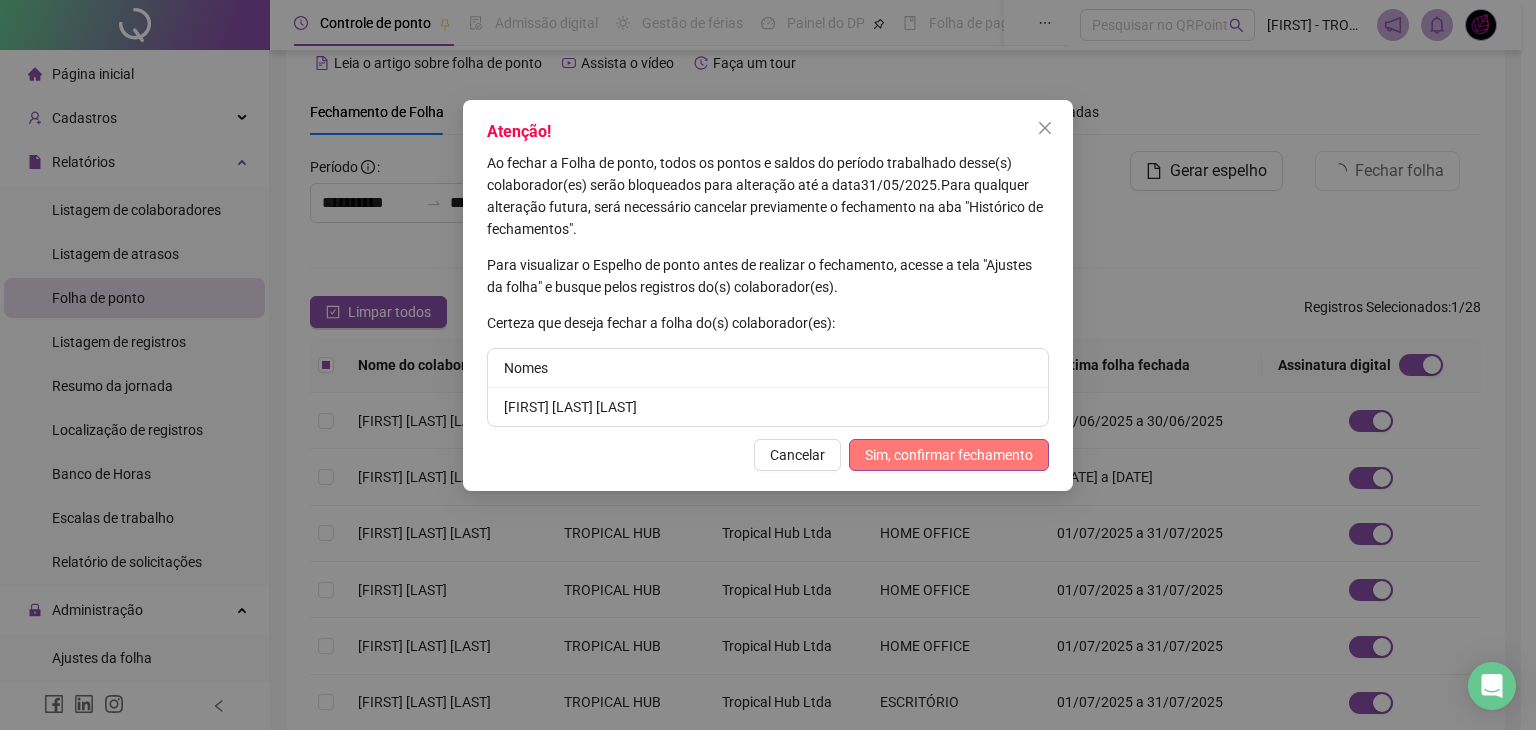 click on "Sim, confirmar fechamento" at bounding box center [949, 455] 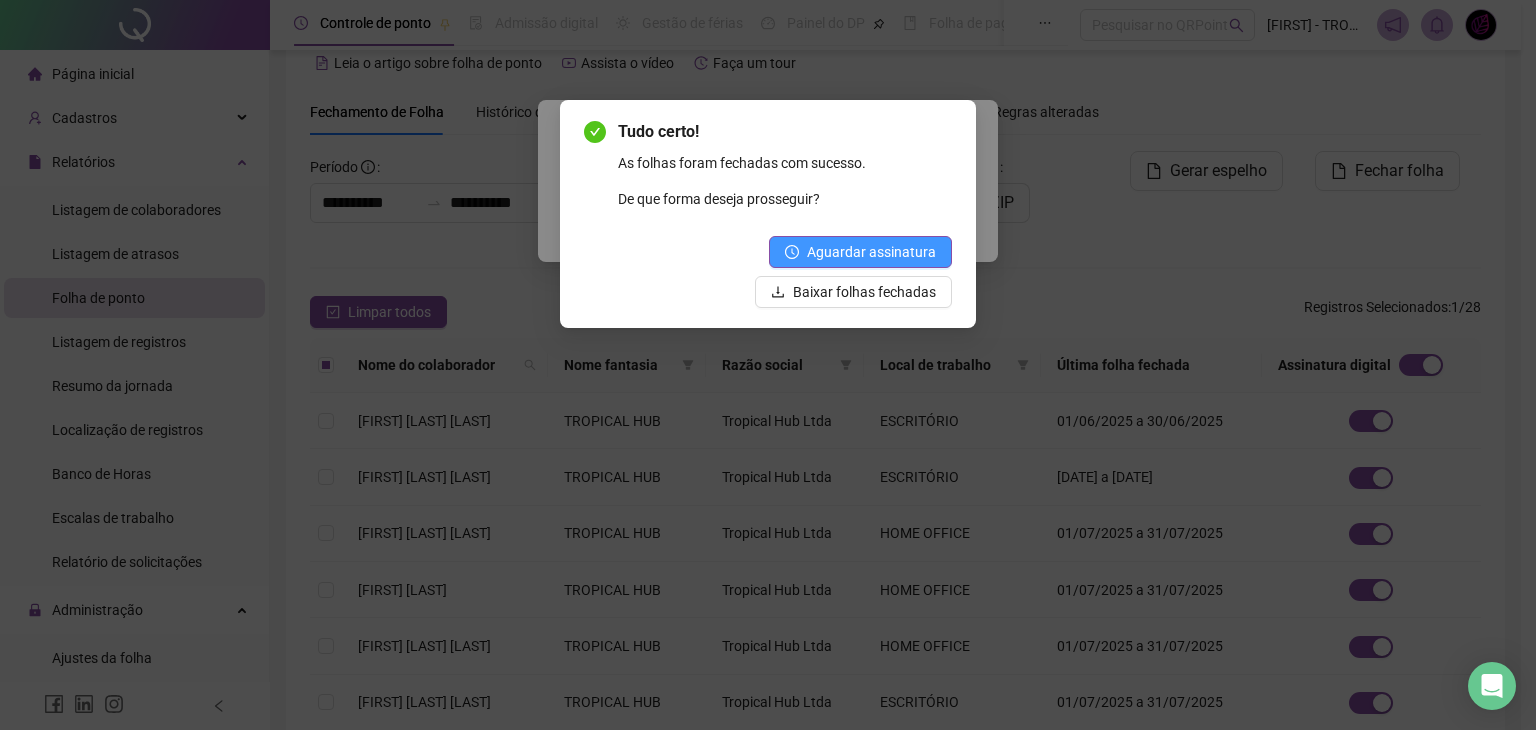 click on "Aguardar assinatura" at bounding box center (871, 252) 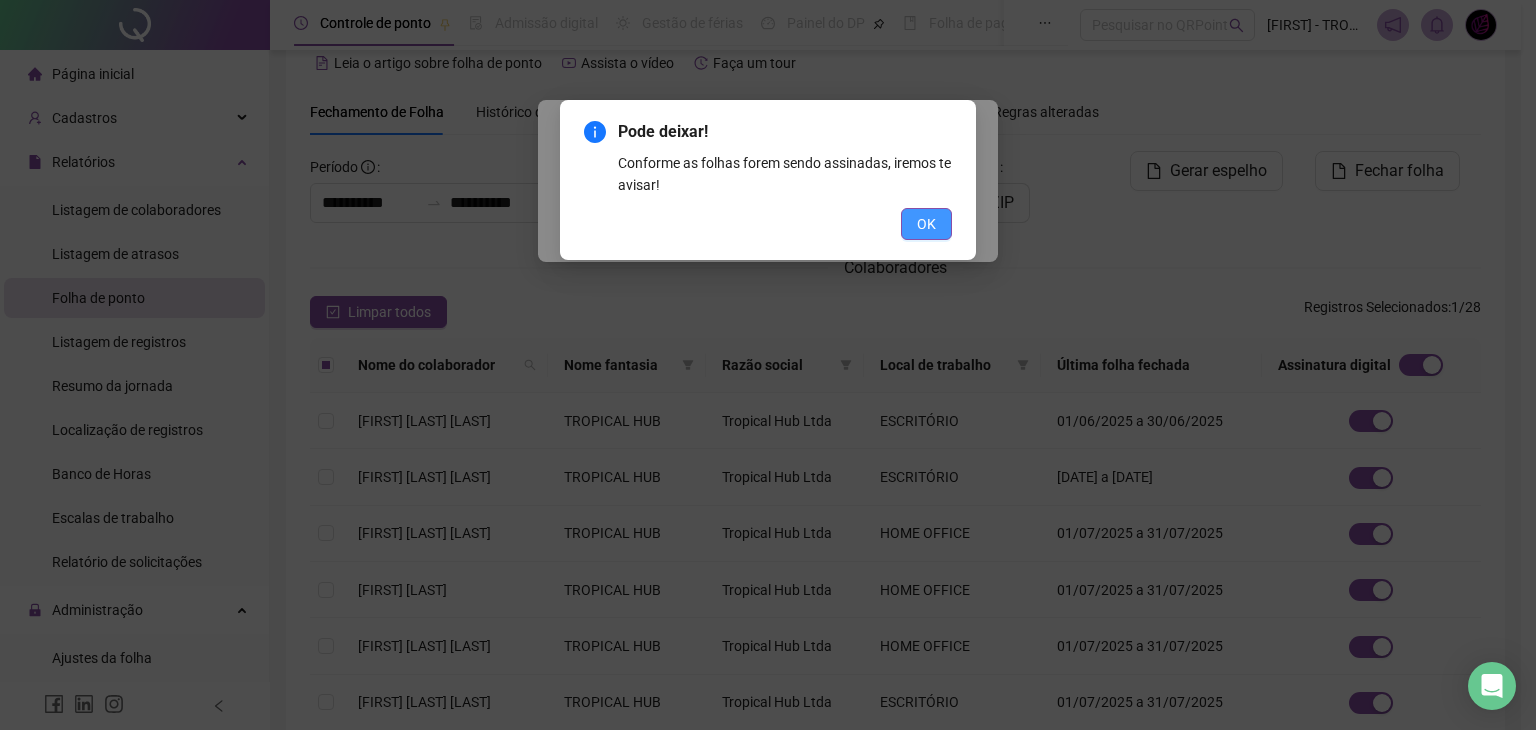 click on "OK" at bounding box center (926, 224) 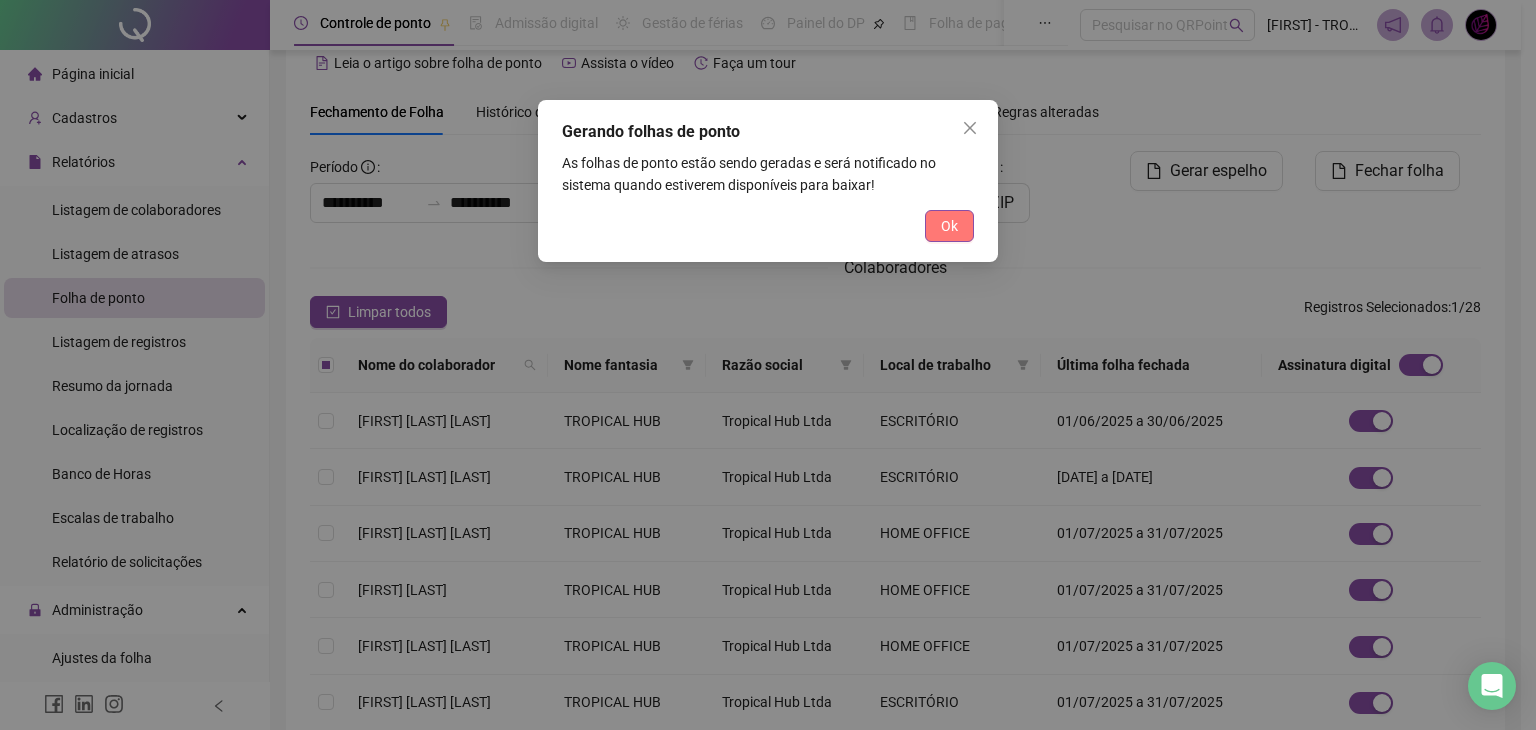 click on "Ok" at bounding box center [949, 226] 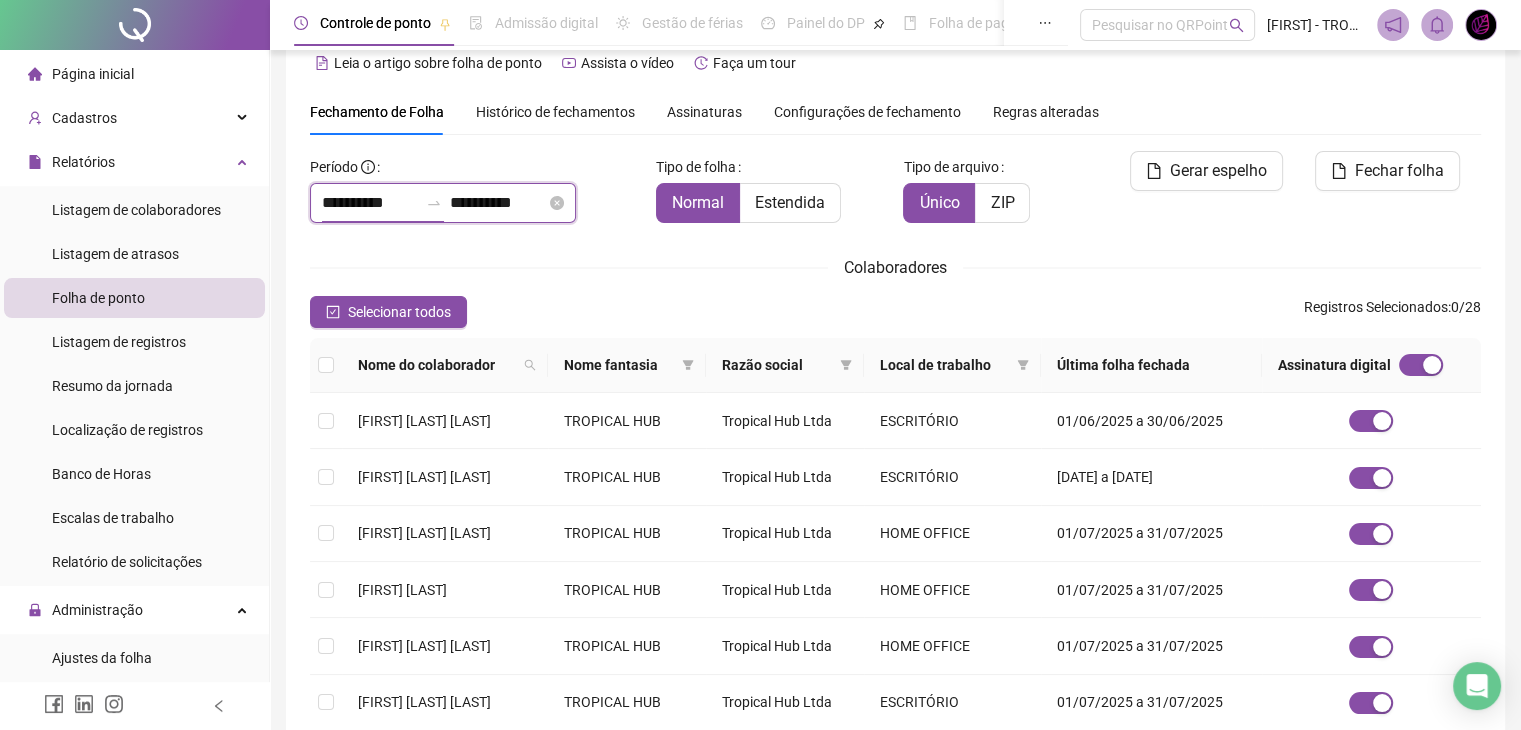 click on "**********" at bounding box center (370, 203) 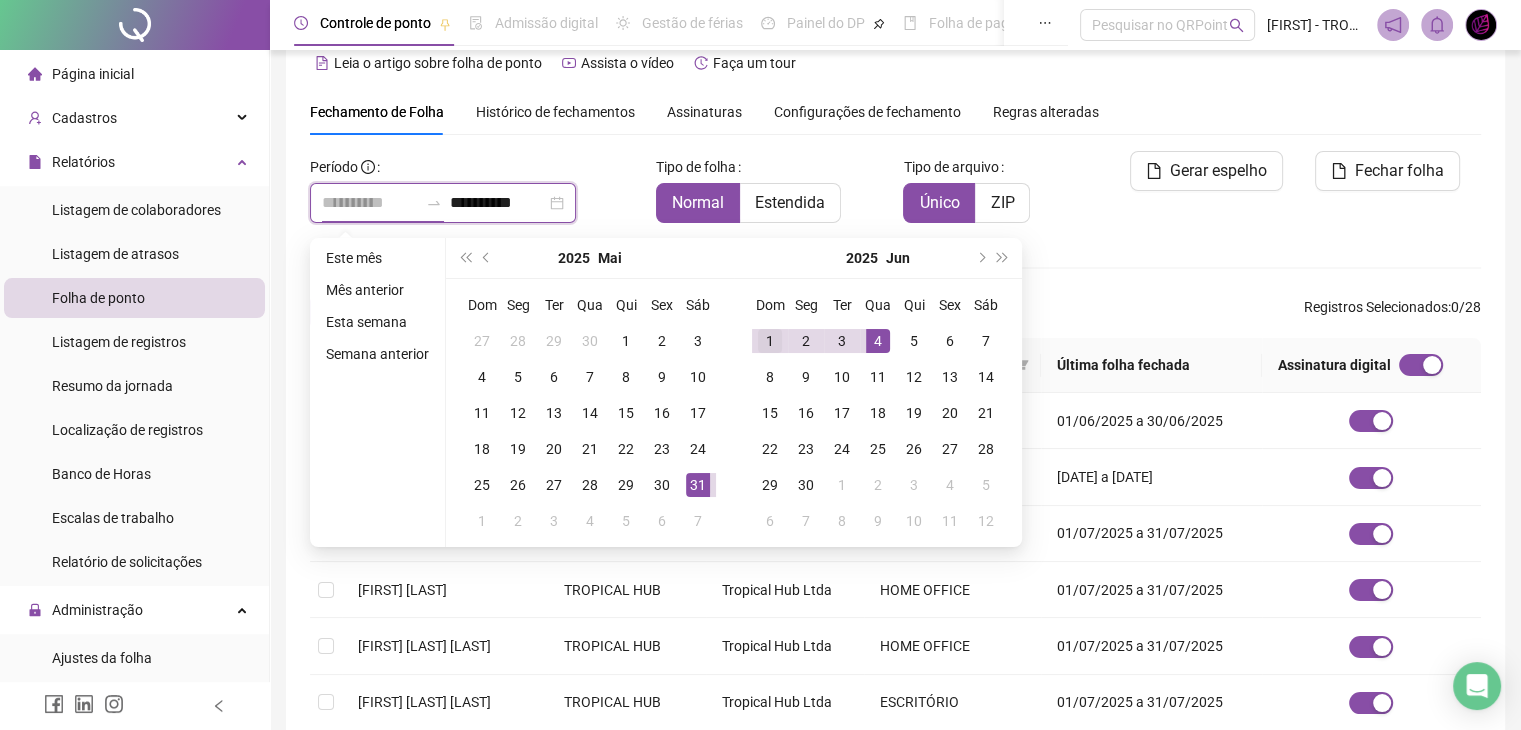 type on "**********" 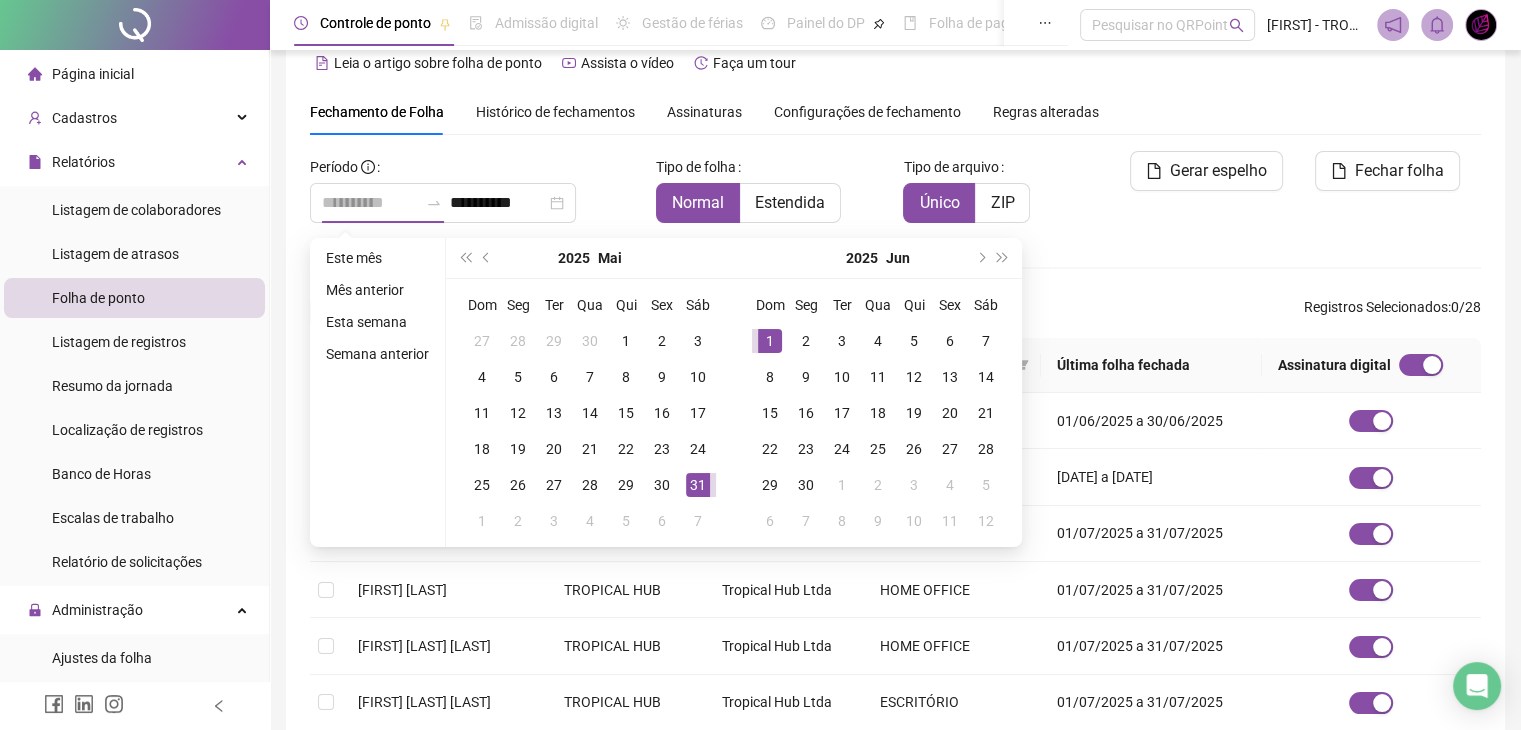 click on "1" at bounding box center [770, 341] 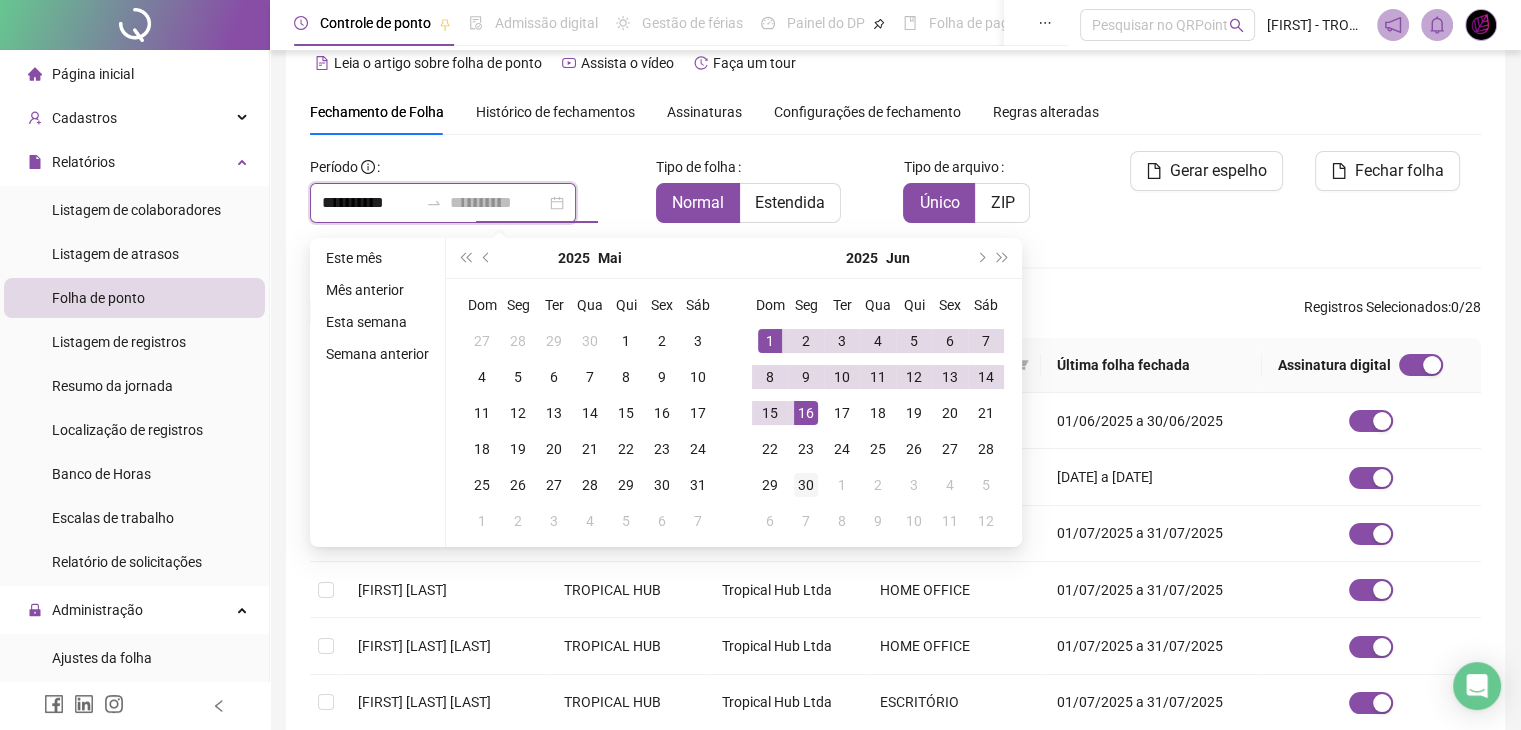 type on "**********" 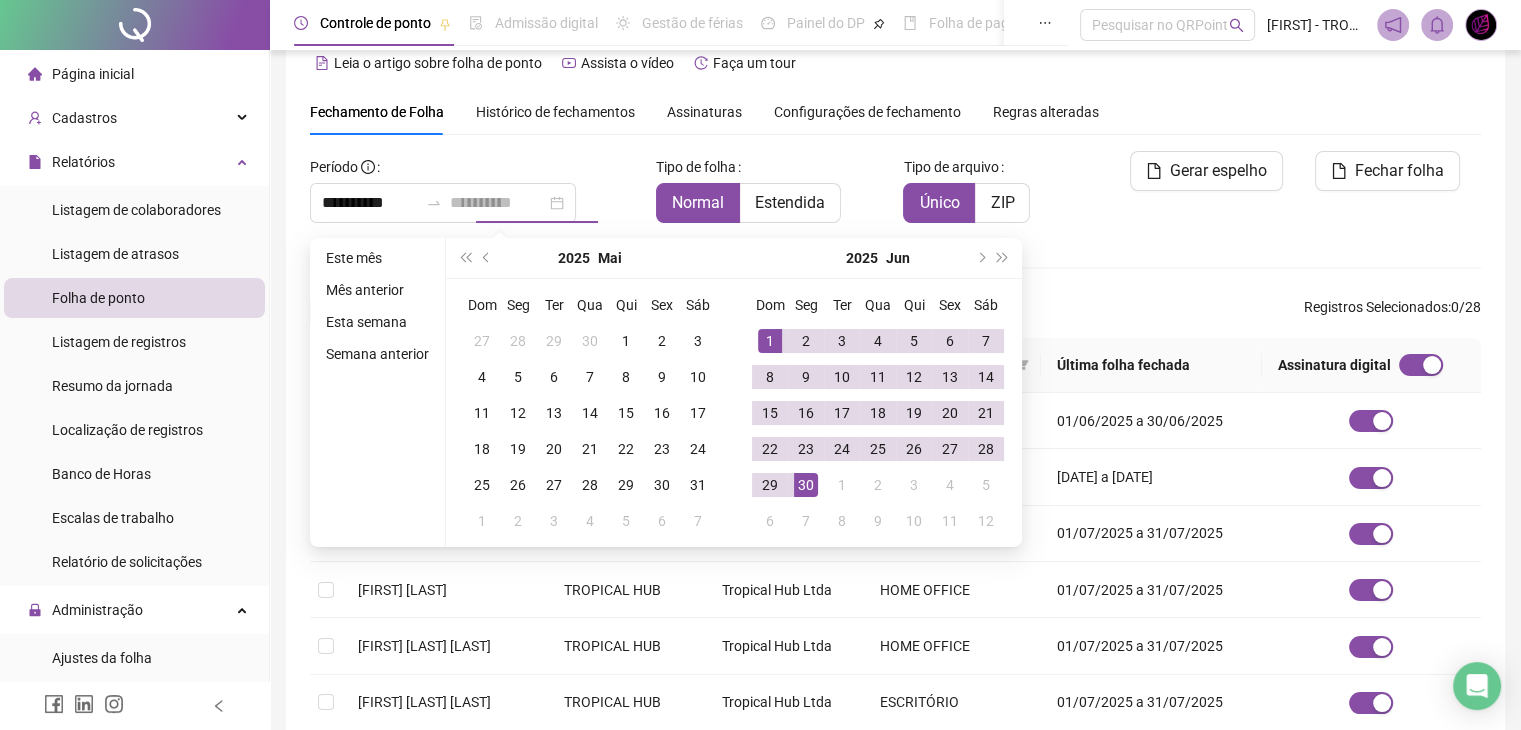click on "30" at bounding box center (806, 485) 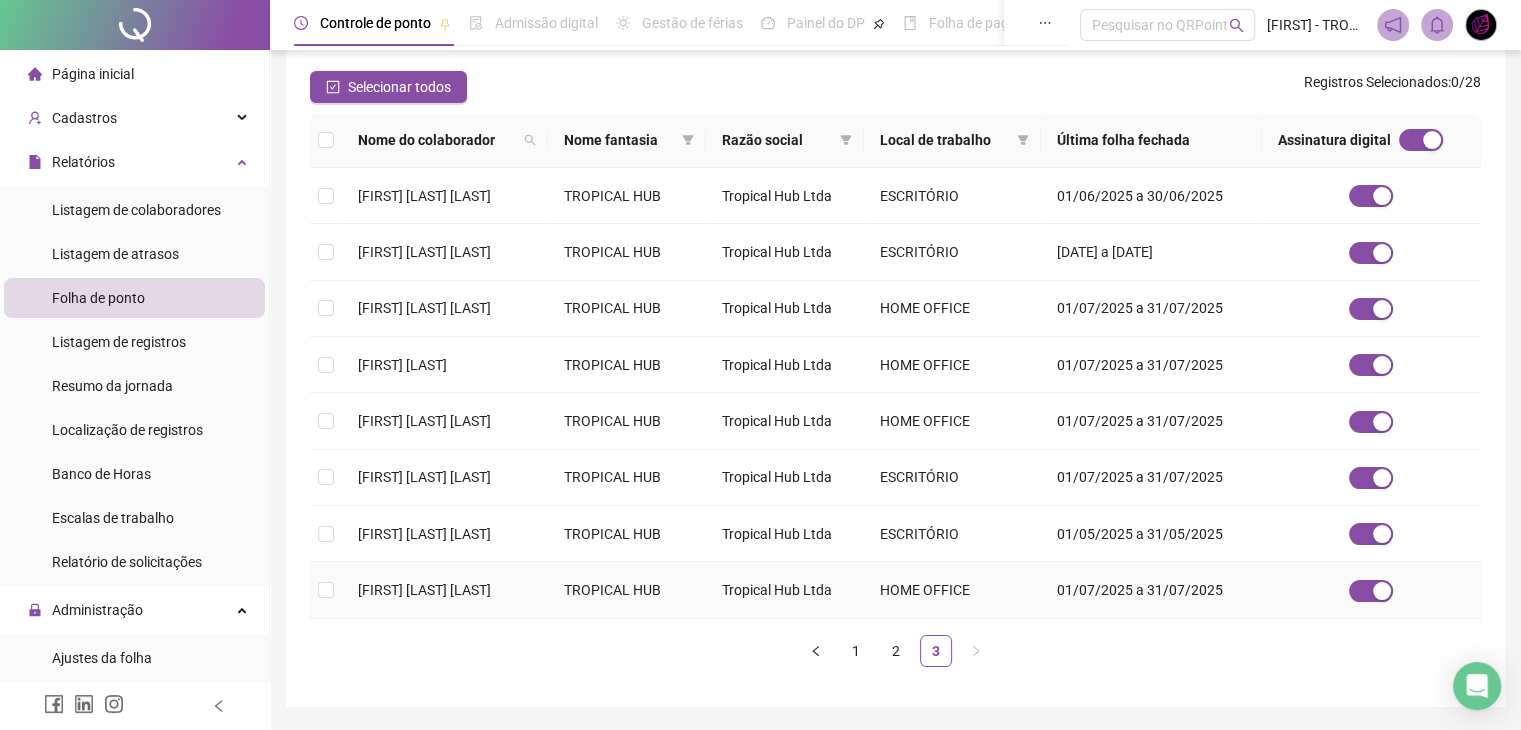 scroll, scrollTop: 327, scrollLeft: 0, axis: vertical 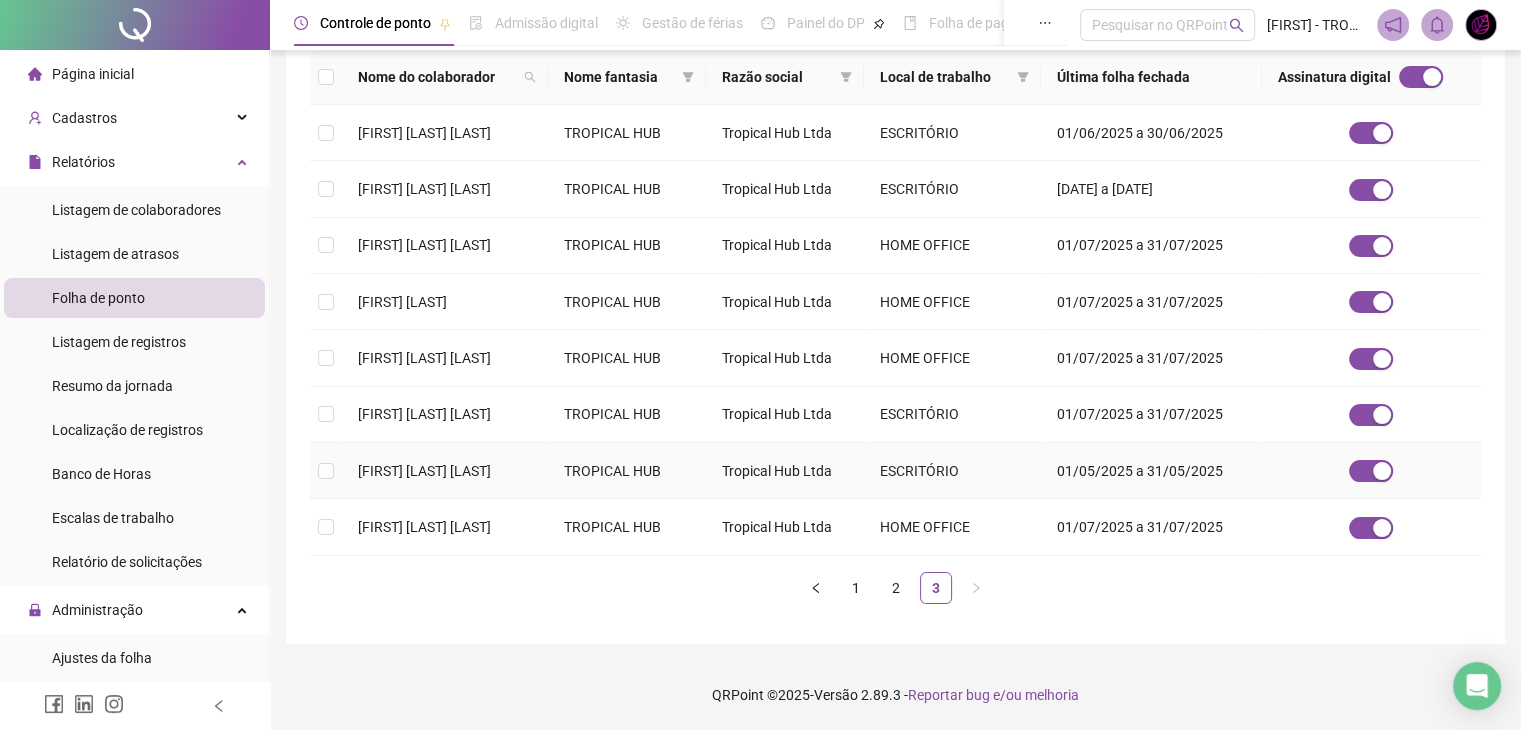 click on "TROPICAL HUB" at bounding box center (627, 471) 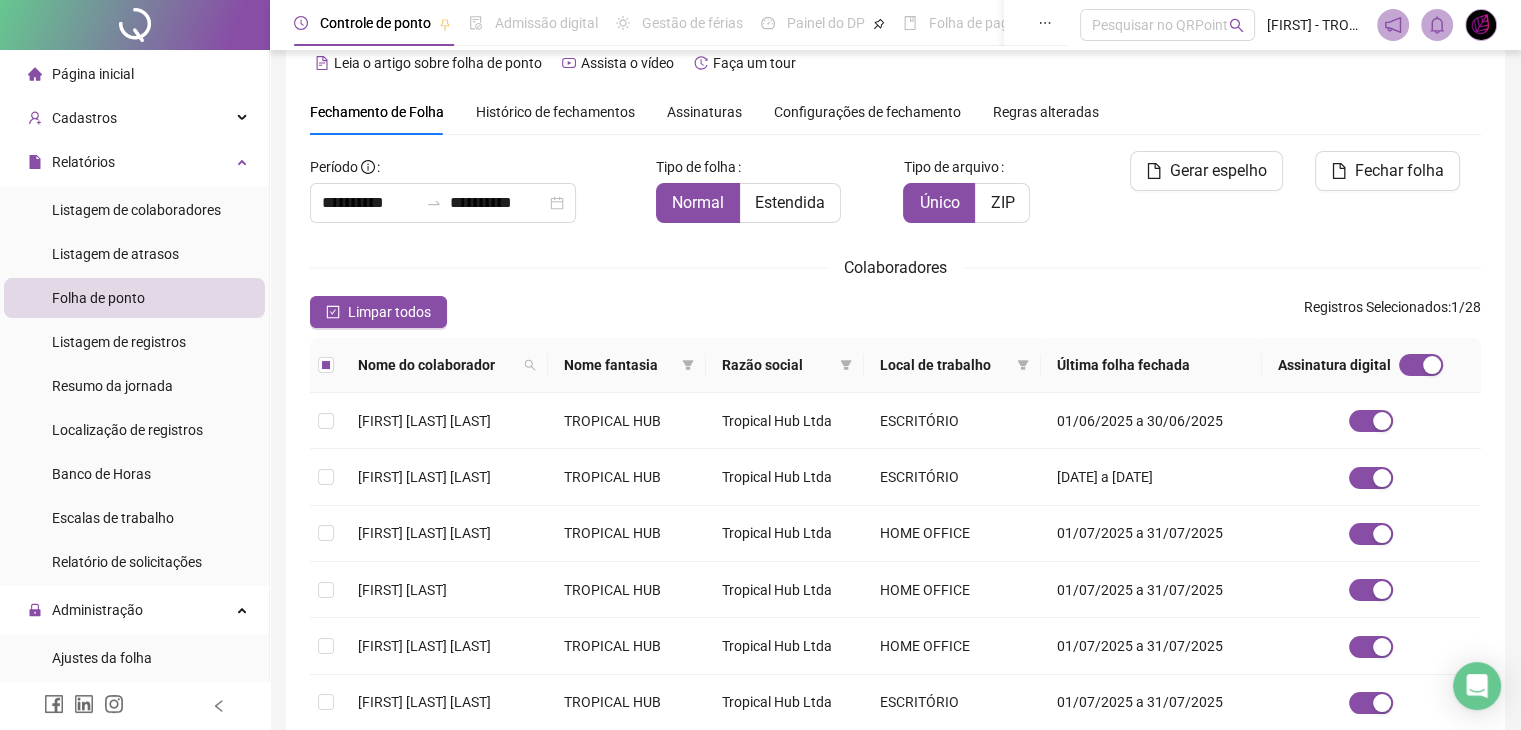 click on "Colaboradores" at bounding box center [895, 267] 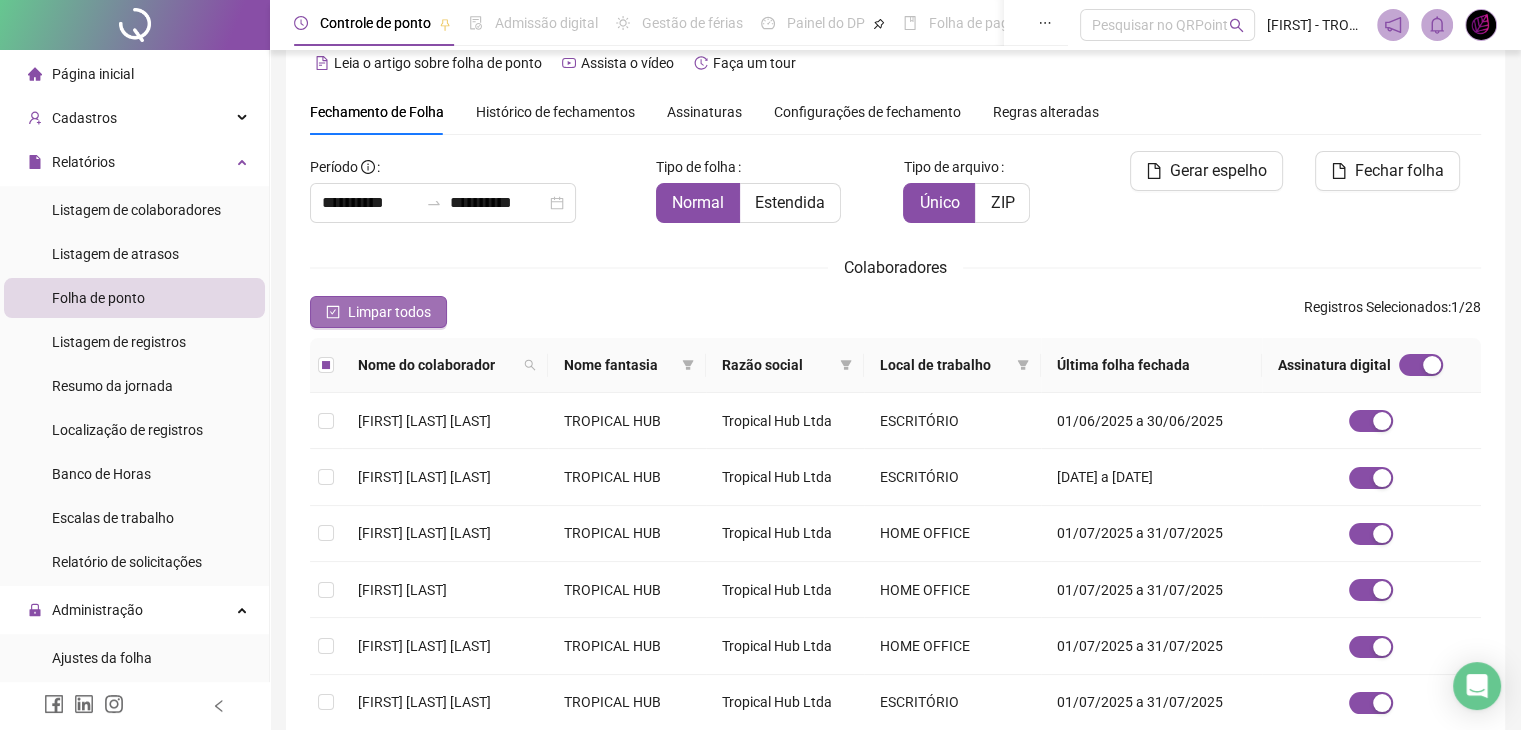 click on "Limpar todos" at bounding box center [389, 312] 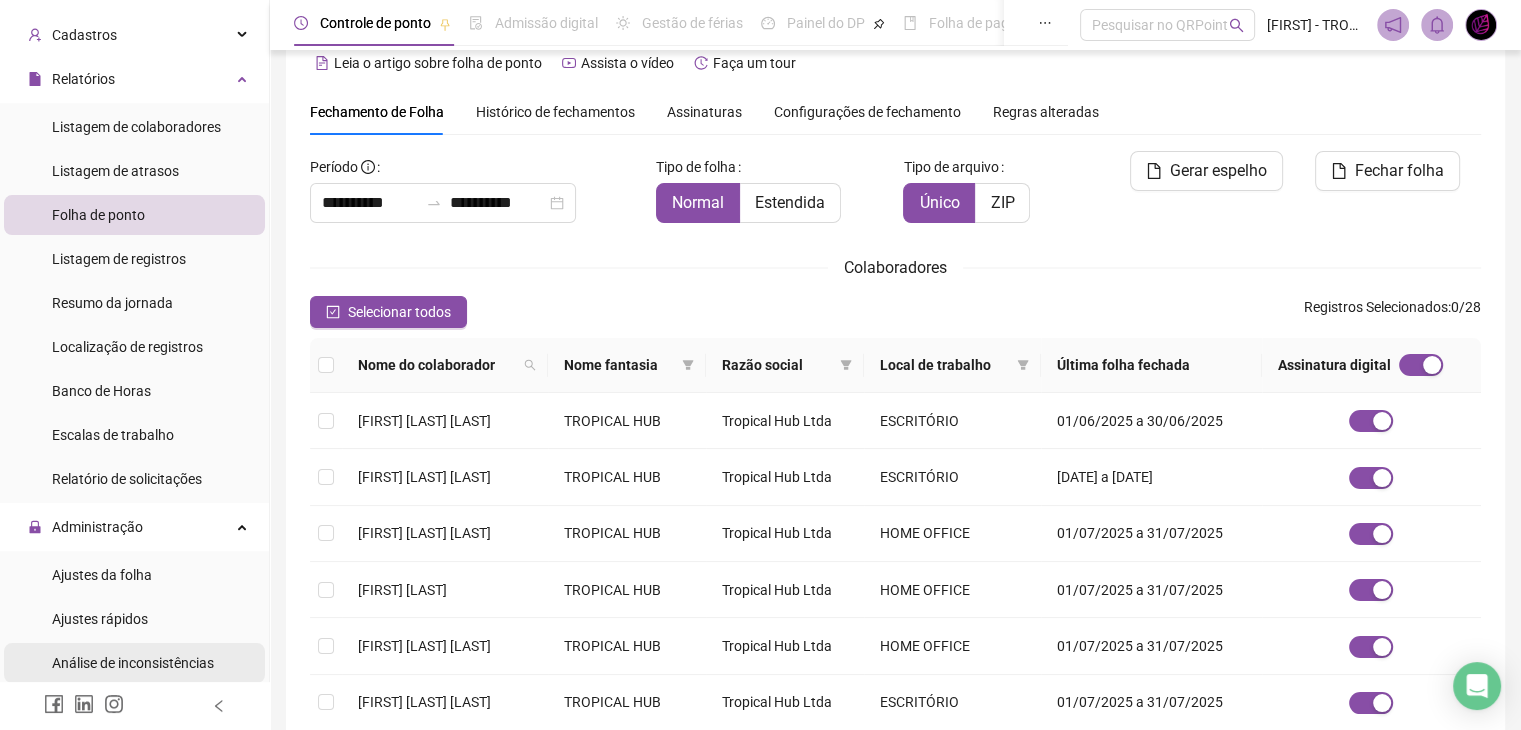 scroll, scrollTop: 200, scrollLeft: 0, axis: vertical 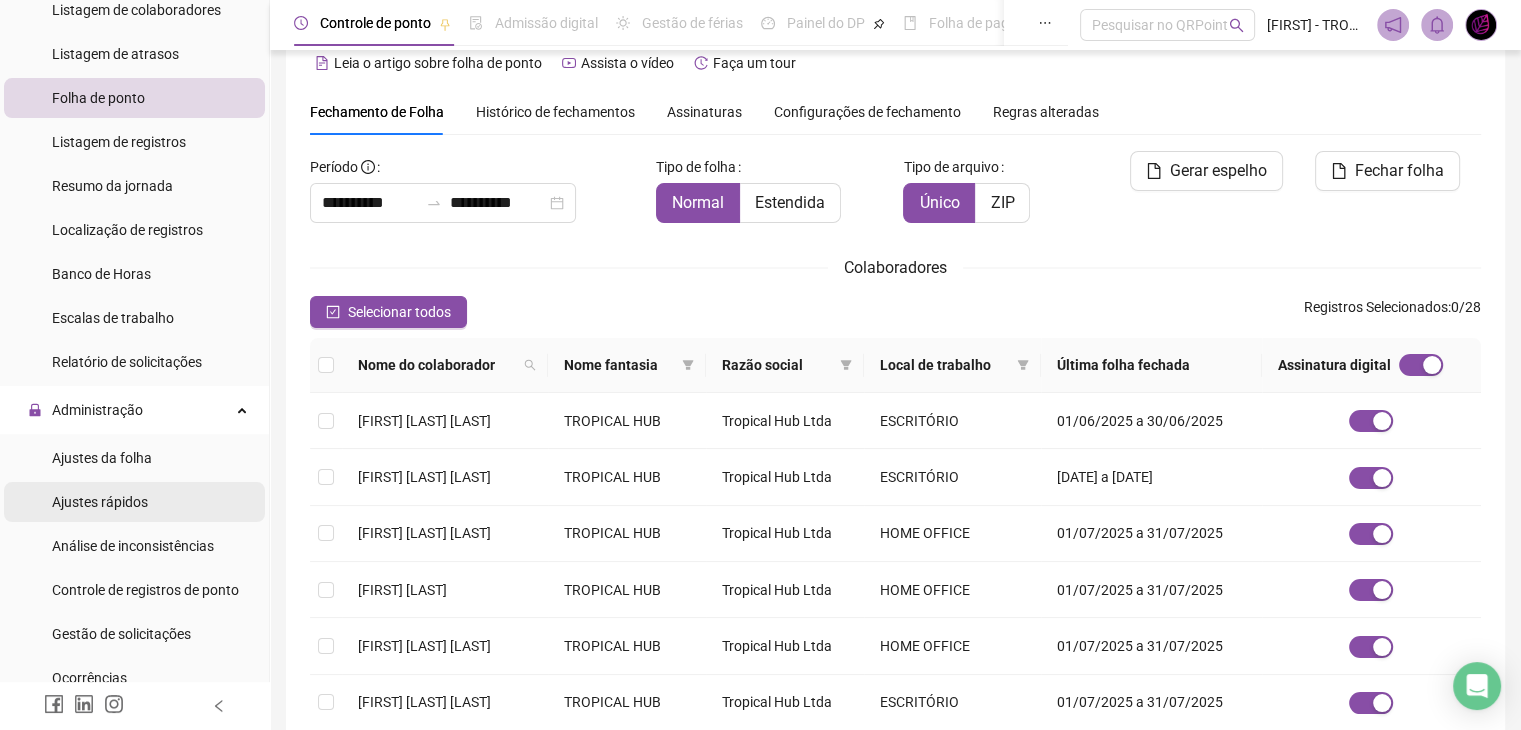 drag, startPoint x: 91, startPoint y: 469, endPoint x: 92, endPoint y: 484, distance: 15.033297 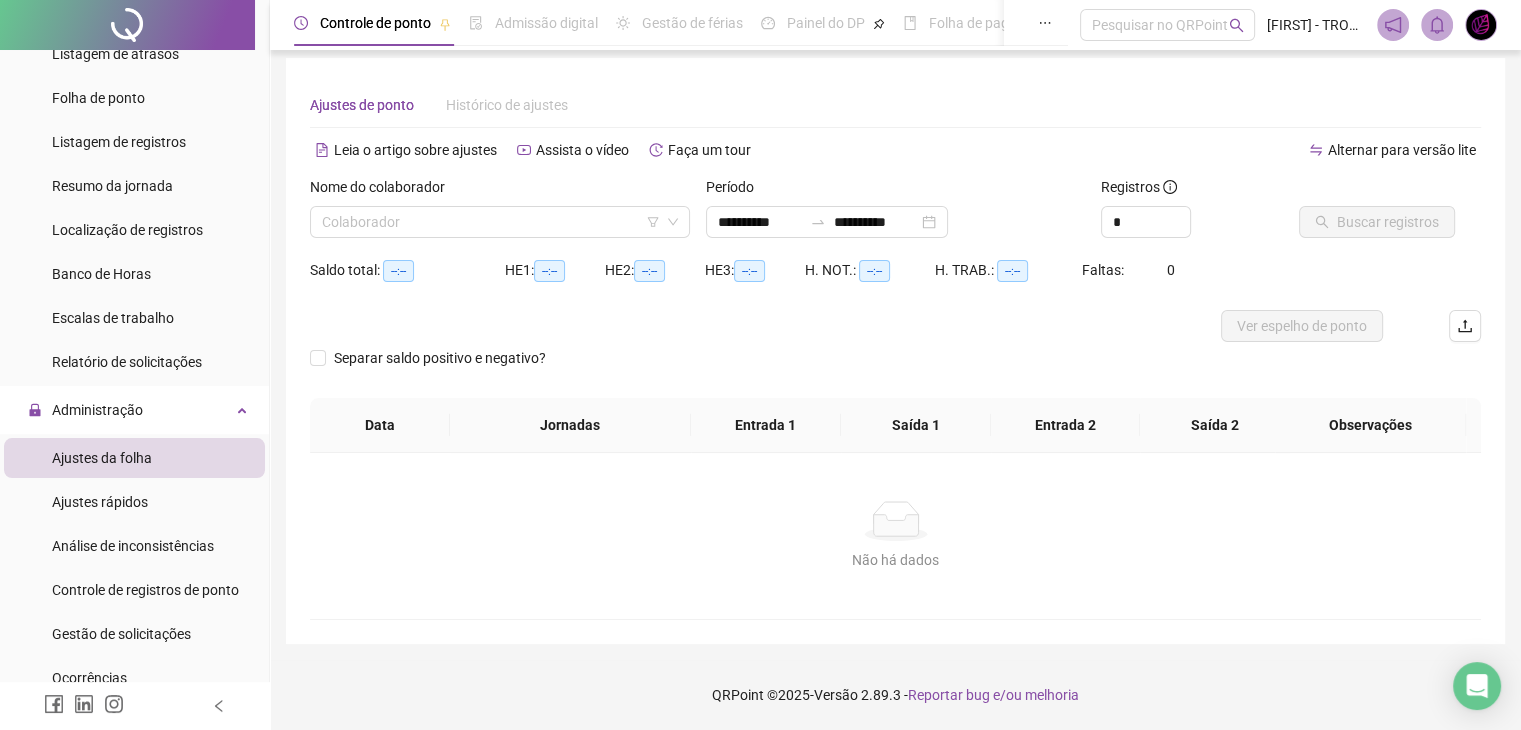 scroll, scrollTop: 8, scrollLeft: 0, axis: vertical 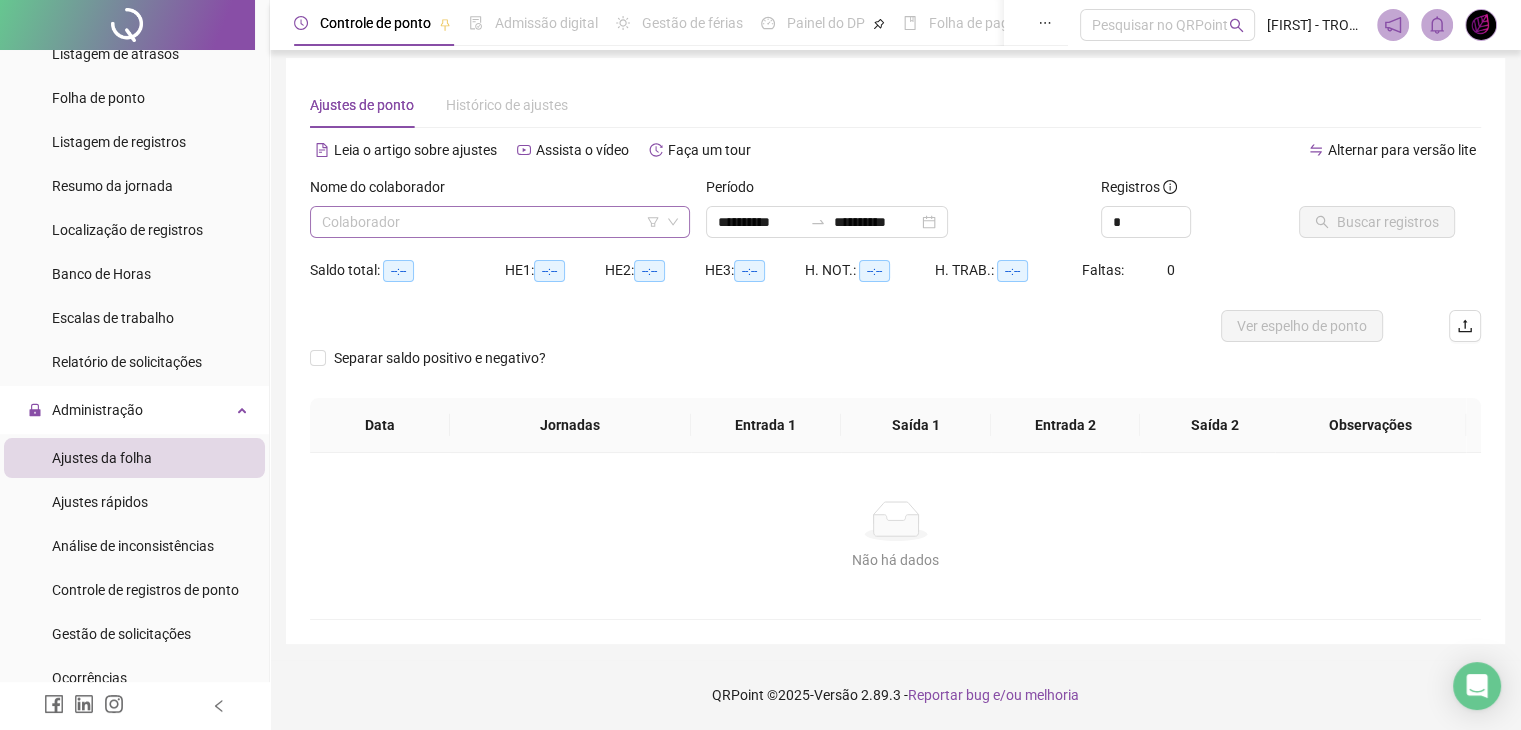 click at bounding box center [491, 222] 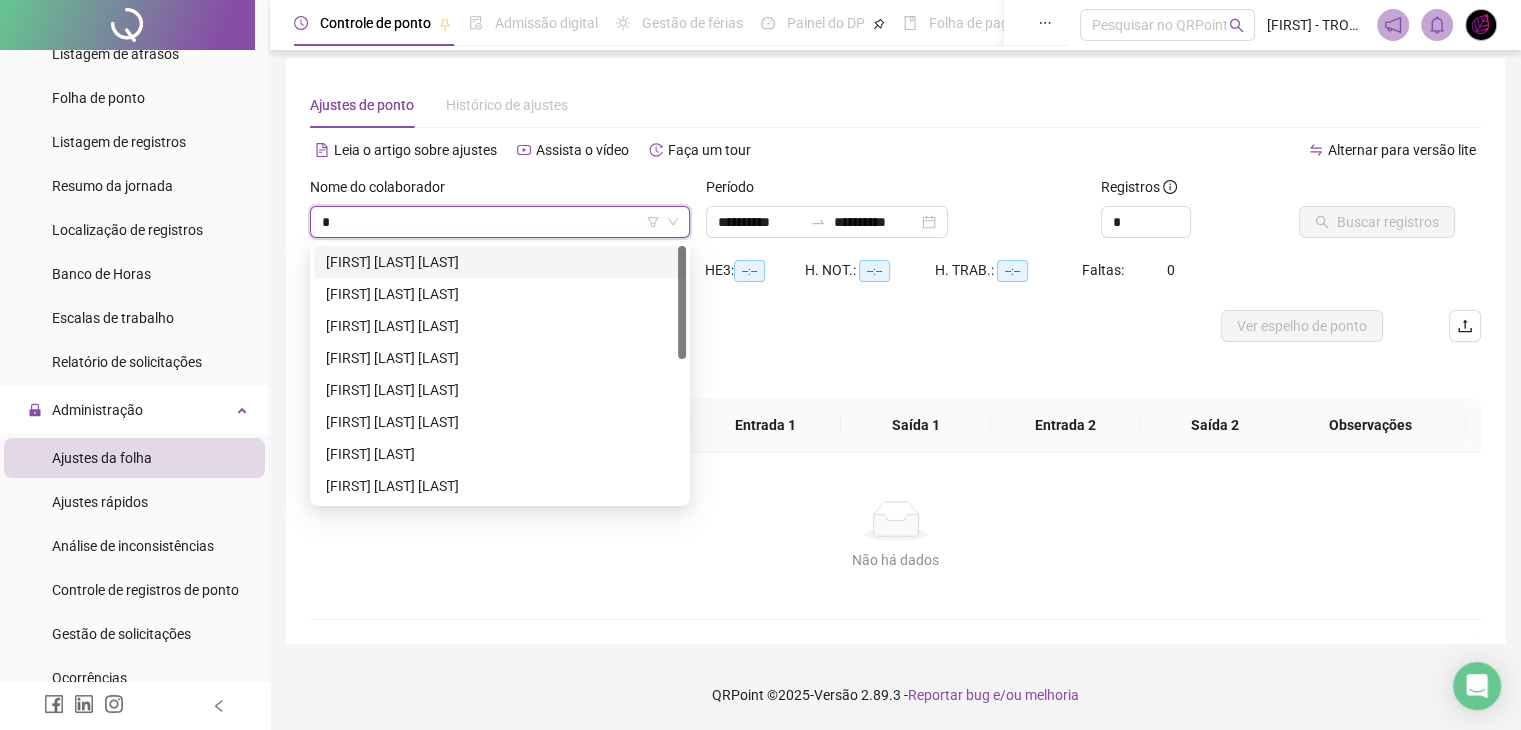 type on "**" 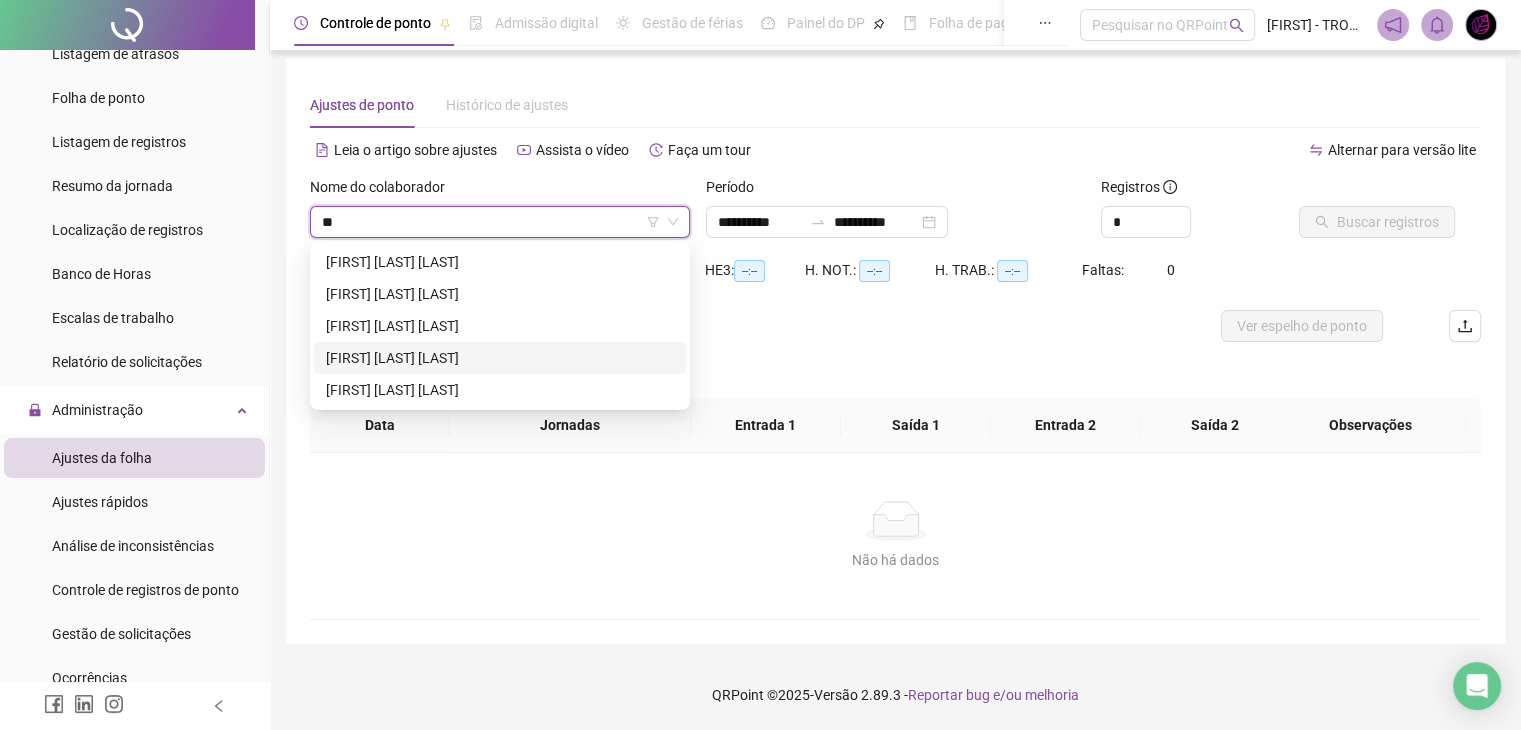 click on "[FIRST] [LAST] [LAST]" at bounding box center (500, 358) 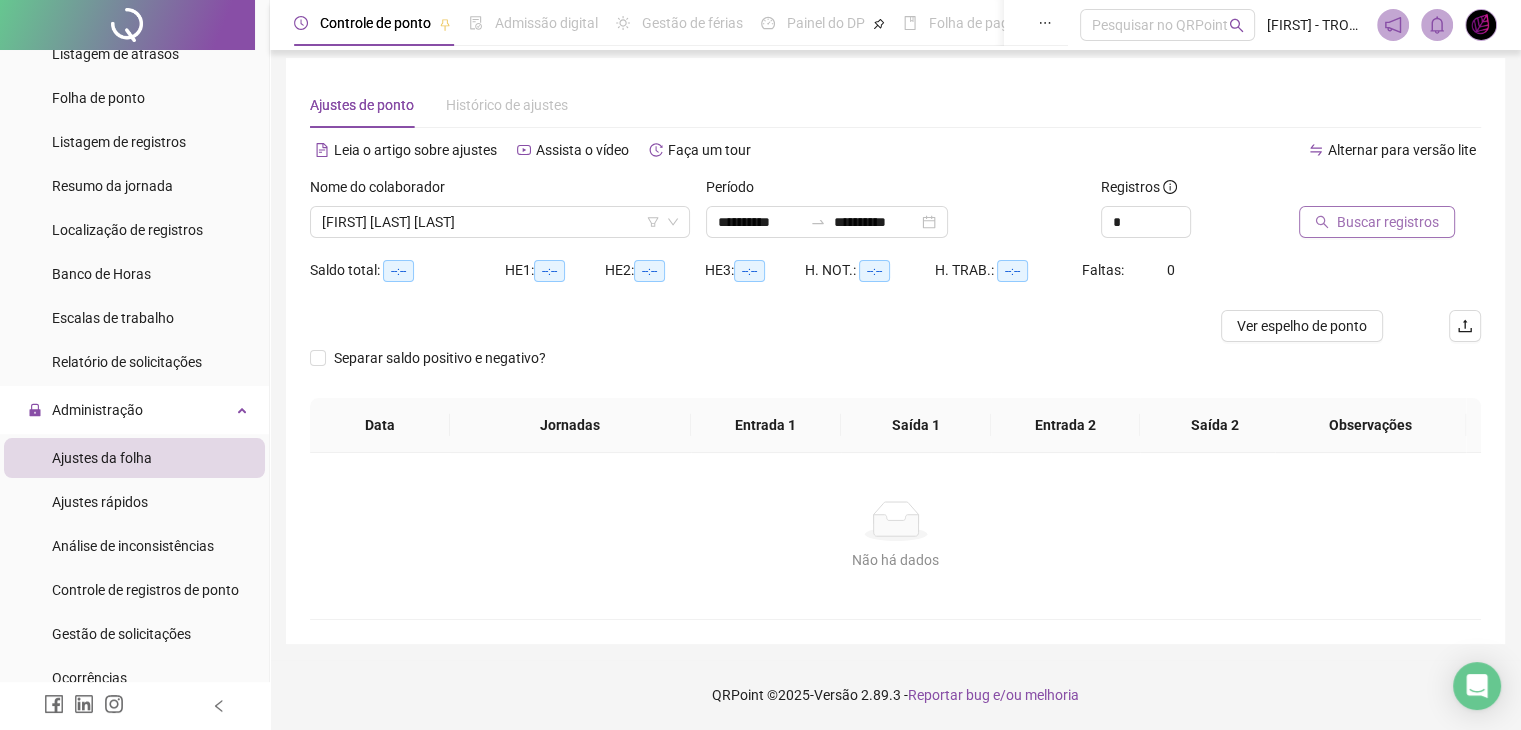 click on "Buscar registros" at bounding box center [1377, 222] 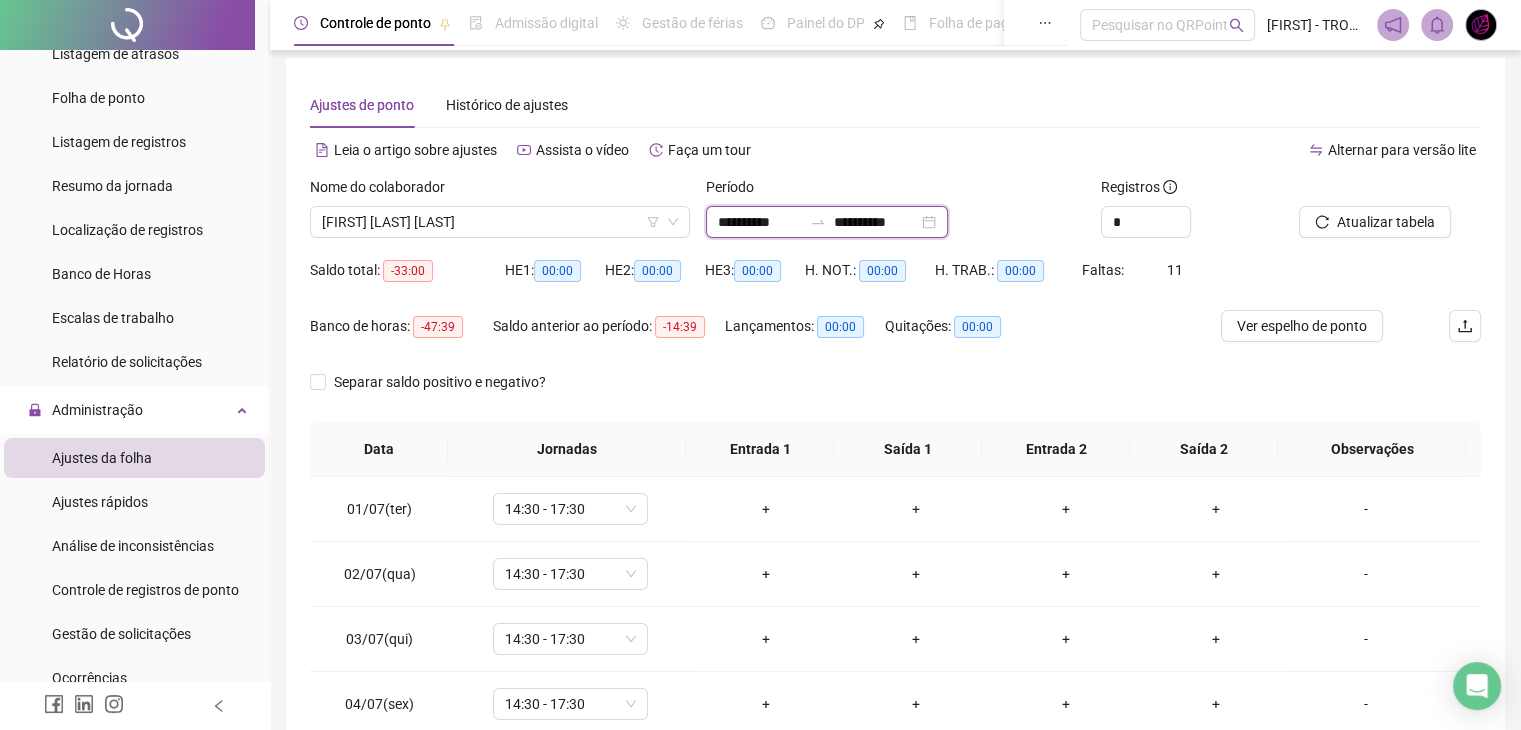 click on "**********" at bounding box center (760, 222) 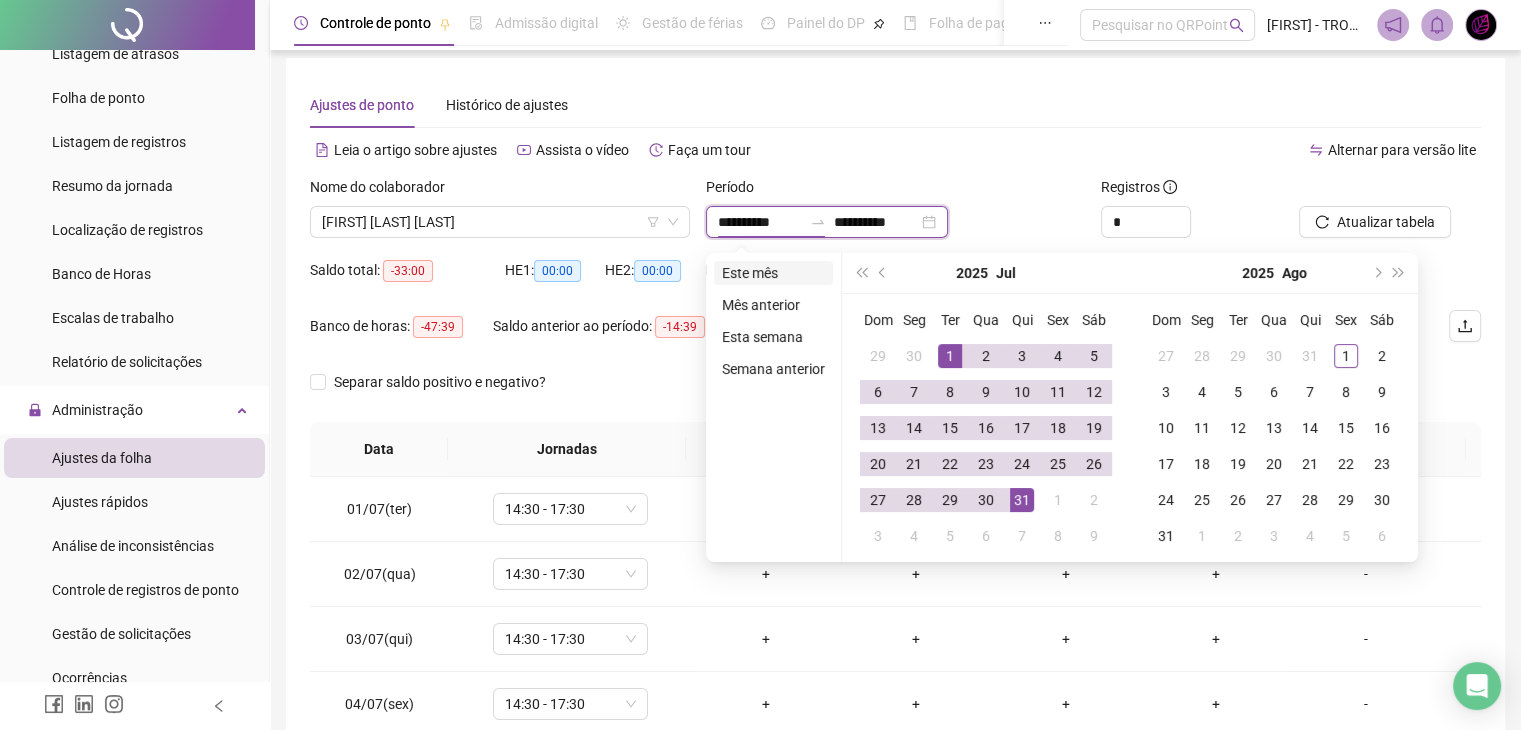 type on "**********" 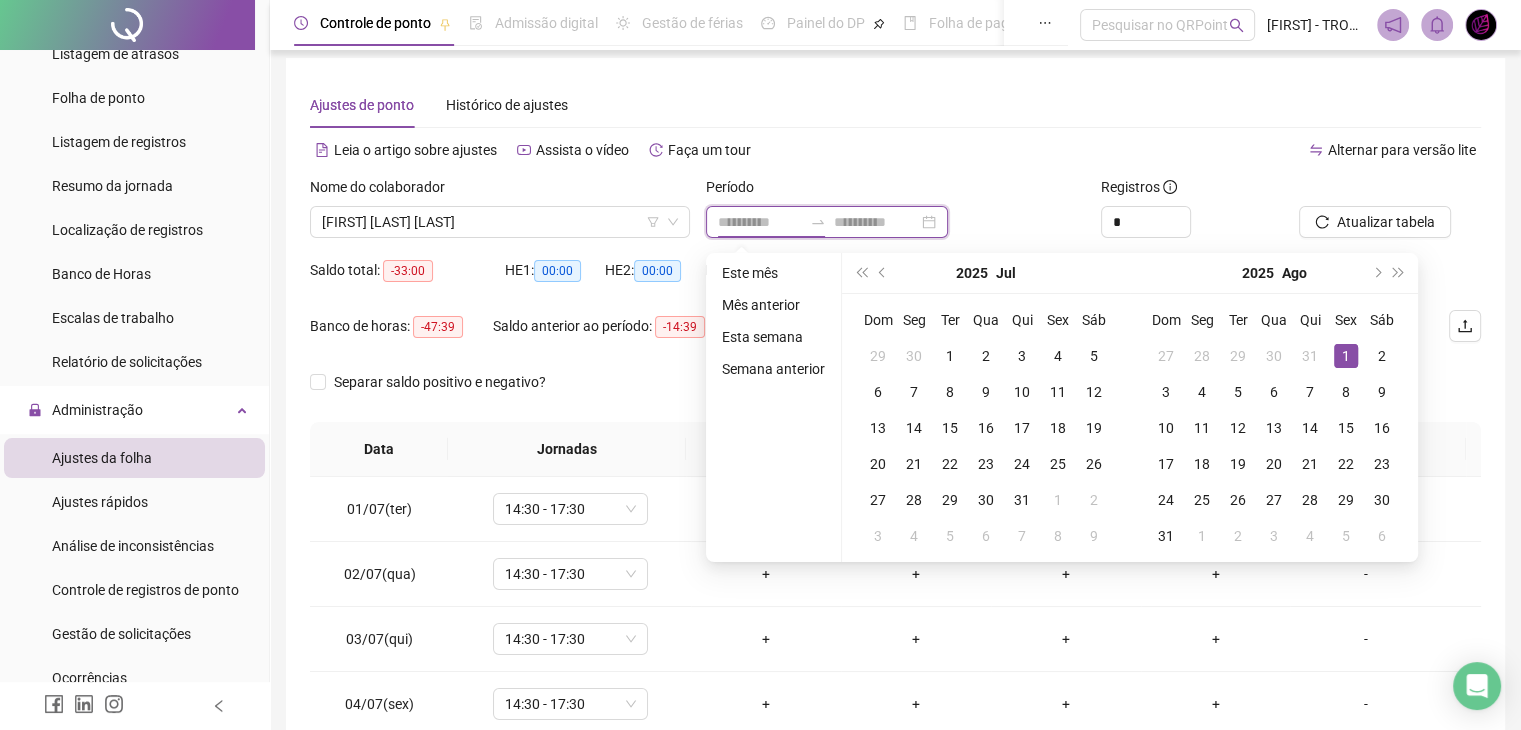 type on "**********" 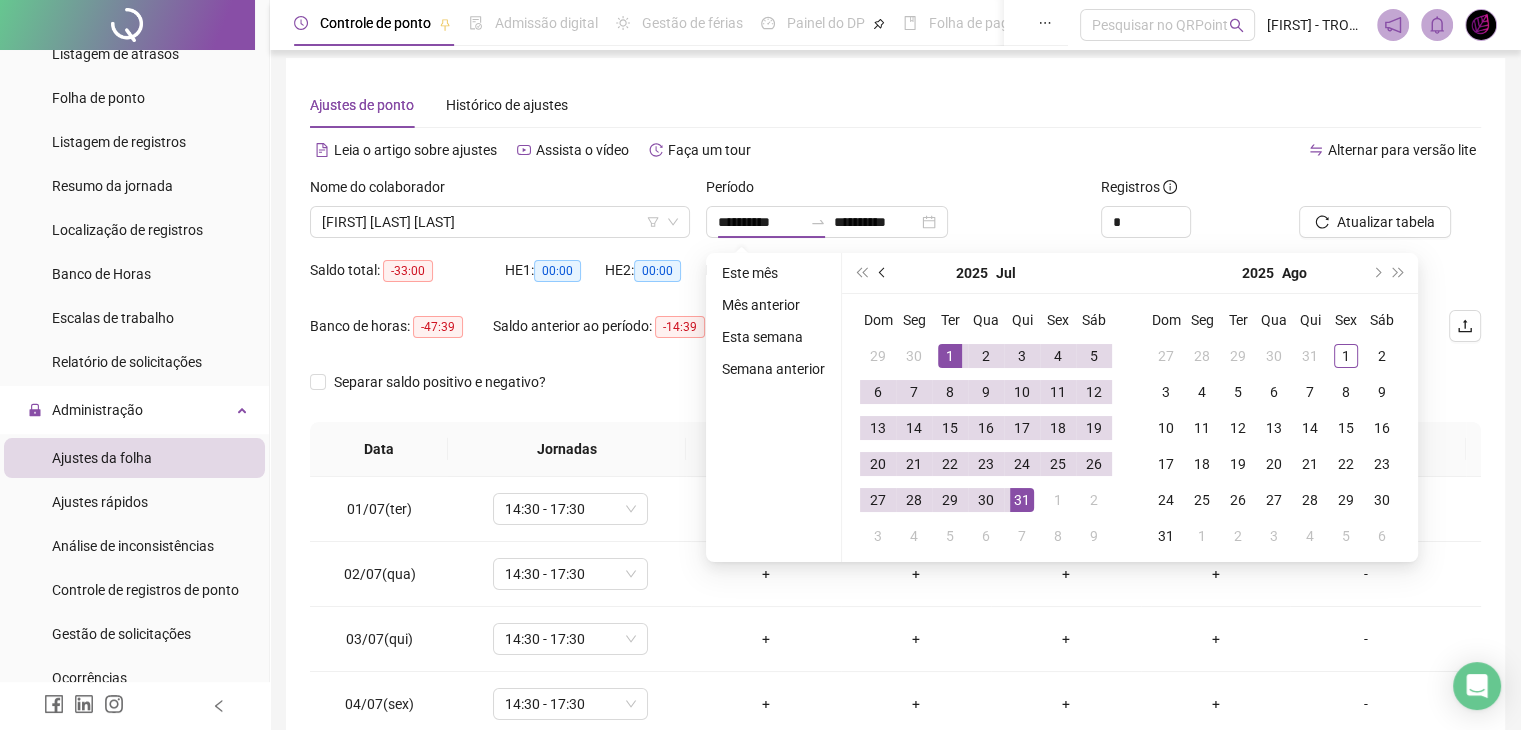 click at bounding box center (884, 273) 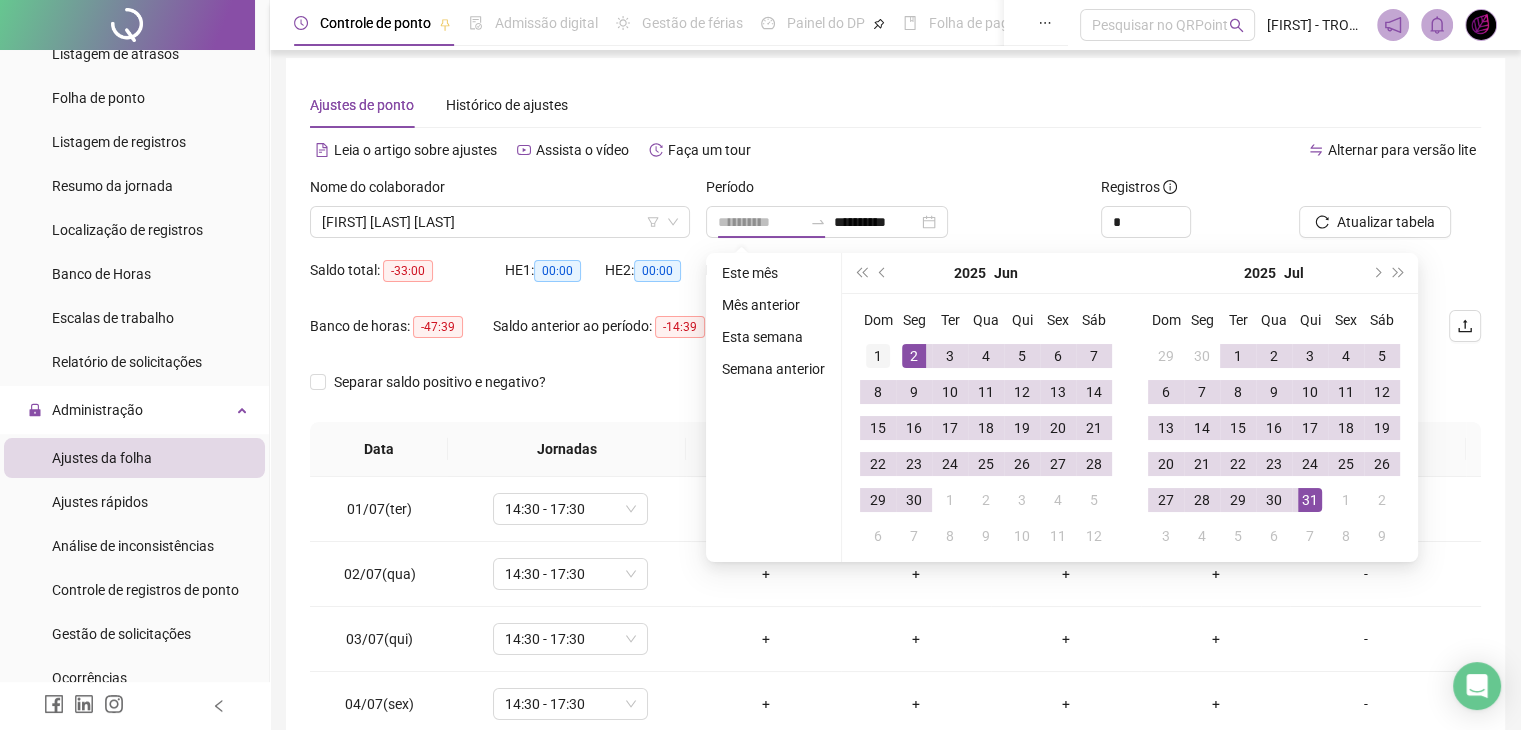 type on "**********" 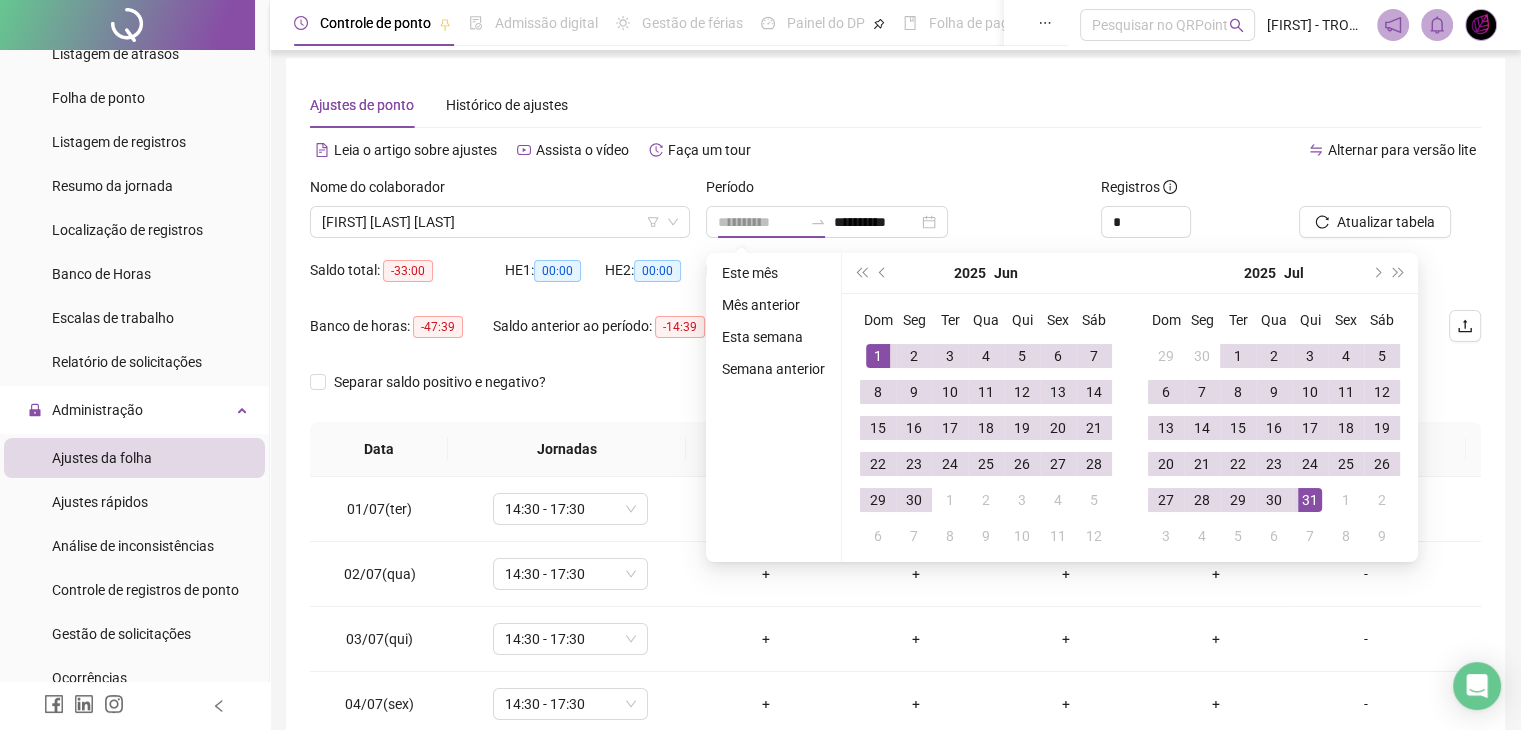 click on "1" at bounding box center [878, 356] 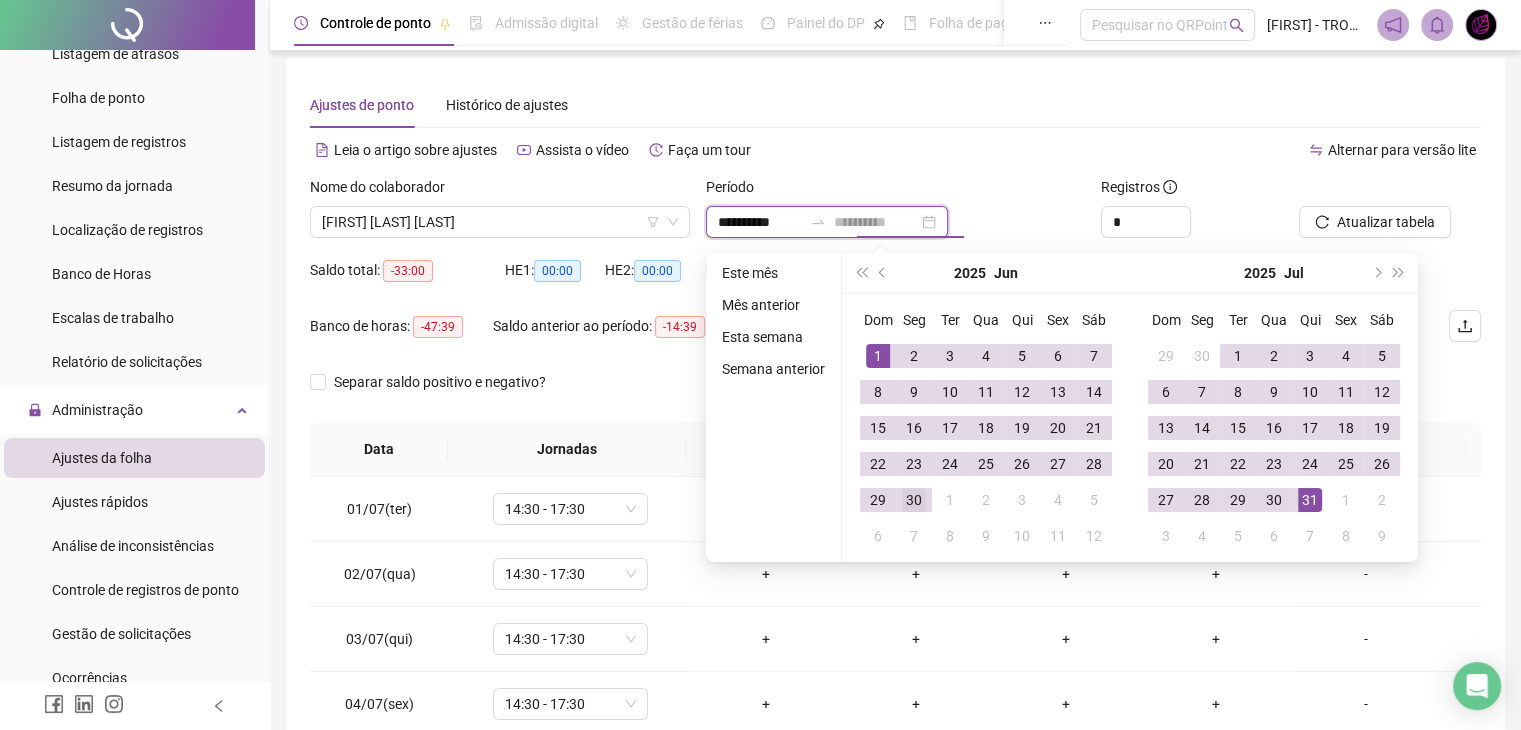 type on "**********" 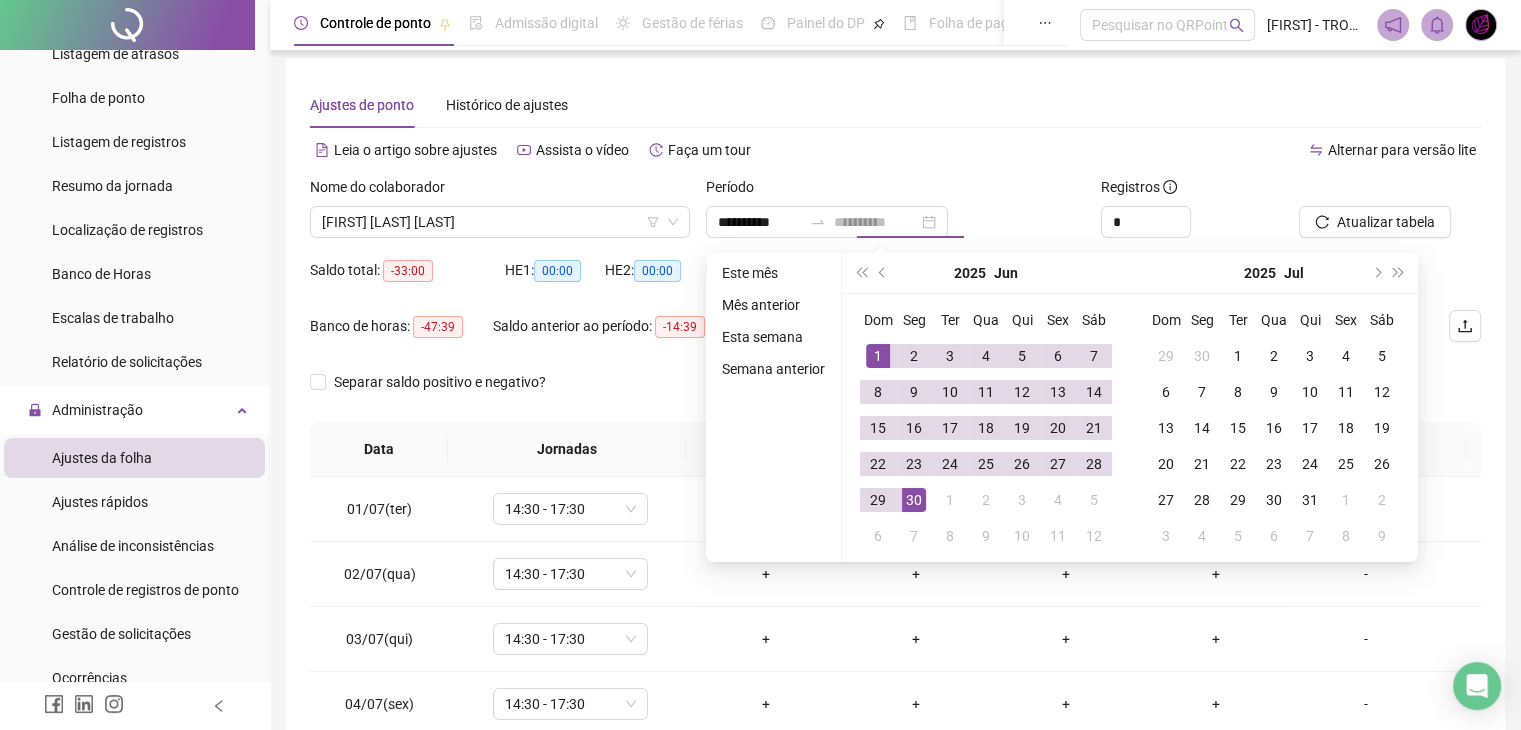 click on "30" at bounding box center (914, 500) 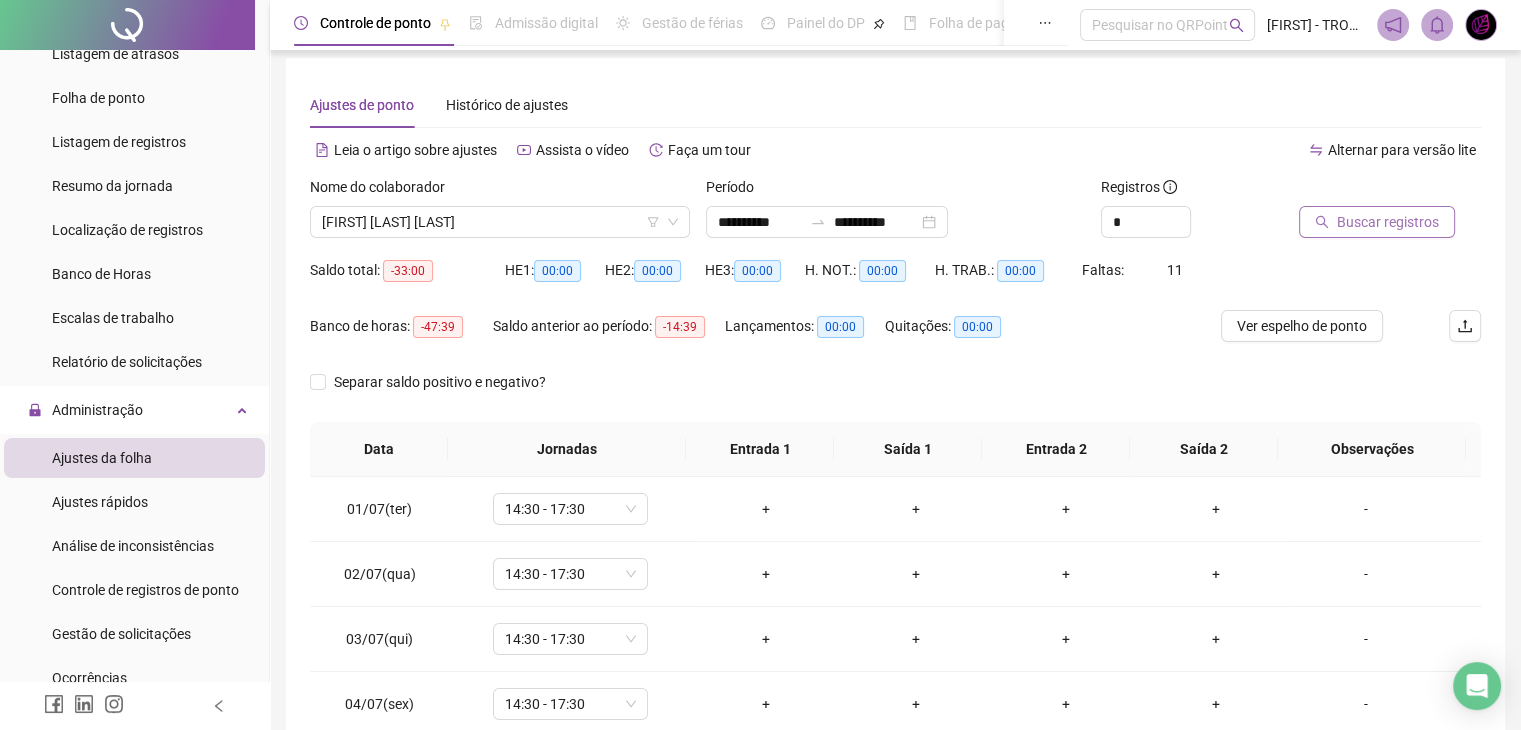click on "Buscar registros" at bounding box center [1388, 222] 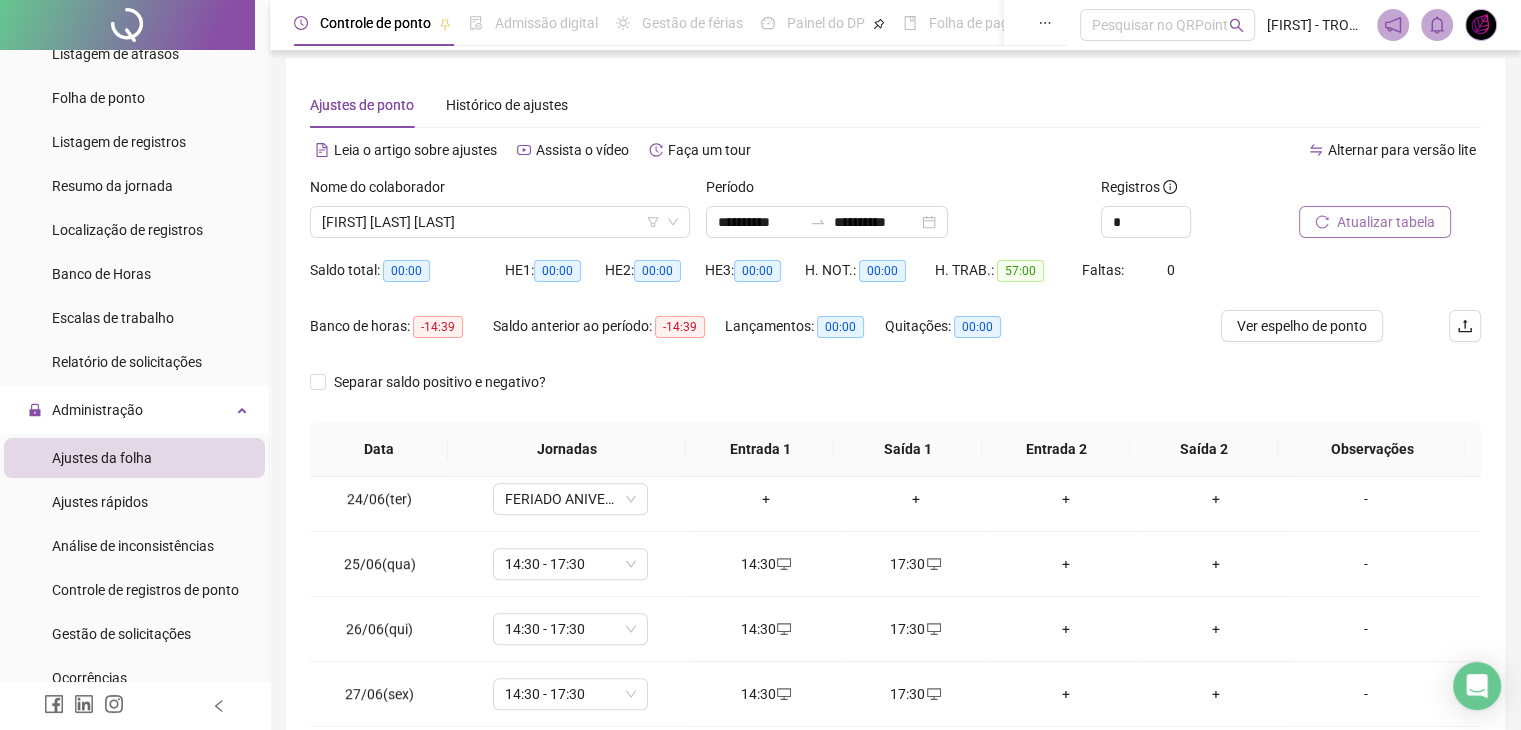 scroll, scrollTop: 1516, scrollLeft: 0, axis: vertical 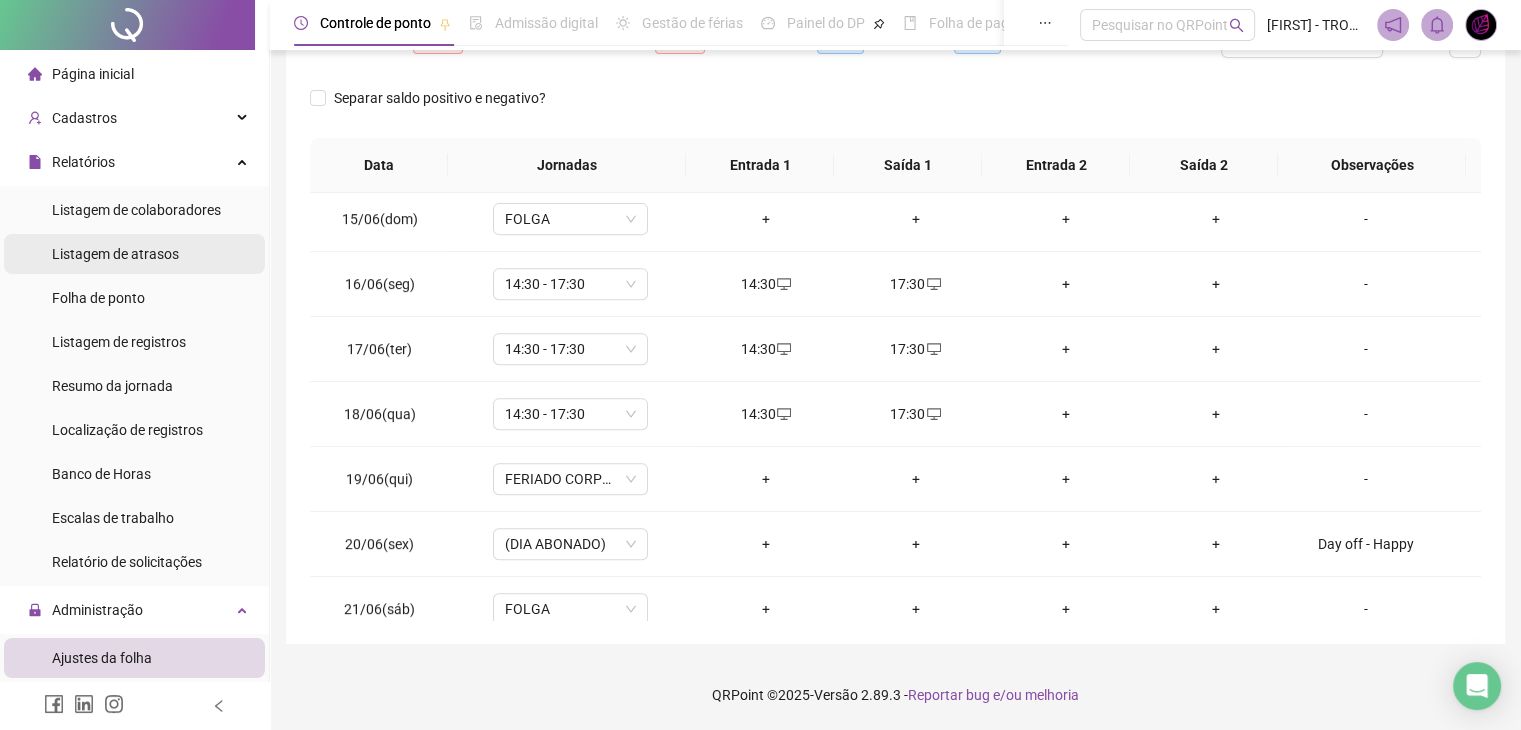 click on "Listagem de atrasos" at bounding box center (115, 254) 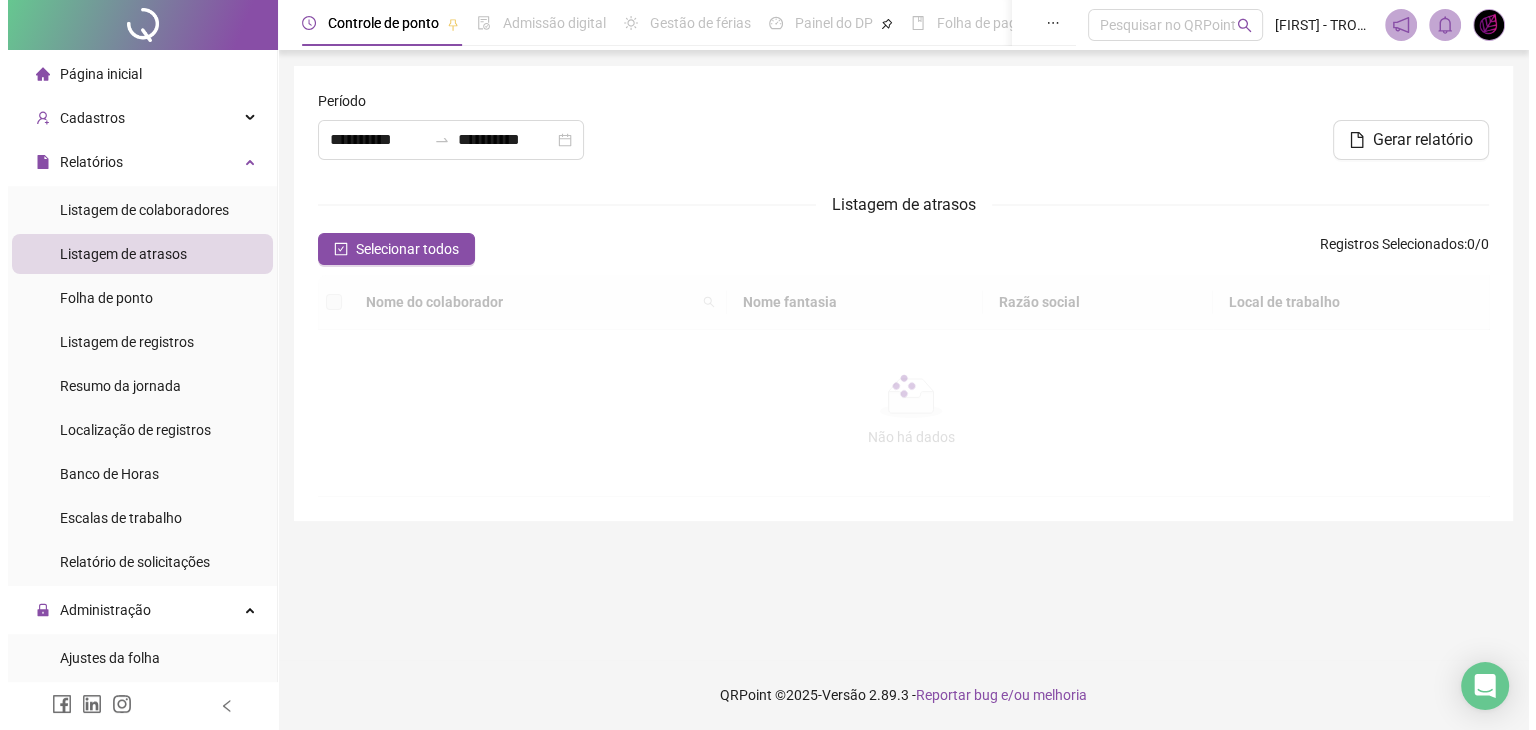 scroll, scrollTop: 0, scrollLeft: 0, axis: both 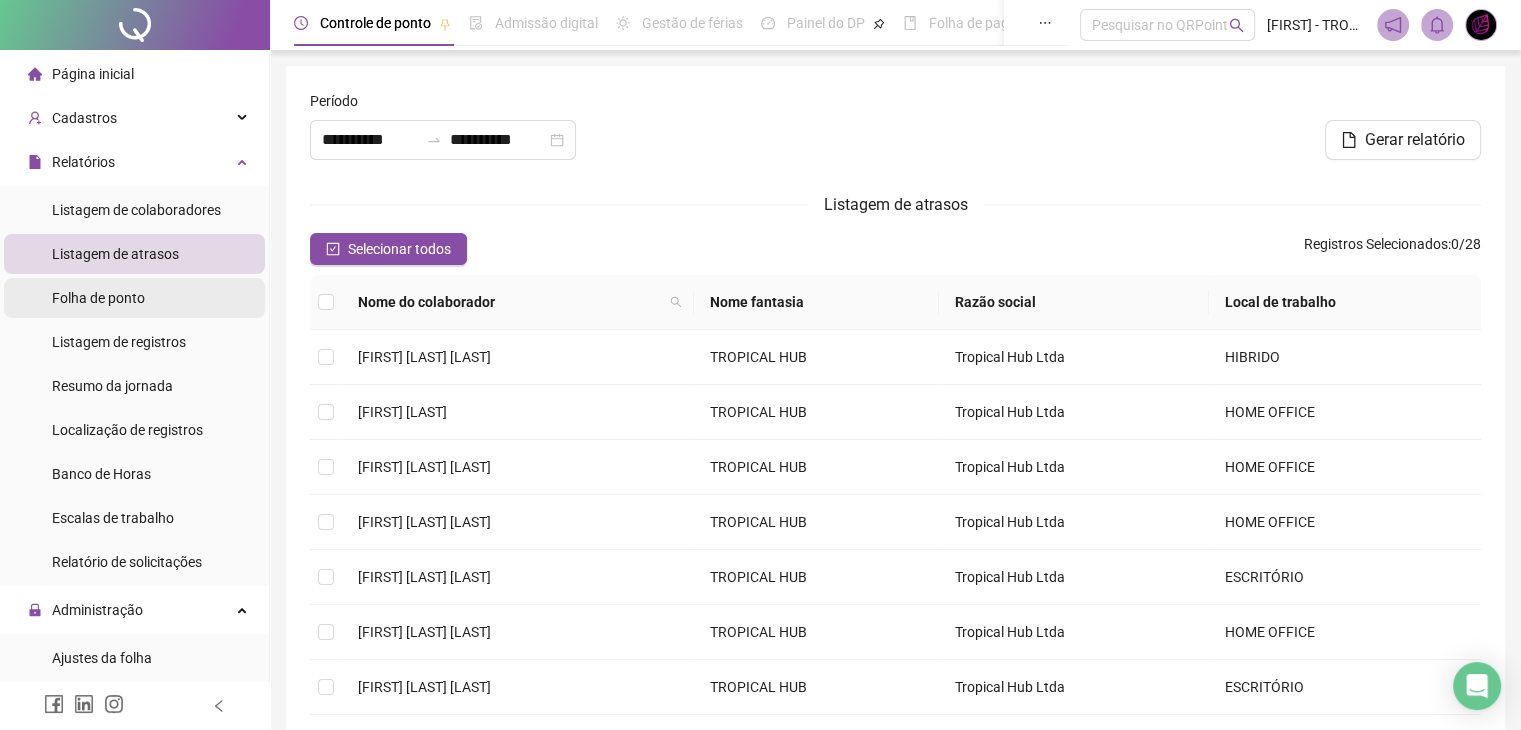 click on "Listagem de atrasos" at bounding box center [115, 254] 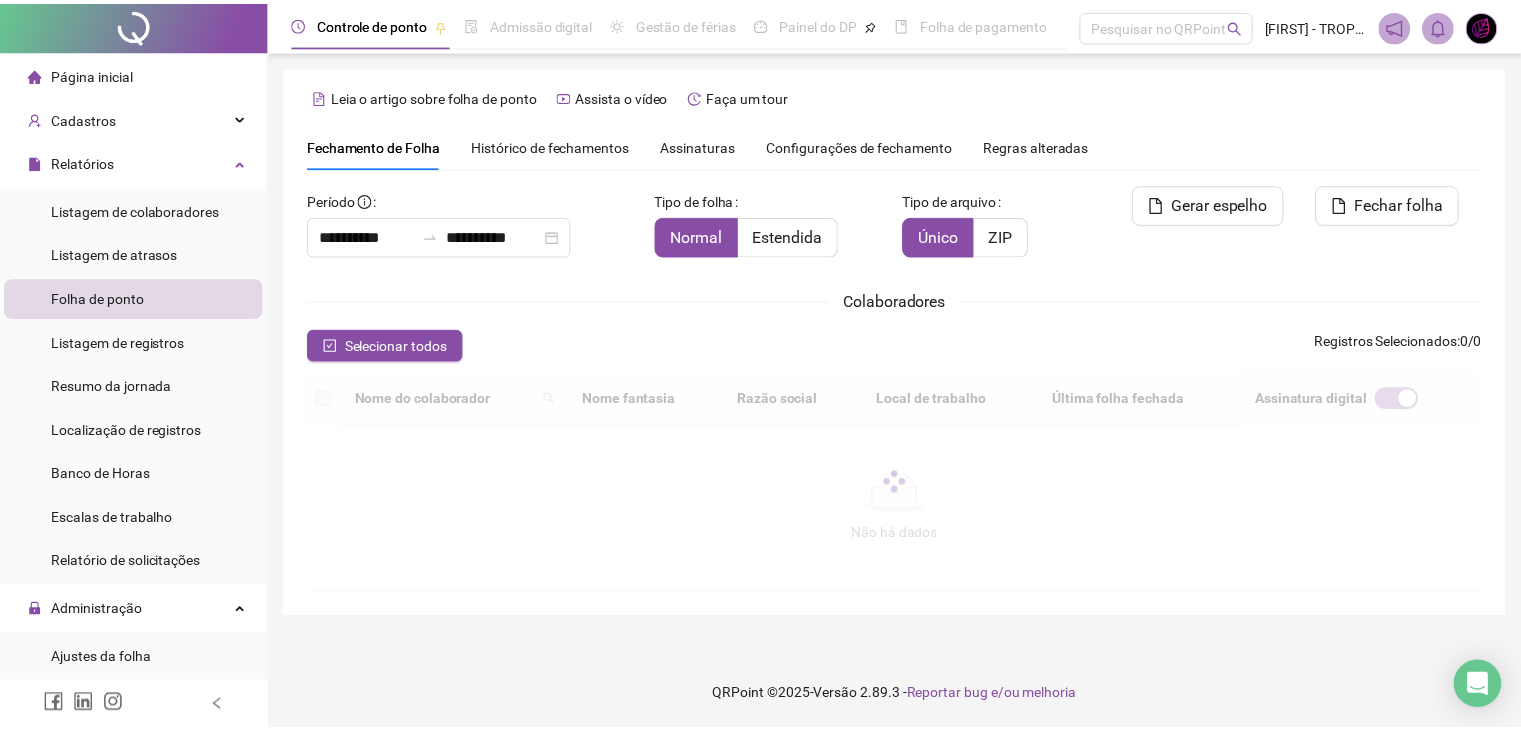 scroll, scrollTop: 33, scrollLeft: 0, axis: vertical 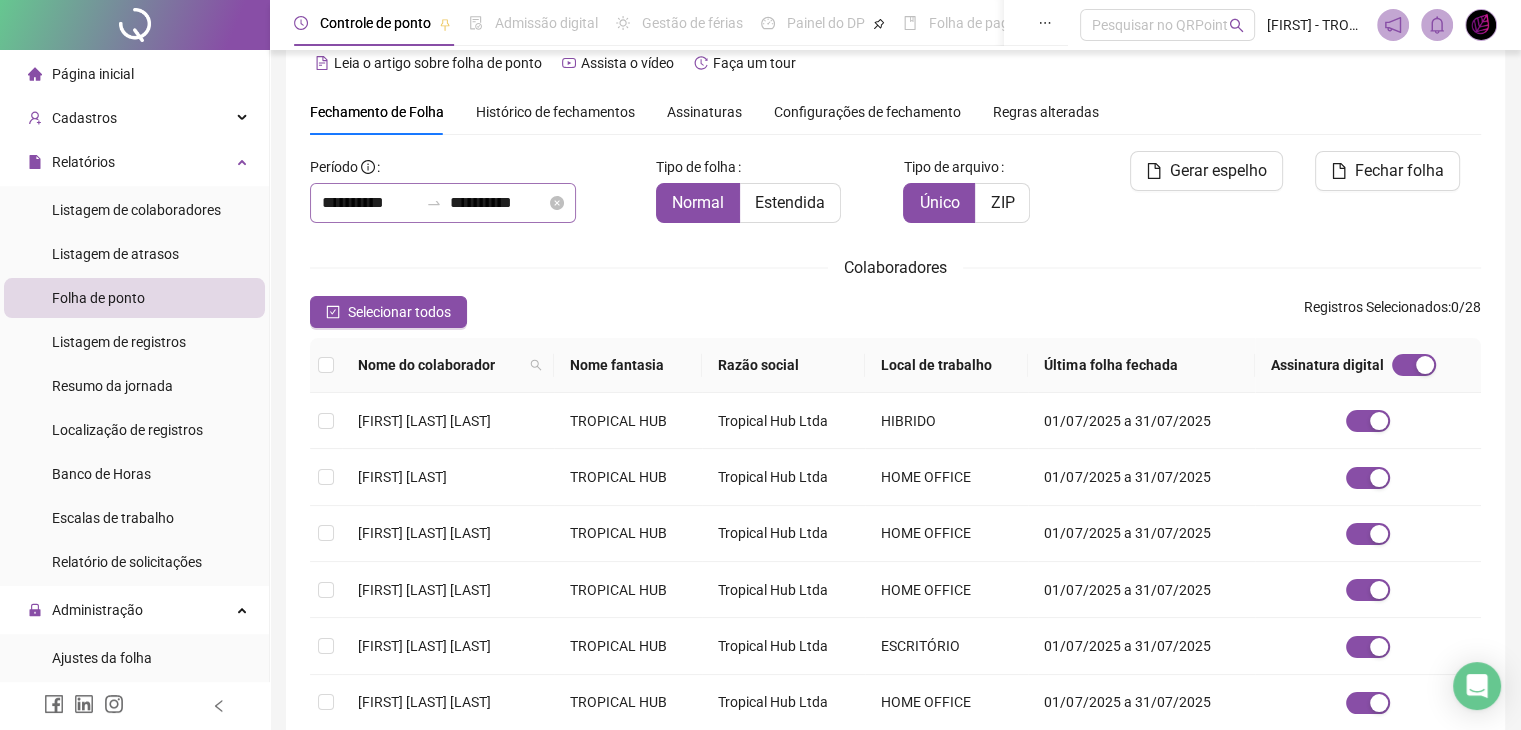 click on "**********" at bounding box center (443, 203) 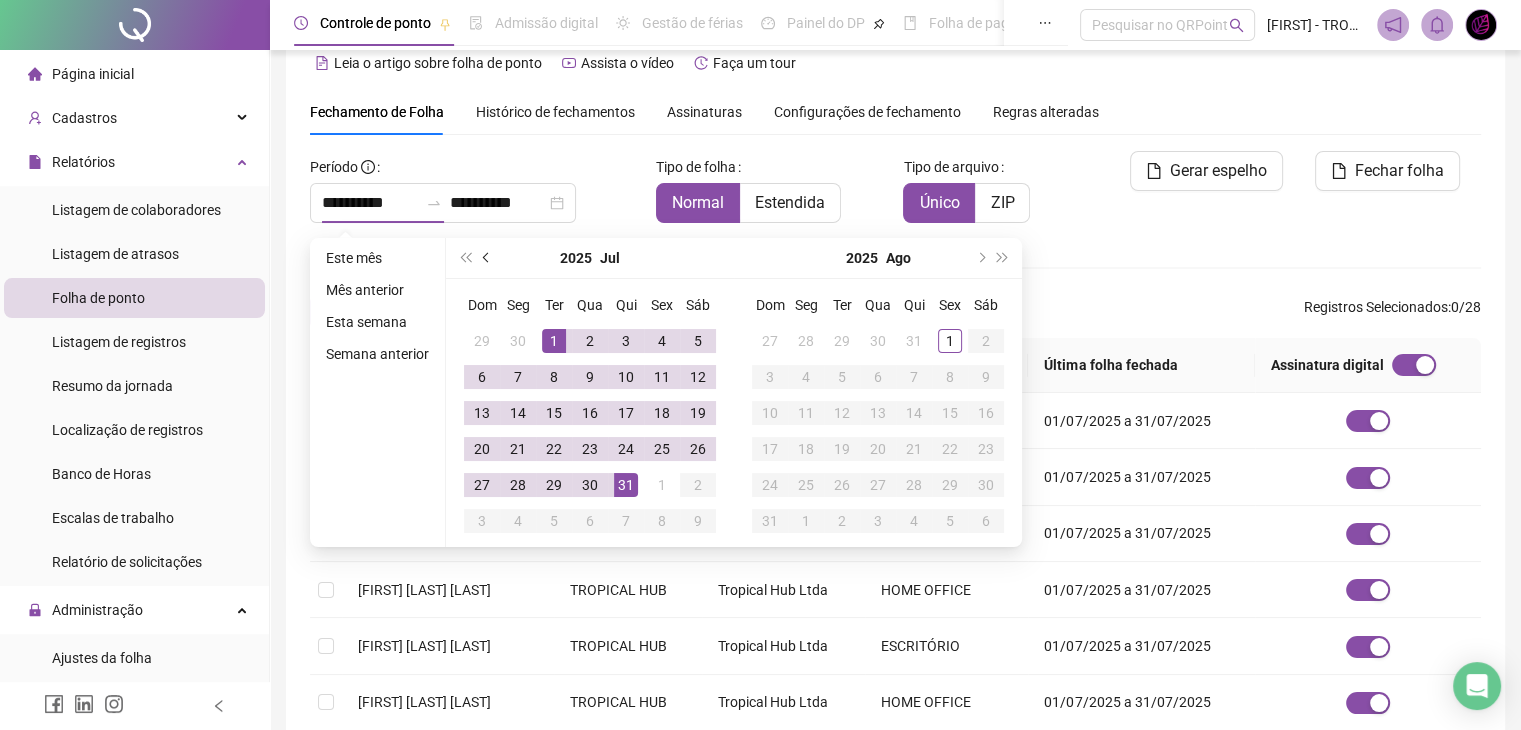 click at bounding box center [488, 258] 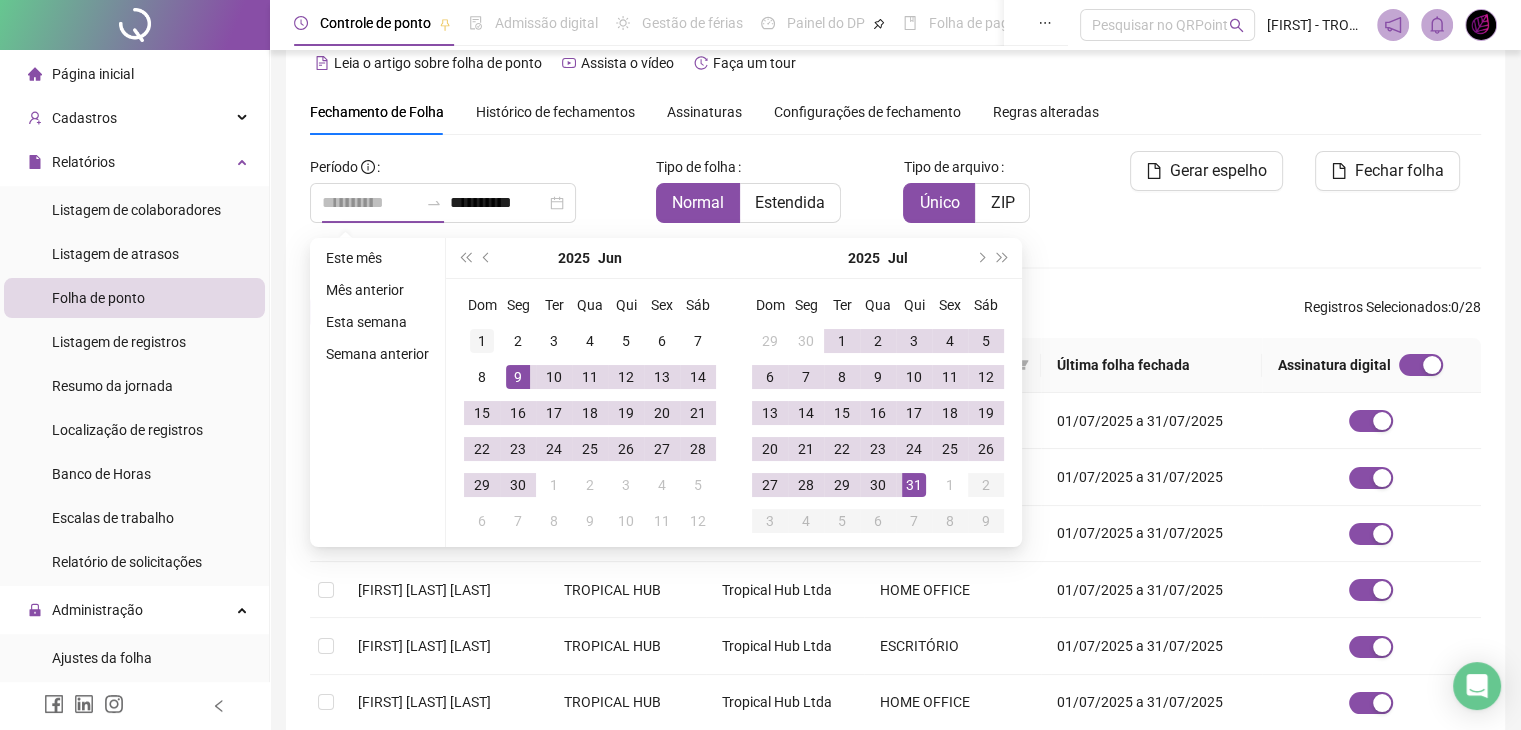 type on "**********" 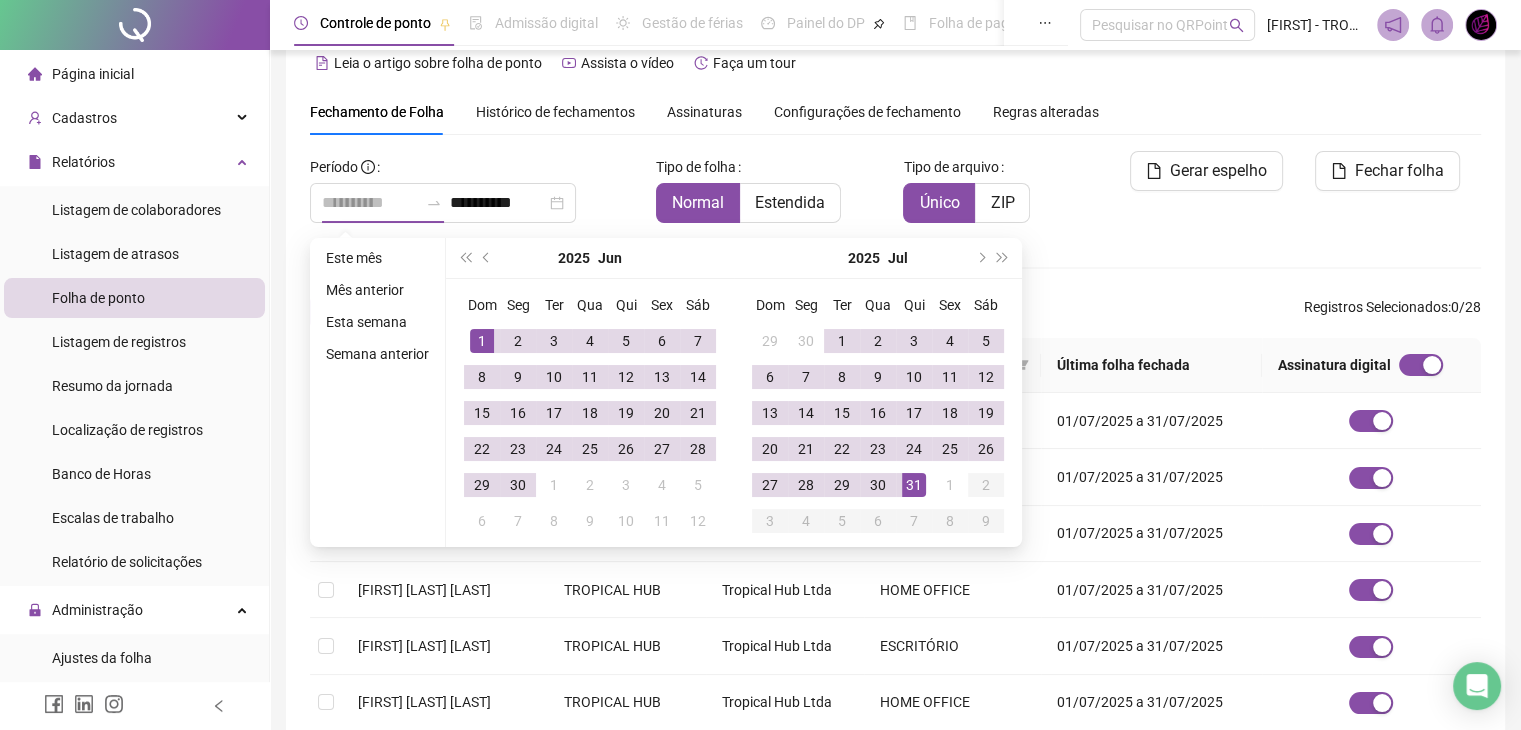 click on "1" at bounding box center (482, 341) 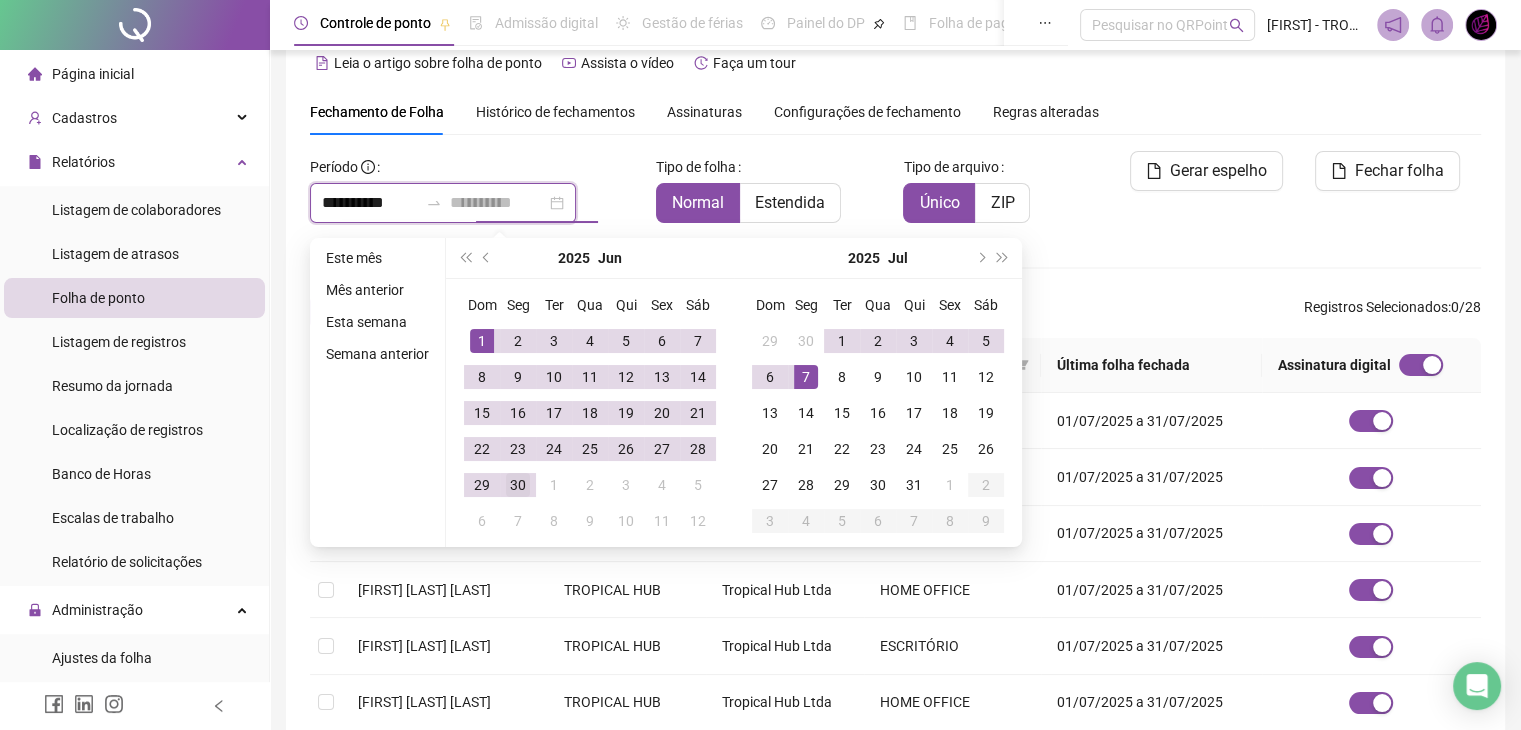 type on "**********" 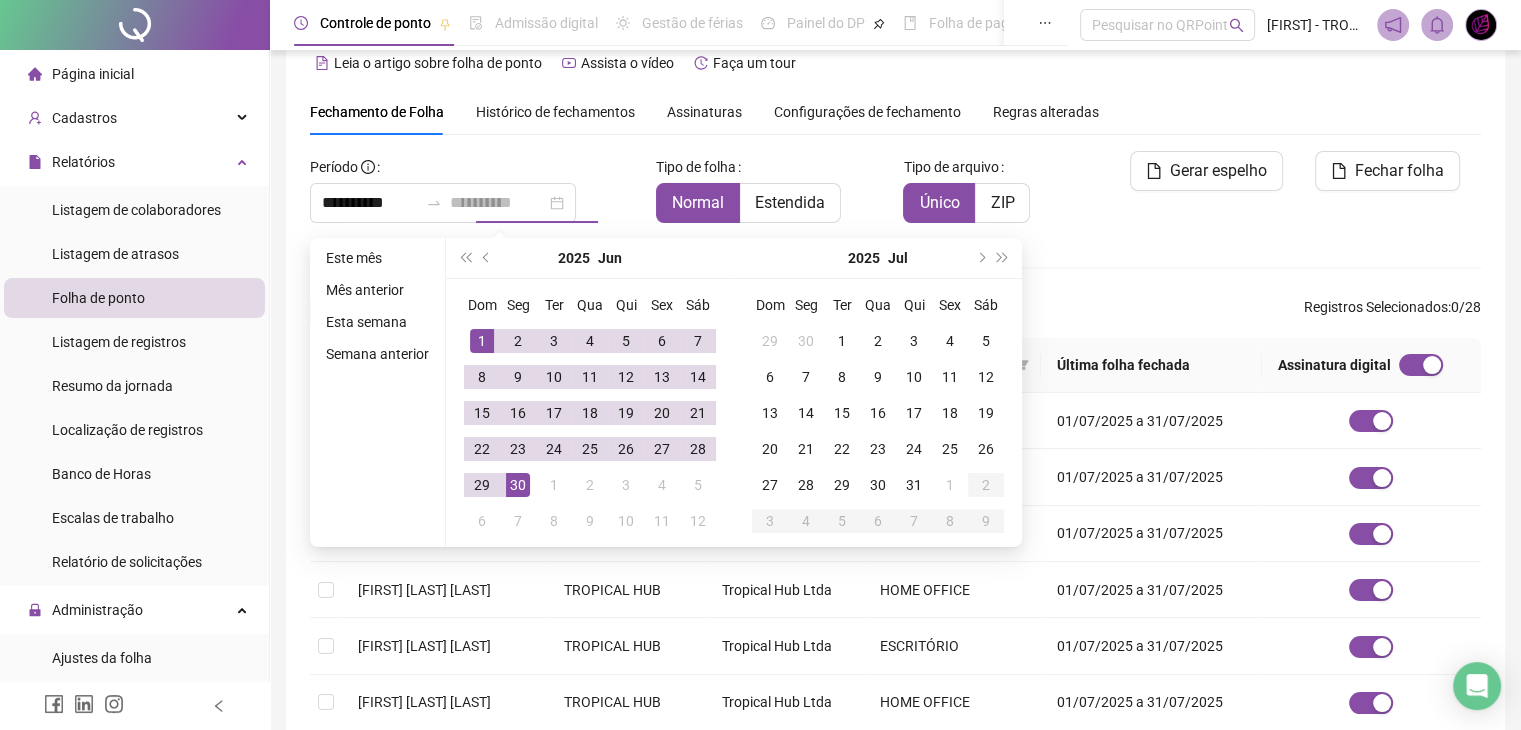 click on "30" at bounding box center (518, 485) 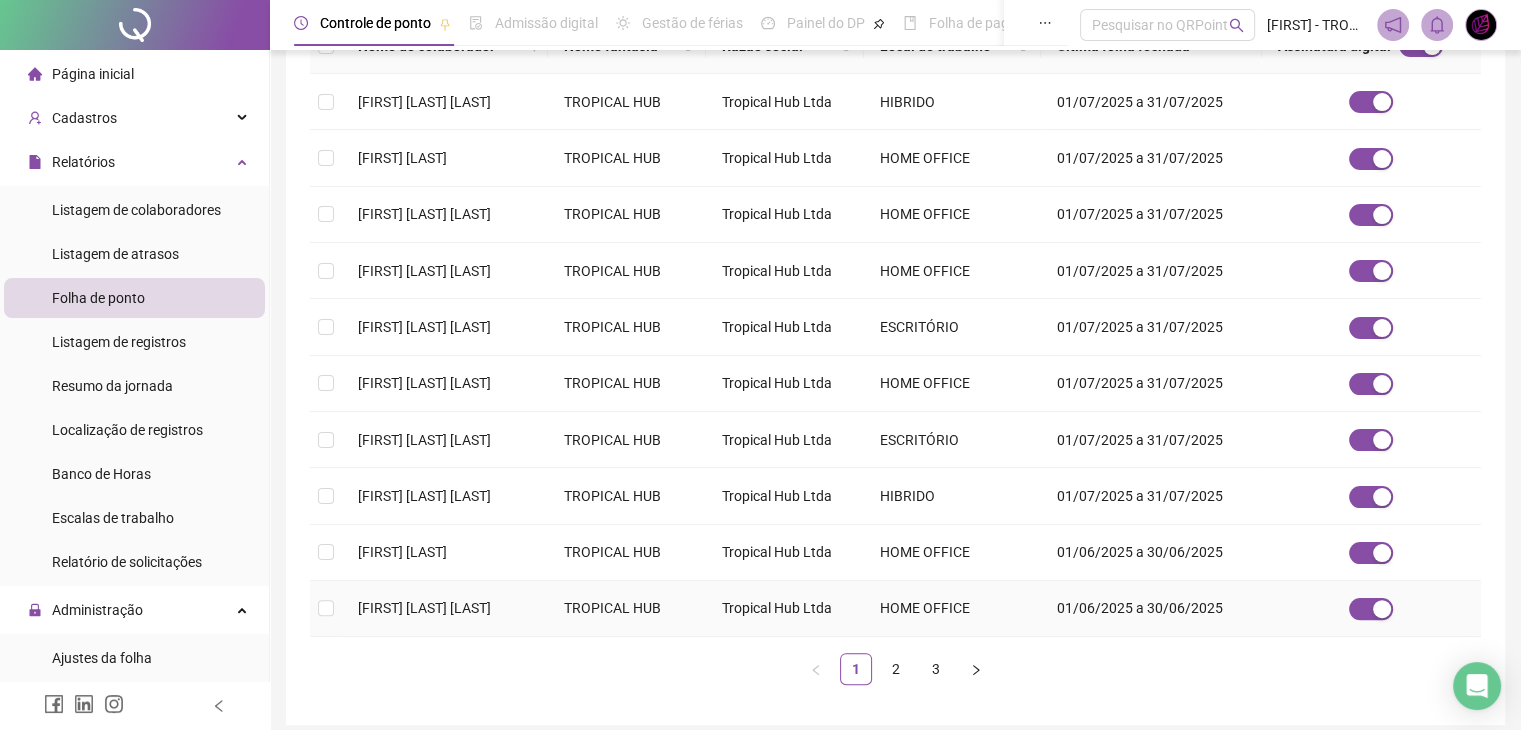 scroll, scrollTop: 433, scrollLeft: 0, axis: vertical 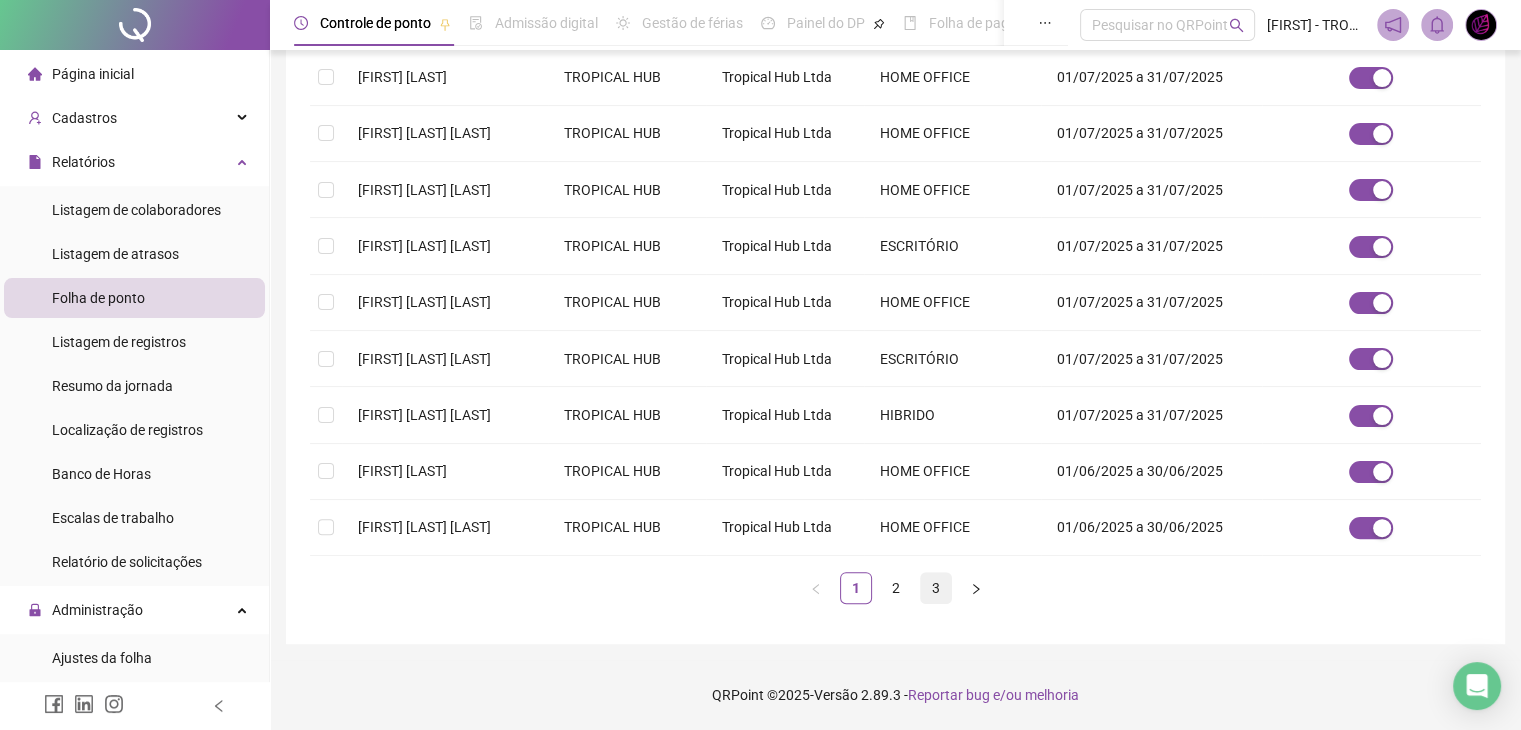 click on "3" at bounding box center (936, 588) 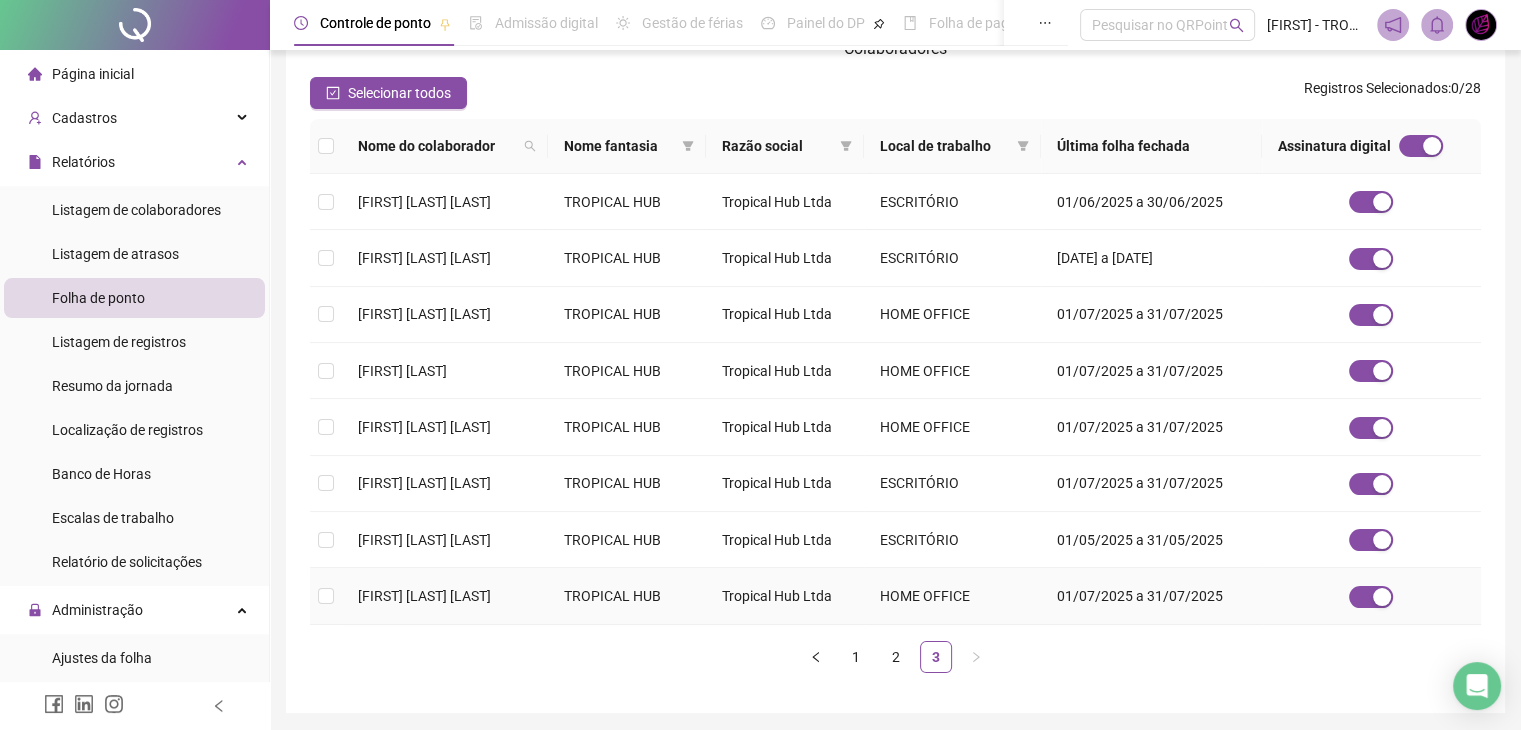 scroll, scrollTop: 327, scrollLeft: 0, axis: vertical 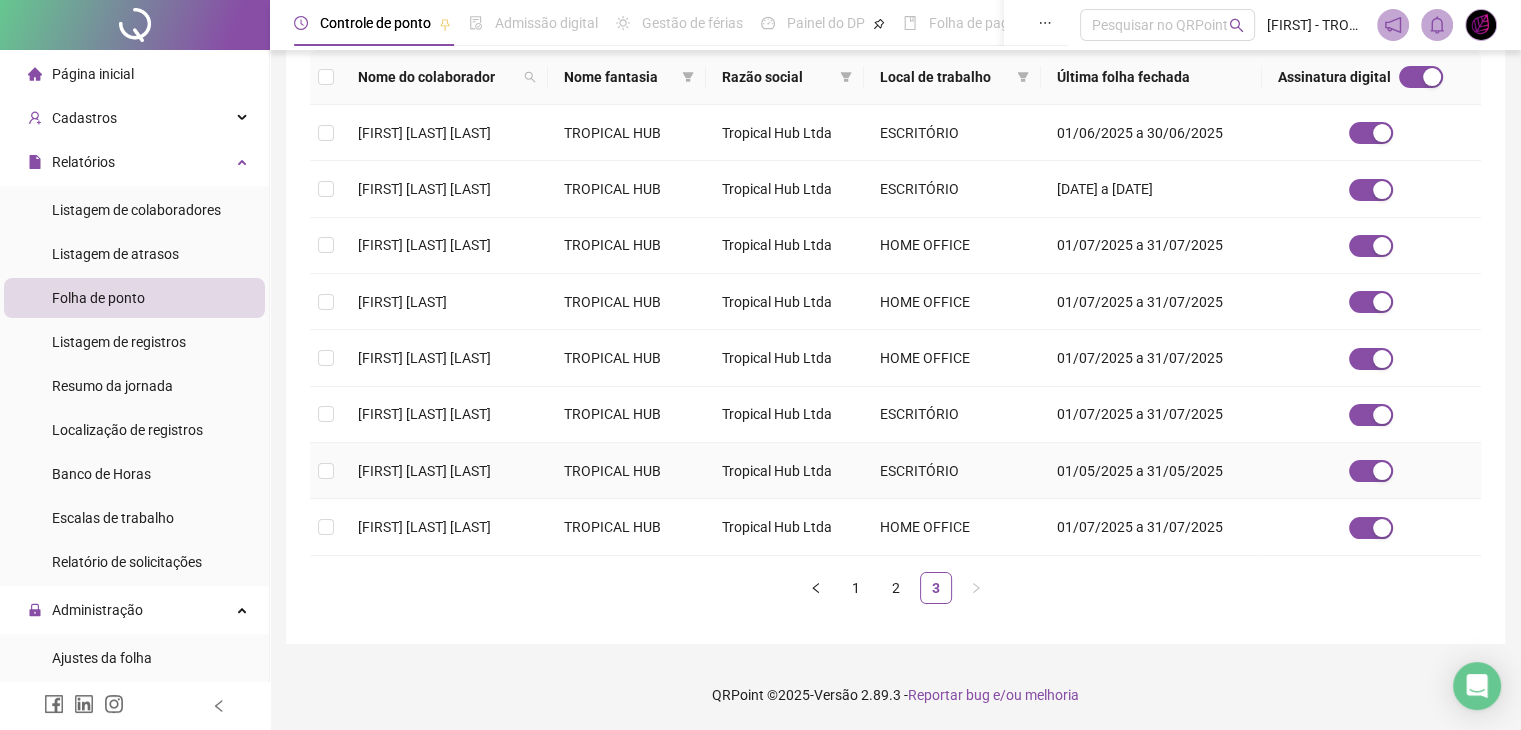 click on "[FIRST] [LAST] [LAST]" at bounding box center [424, 471] 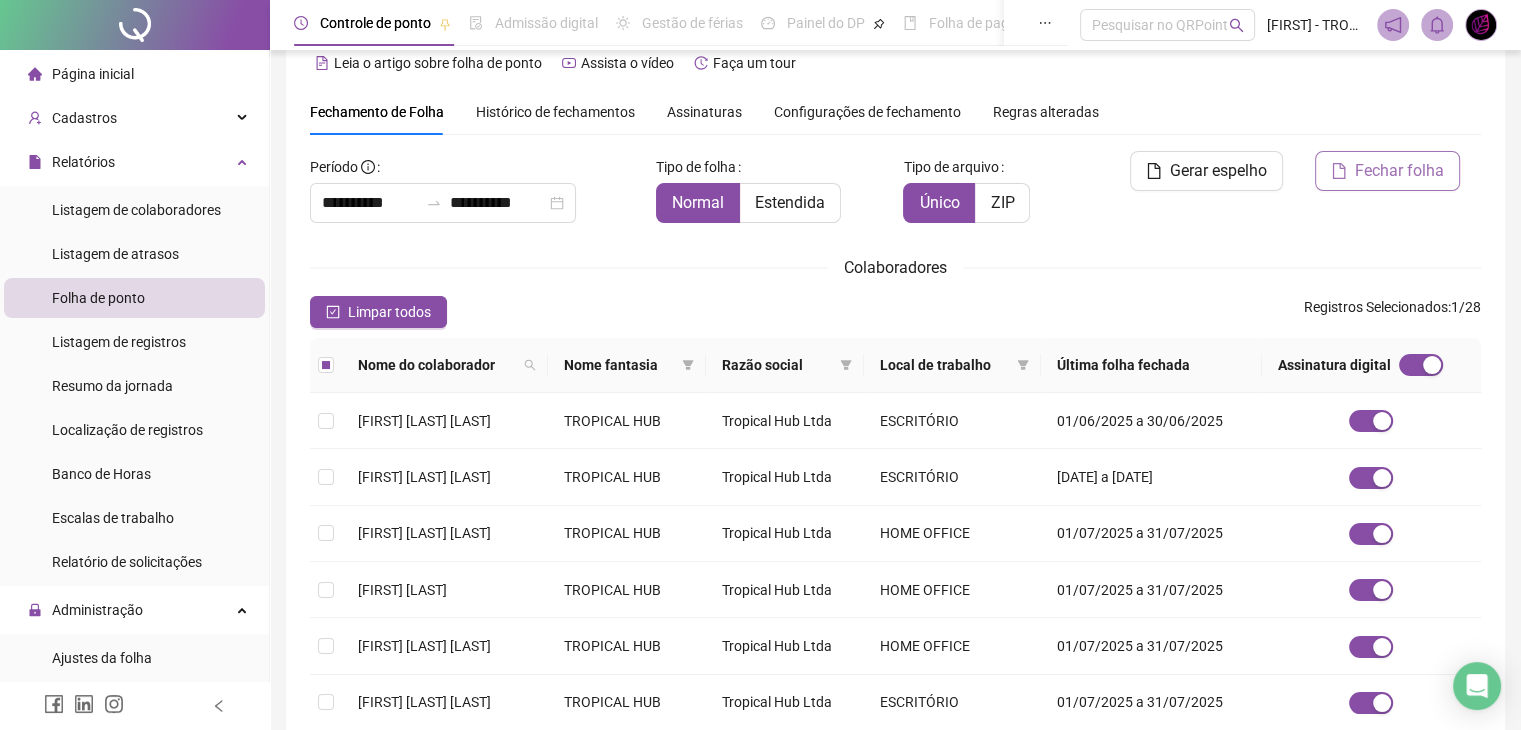 click on "Fechar folha" at bounding box center [1399, 171] 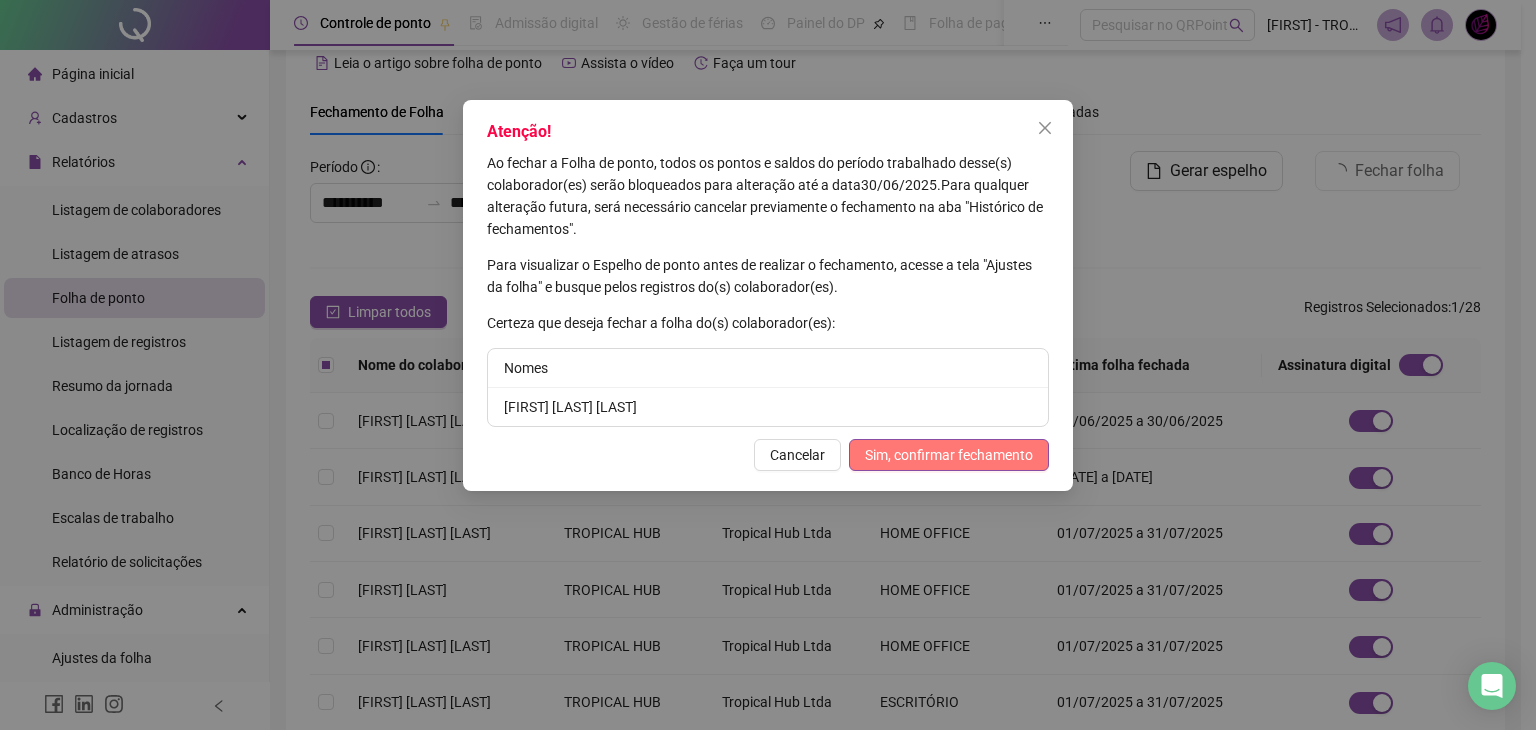 click on "Sim, confirmar fechamento" at bounding box center [949, 455] 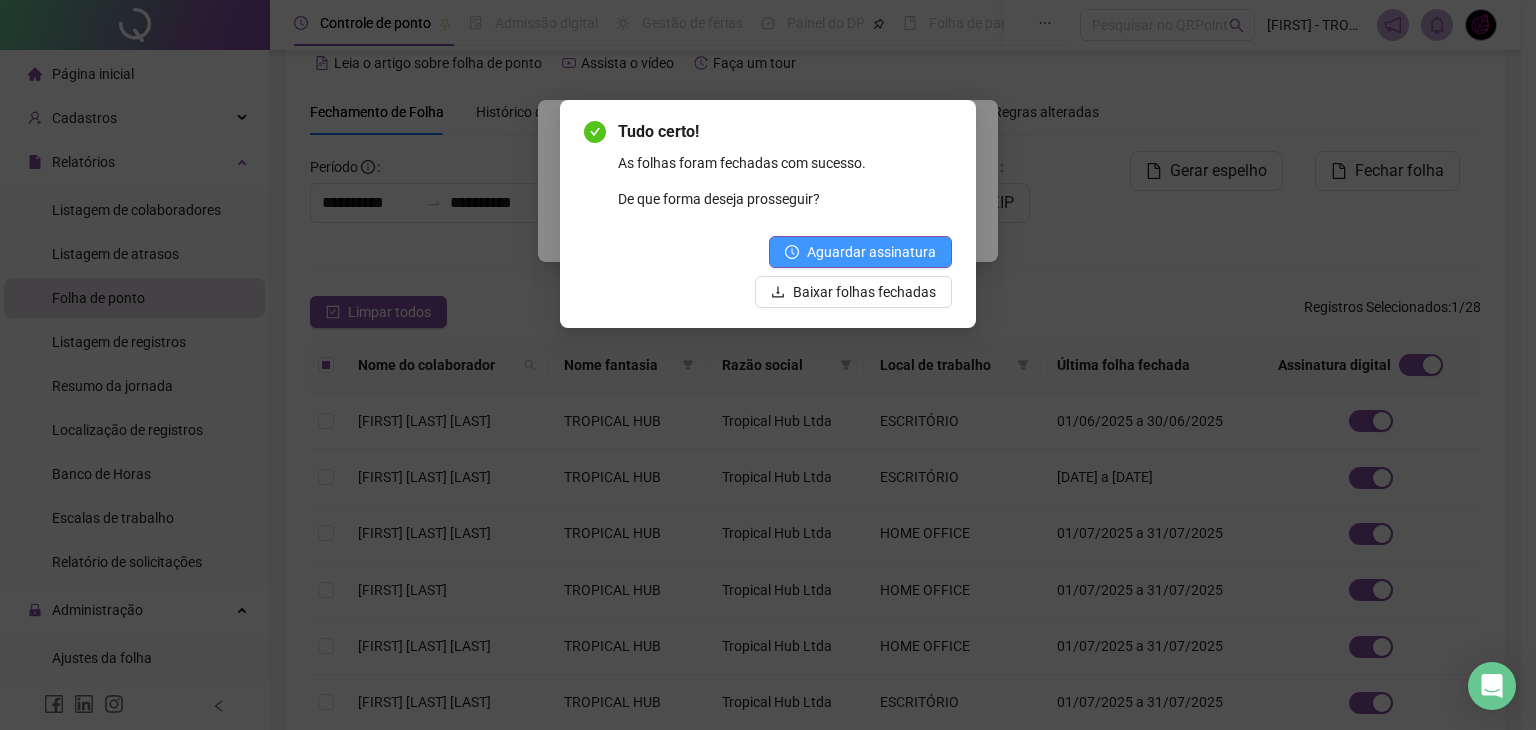 click on "Aguardar assinatura" at bounding box center [871, 252] 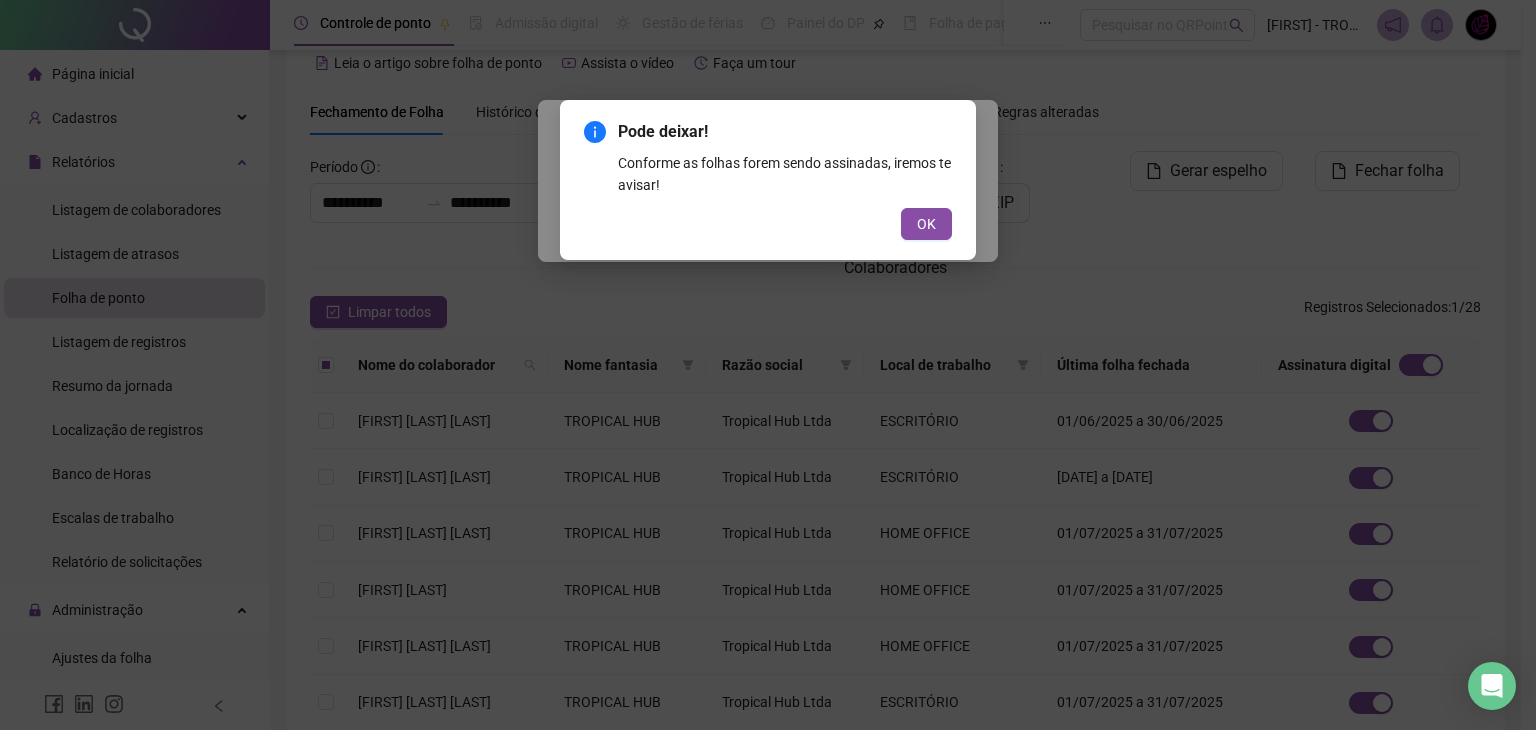 click on "OK" at bounding box center (926, 224) 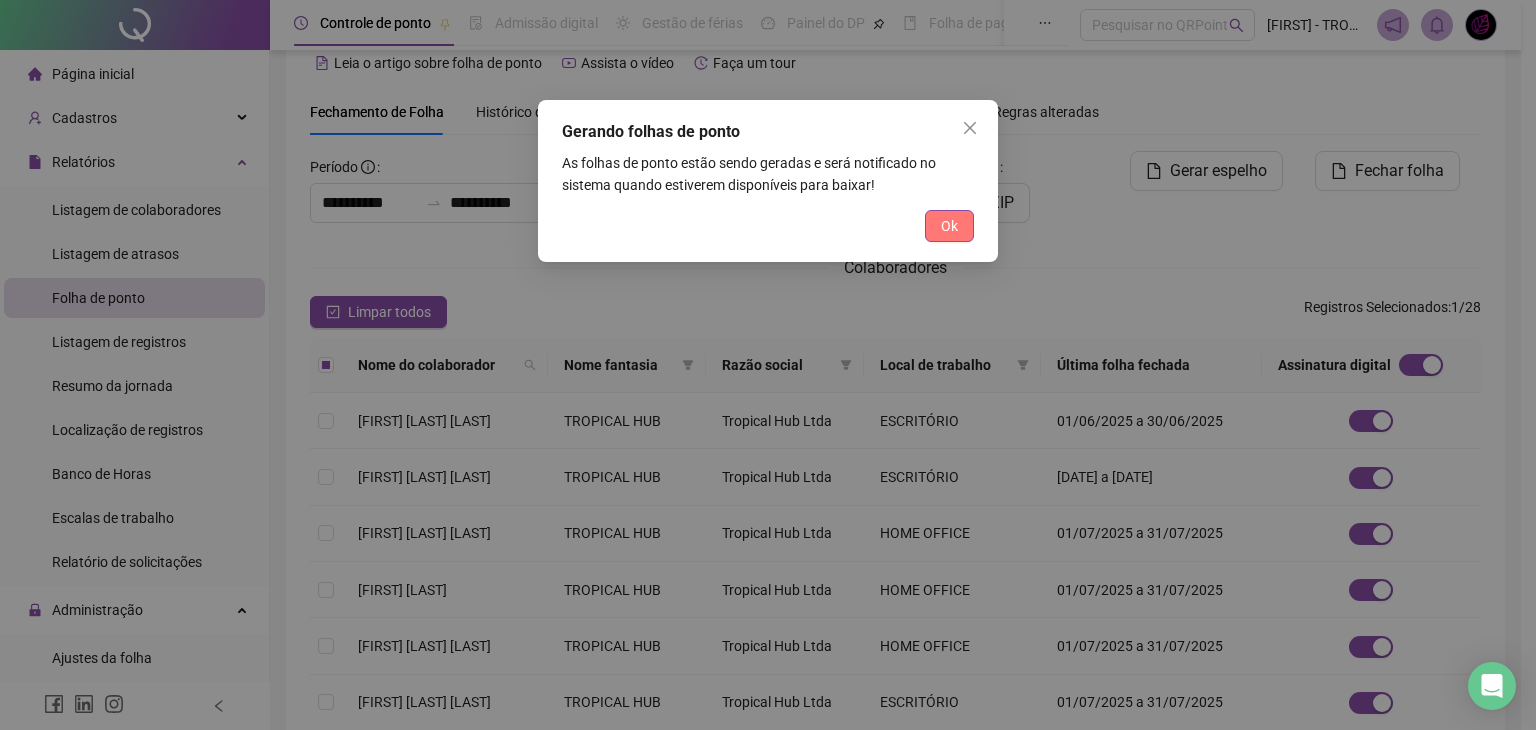 click on "Ok" at bounding box center (949, 226) 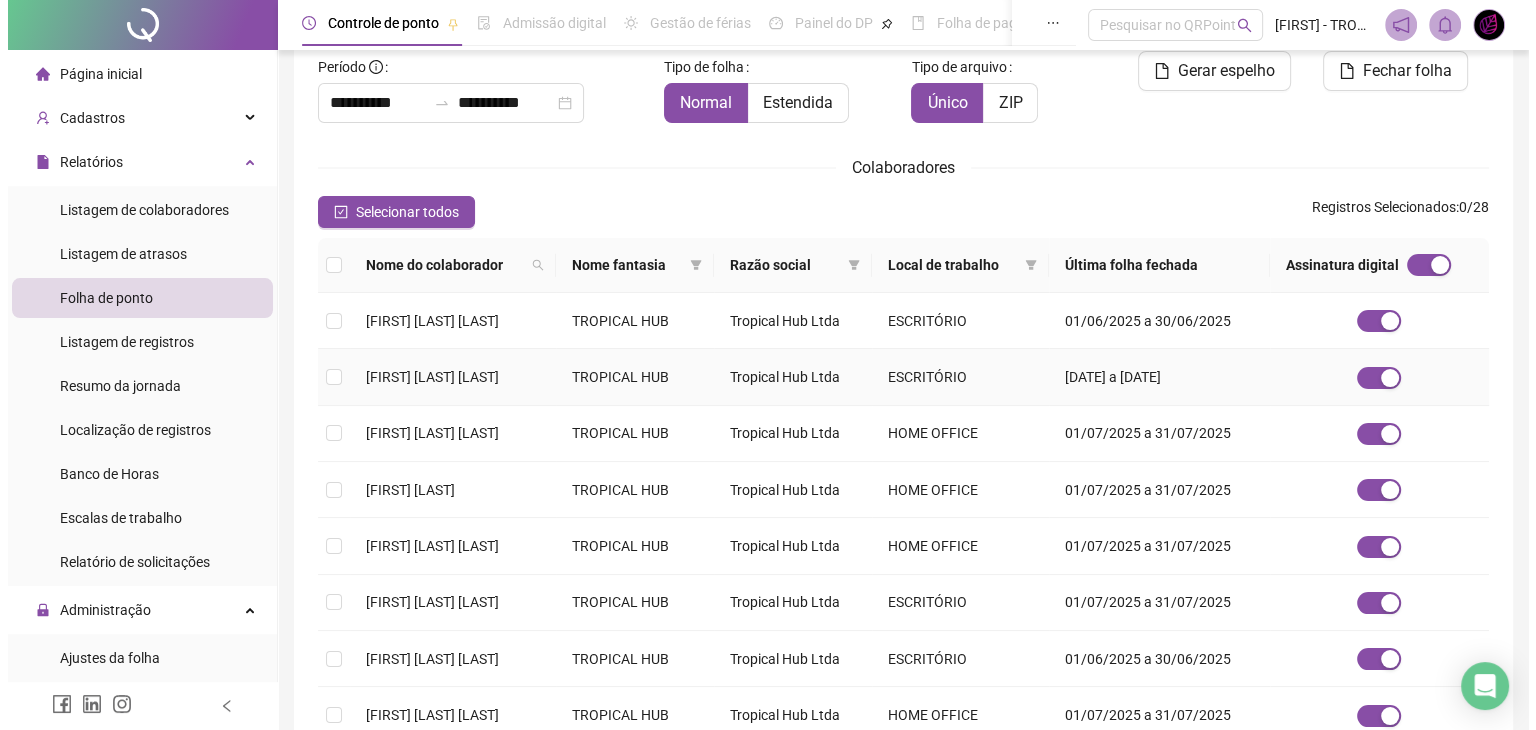 scroll, scrollTop: 0, scrollLeft: 0, axis: both 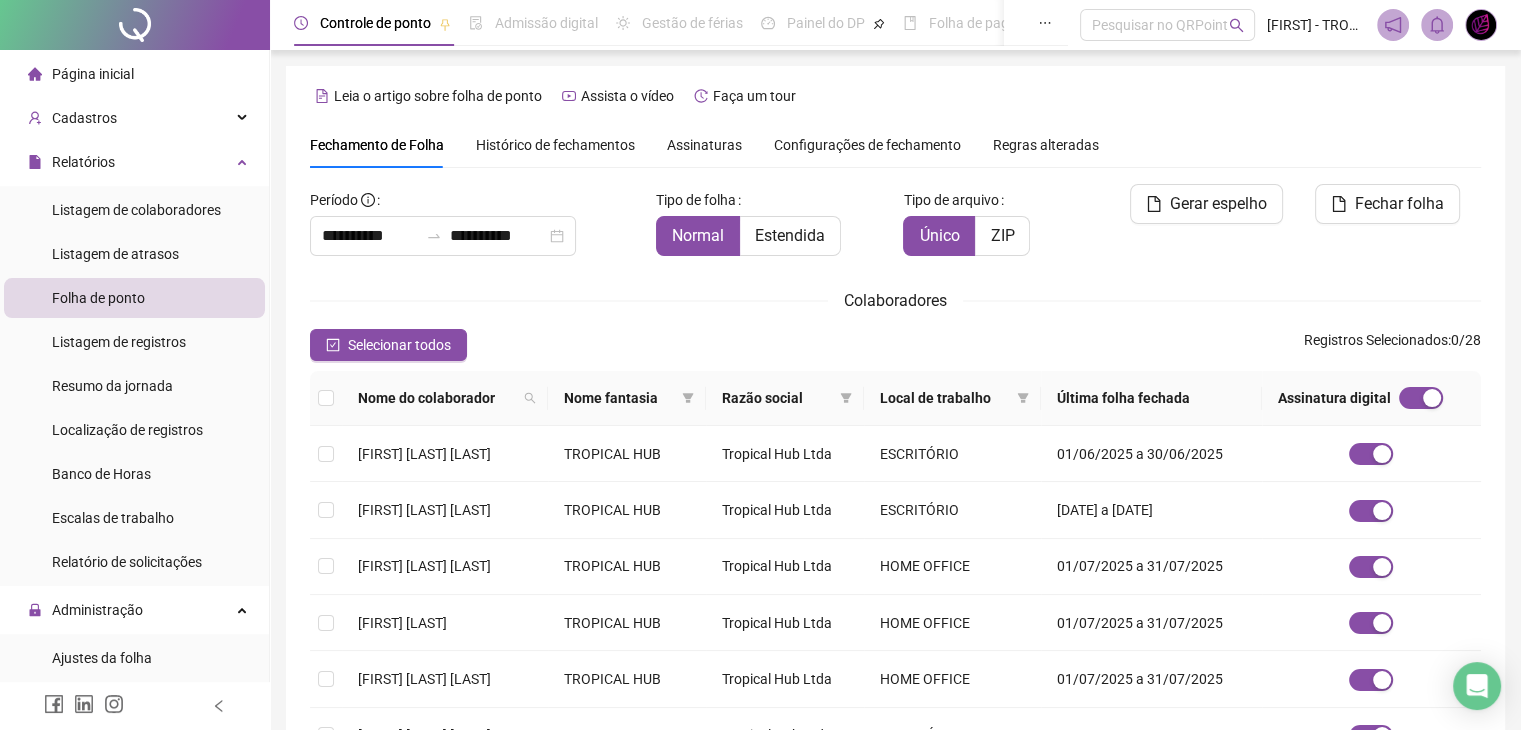 click on "Assinaturas" at bounding box center [704, 145] 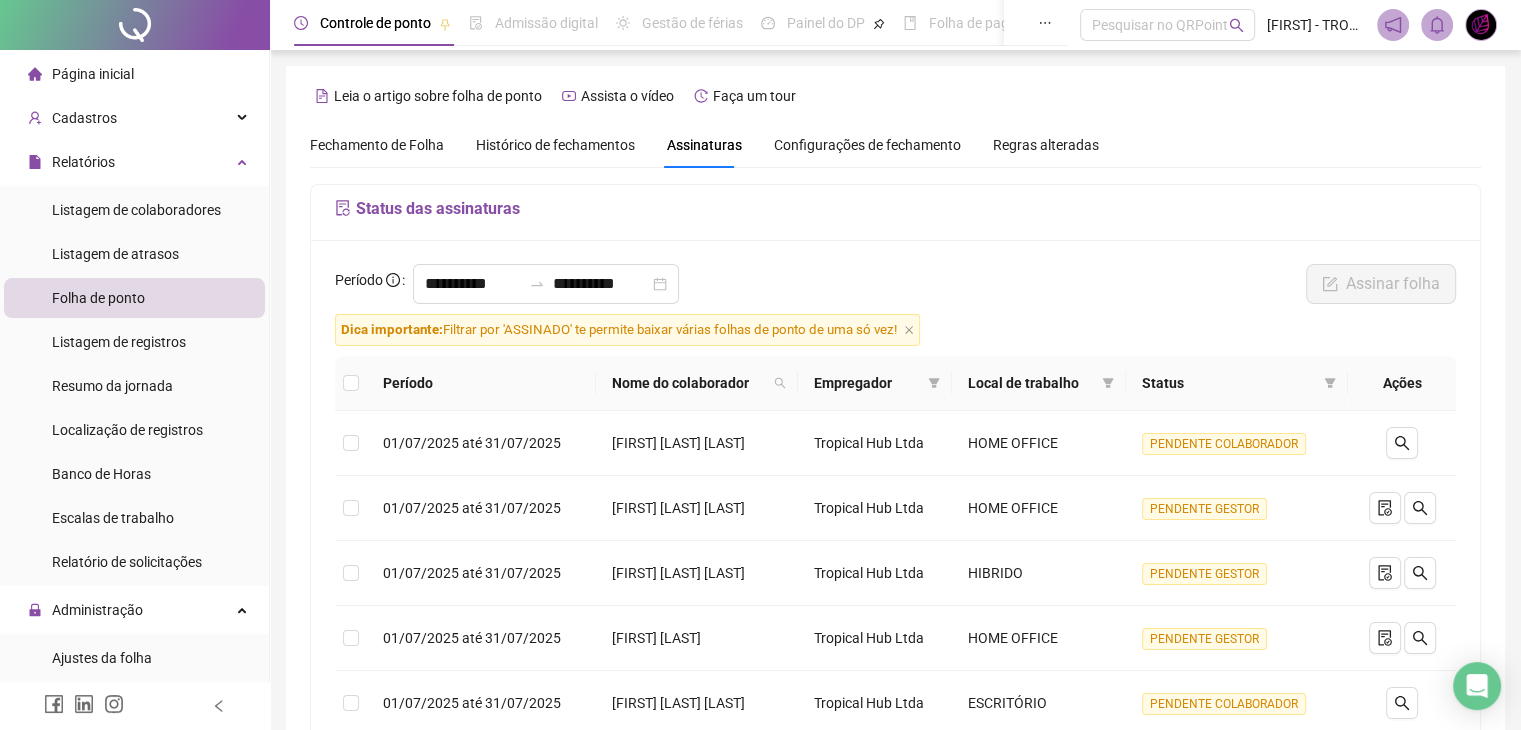 click on "Histórico de fechamentos" at bounding box center [555, 145] 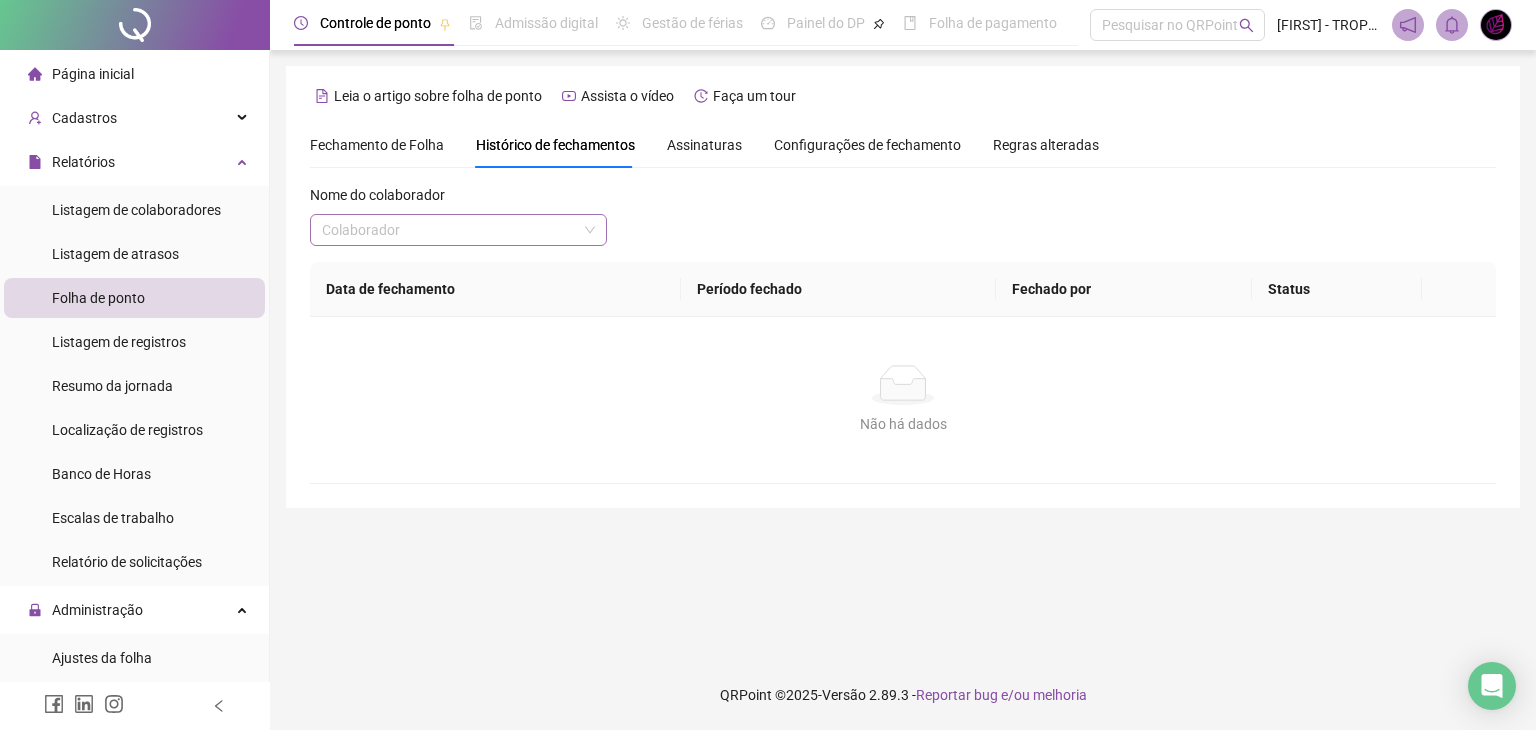 click at bounding box center [449, 230] 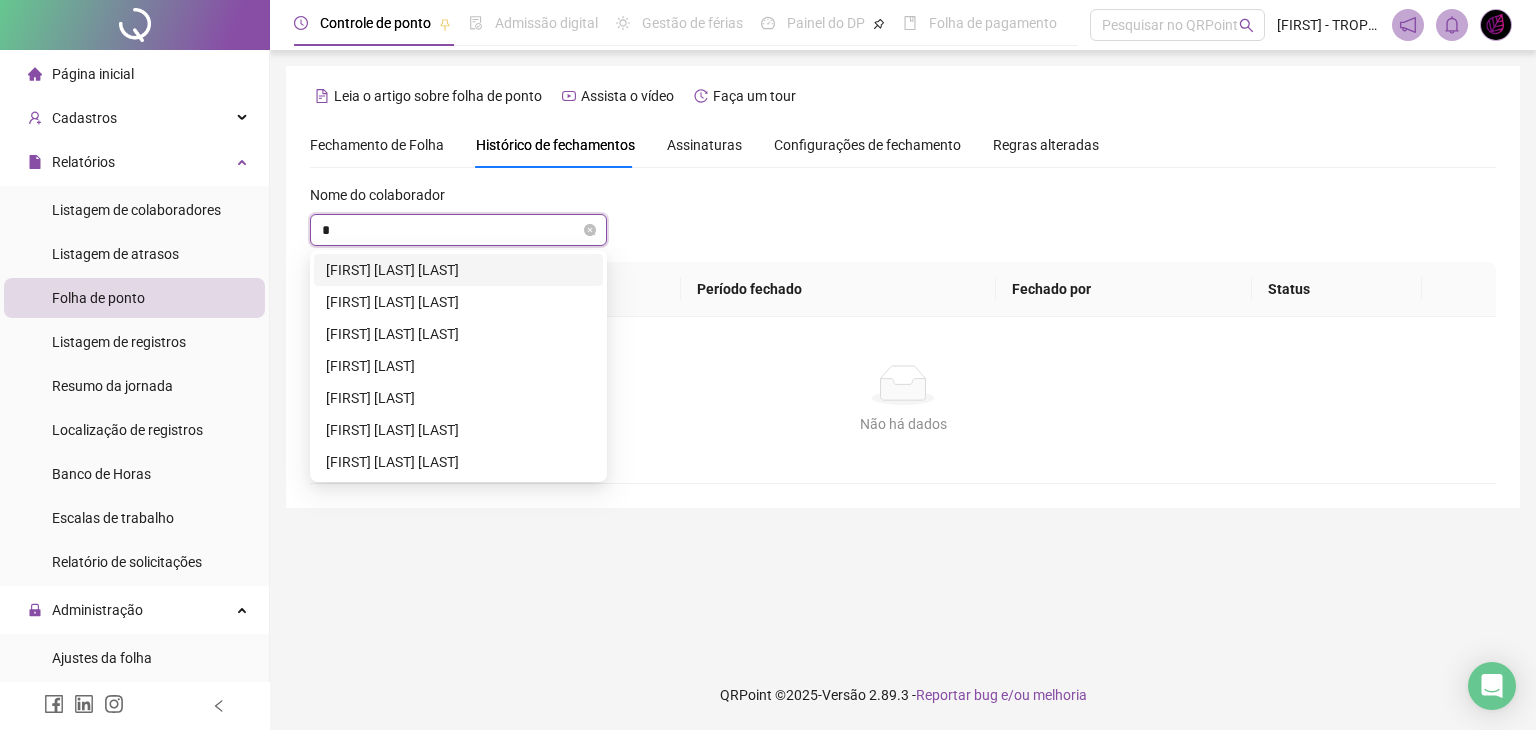 type on "**" 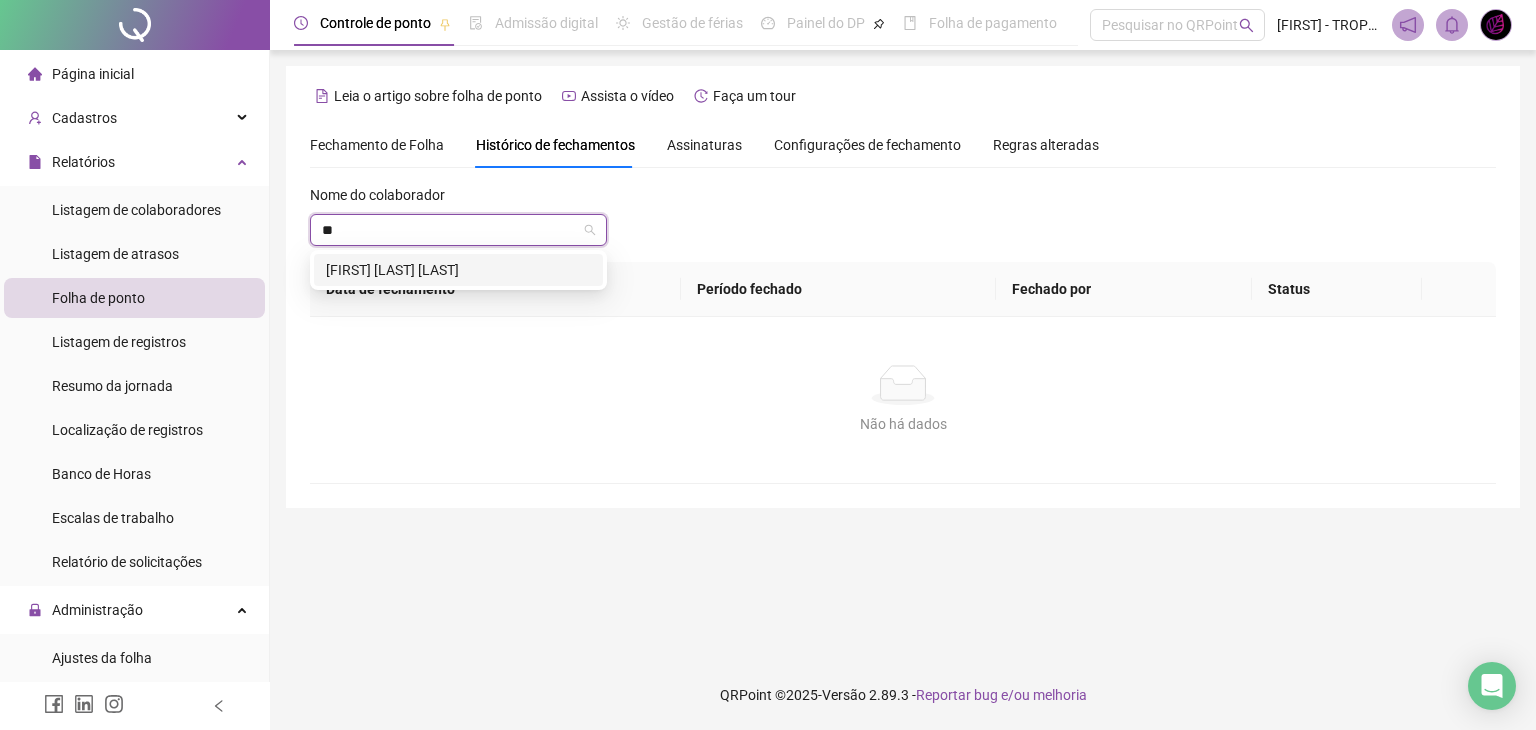 click on "[FIRST] [LAST] [LAST]" at bounding box center [458, 270] 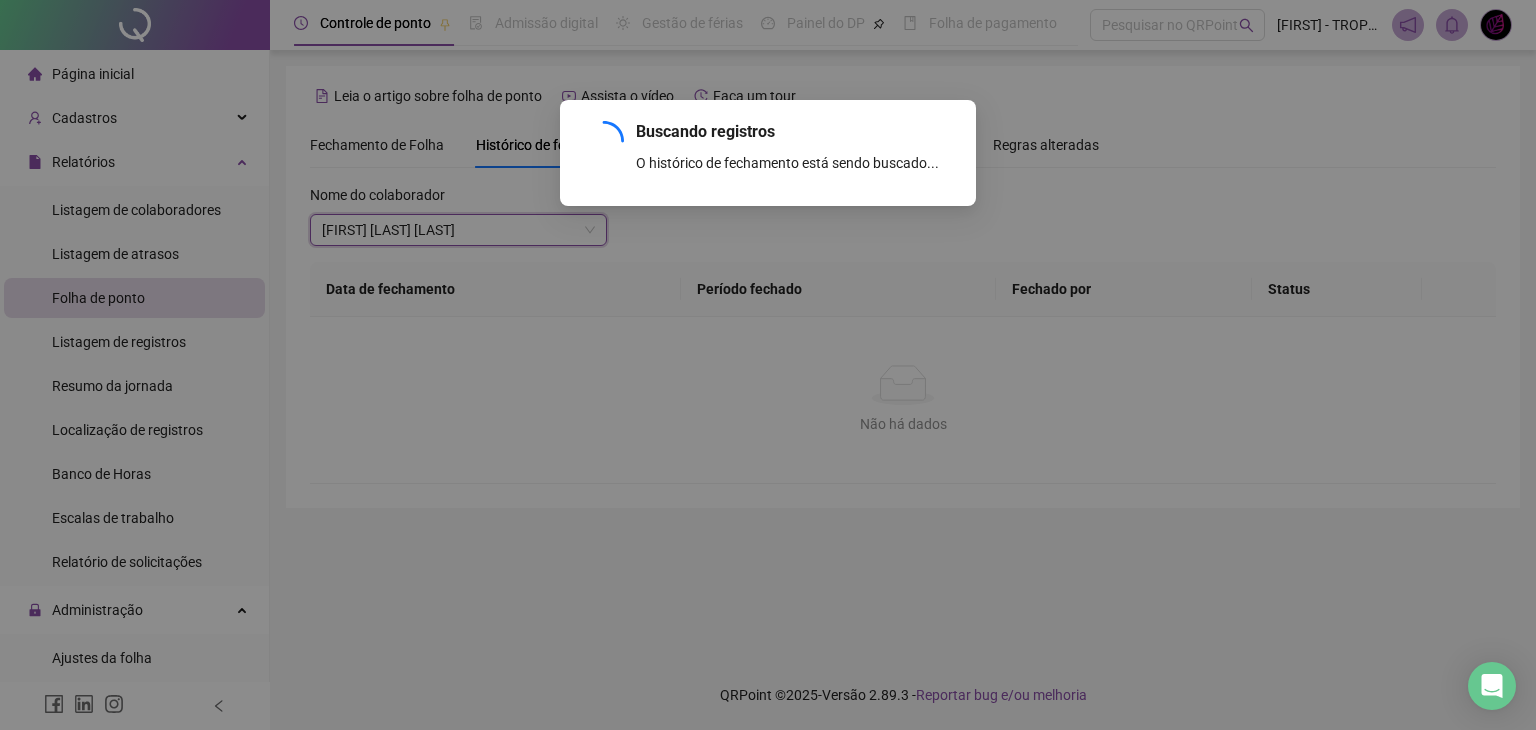 scroll, scrollTop: 150, scrollLeft: 0, axis: vertical 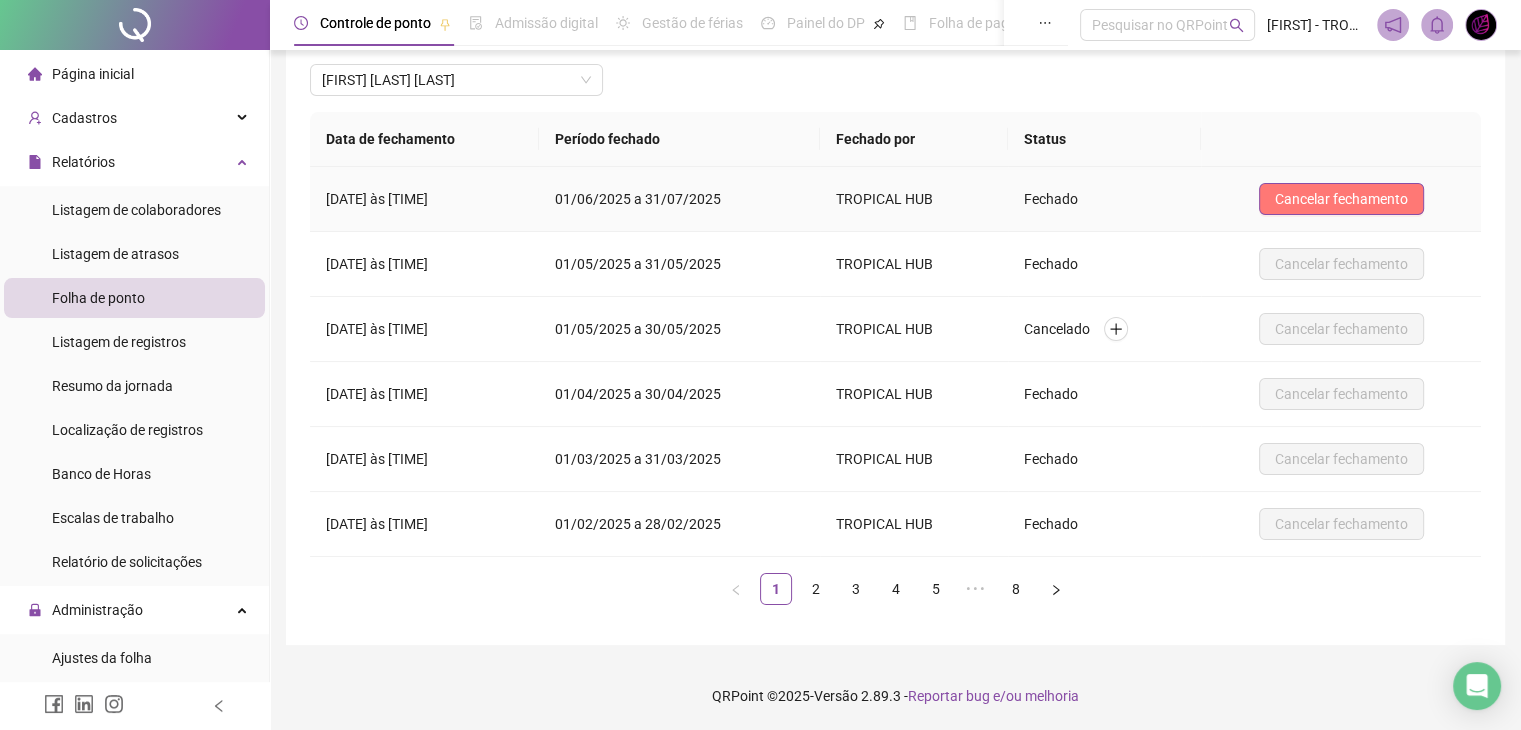 click on "Cancelar fechamento" at bounding box center [1341, 199] 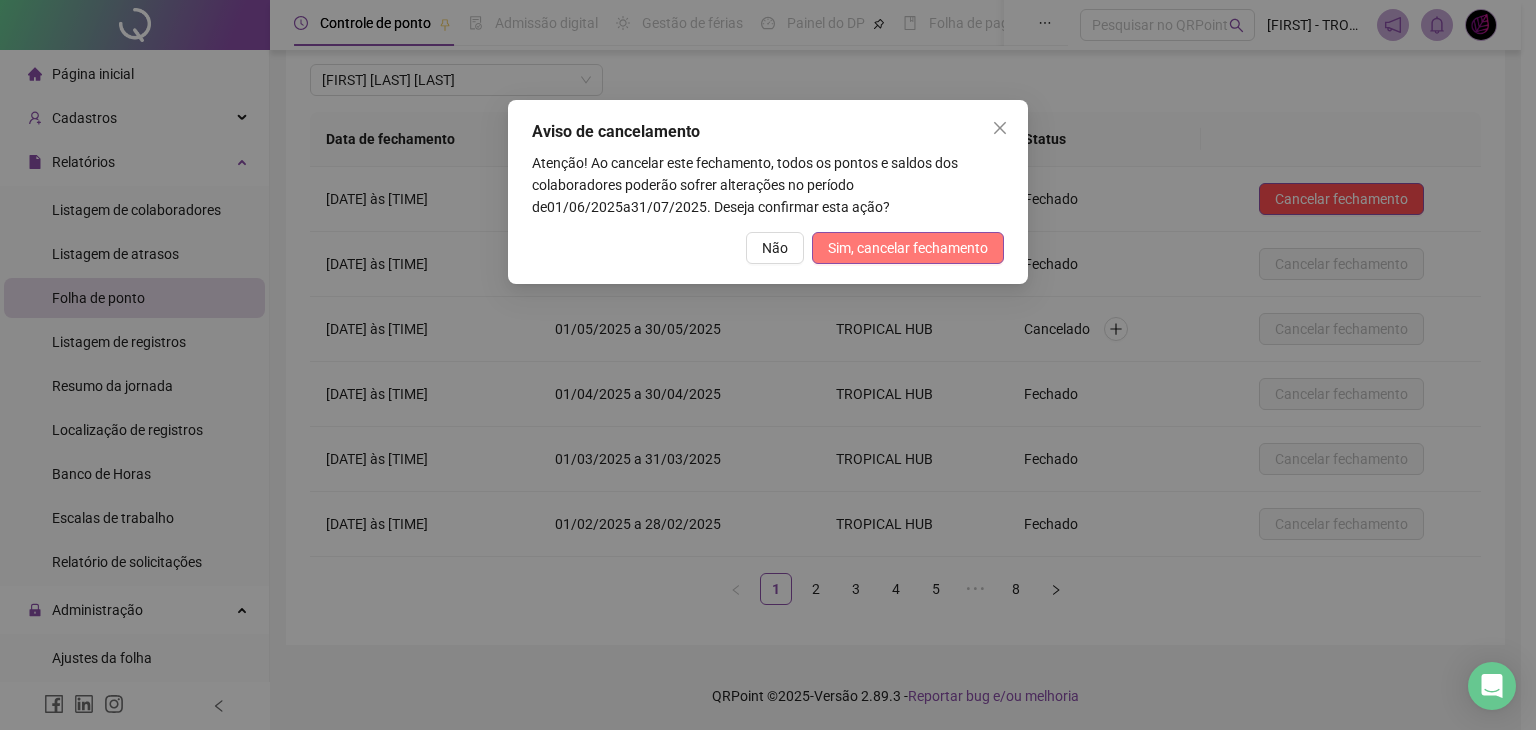 click on "Sim, cancelar fechamento" at bounding box center (908, 248) 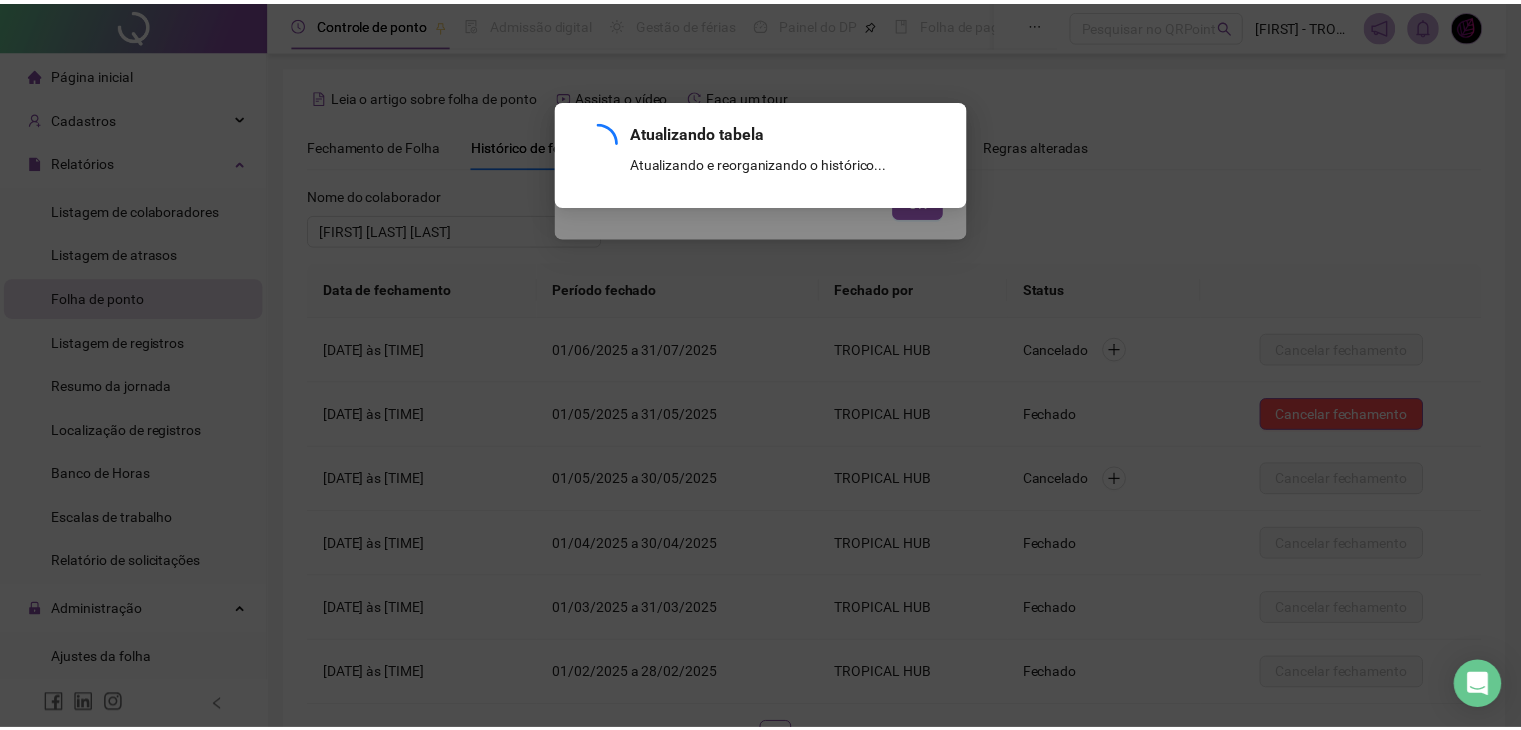 scroll, scrollTop: 150, scrollLeft: 0, axis: vertical 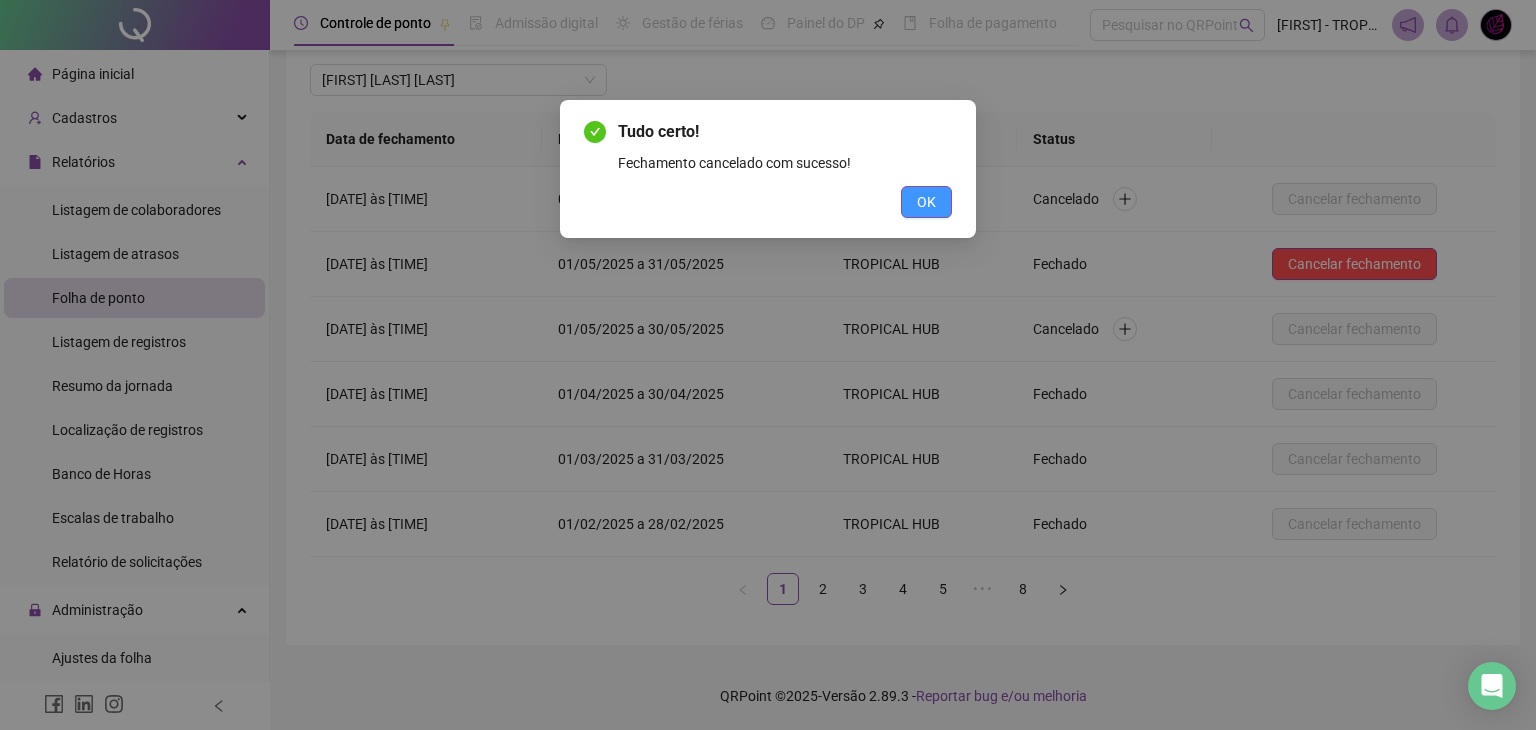 click on "OK" at bounding box center [926, 202] 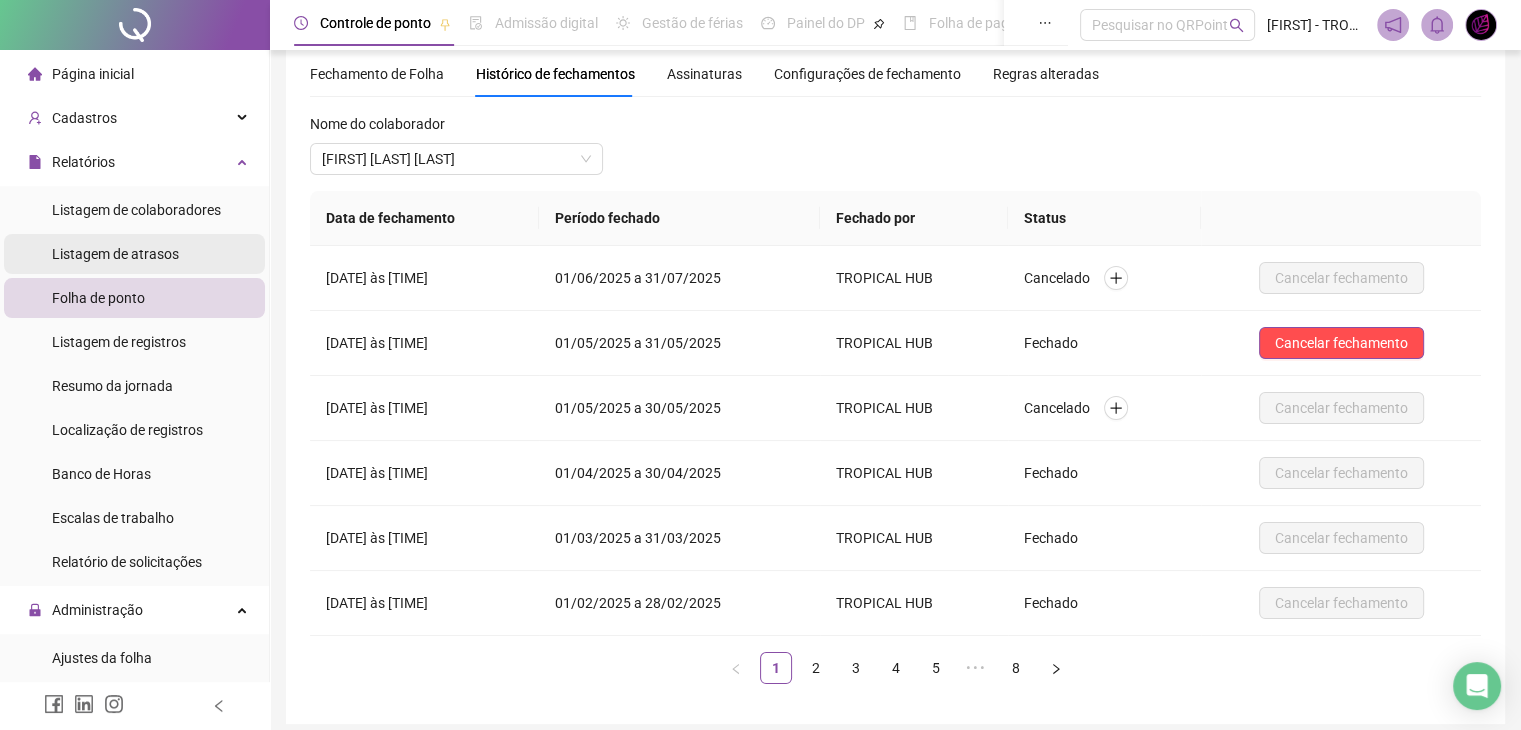 scroll, scrollTop: 0, scrollLeft: 0, axis: both 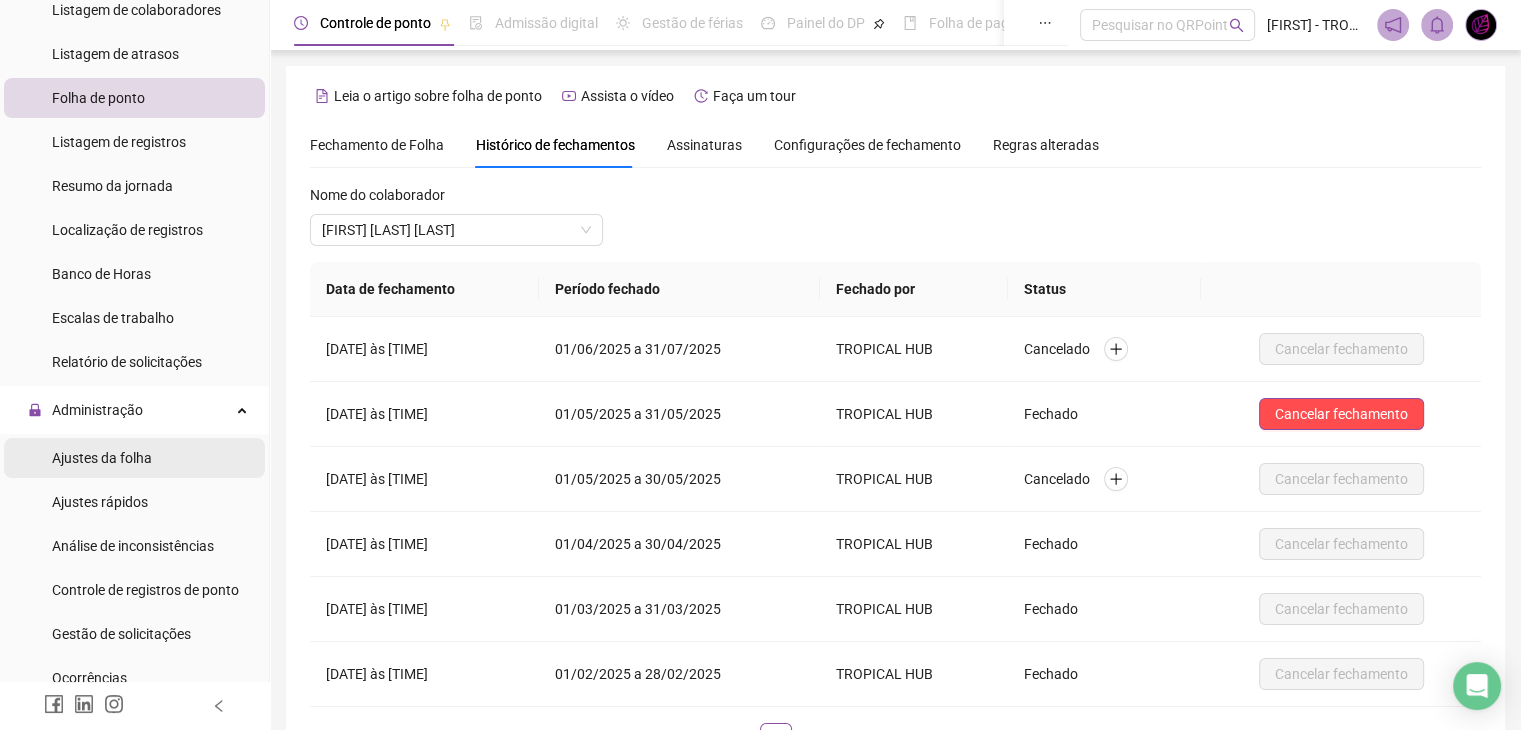 click on "Ajustes da folha" at bounding box center (102, 458) 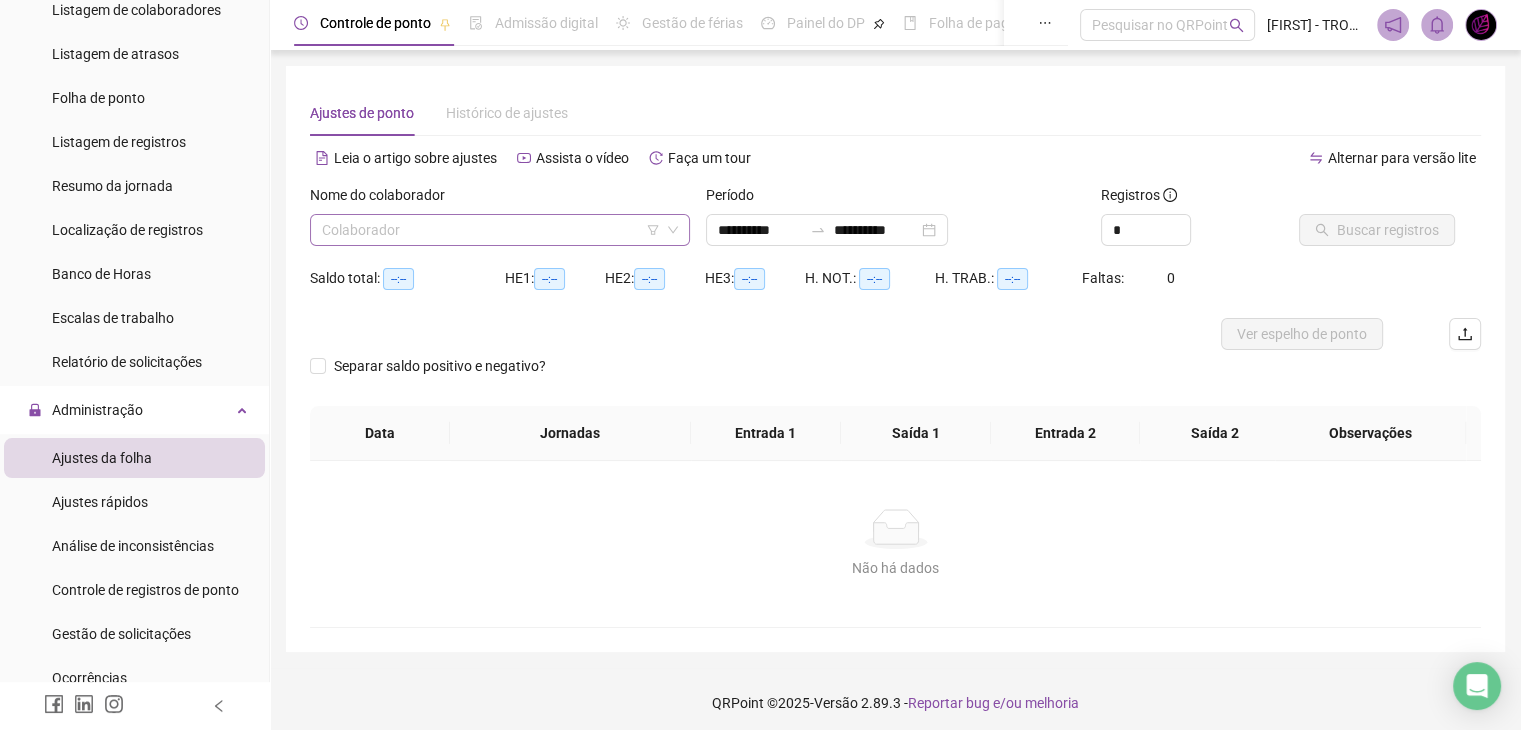 click at bounding box center (491, 230) 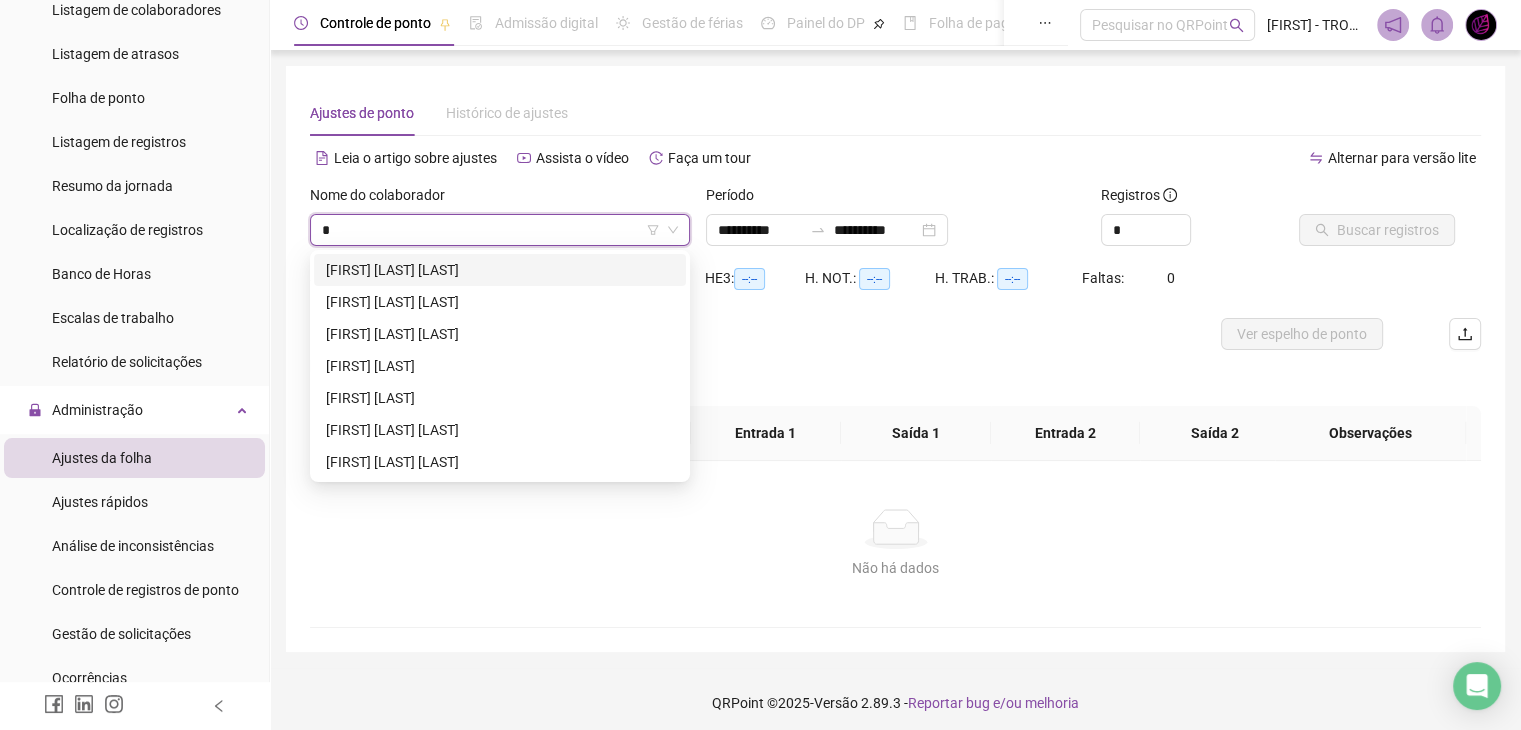 type on "**" 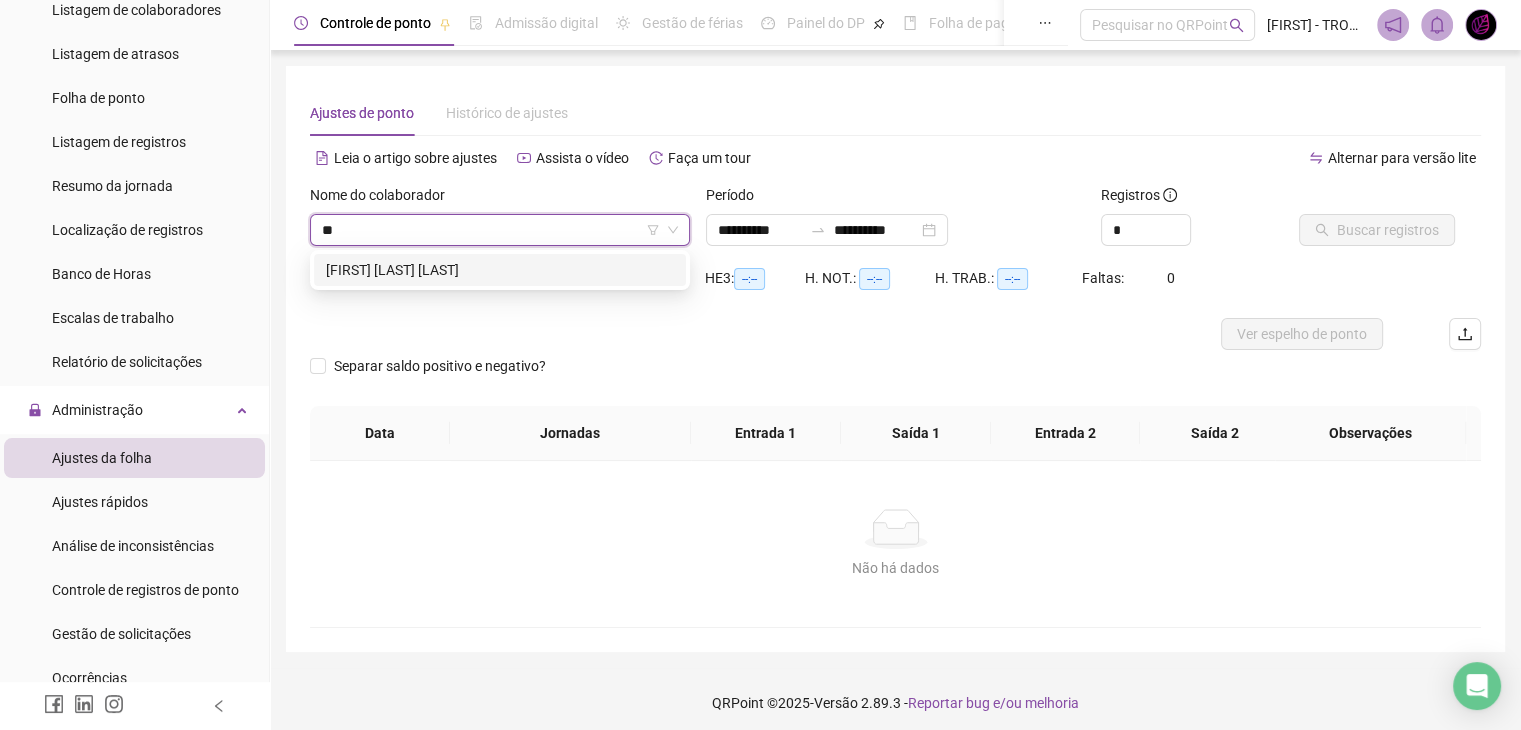 click on "[FIRST] [LAST] [LAST]" at bounding box center (500, 270) 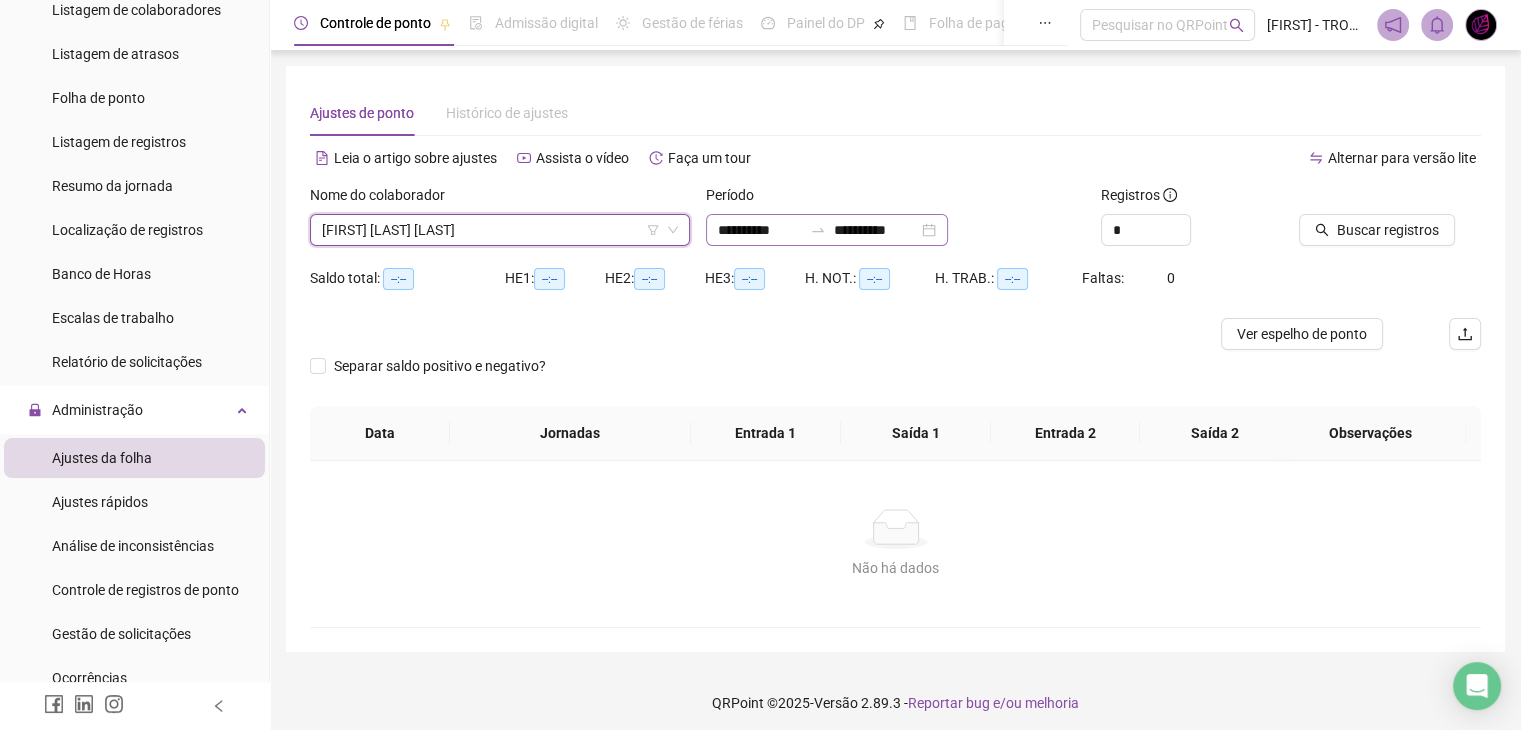 click on "**********" at bounding box center (827, 230) 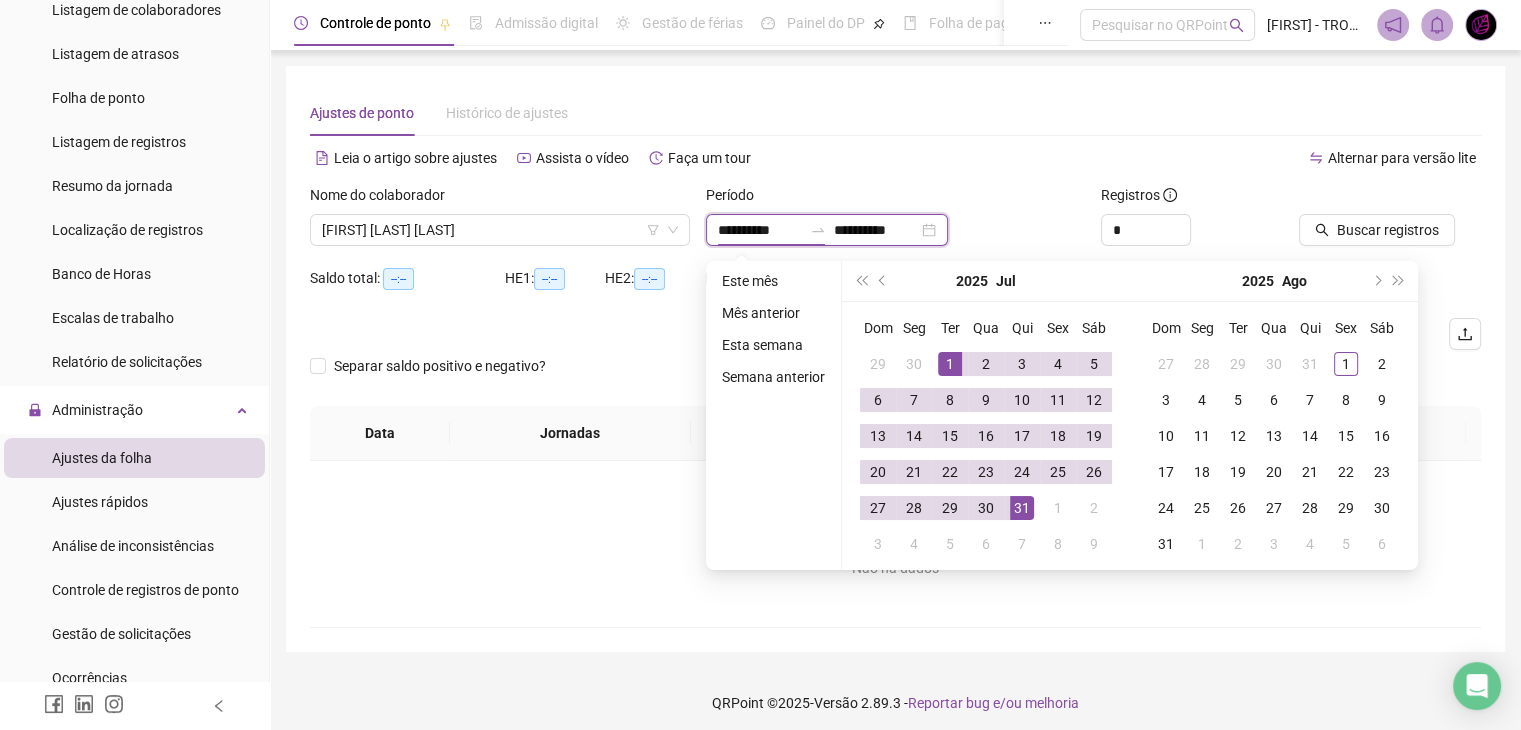 type on "**********" 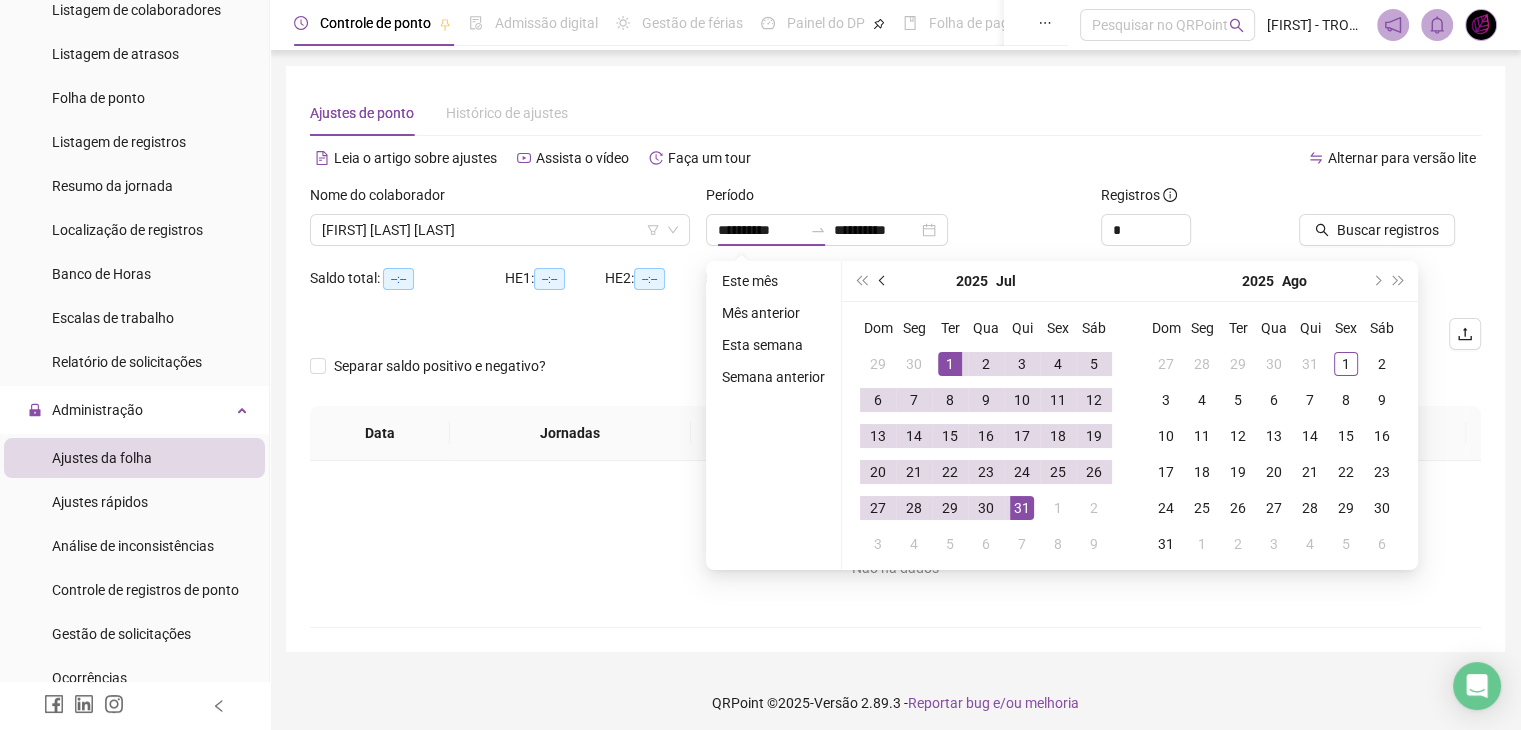 click at bounding box center [883, 281] 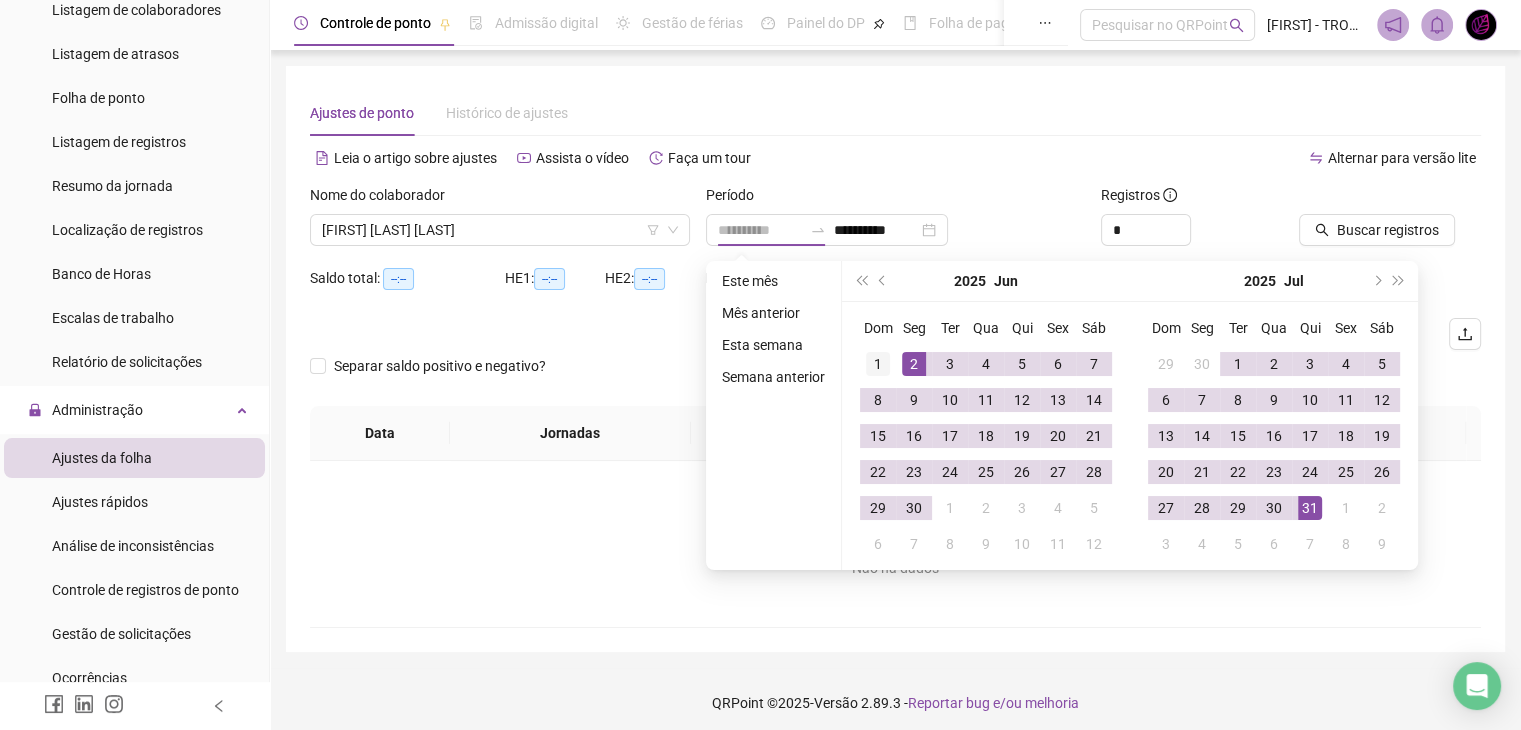 type on "**********" 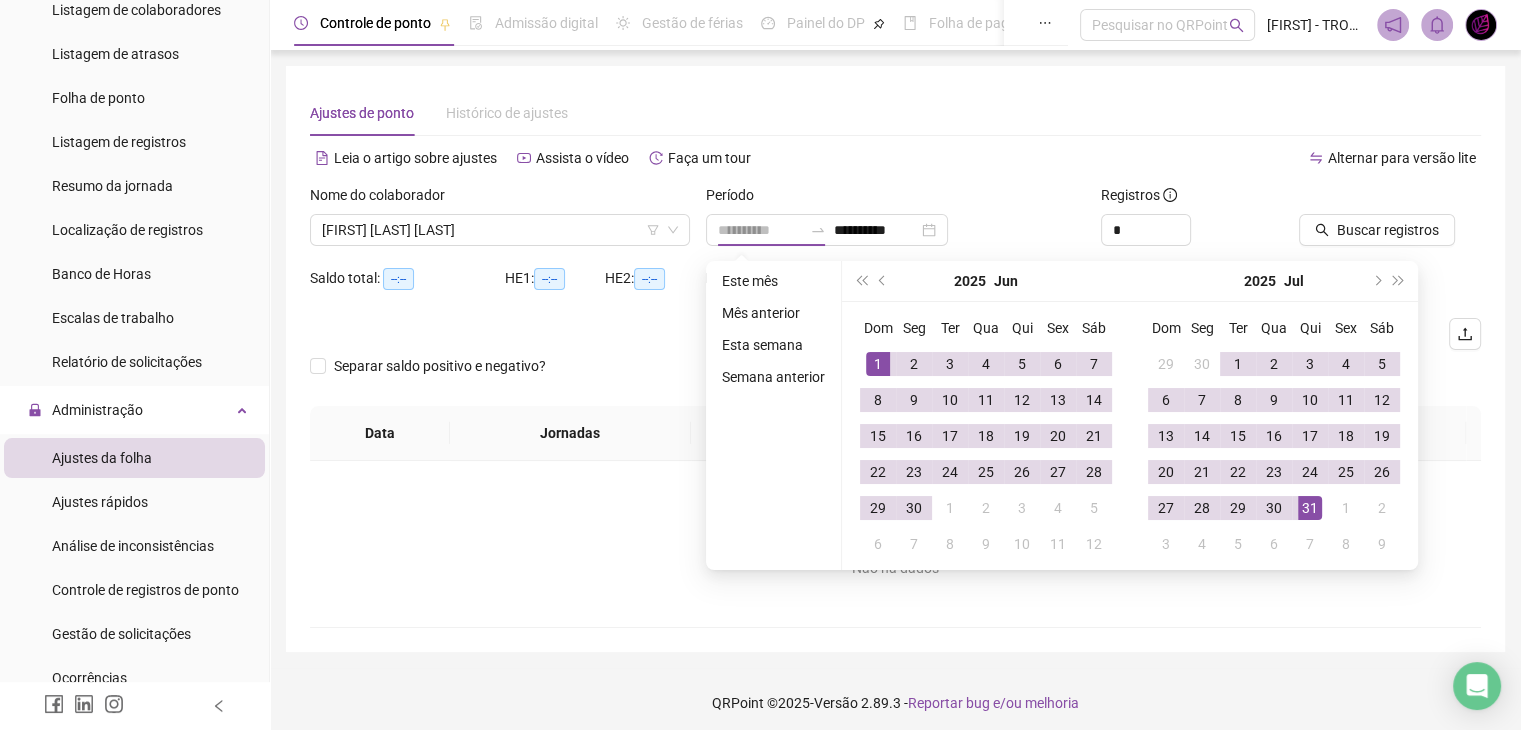 click on "1" at bounding box center (878, 364) 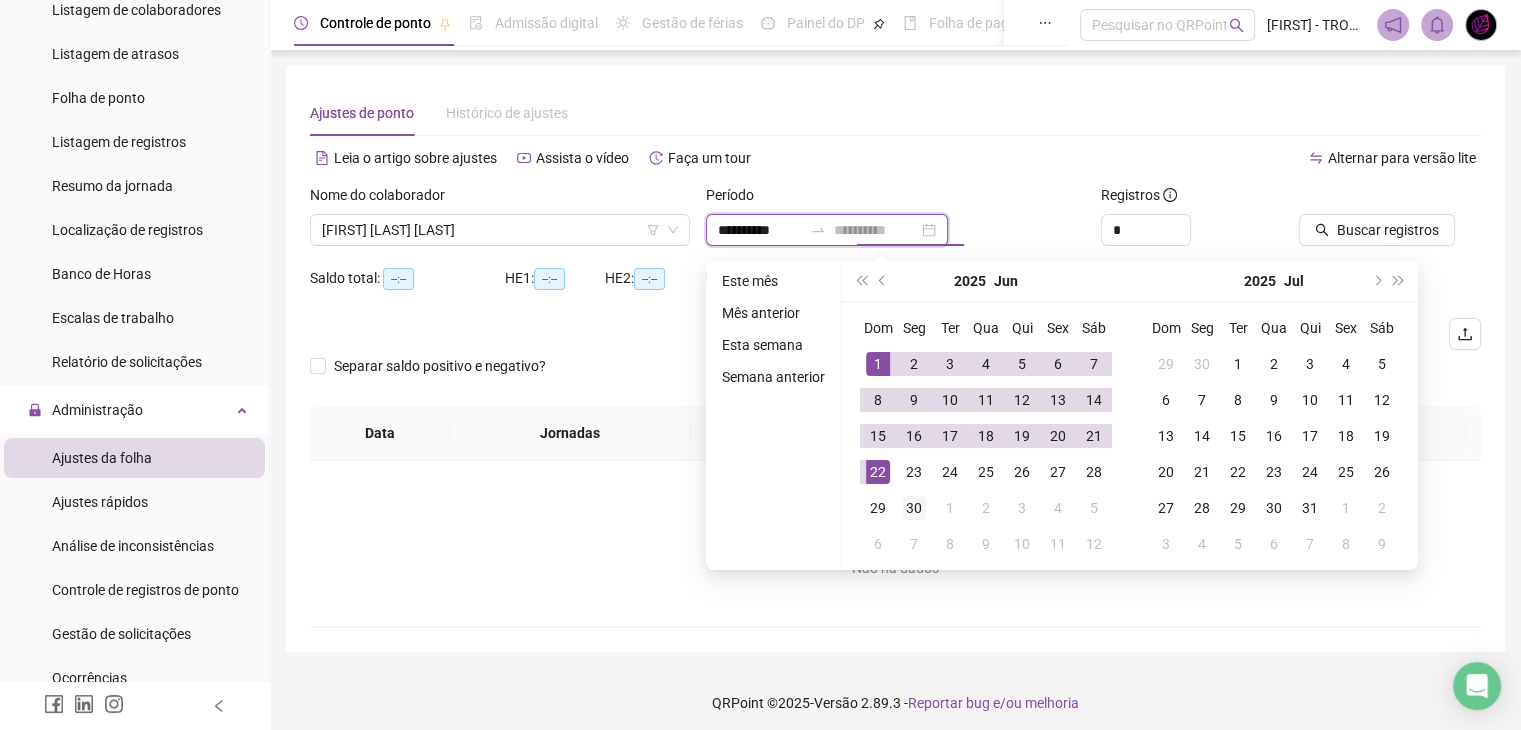 type on "**********" 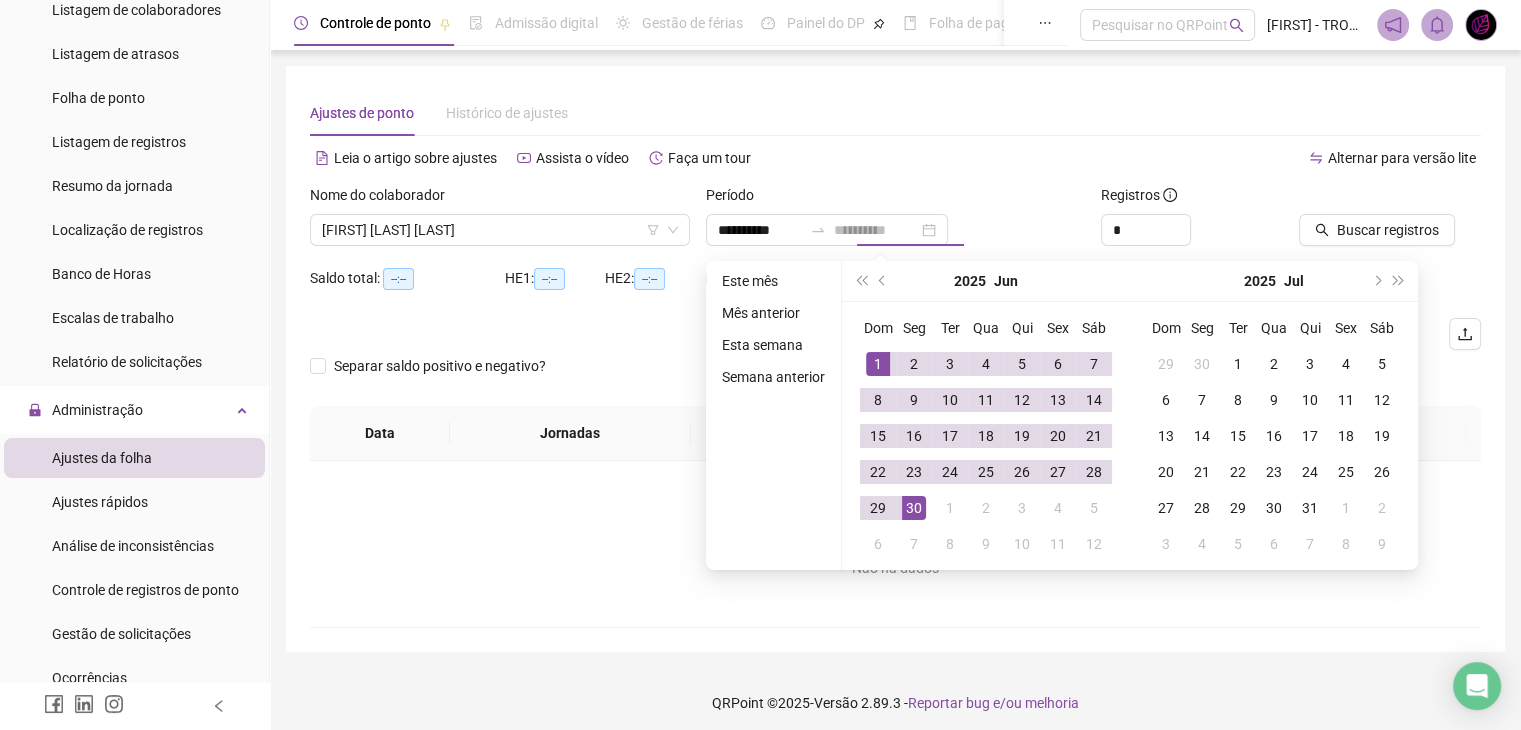 click on "30" at bounding box center [914, 508] 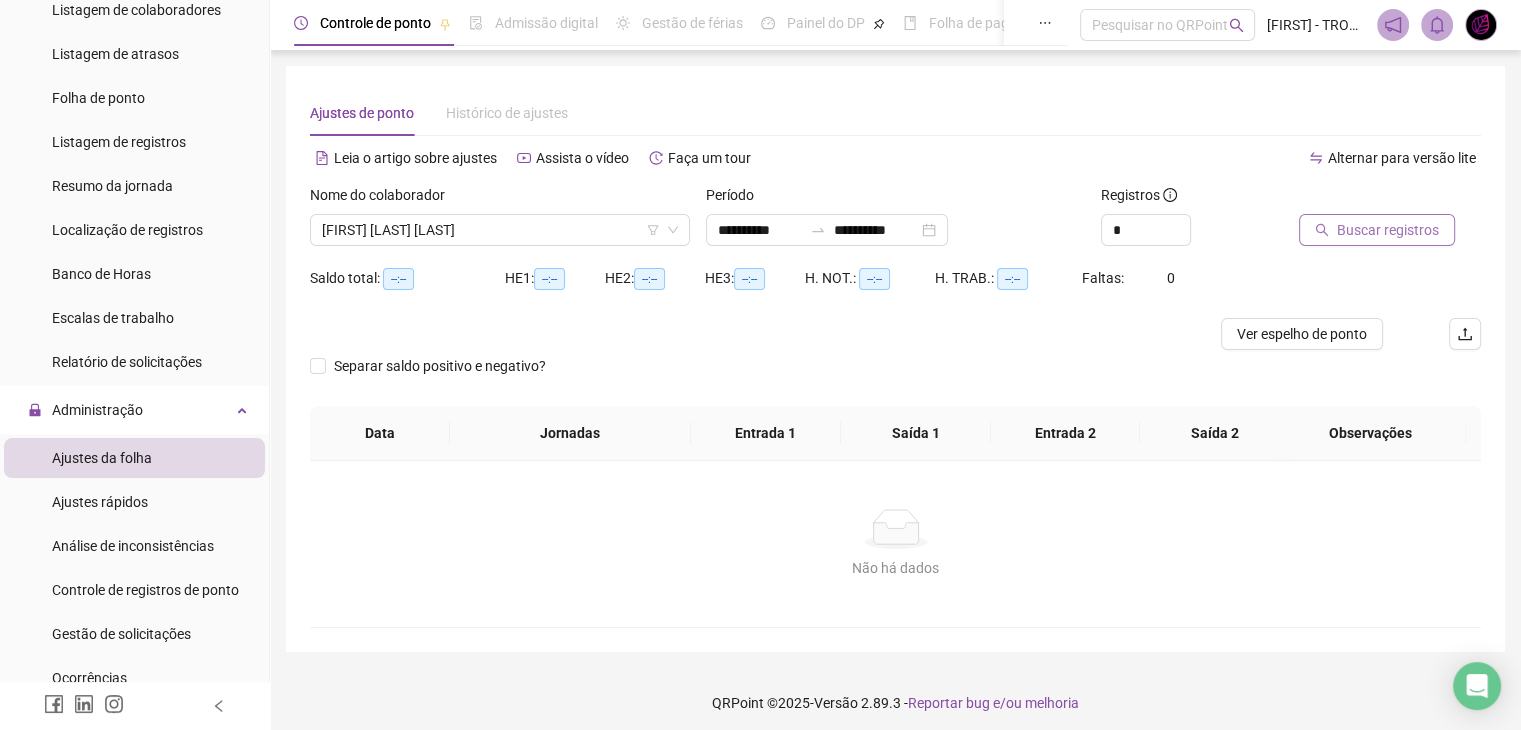 click on "Buscar registros" at bounding box center (1388, 230) 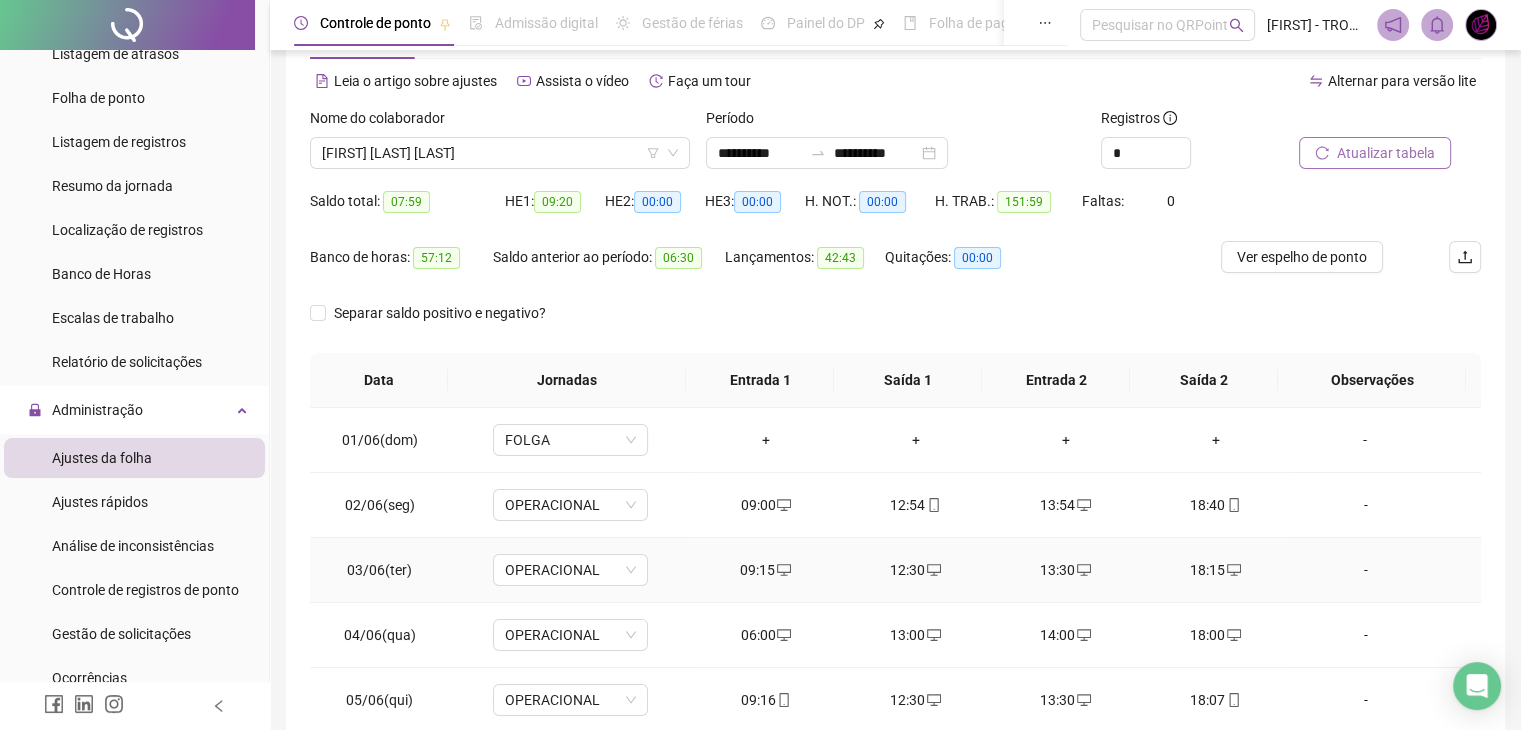 scroll, scrollTop: 292, scrollLeft: 0, axis: vertical 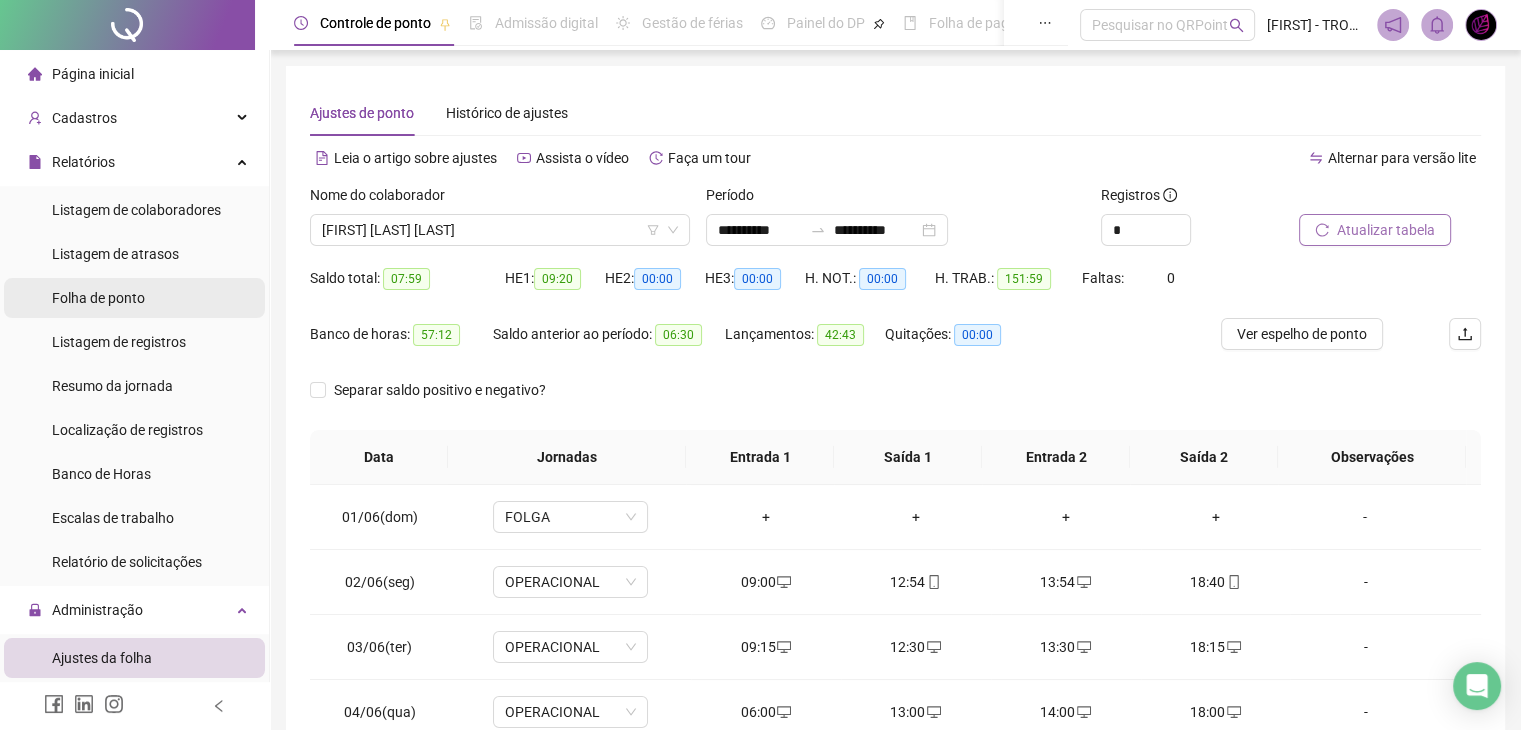 click on "Folha de ponto" at bounding box center [98, 298] 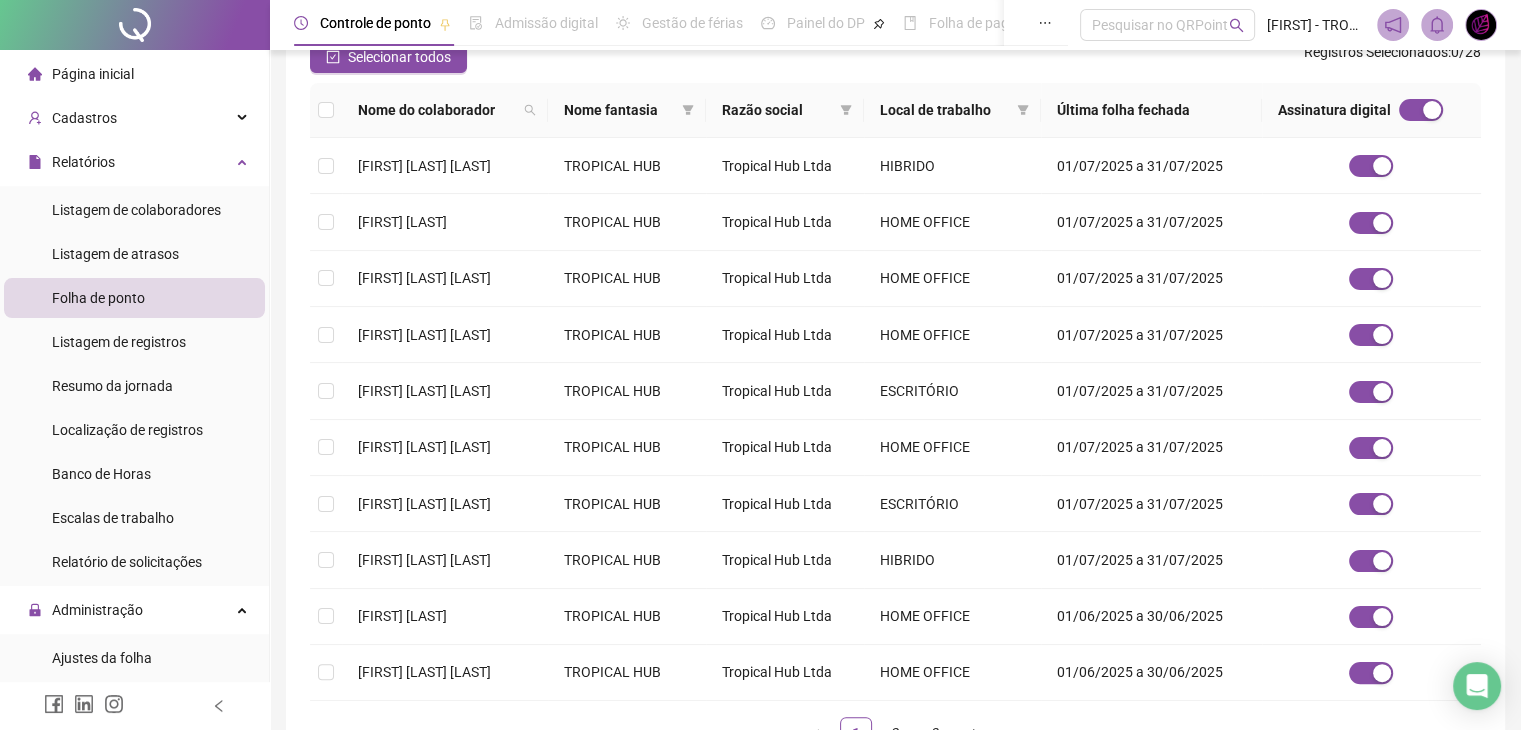 scroll, scrollTop: 441, scrollLeft: 0, axis: vertical 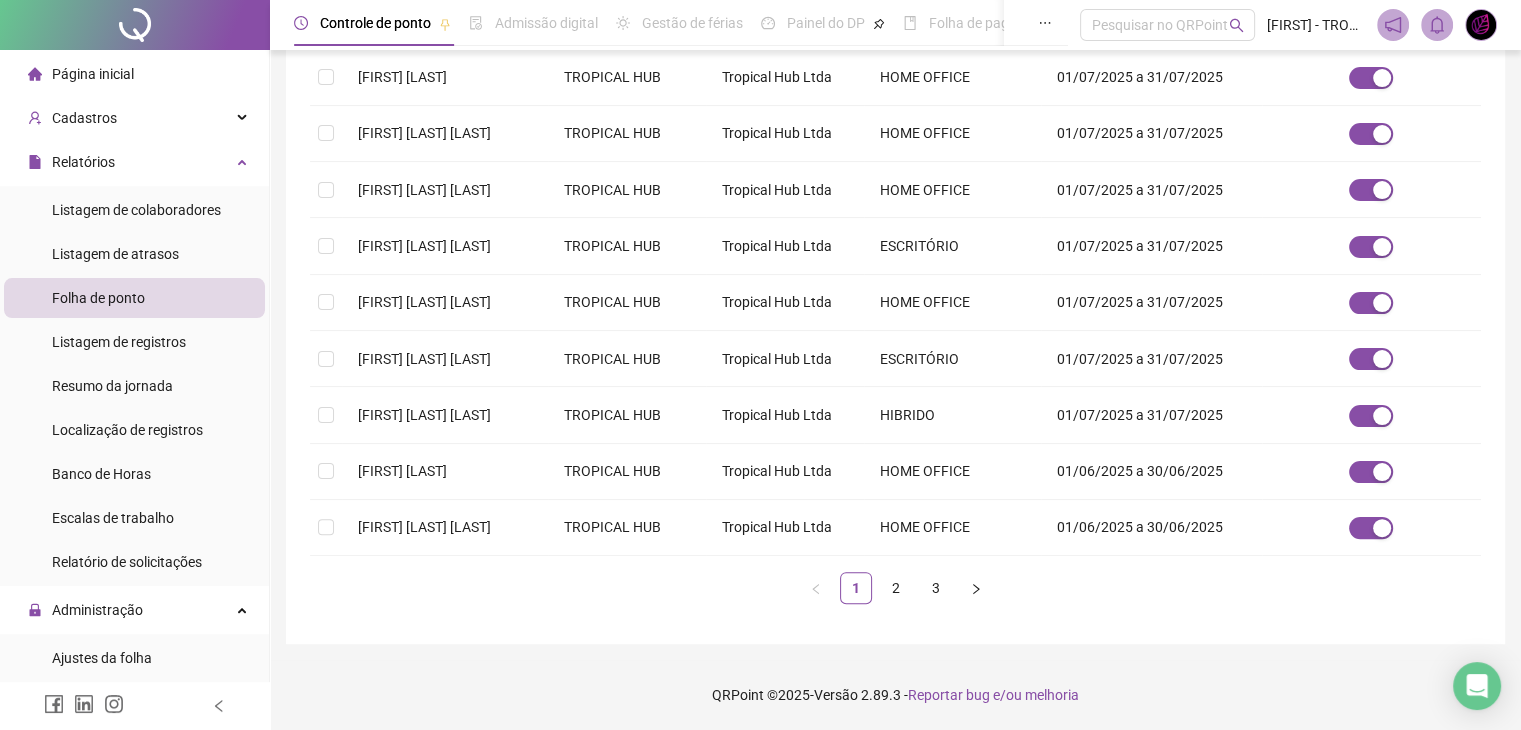 click on "Nome do colaborador Nome fantasia Razão social Local de trabalho Última folha fechada Assinatura digital               [FIRST] [LAST]  TROPICAL HUB Tropical Hub Ltda HIBRIDO [DATE] a [DATE] [FIRST] [LAST] TROPICAL HUB Tropical Hub Ltda HOME OFFICE [DATE] a [DATE] [FIRST] [LAST] TROPICAL HUB Tropical Hub Ltda HOME OFFICE [DATE] a [DATE] [FIRST] [LAST] TROPICAL HUB Tropical Hub Ltda HOME OFFICE [DATE] a [DATE] [FIRST] [LAST] TROPICAL HUB Tropical Hub Ltda ESCRITÓRIO [DATE] a [DATE] [FIRST] [LAST]  TROPICAL HUB Tropical Hub Ltda HOME OFFICE [DATE] a [DATE] [FIRST] [LAST] TROPICAL HUB Tropical Hub Ltda ESCRITÓRIO [DATE] a [DATE] [FIRST] [LAST] TROPICAL HUB Tropical Hub Ltda HIBRIDO [DATE] a [DATE] [FIRST] TROPICAL HUB Tropical Hub Ltda HOME OFFICE [DATE] a [DATE] [FIRST] TROPICAL HUB Tropical Hub Ltda HOME OFFICE 1 2 3" at bounding box center [895, 279] 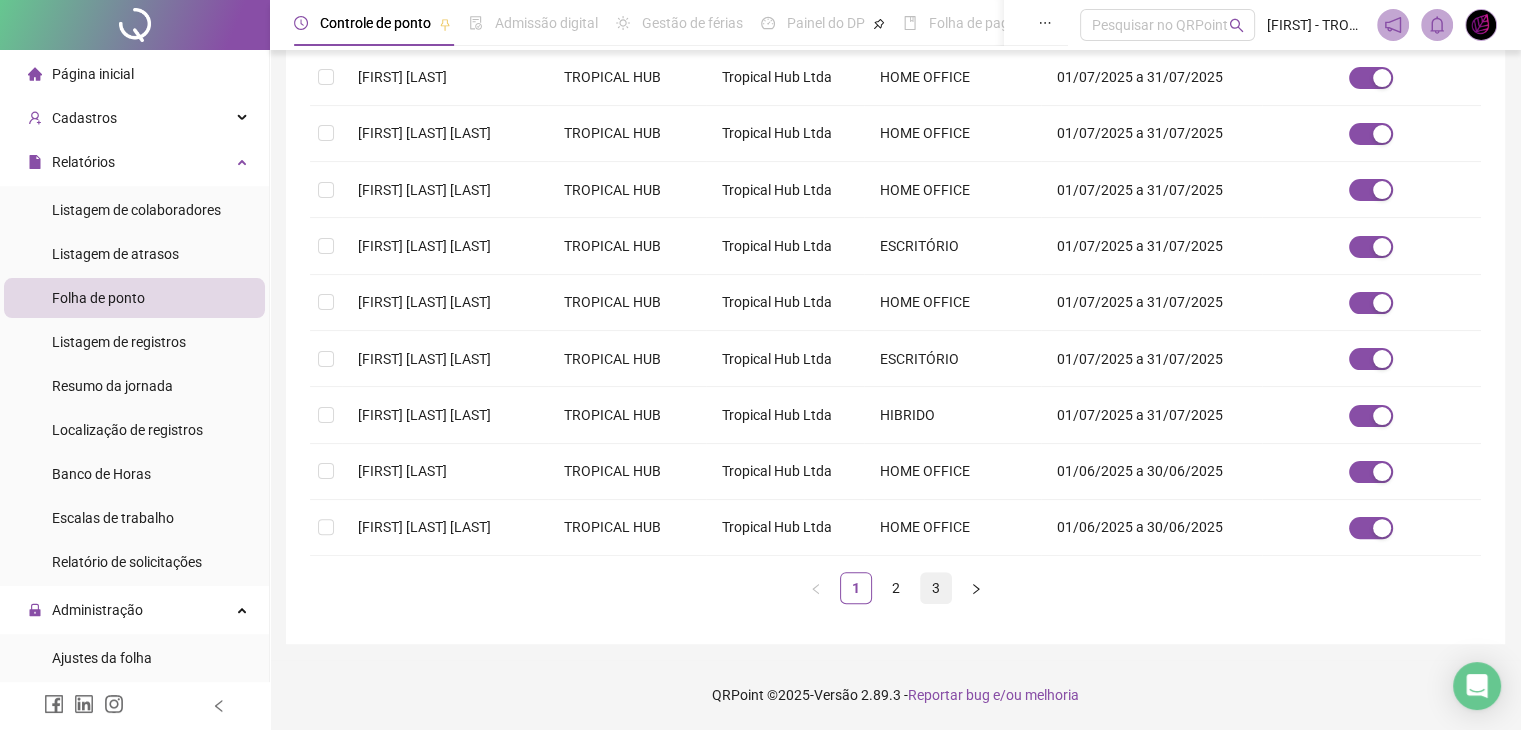 click on "3" at bounding box center (936, 588) 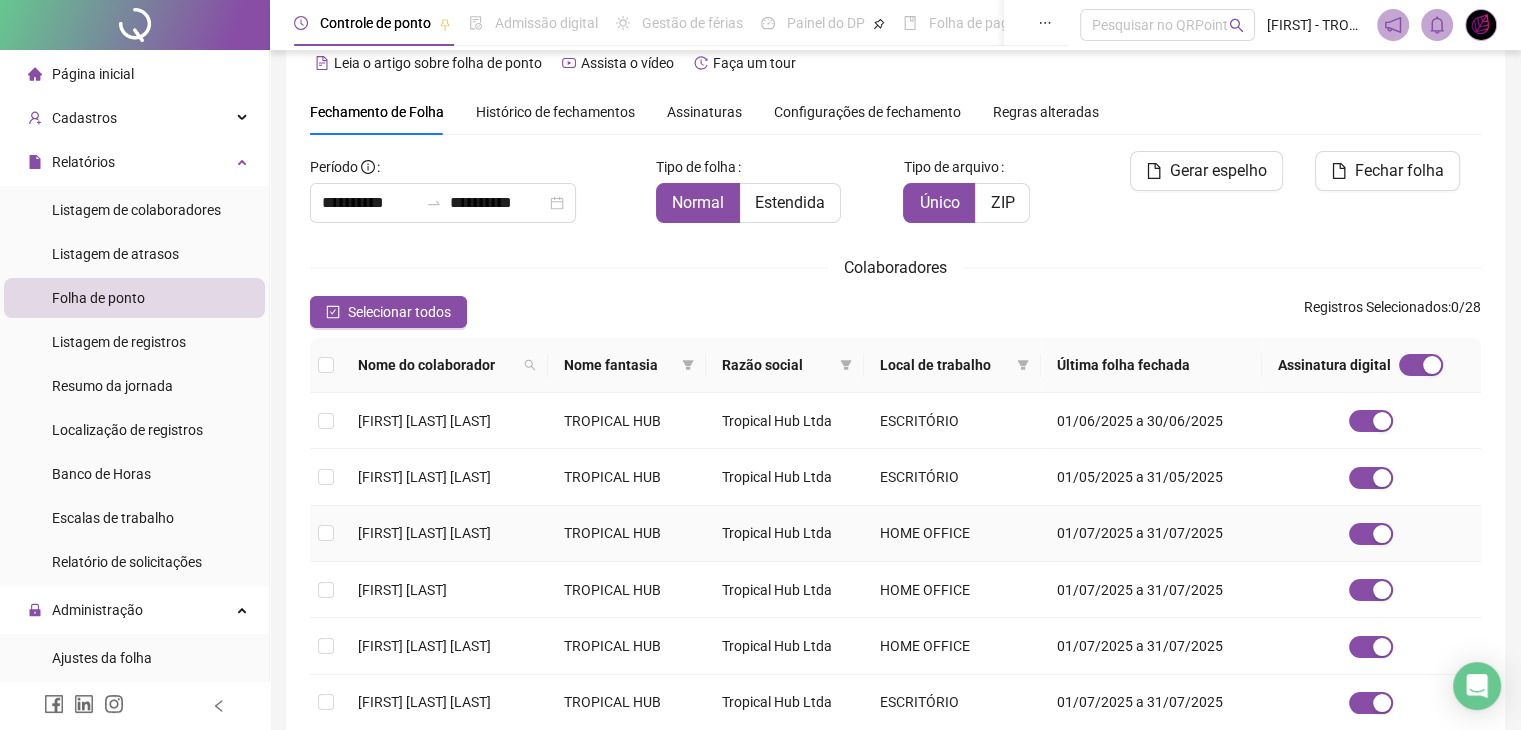 scroll, scrollTop: 327, scrollLeft: 0, axis: vertical 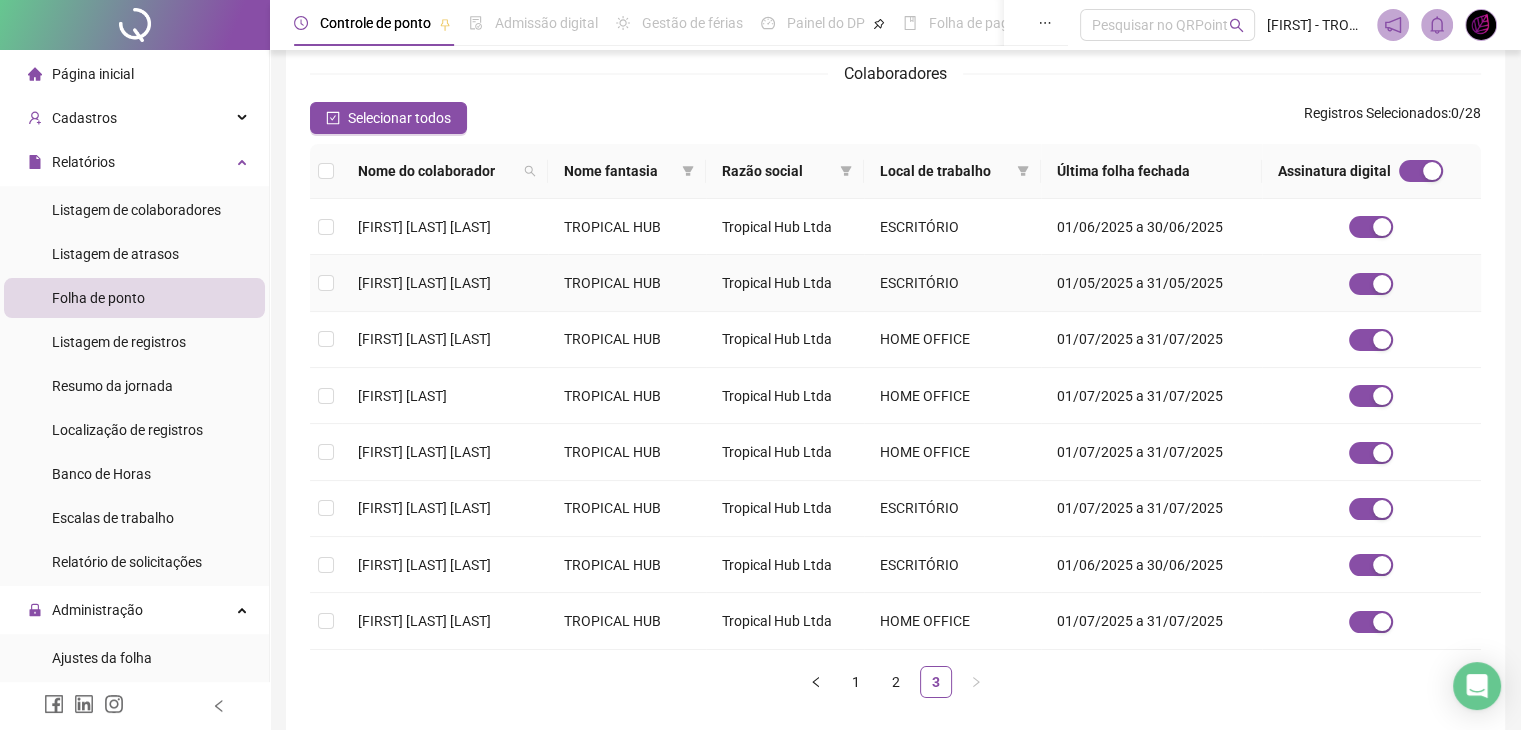 click on "[FIRST] [LAST] [LAST]" at bounding box center [445, 283] 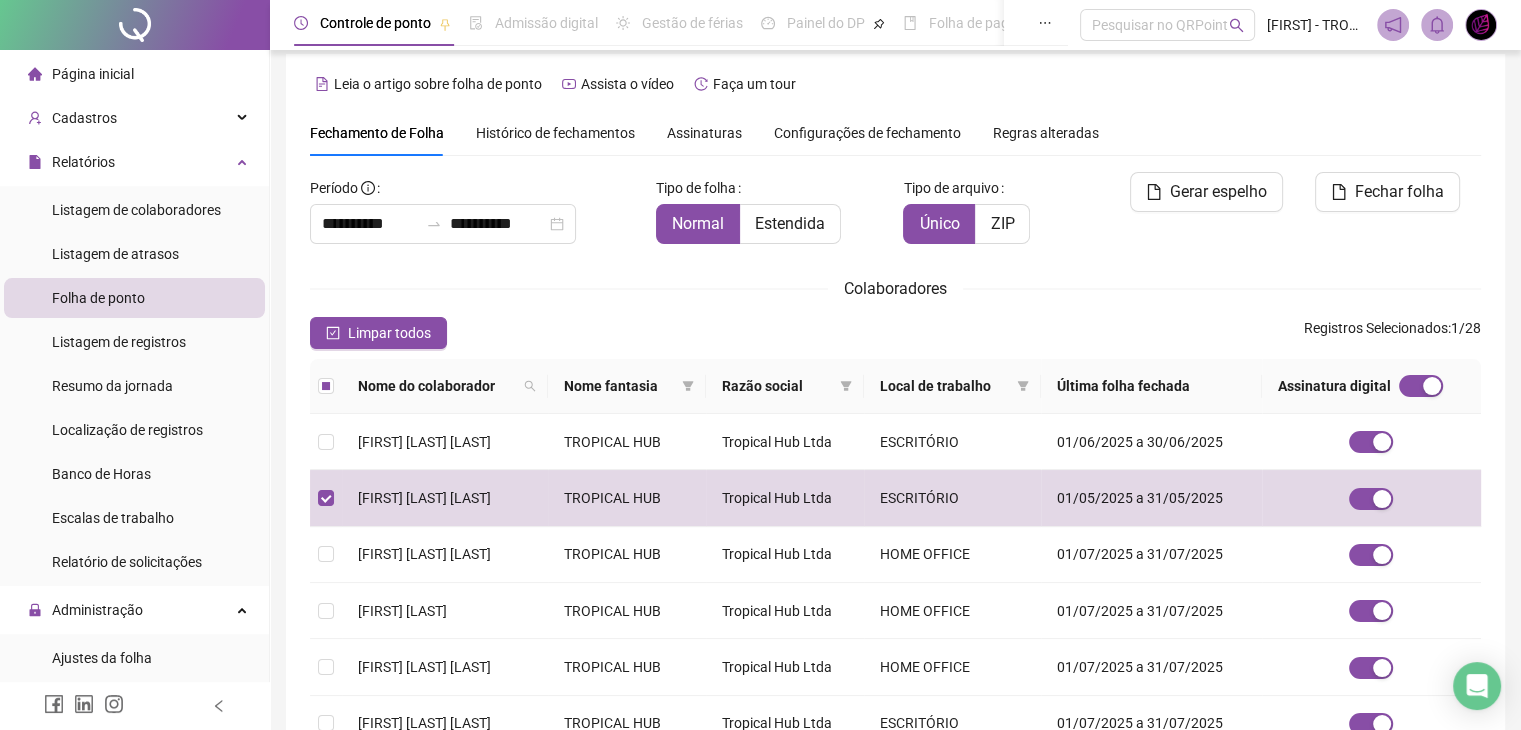 scroll, scrollTop: 0, scrollLeft: 0, axis: both 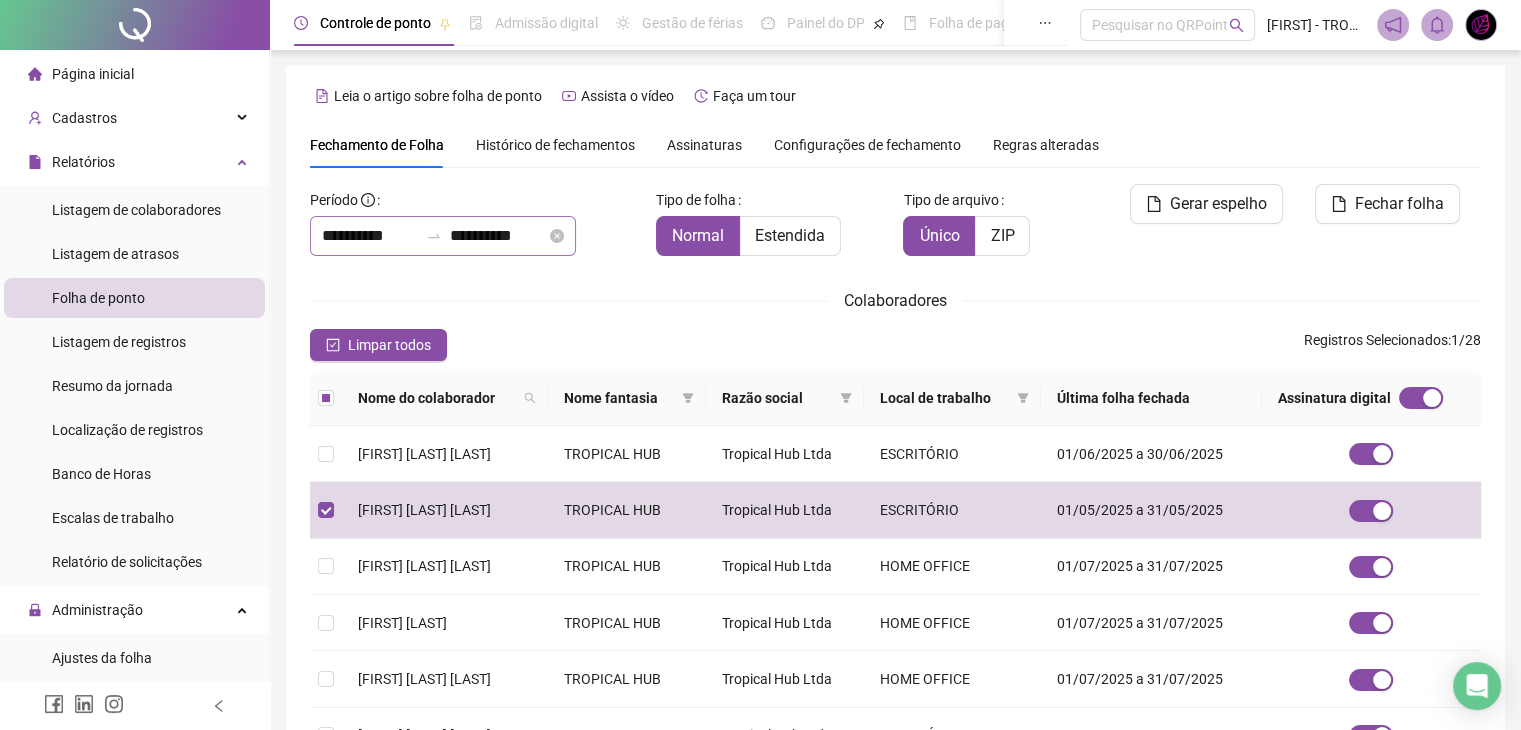 click on "**********" at bounding box center [443, 236] 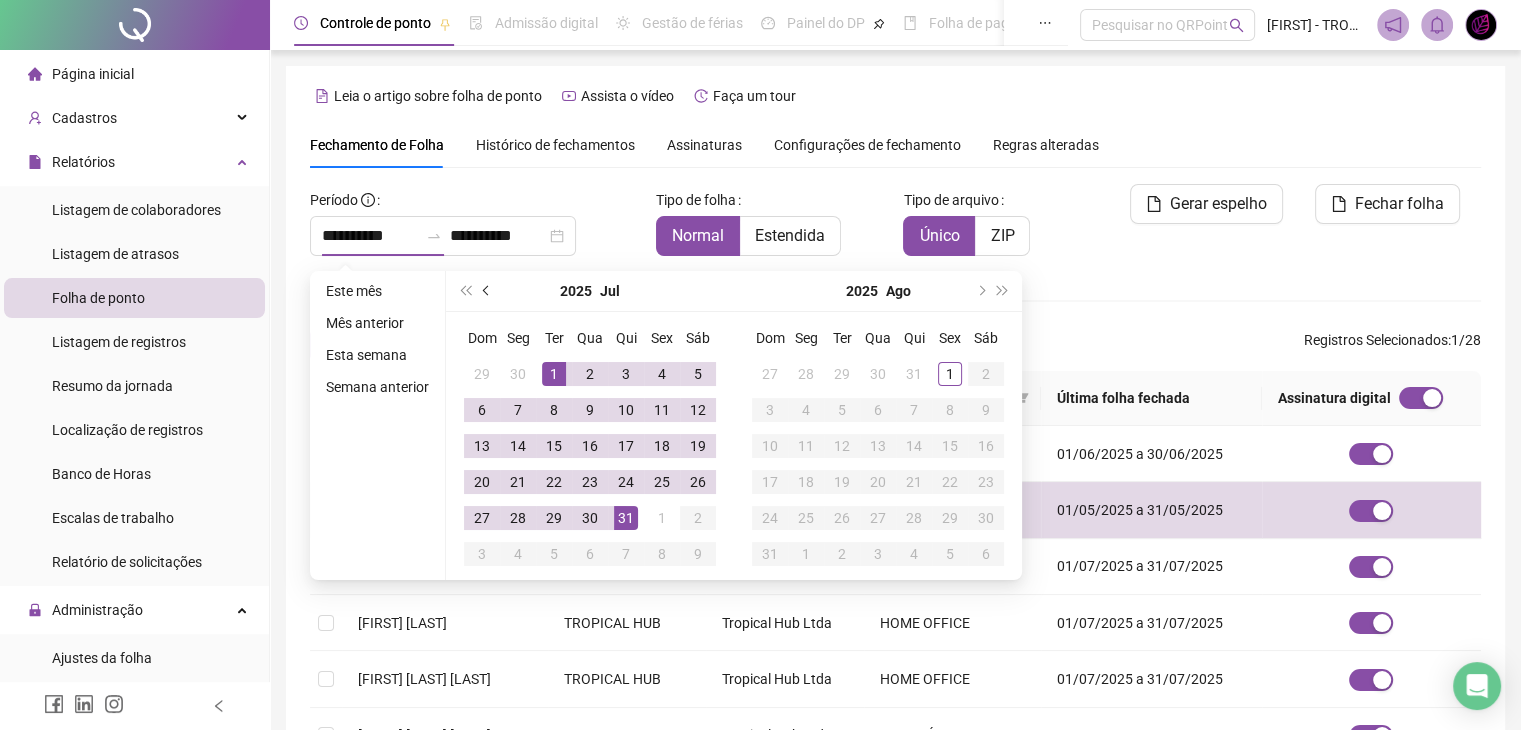 click at bounding box center [487, 291] 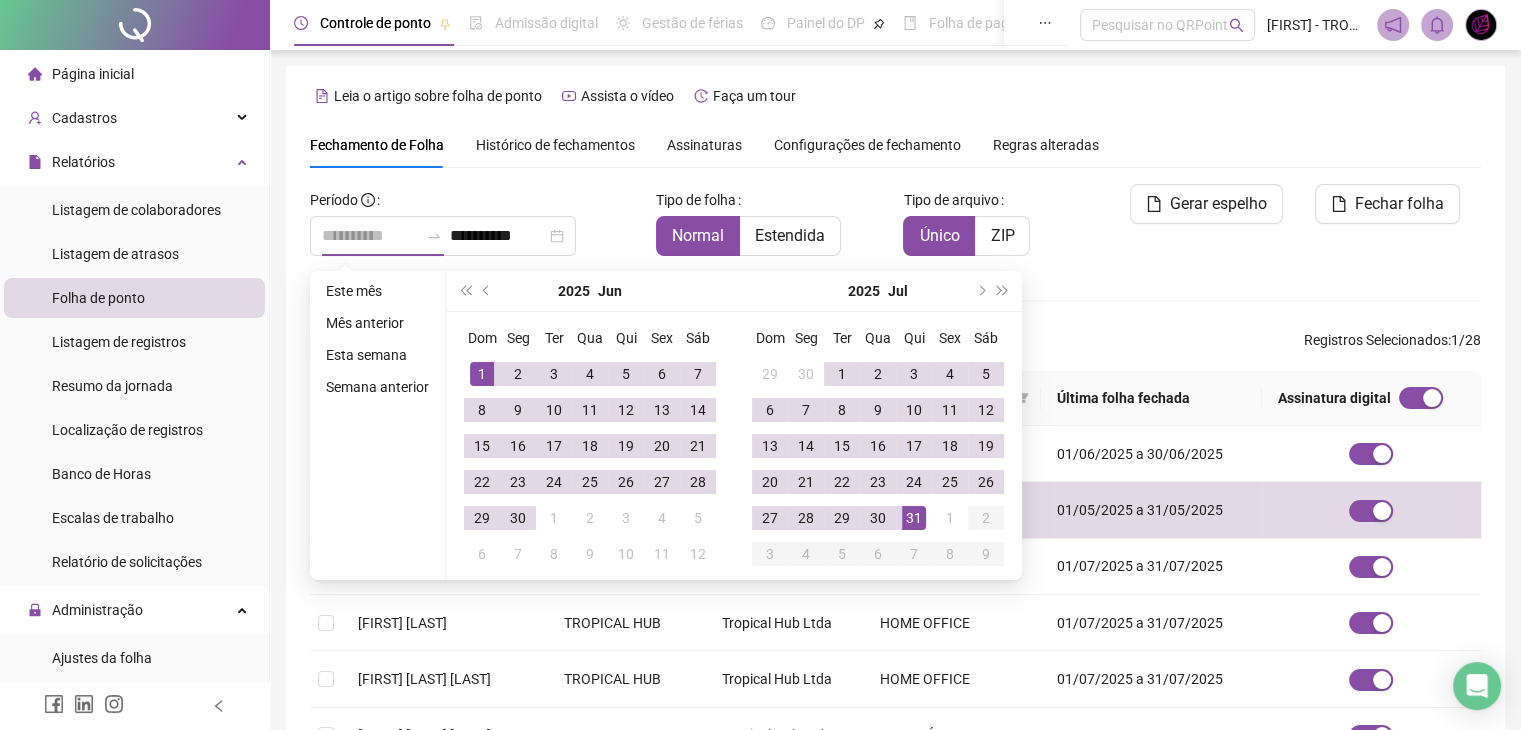 type on "**********" 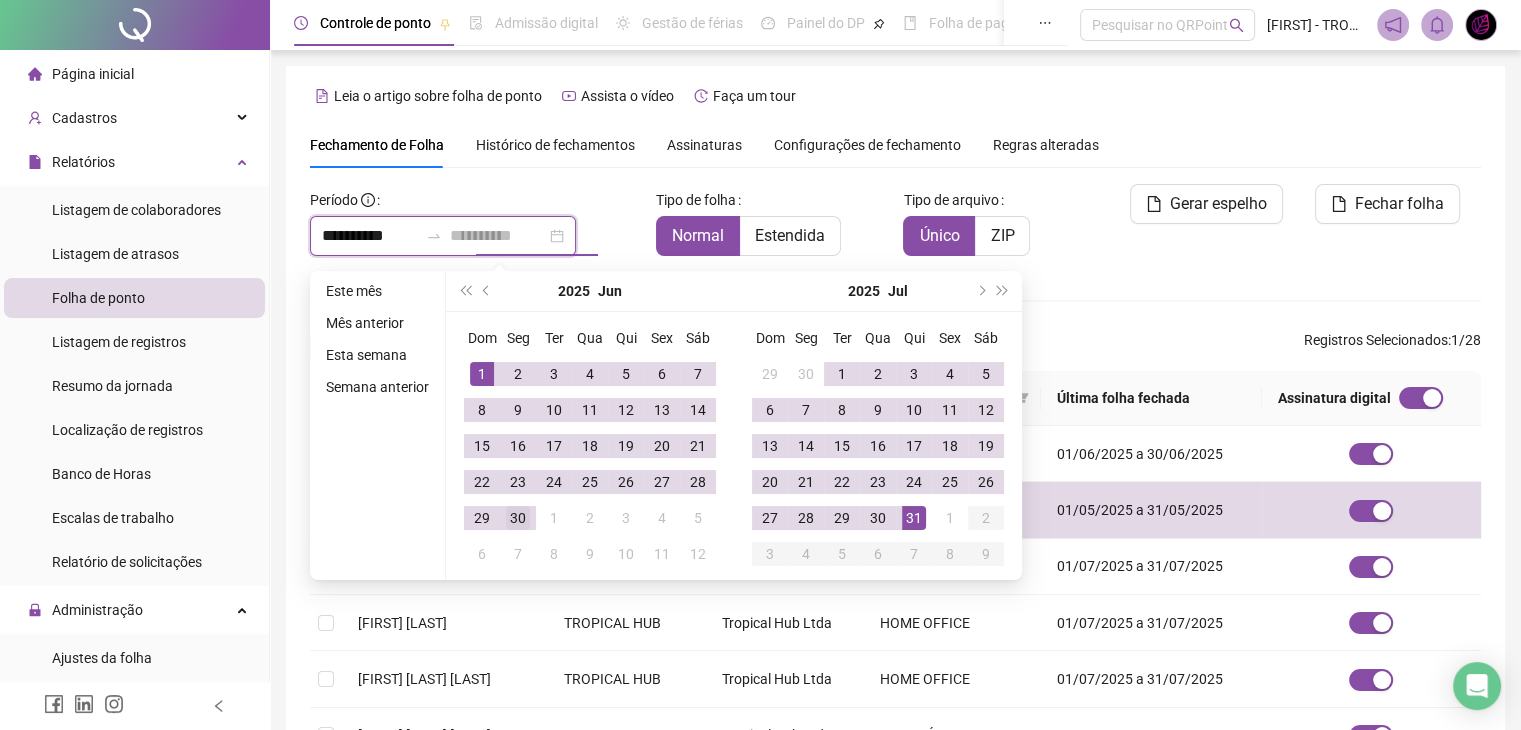 type on "**********" 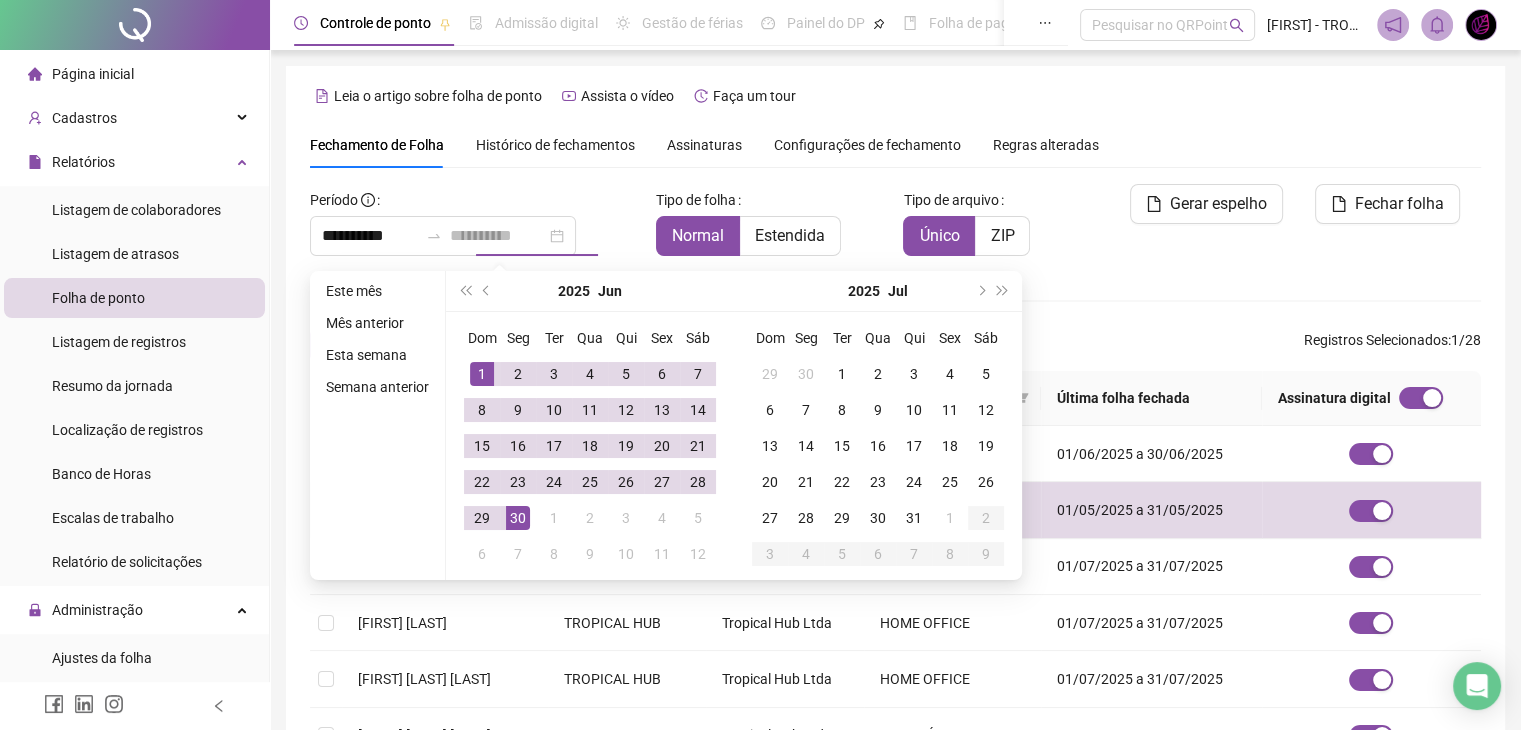 click on "30" at bounding box center (518, 518) 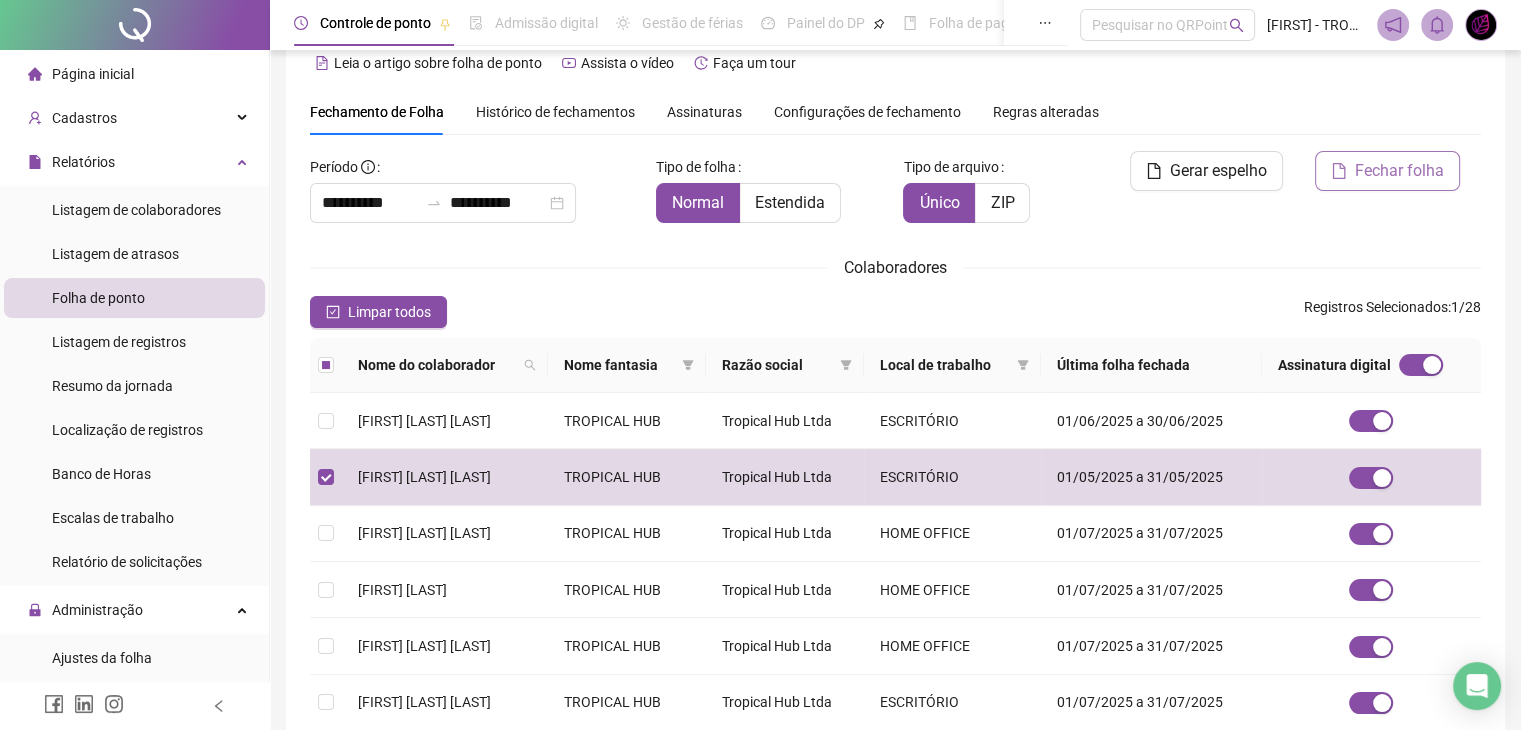 click on "Fechar folha" at bounding box center [1399, 171] 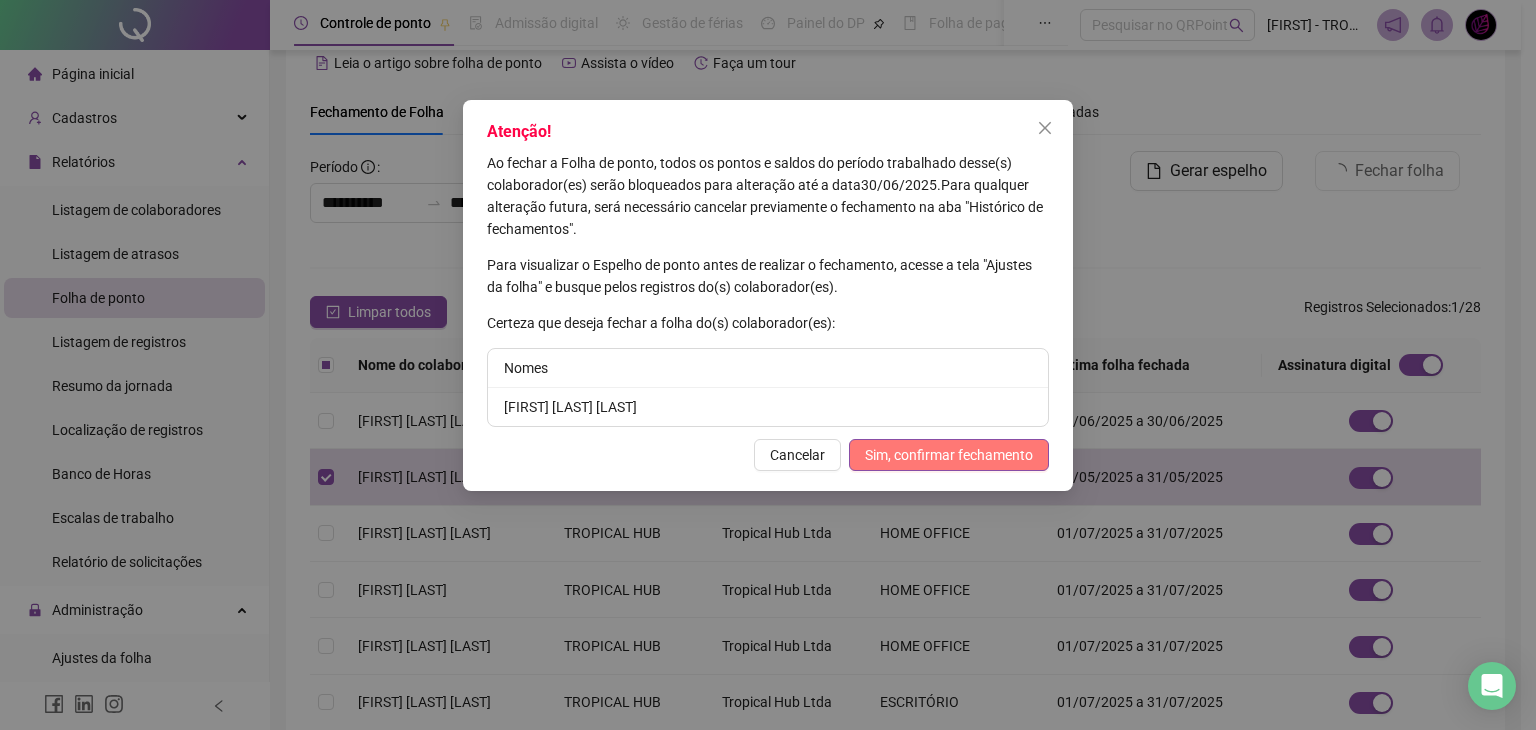 click on "Sim, confirmar fechamento" at bounding box center [949, 455] 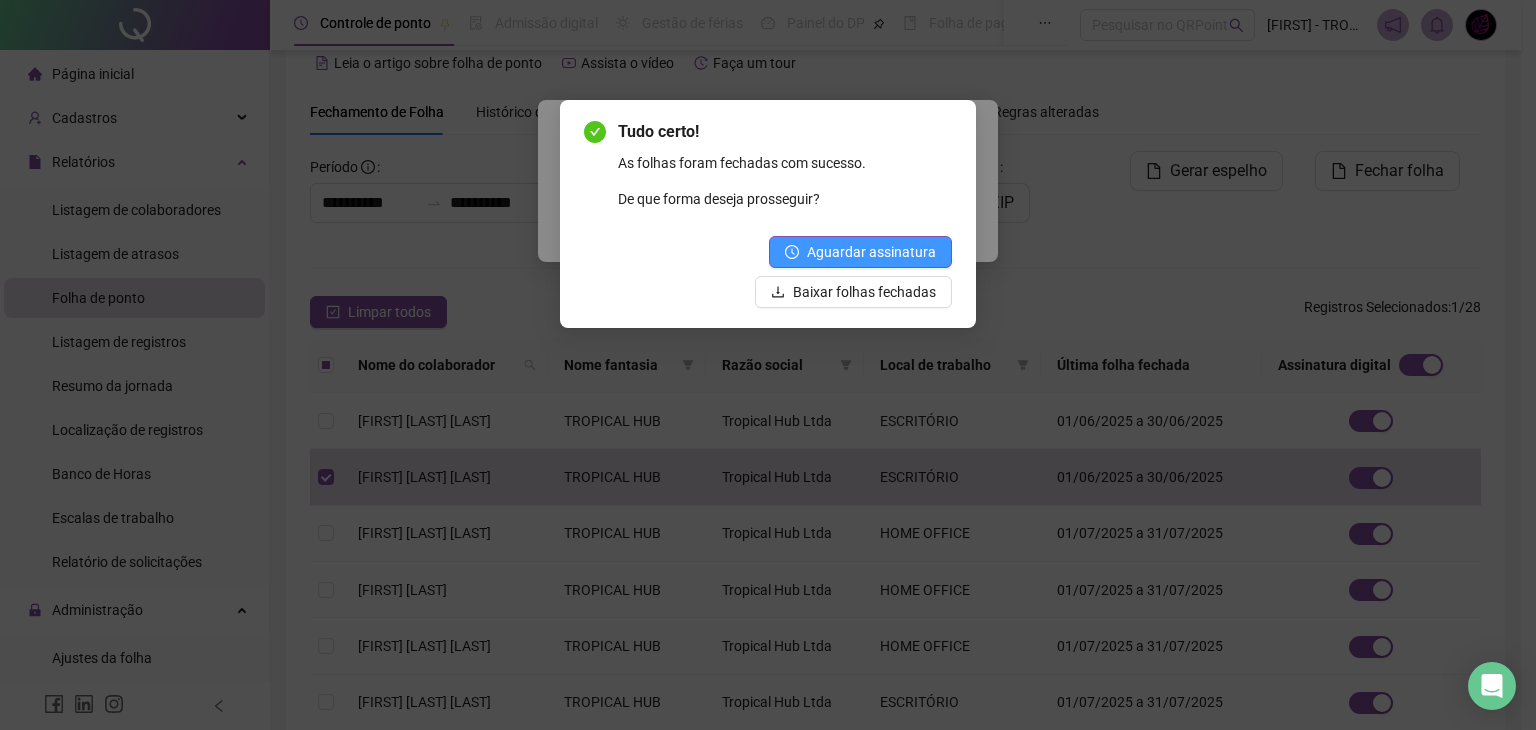 click on "Aguardar assinatura" at bounding box center (871, 252) 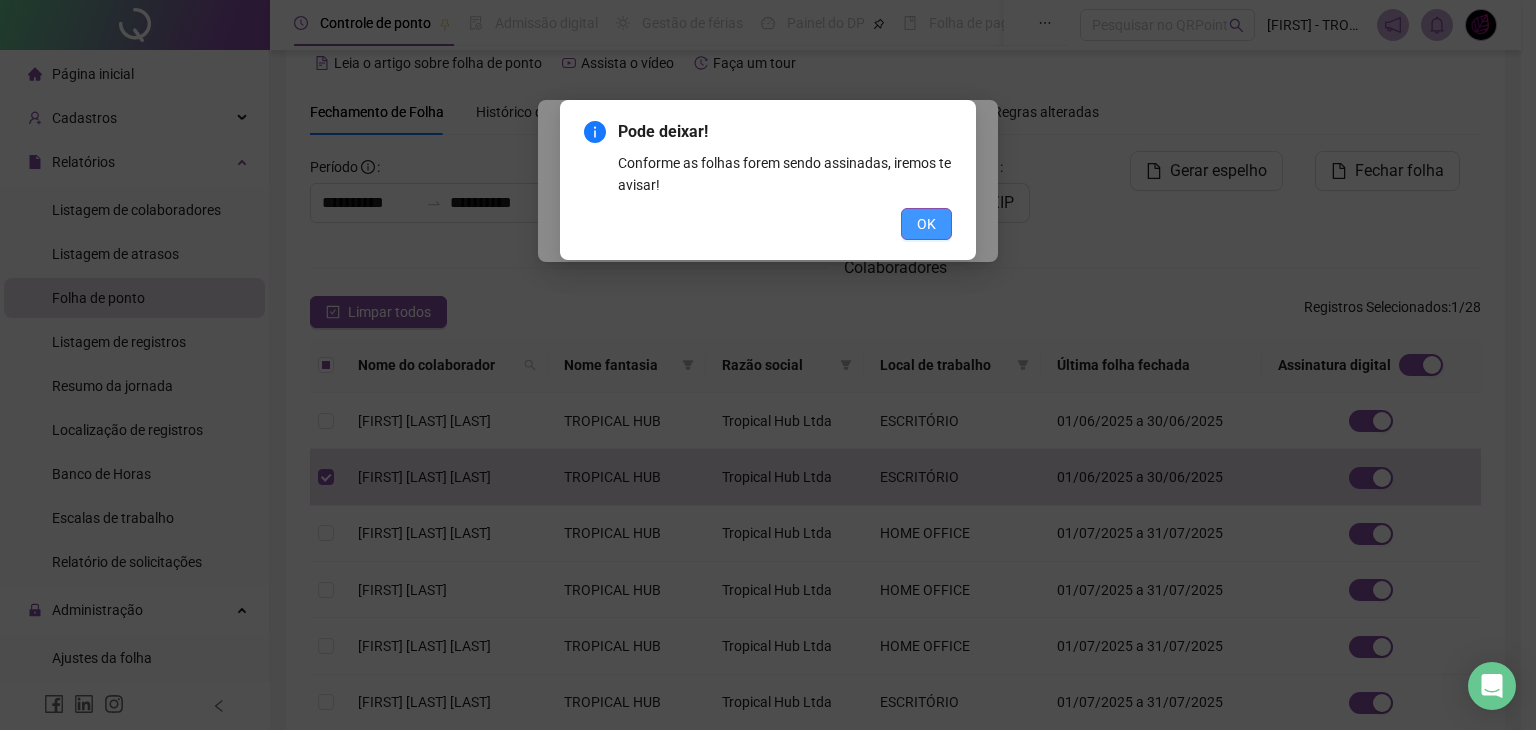 click on "OK" at bounding box center [926, 224] 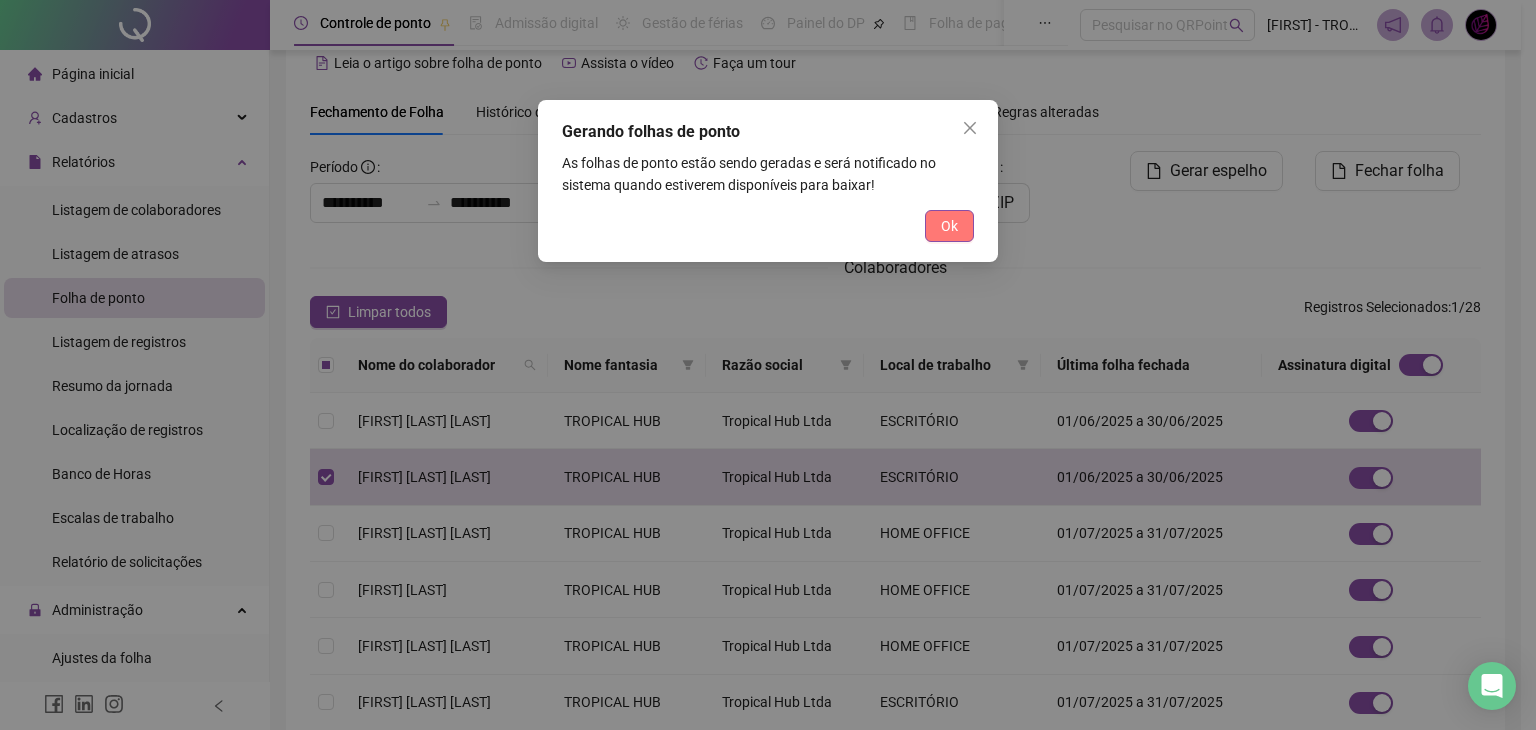 click on "Ok" at bounding box center (949, 226) 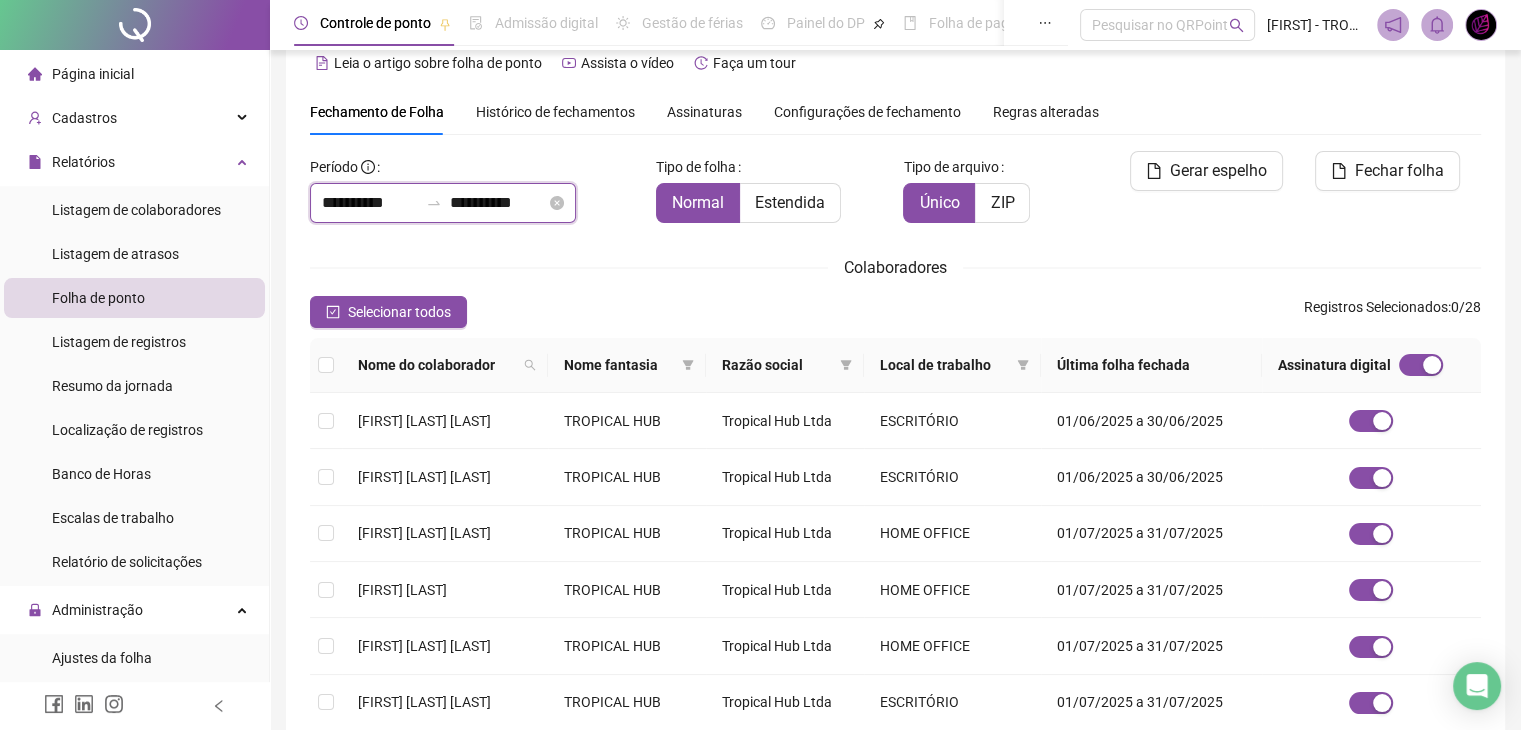 click on "**********" at bounding box center [370, 203] 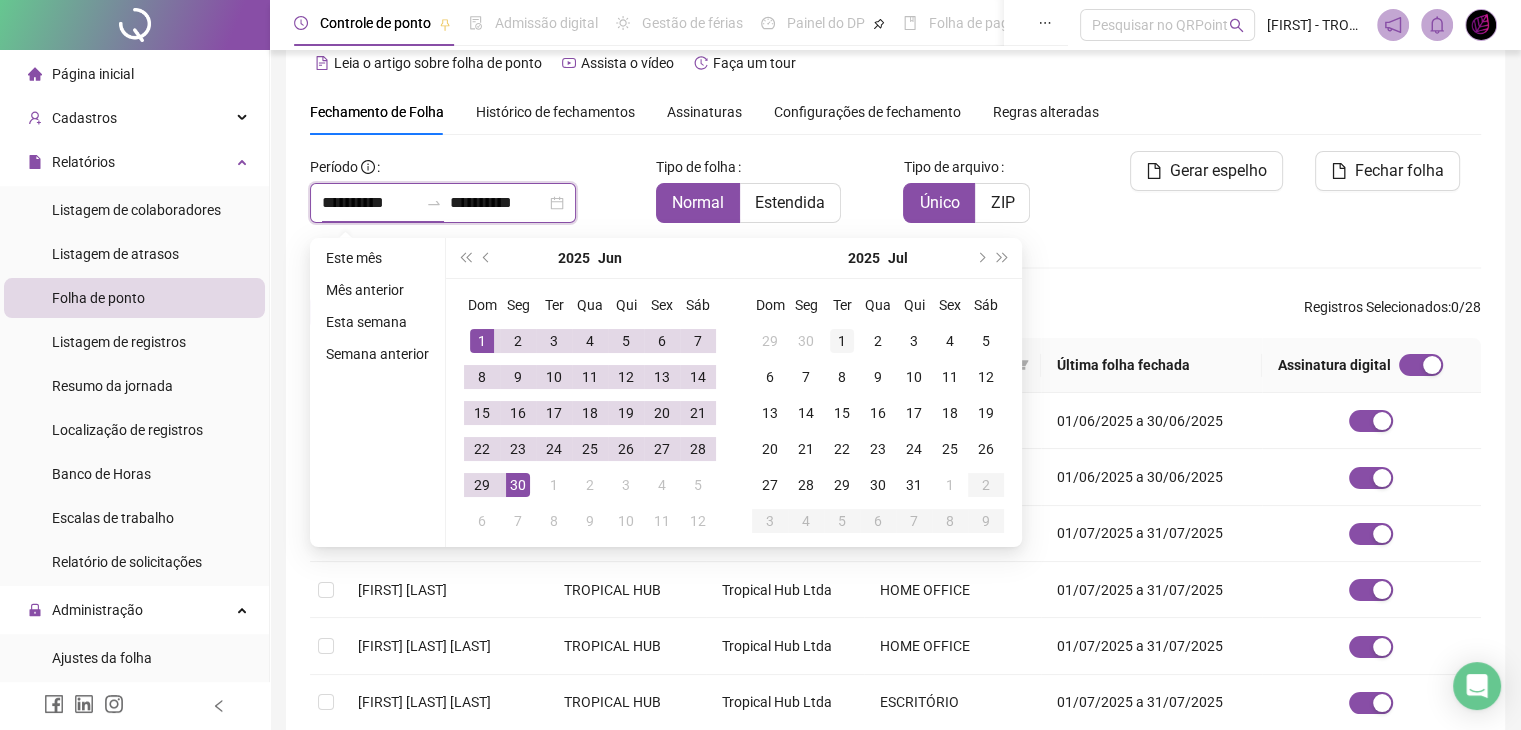 type on "**********" 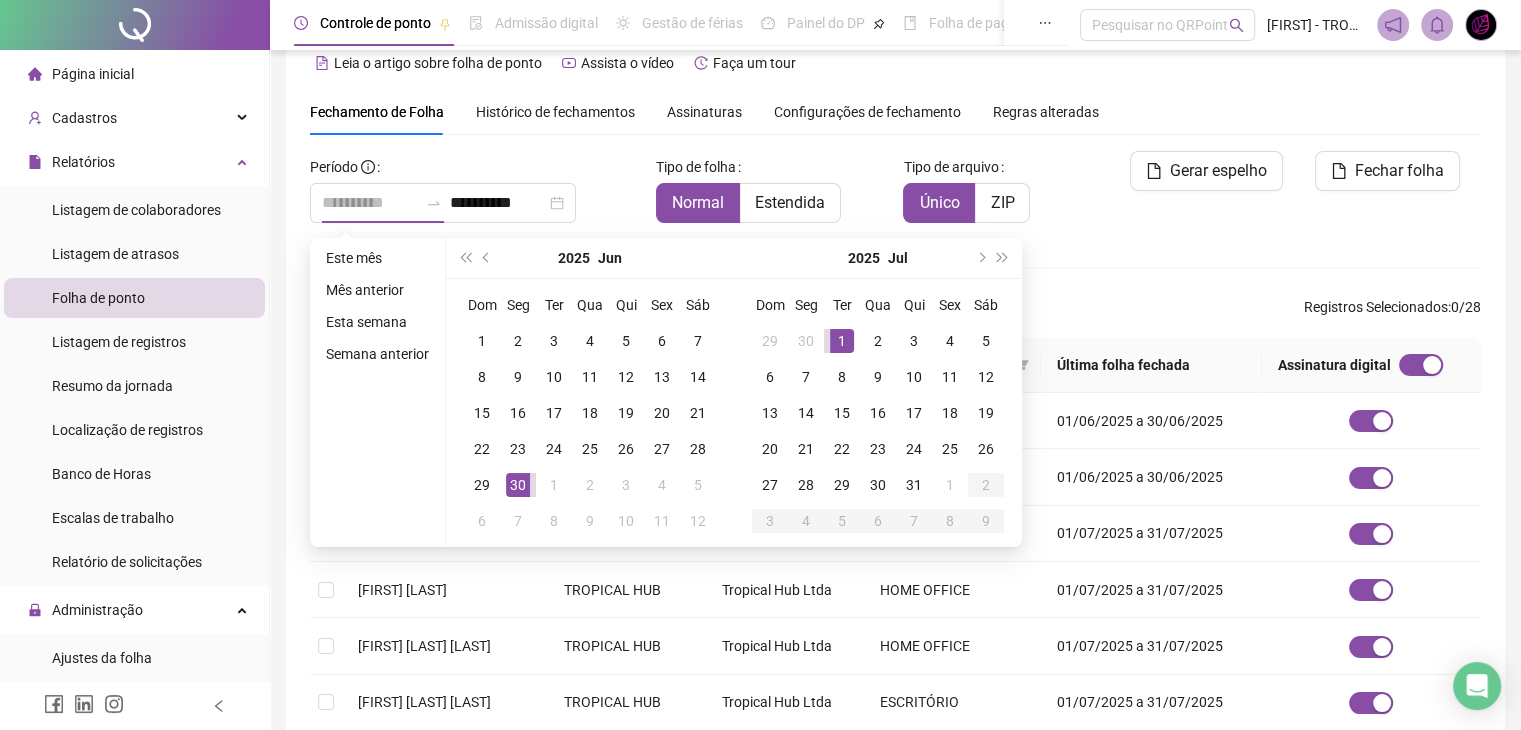 click on "1" at bounding box center (842, 341) 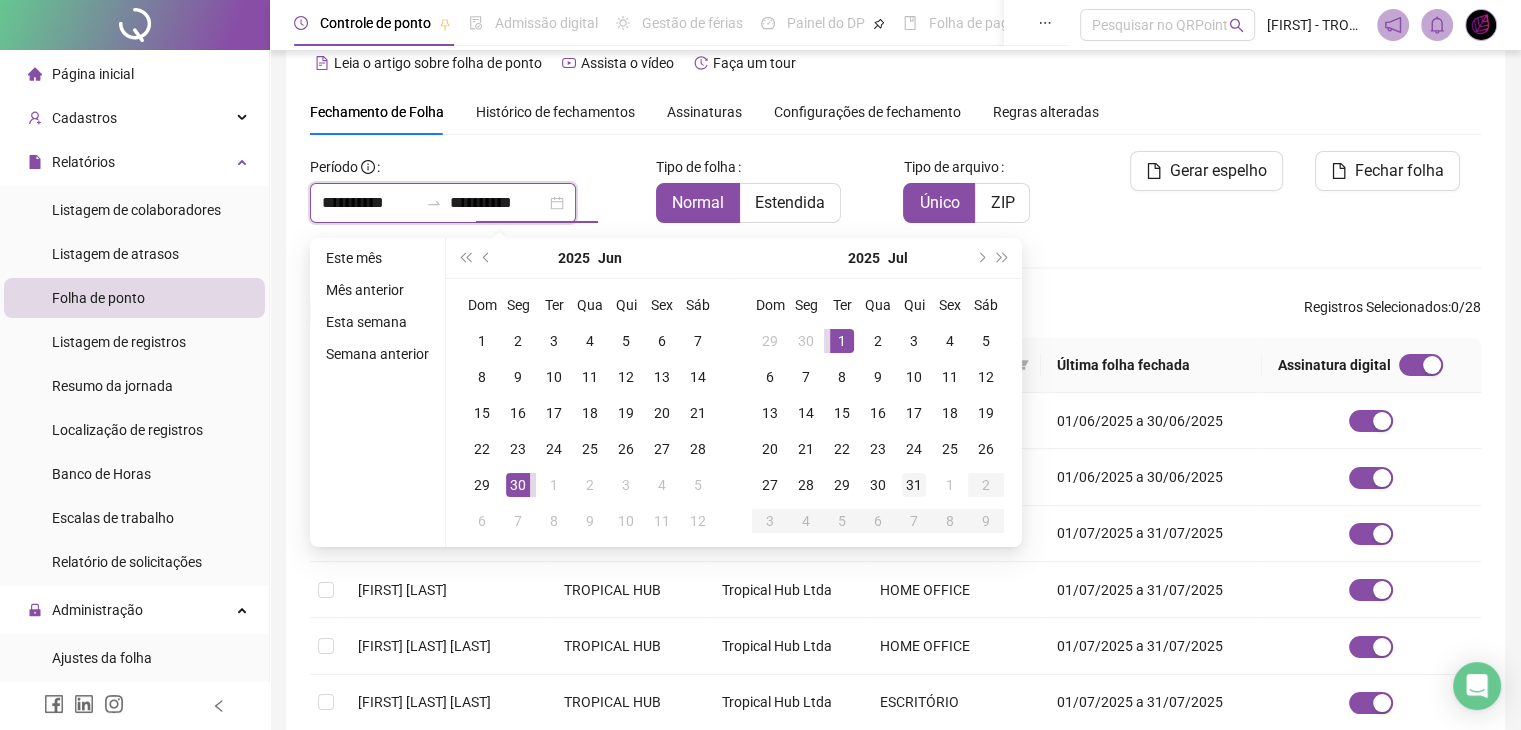 type on "**********" 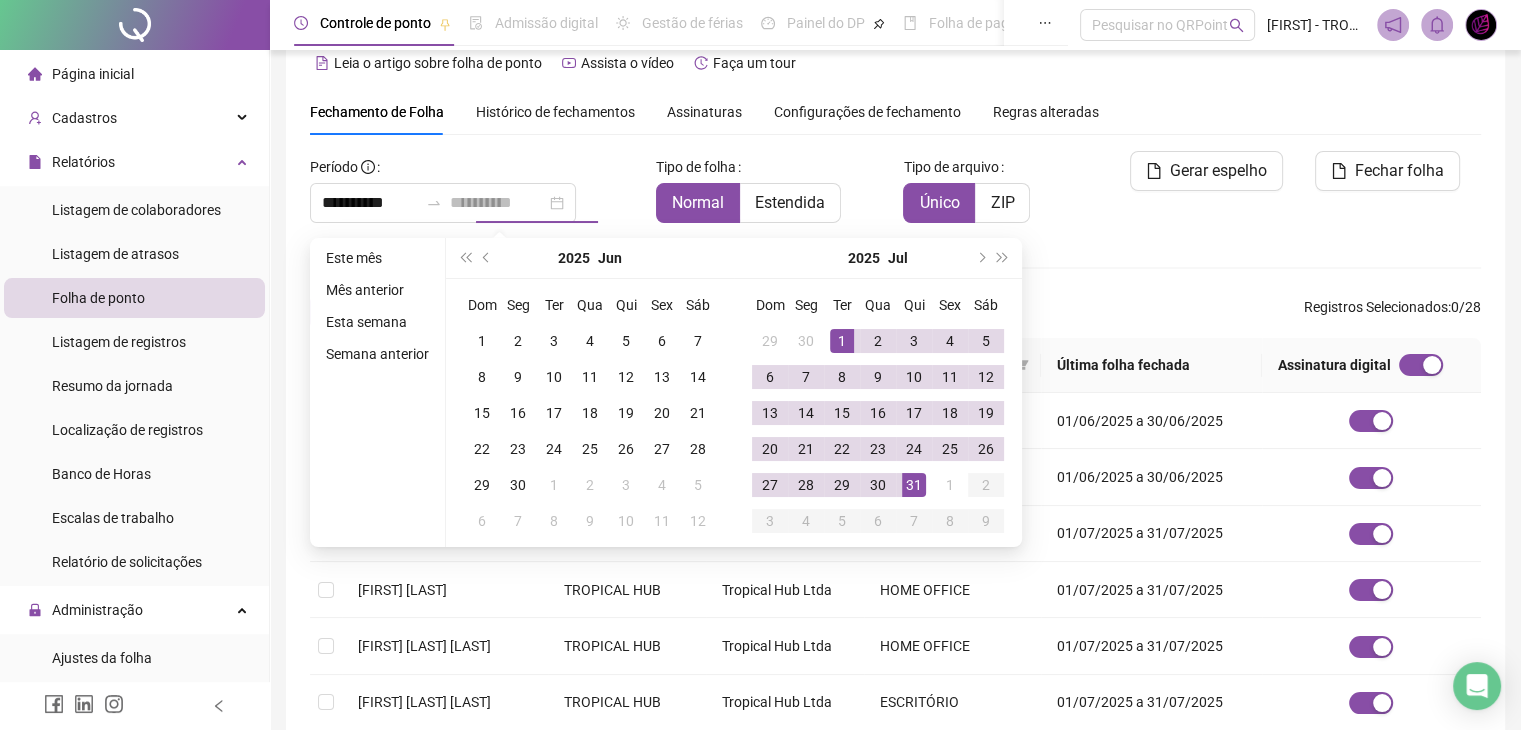 click on "31" at bounding box center (914, 485) 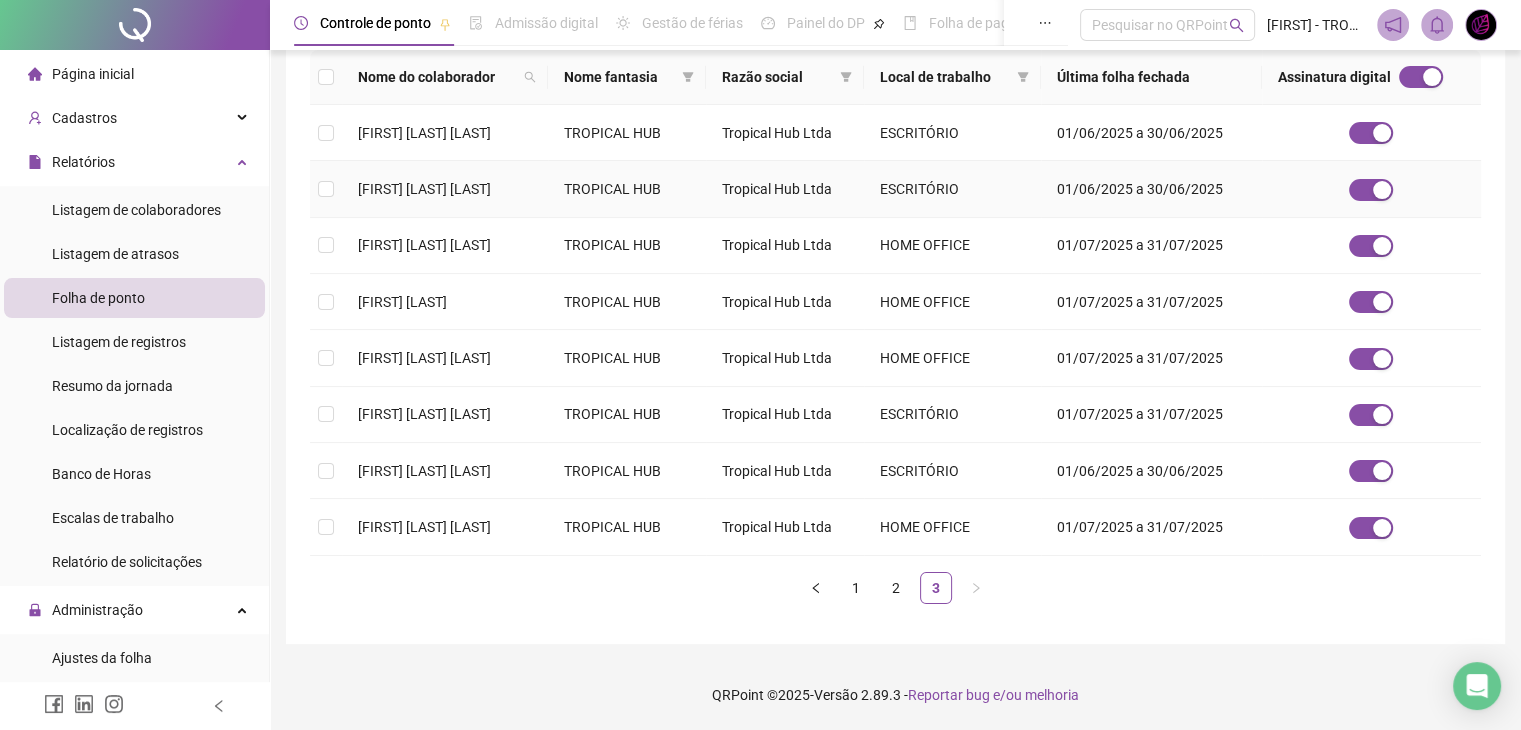 click on "[FIRST] [LAST] [LAST]" at bounding box center [445, 189] 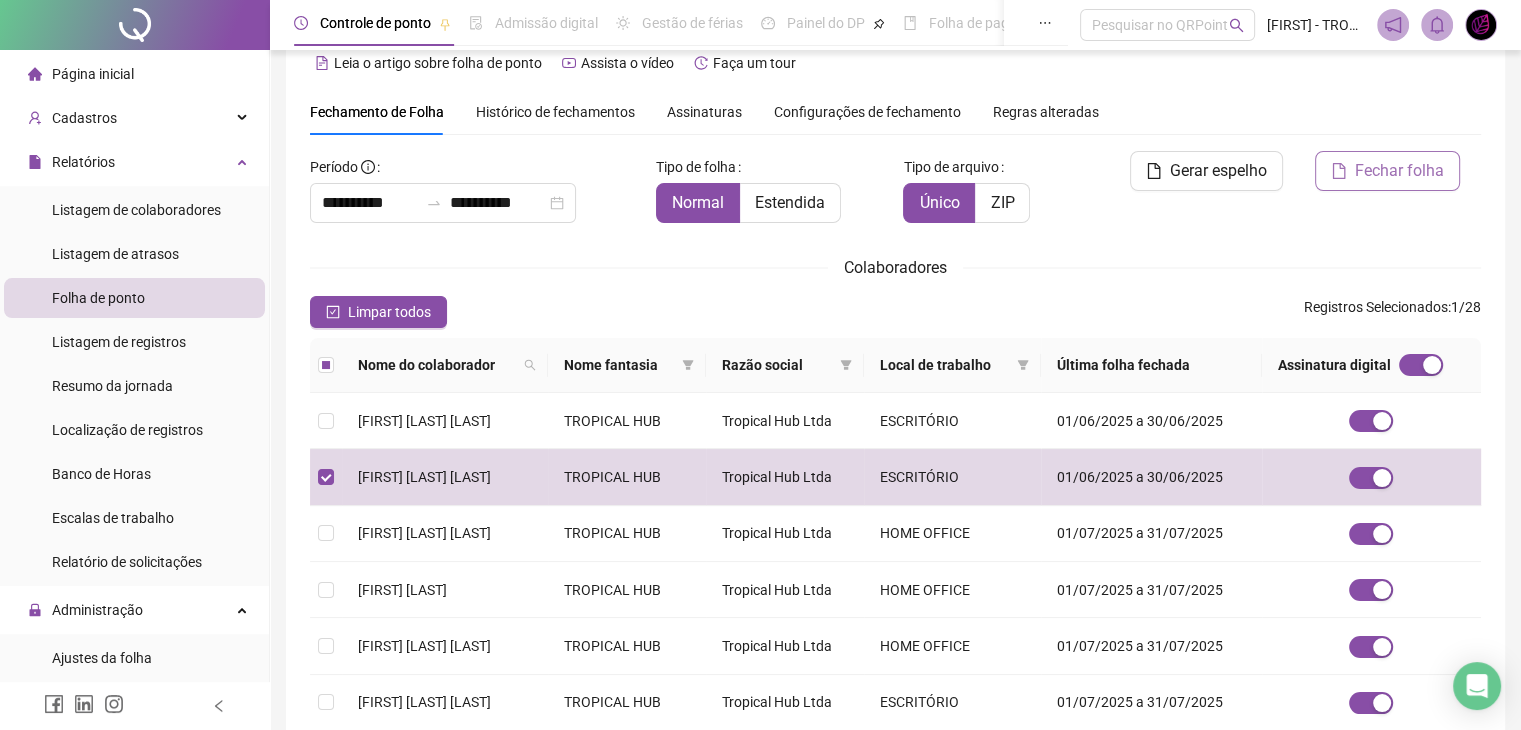 click on "Fechar folha" at bounding box center (1399, 171) 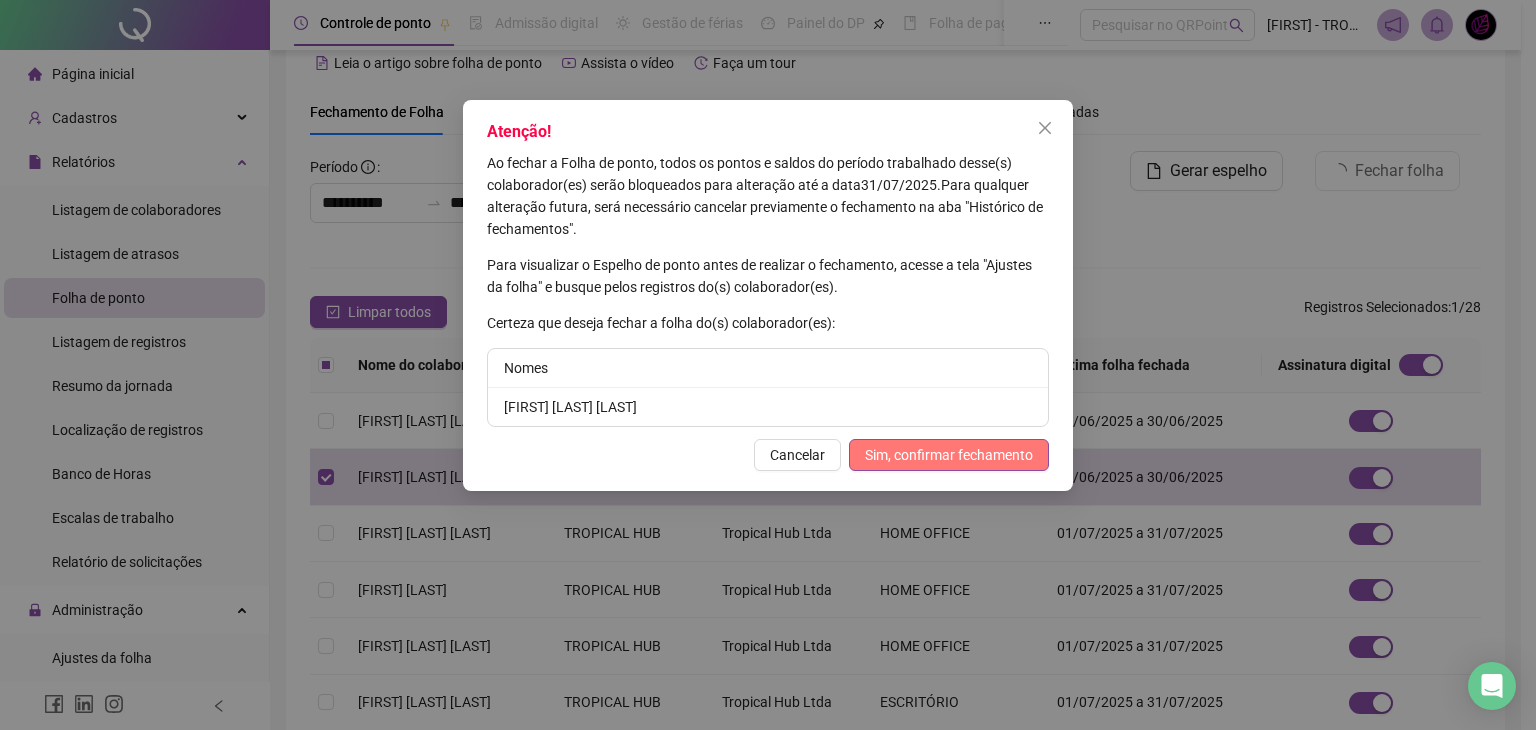 click on "Sim, confirmar fechamento" at bounding box center (949, 455) 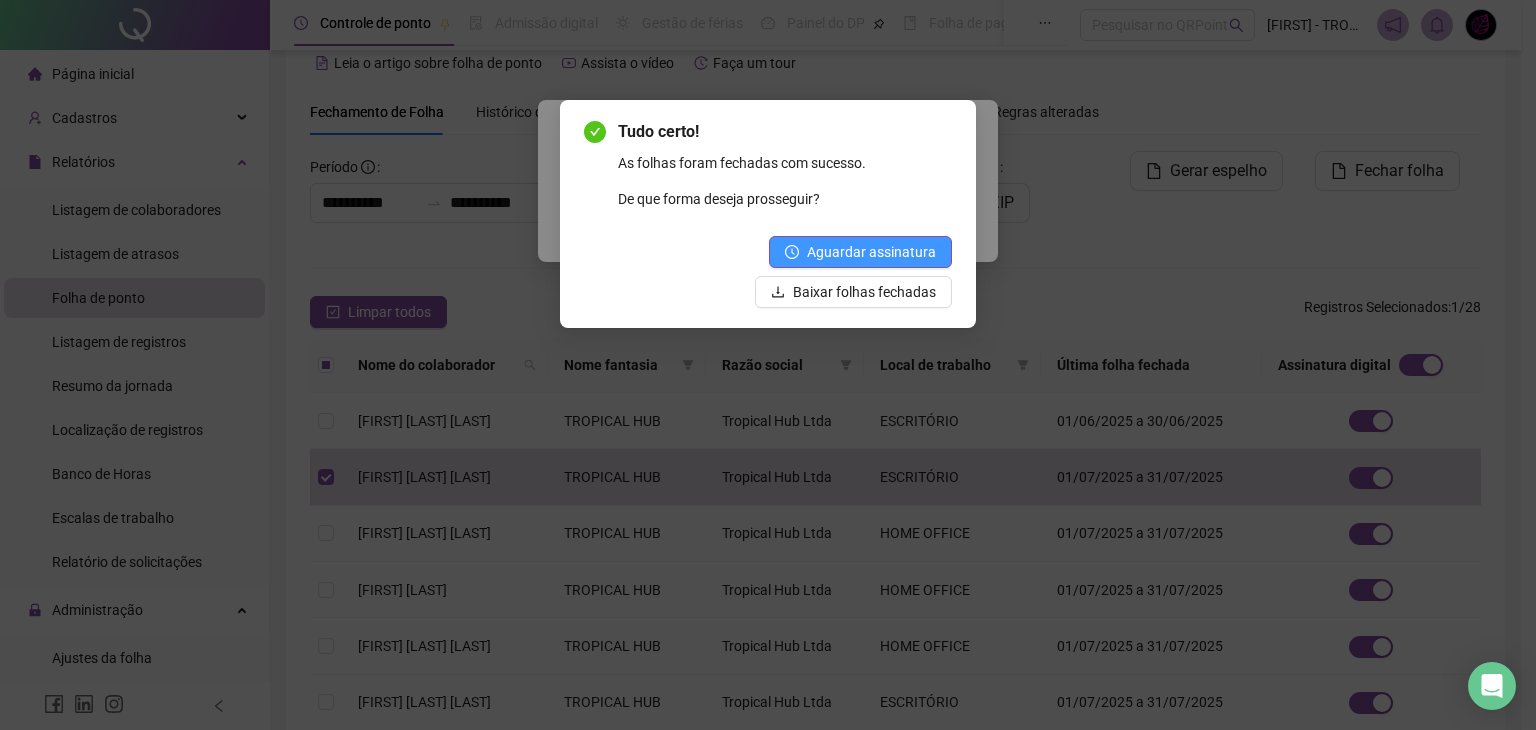 click on "Aguardar assinatura" at bounding box center [871, 252] 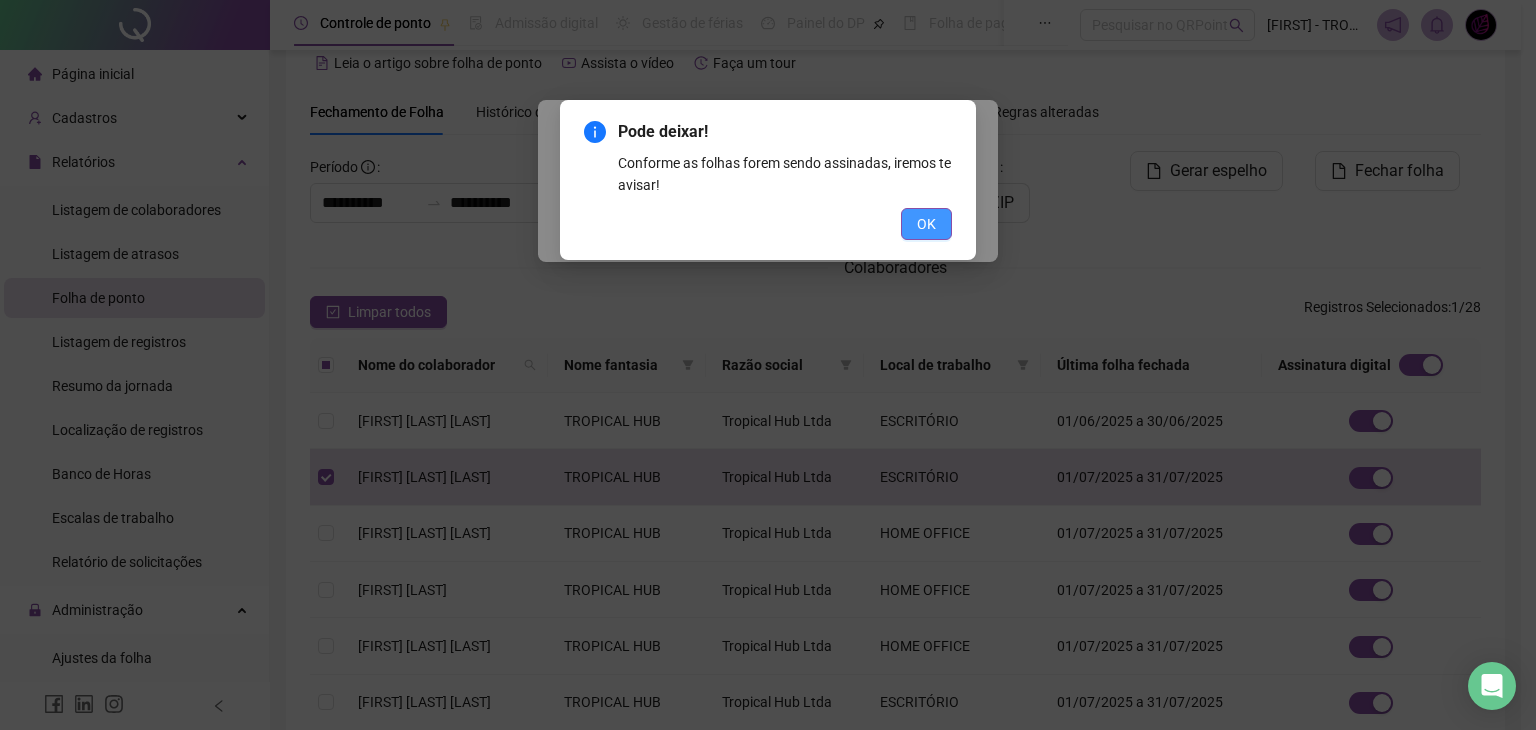 click on "OK" at bounding box center (926, 224) 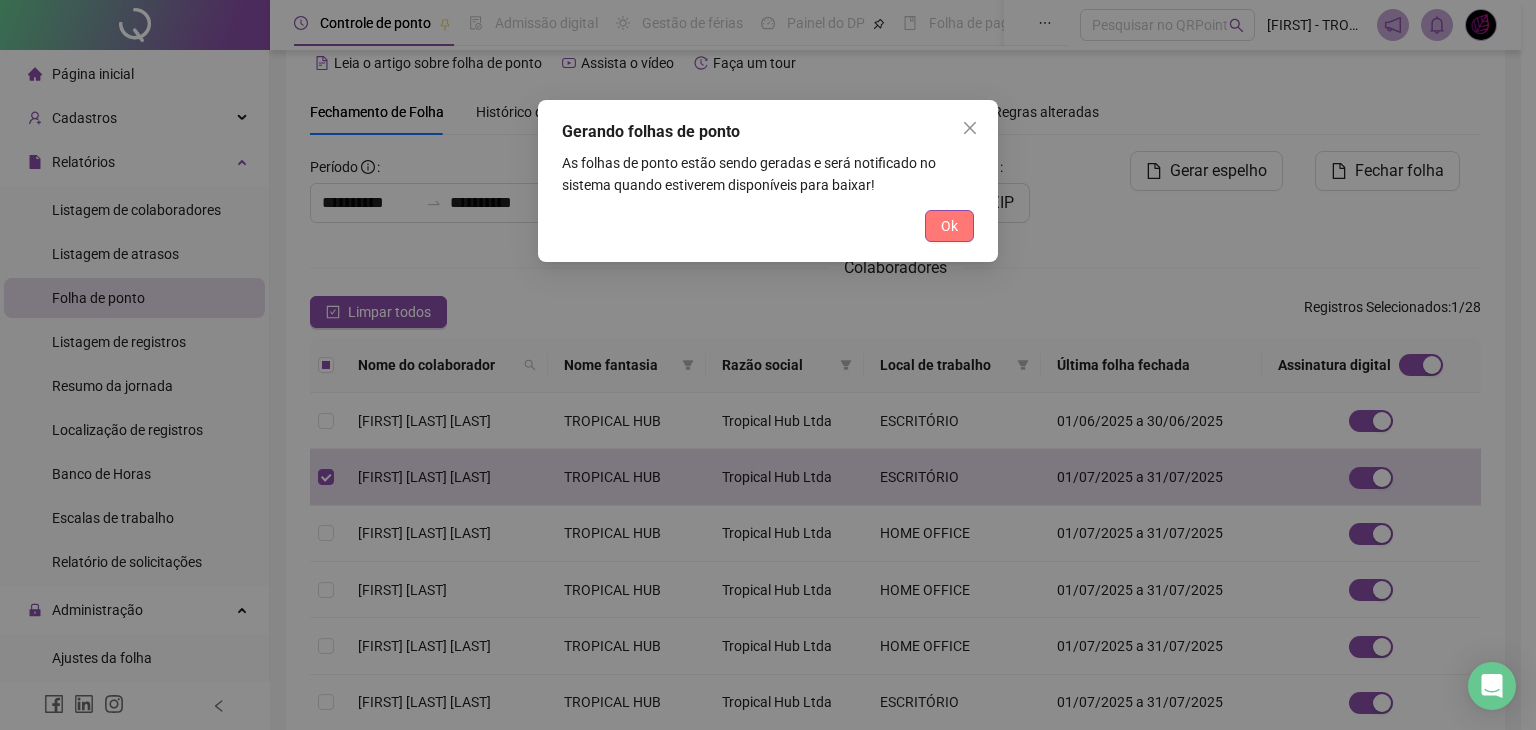 click on "Ok" at bounding box center (949, 226) 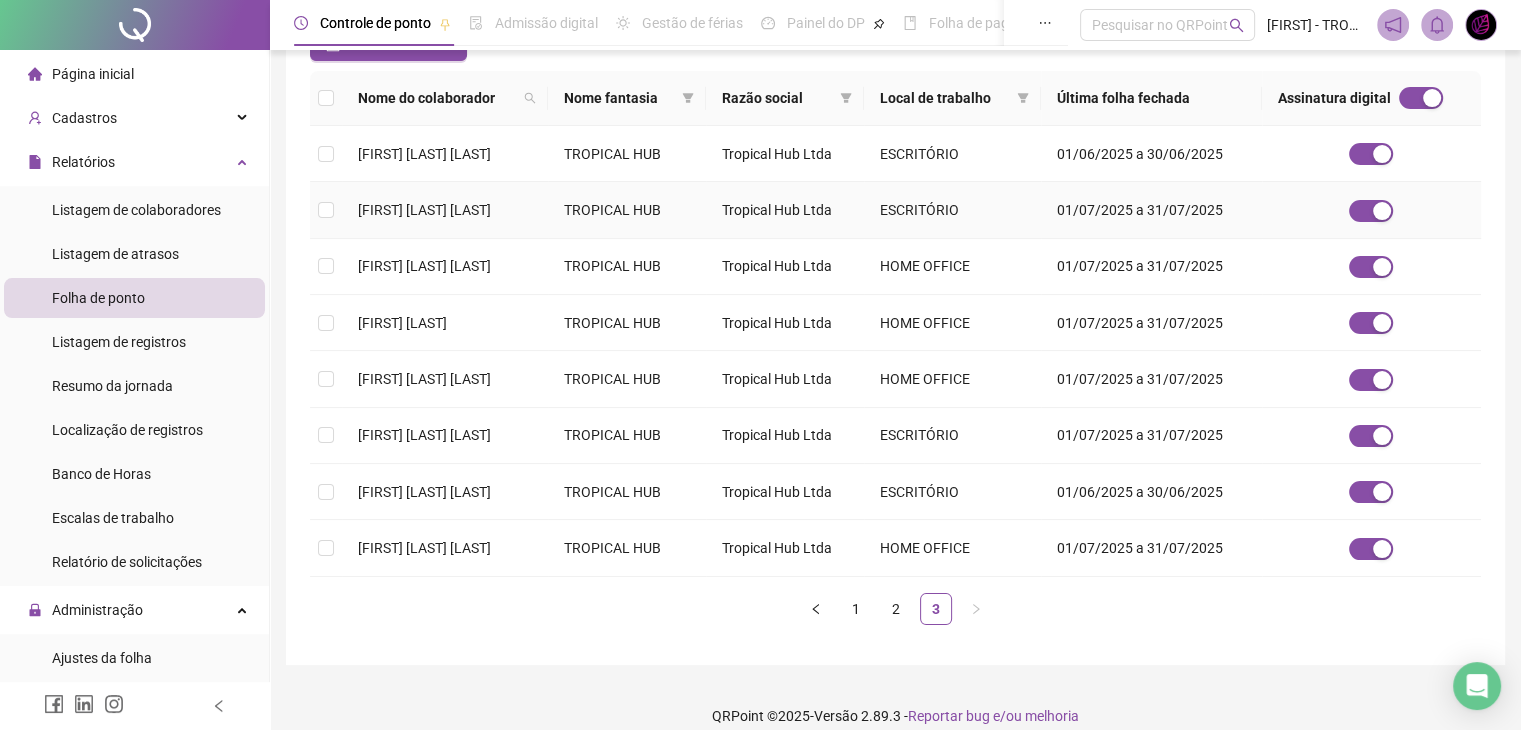 scroll, scrollTop: 0, scrollLeft: 0, axis: both 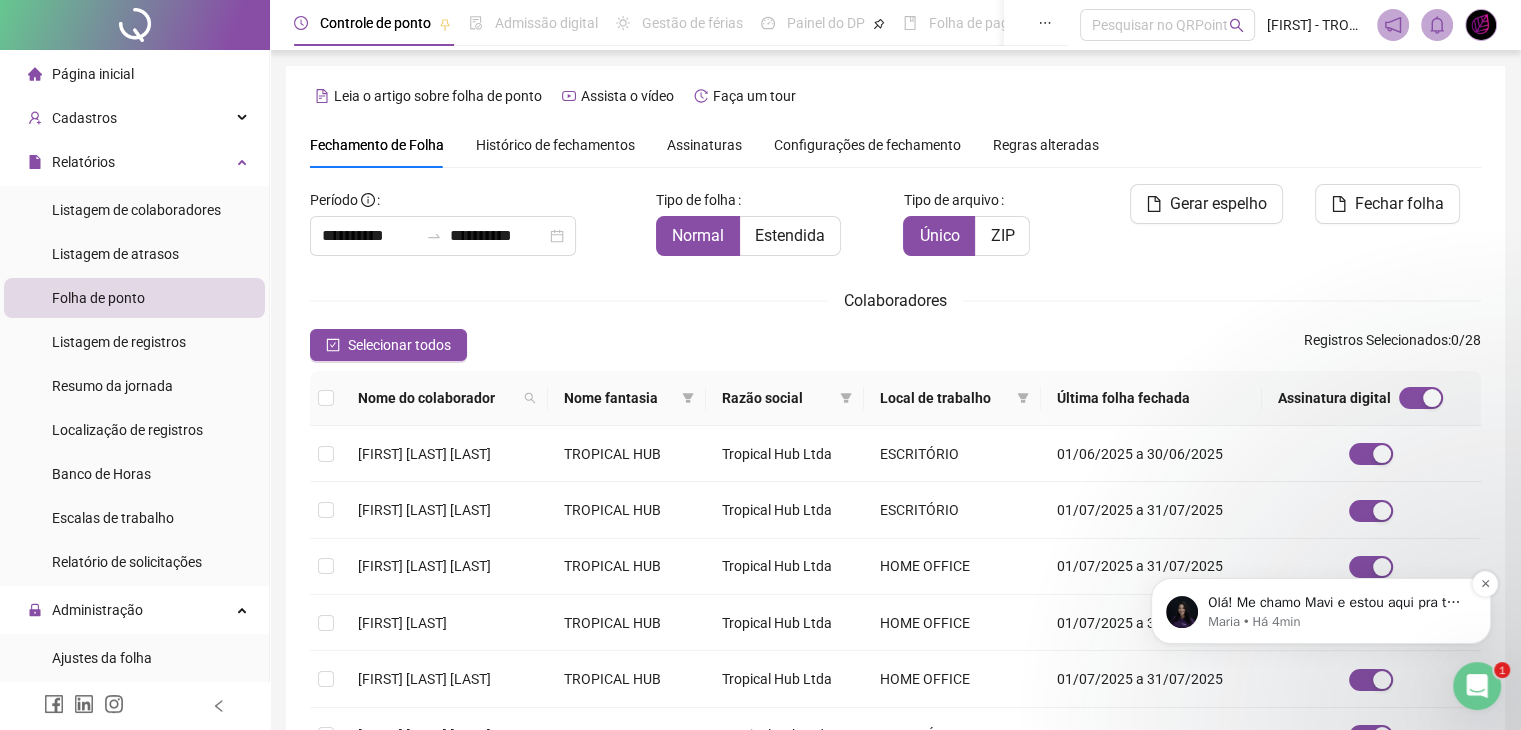 click on "Maria • Há 4min" at bounding box center (1337, 622) 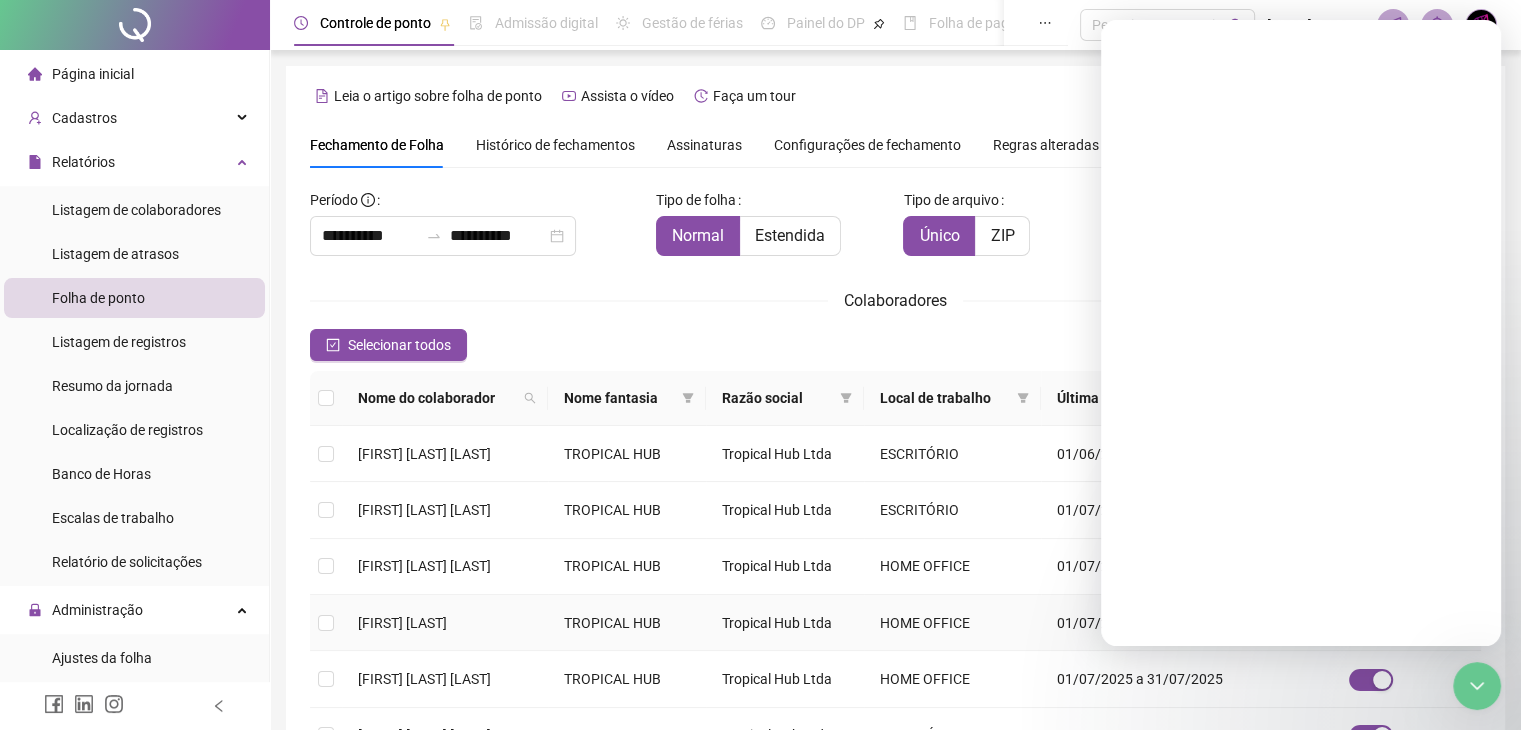 scroll, scrollTop: 0, scrollLeft: 0, axis: both 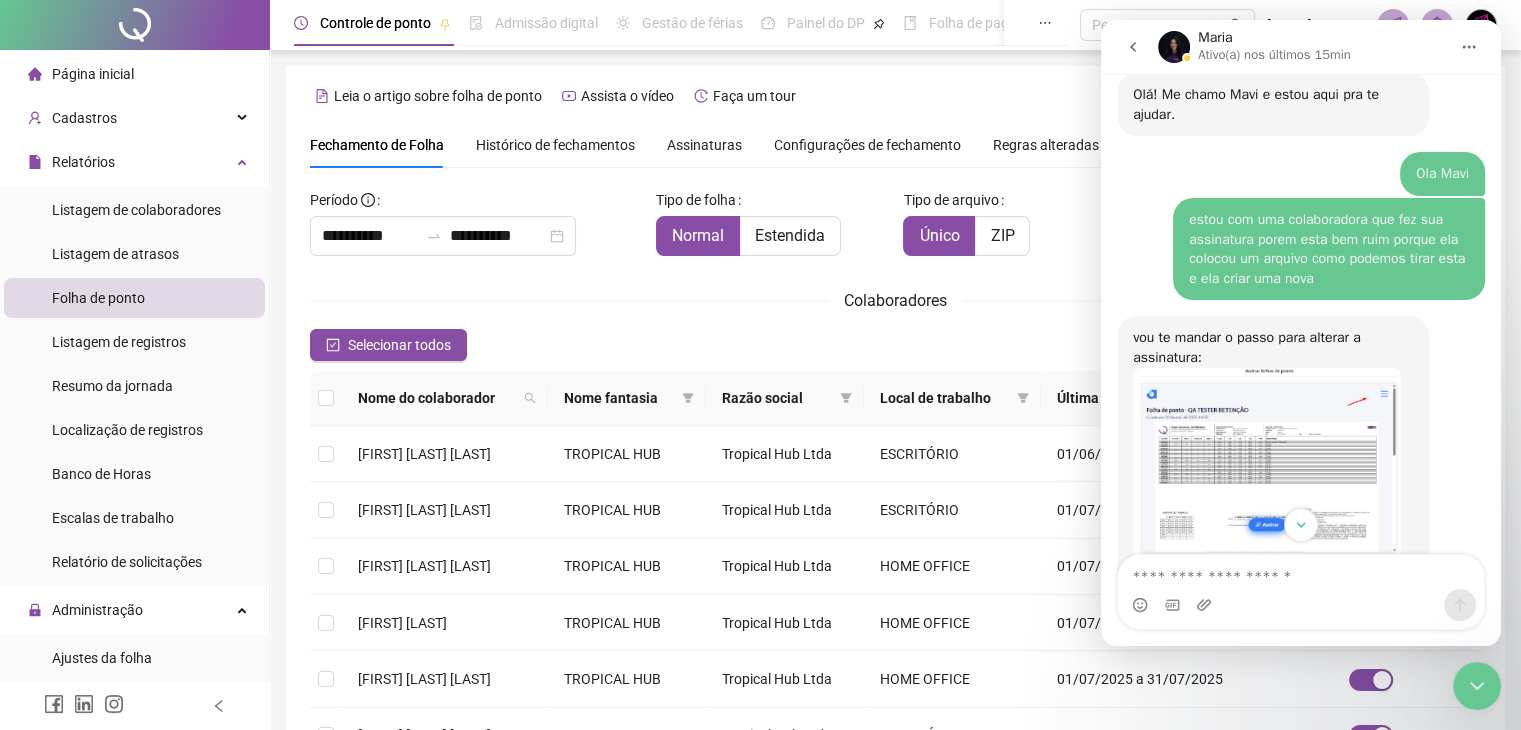 click at bounding box center (1267, 469) 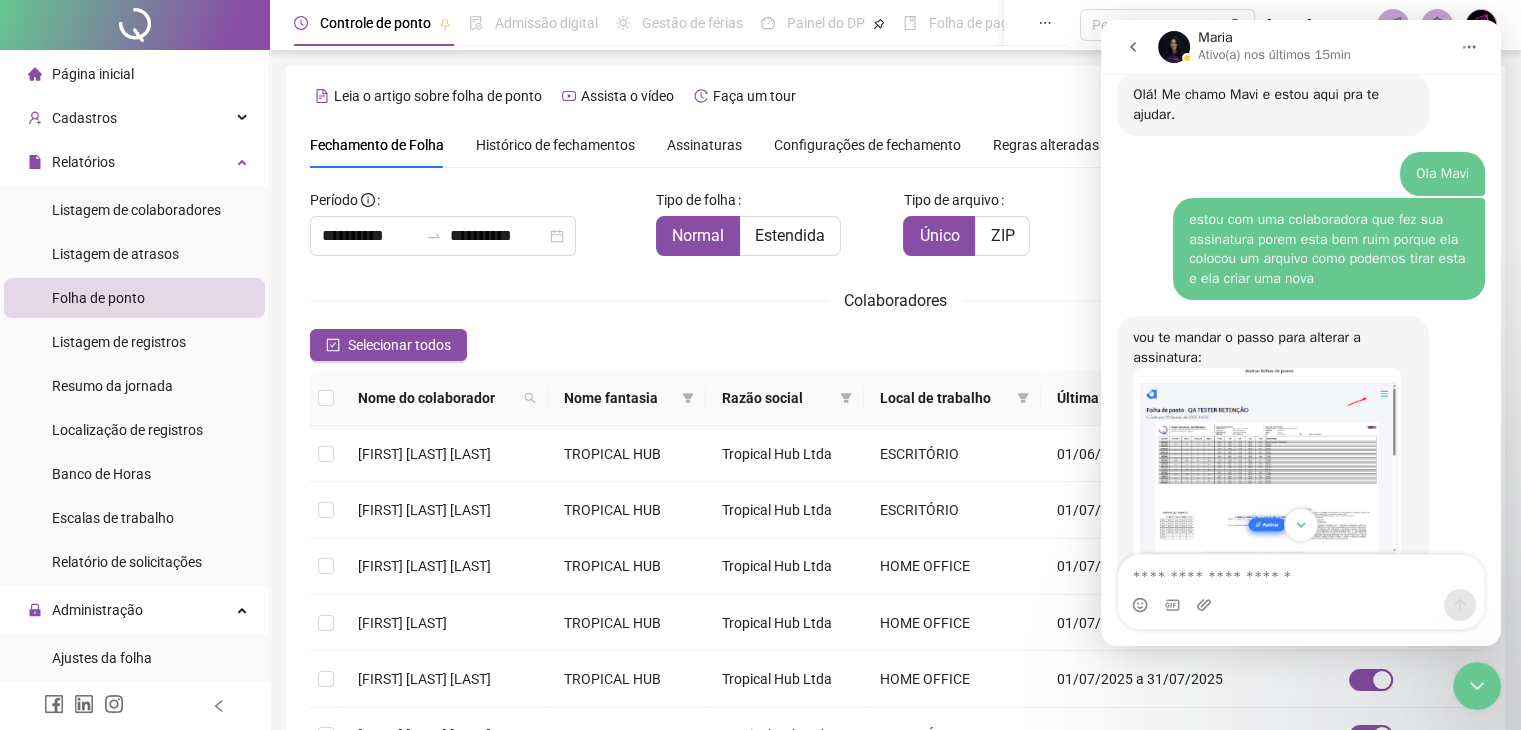 scroll, scrollTop: 0, scrollLeft: 0, axis: both 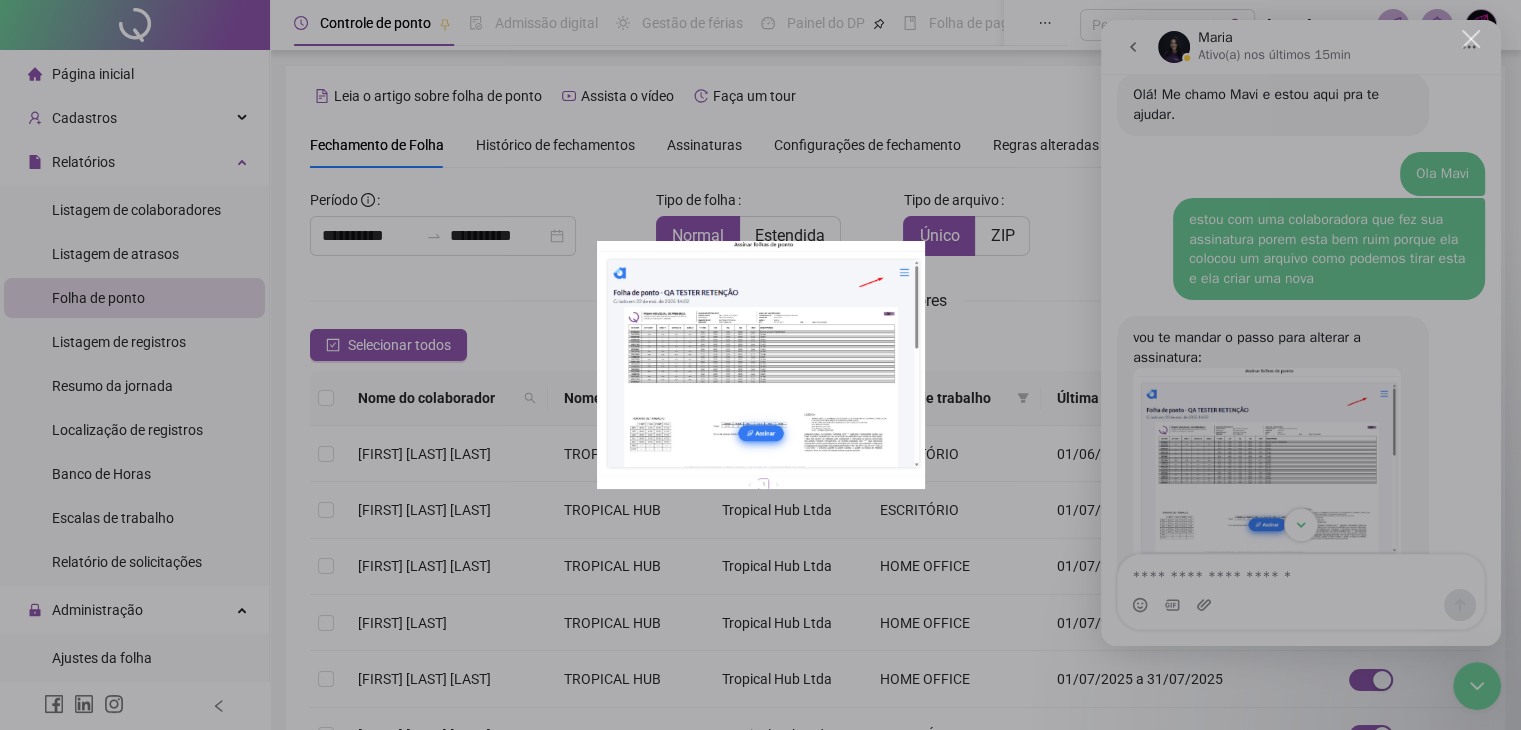 click at bounding box center (761, 365) 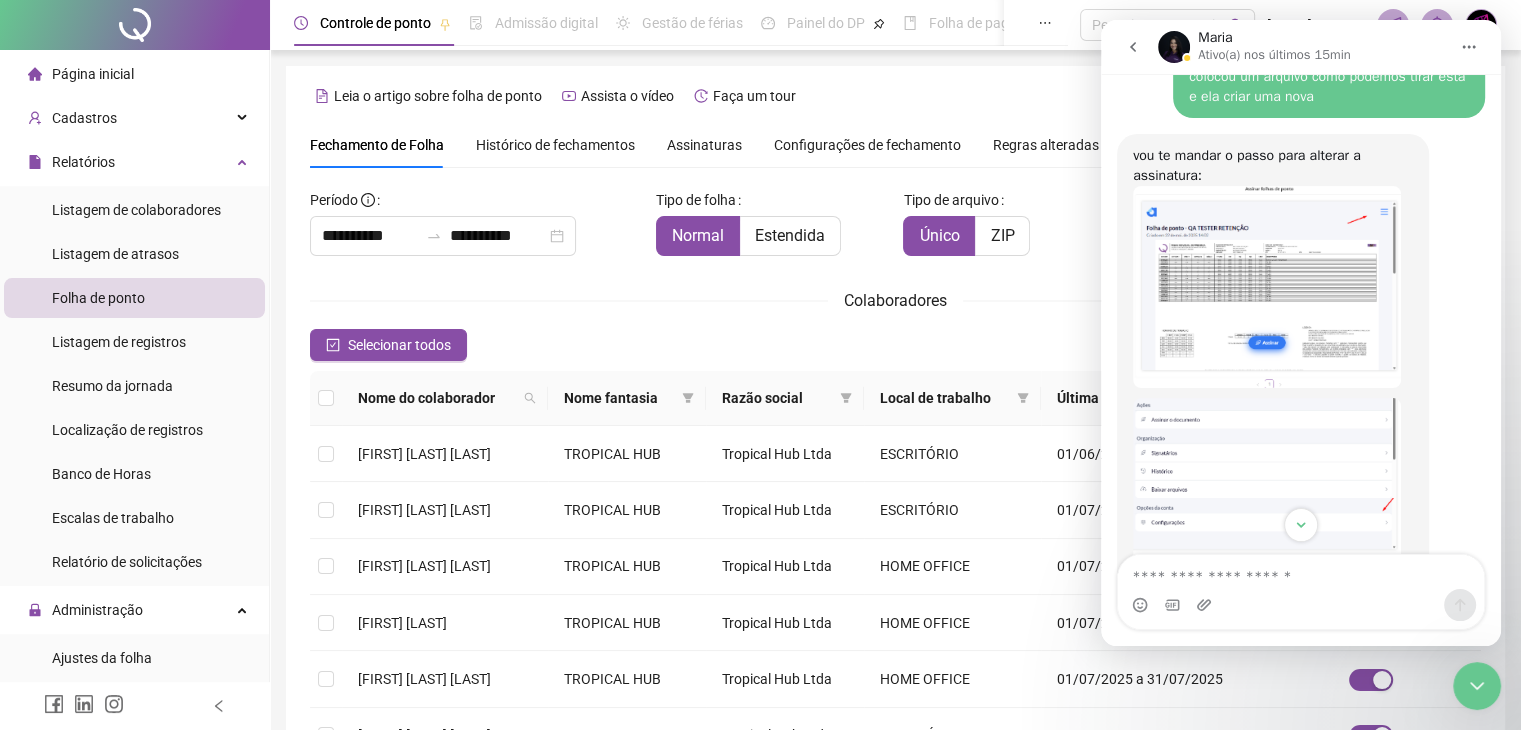 scroll, scrollTop: 2552, scrollLeft: 0, axis: vertical 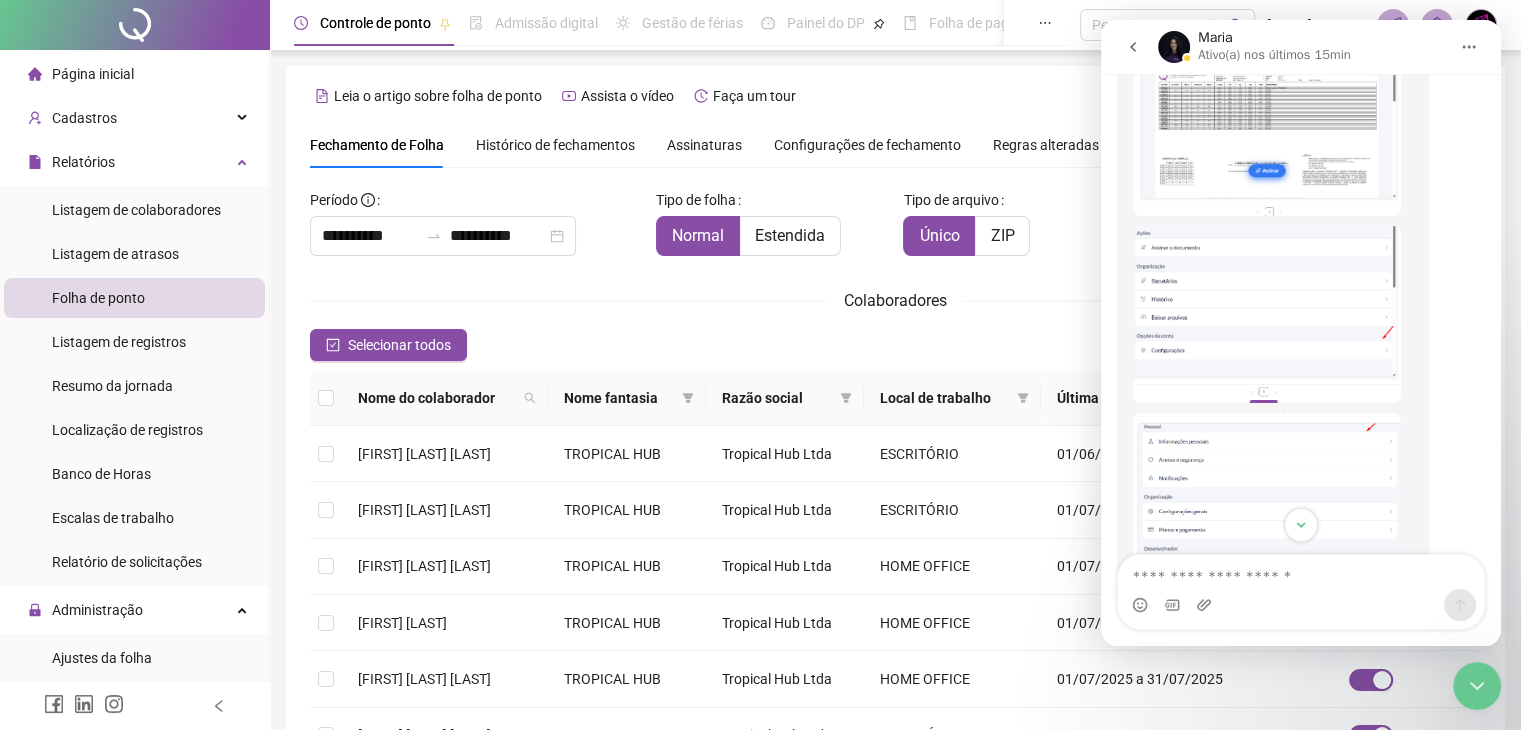 click at bounding box center (1267, 314) 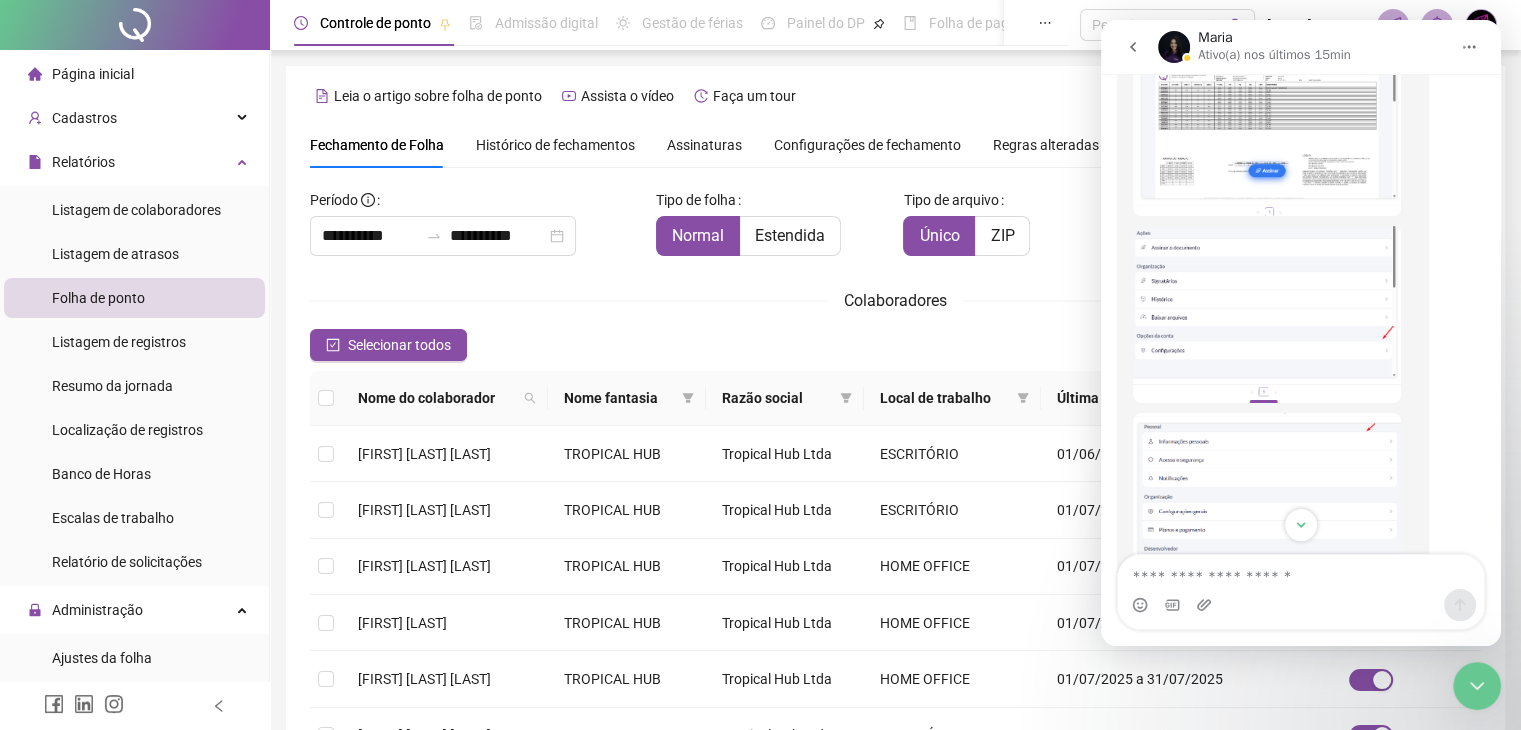 scroll, scrollTop: 0, scrollLeft: 0, axis: both 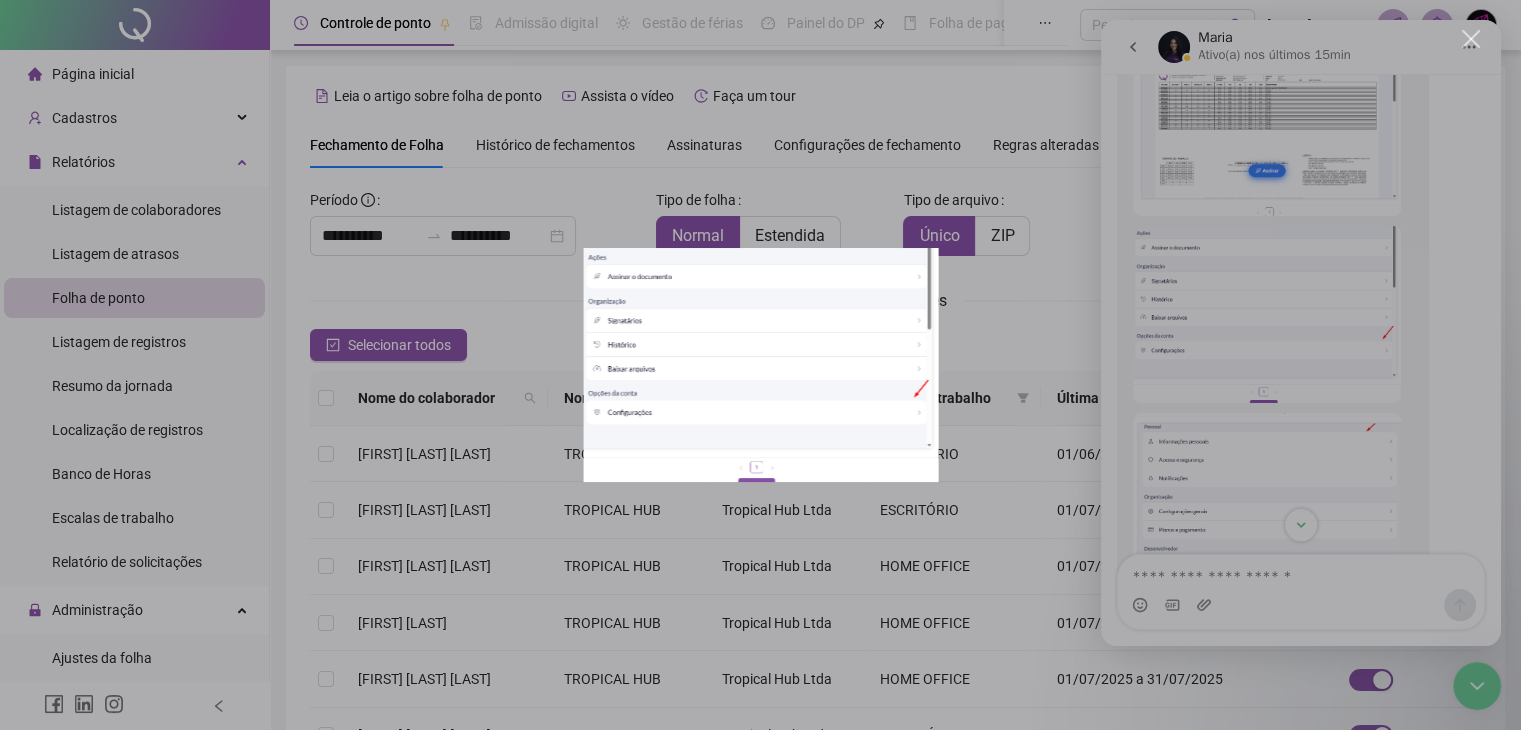 click at bounding box center [760, 365] 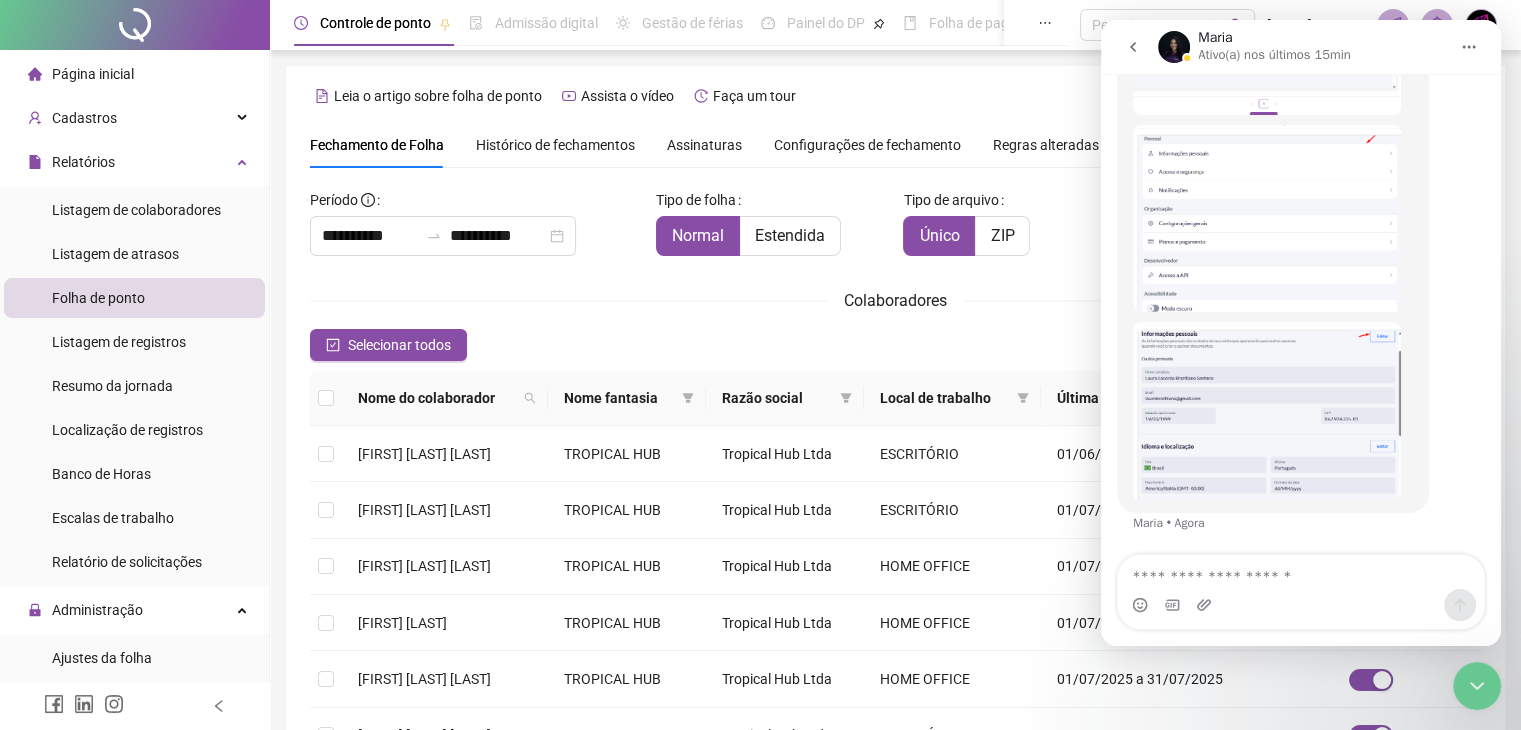 scroll, scrollTop: 2897, scrollLeft: 0, axis: vertical 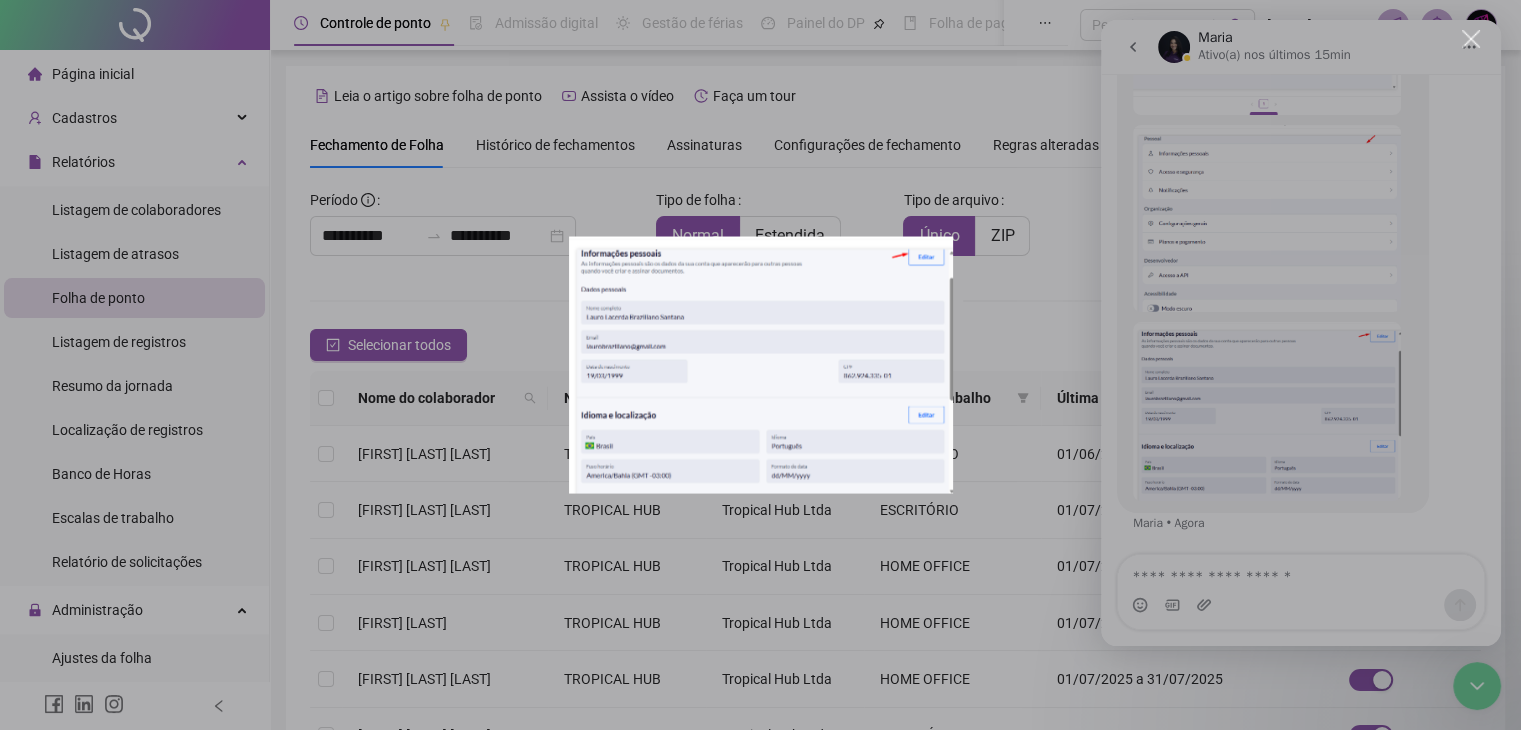 click at bounding box center [760, 365] 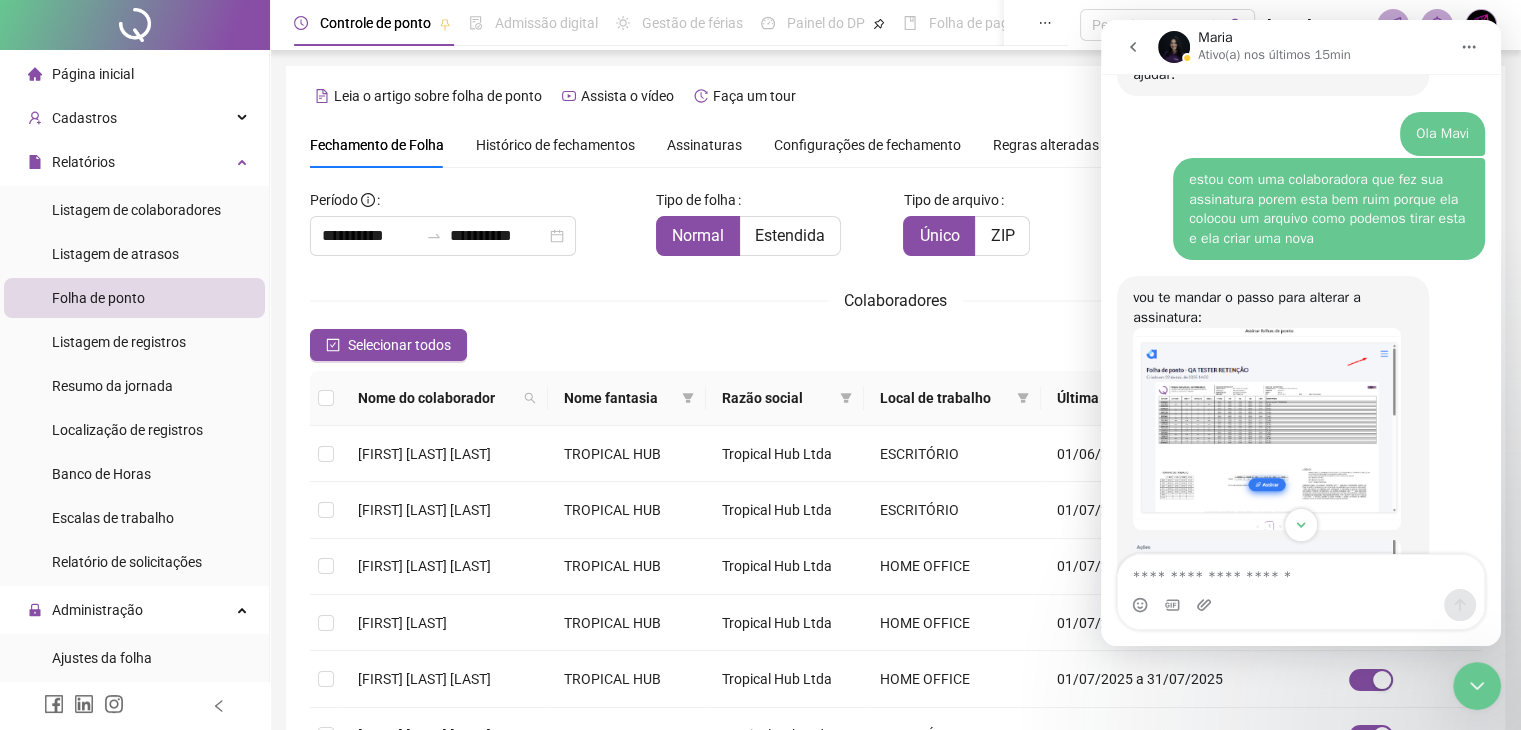 scroll, scrollTop: 2197, scrollLeft: 0, axis: vertical 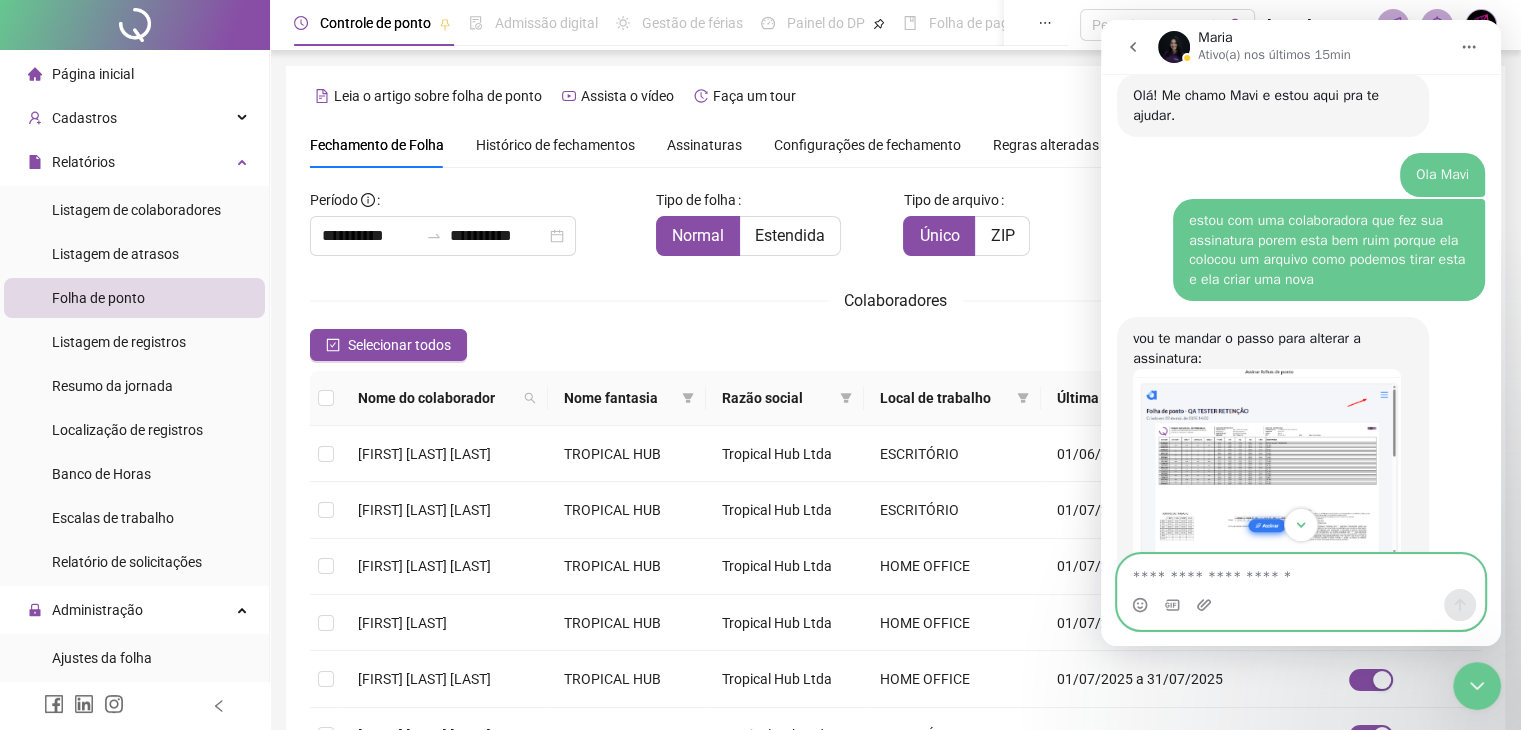 click at bounding box center (1301, 572) 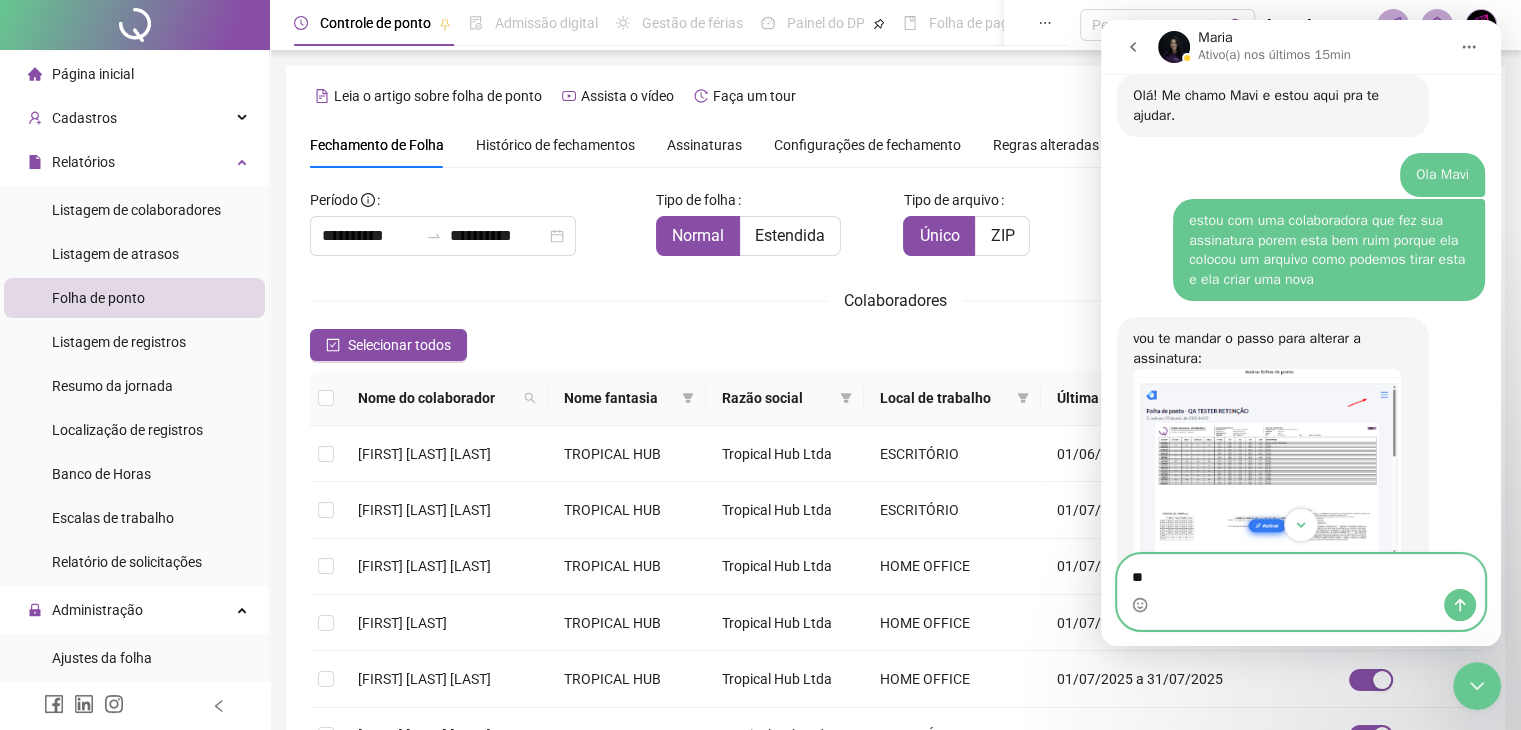 type on "*" 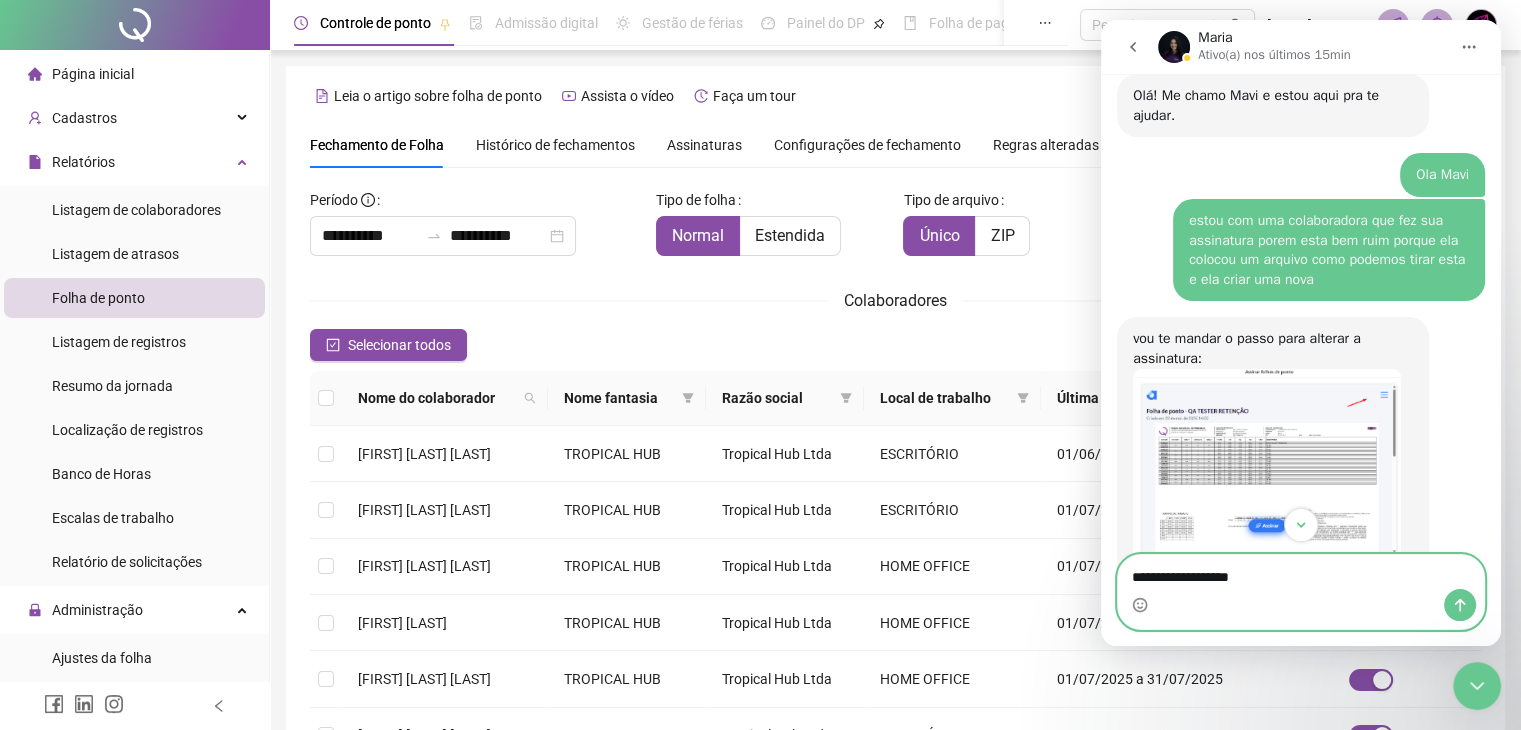 click on "**********" at bounding box center (1301, 572) 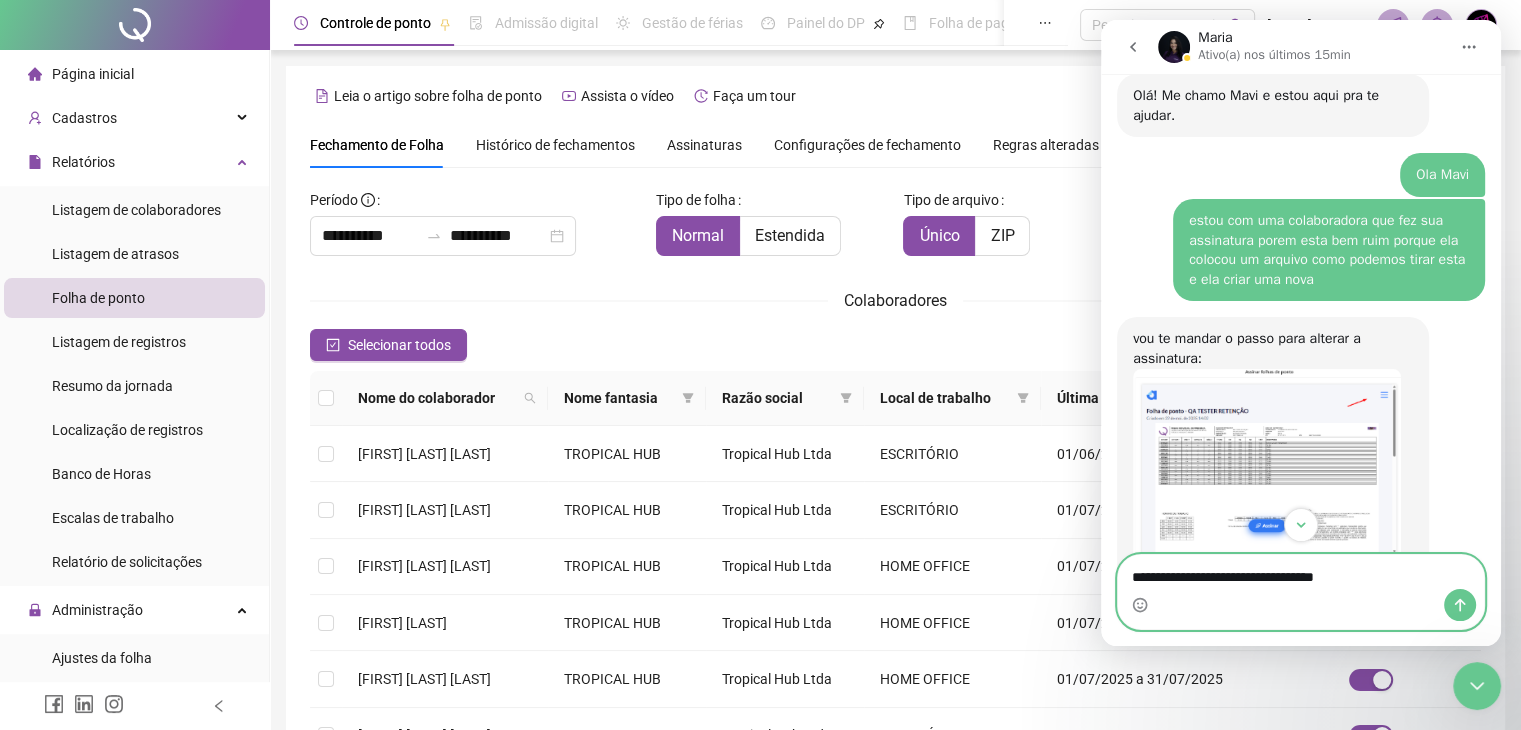type on "**********" 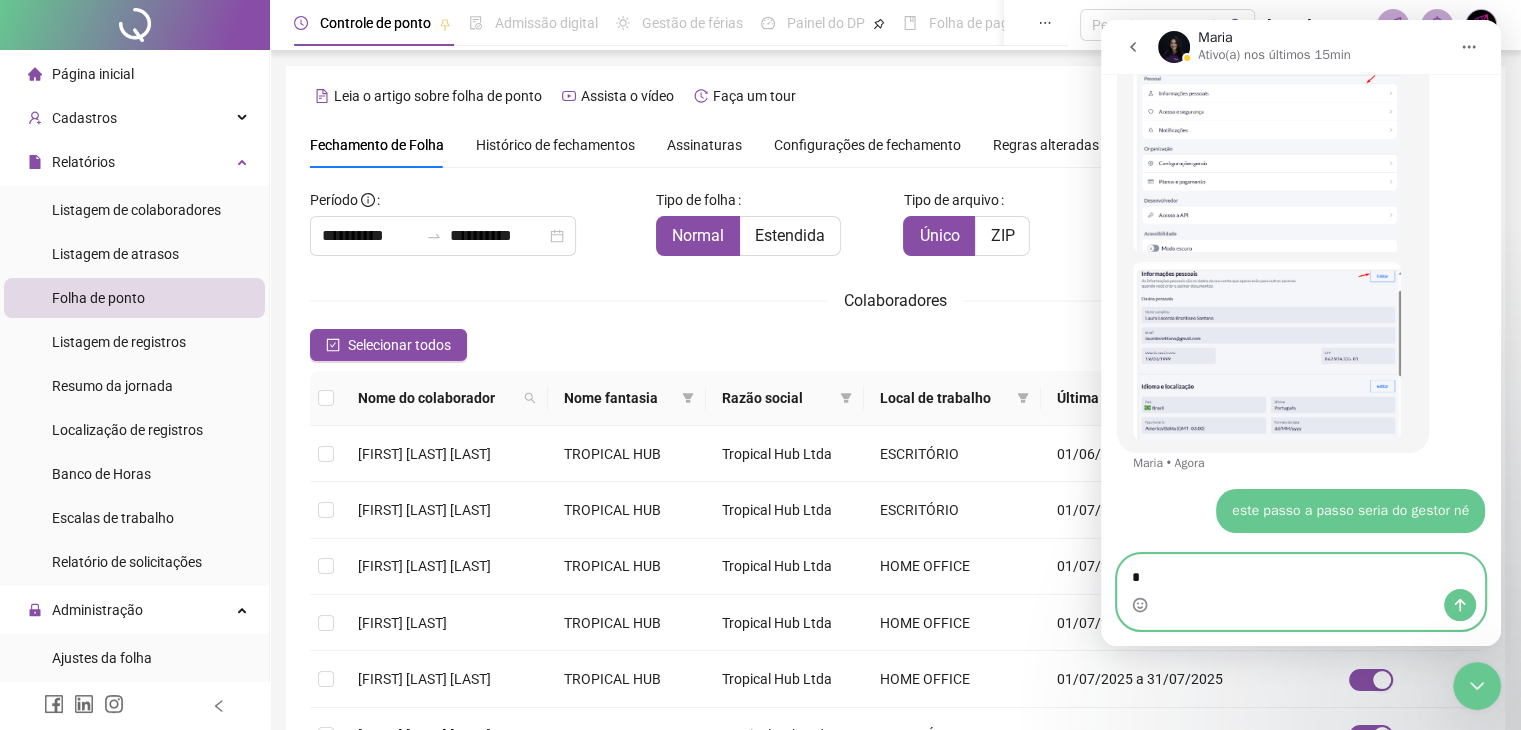 scroll, scrollTop: 2957, scrollLeft: 0, axis: vertical 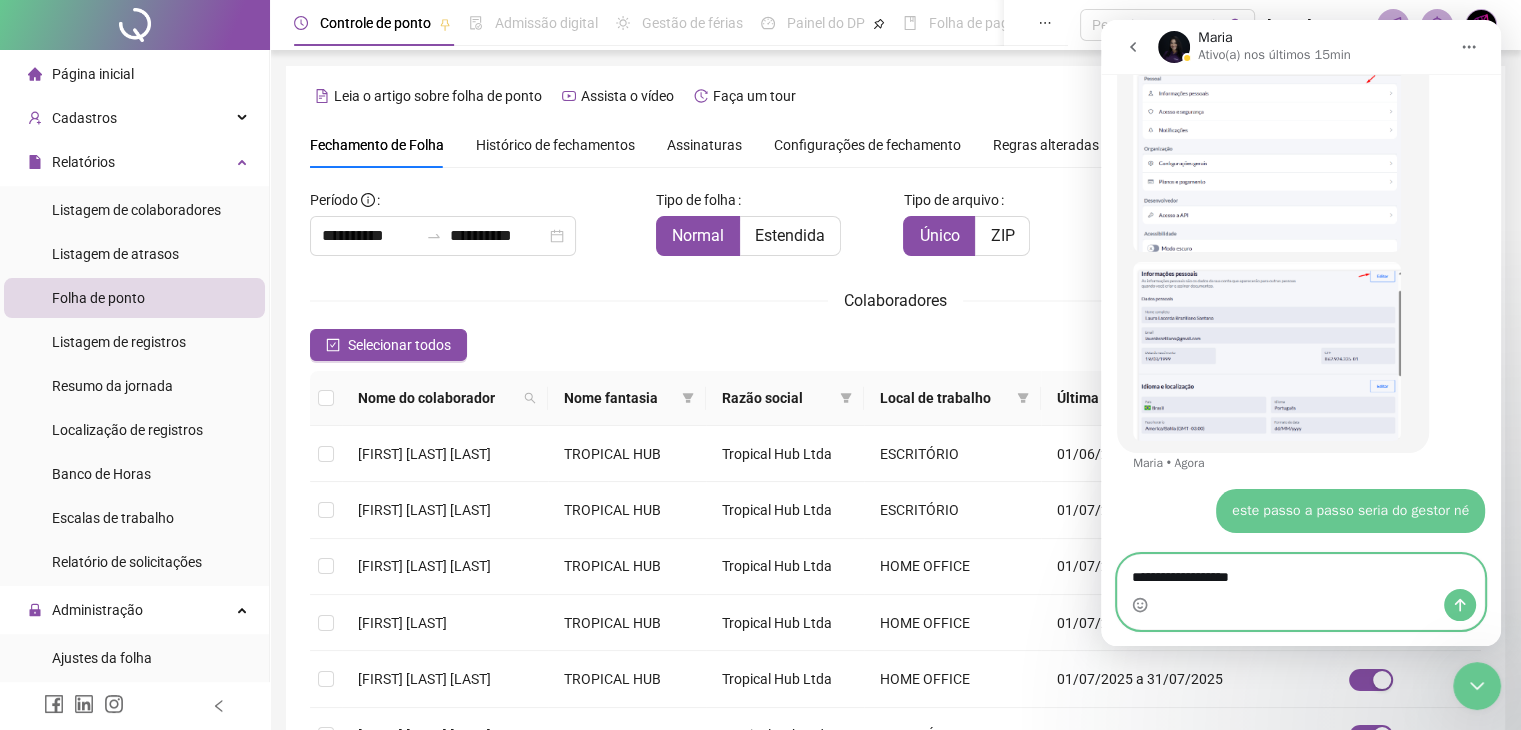 click on "**********" at bounding box center (1301, 572) 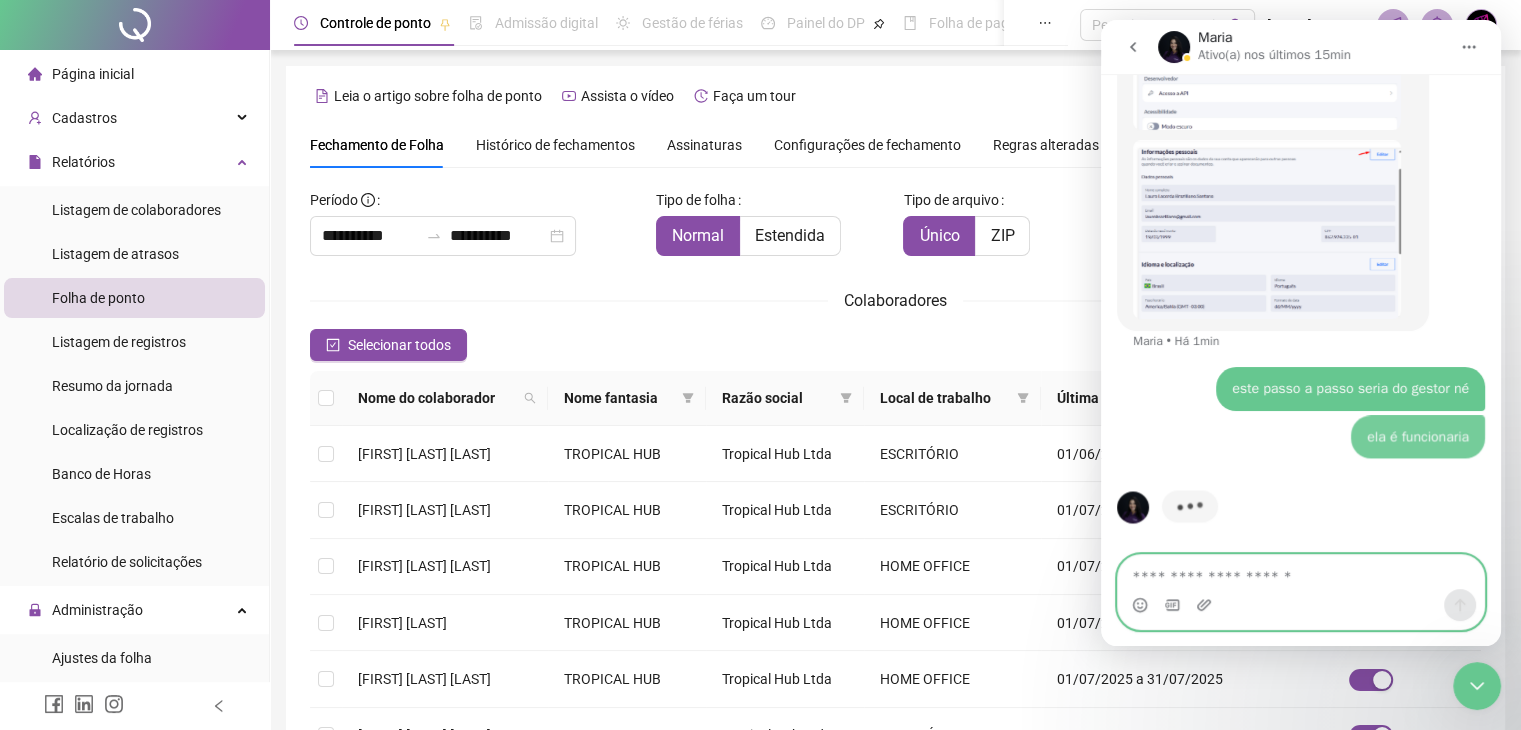 scroll, scrollTop: 3080, scrollLeft: 0, axis: vertical 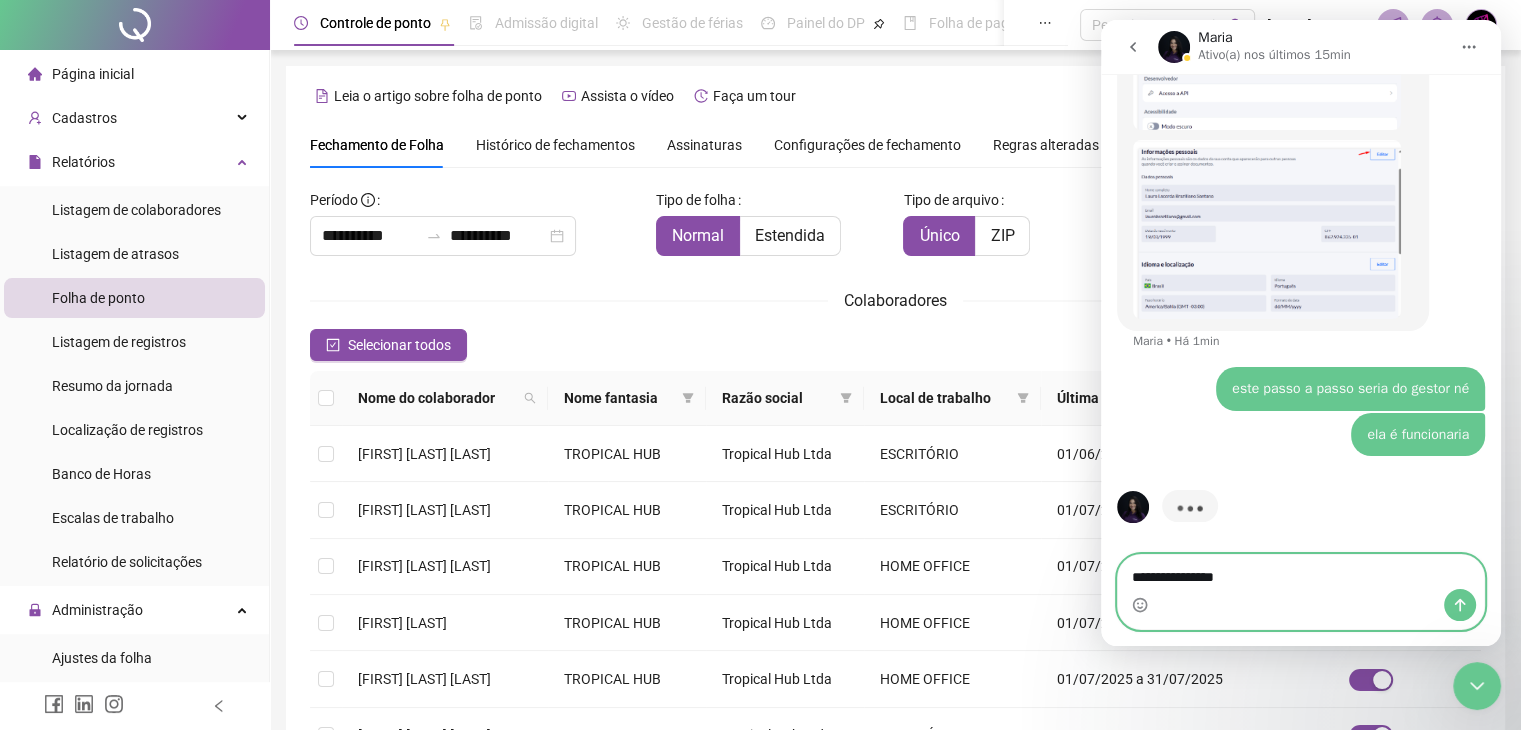 type on "**********" 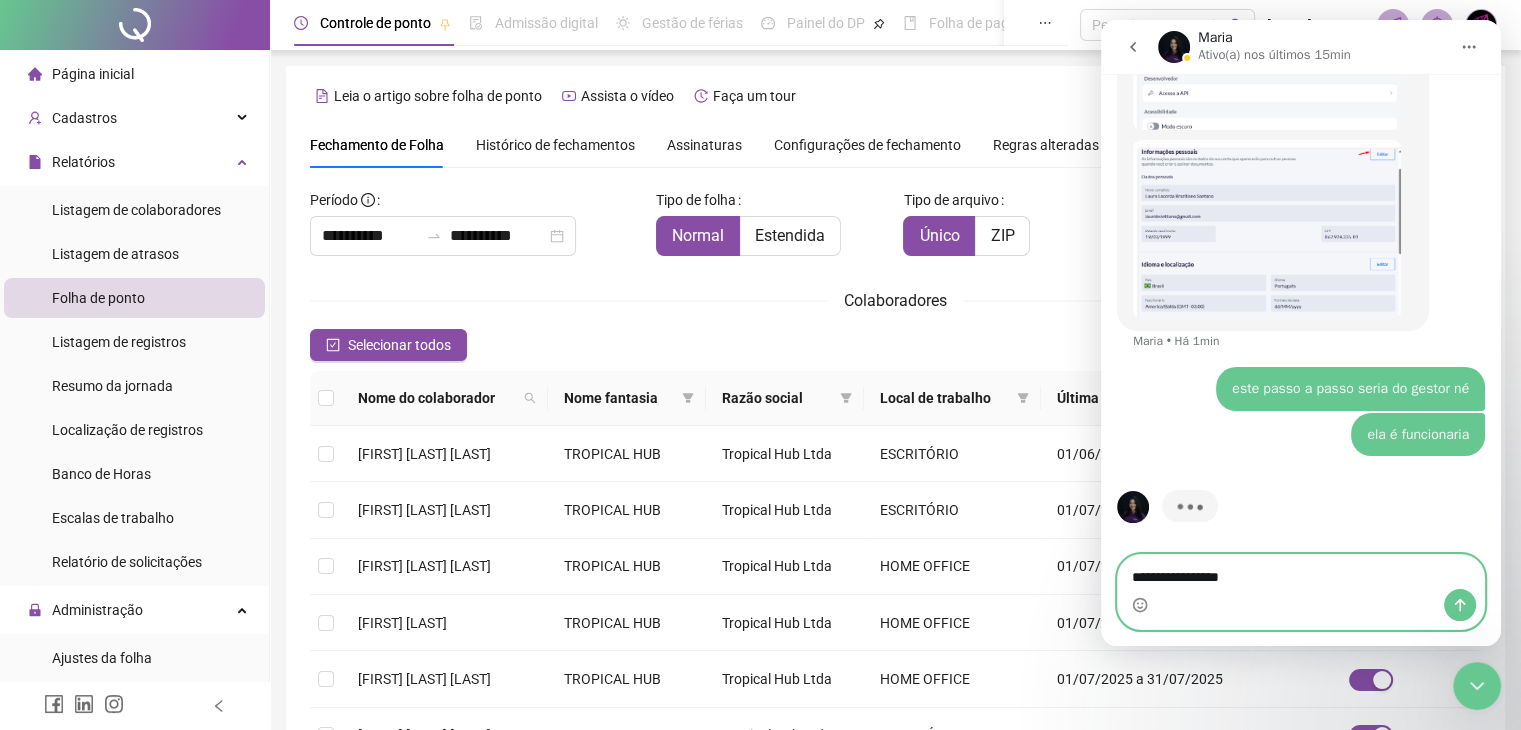 type 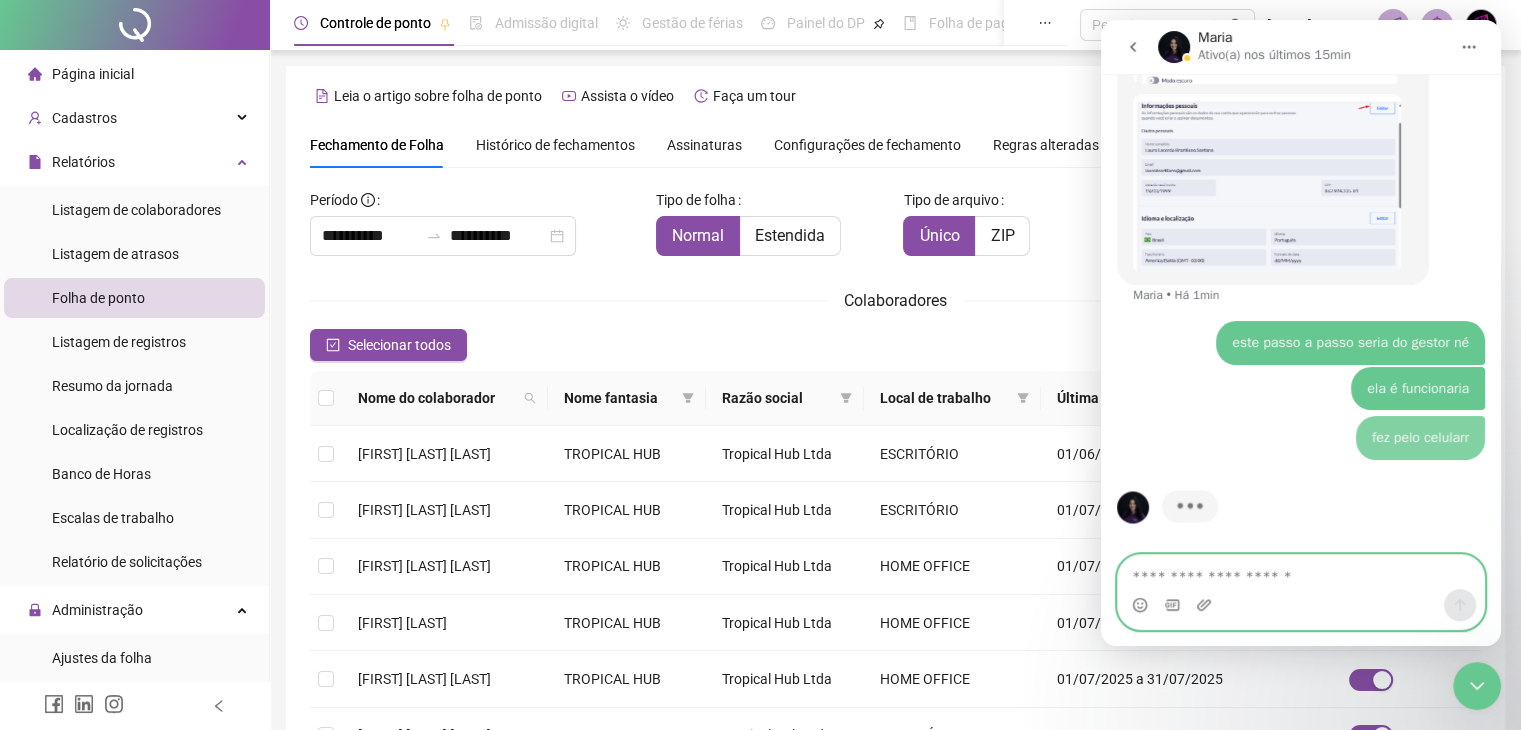 scroll, scrollTop: 3126, scrollLeft: 0, axis: vertical 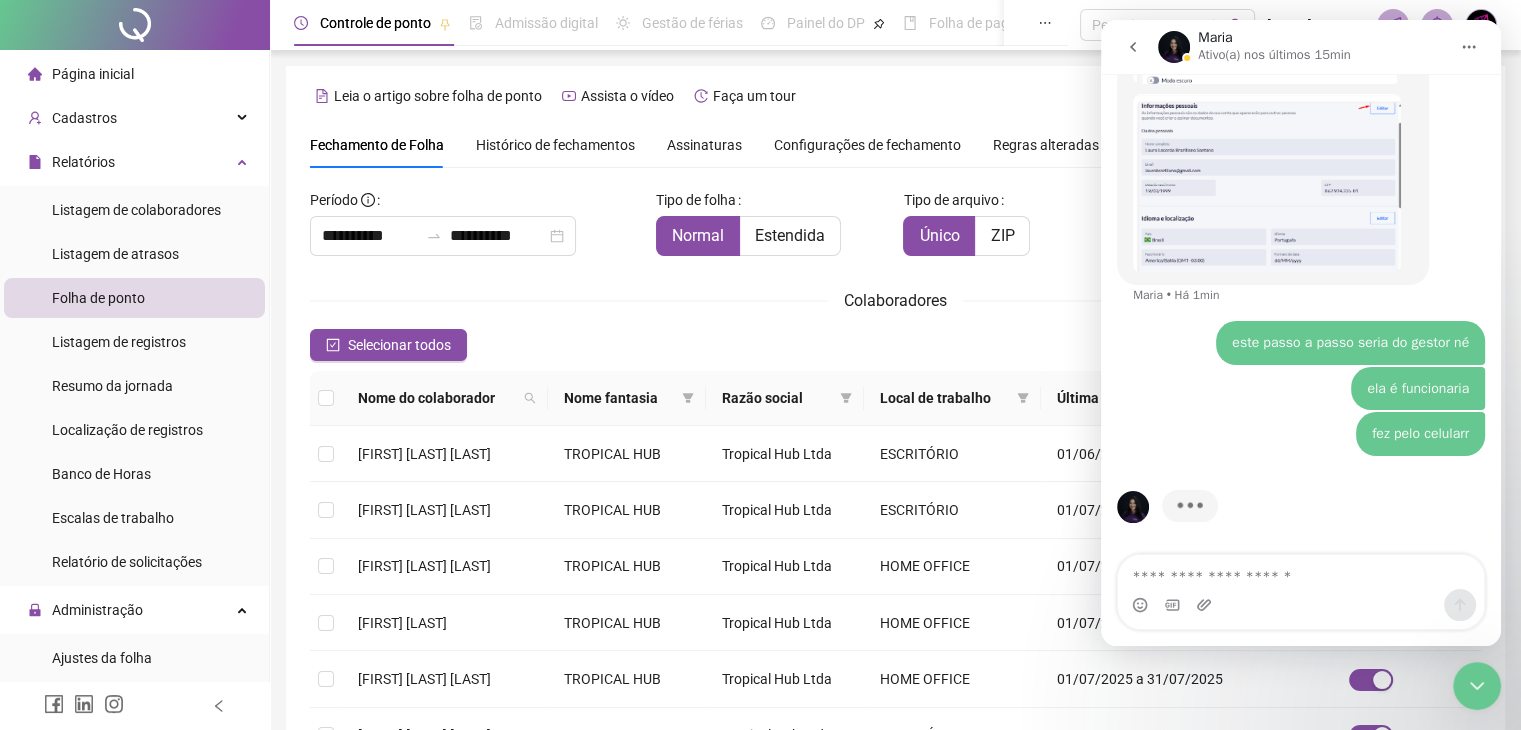 click at bounding box center [1267, 183] 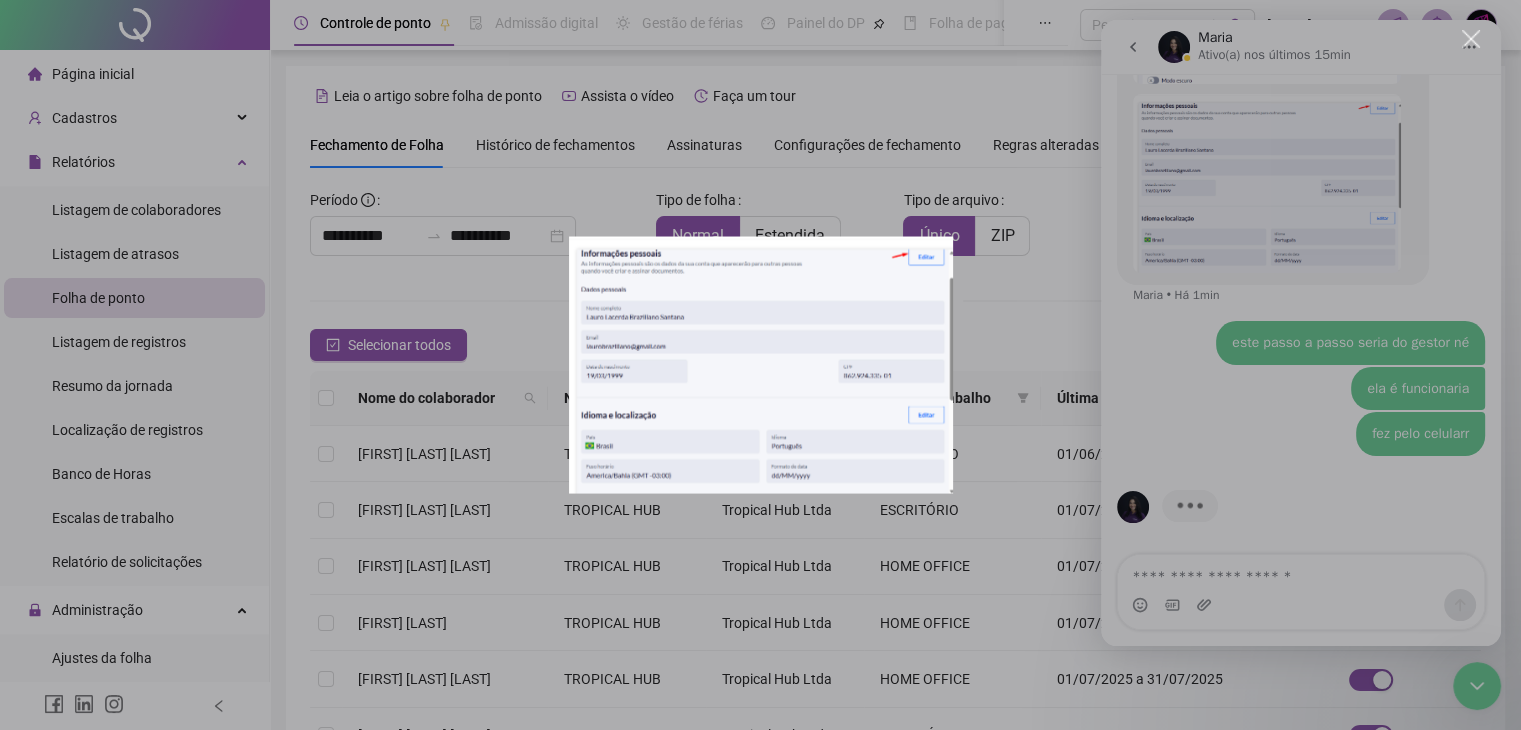 scroll, scrollTop: 0, scrollLeft: 0, axis: both 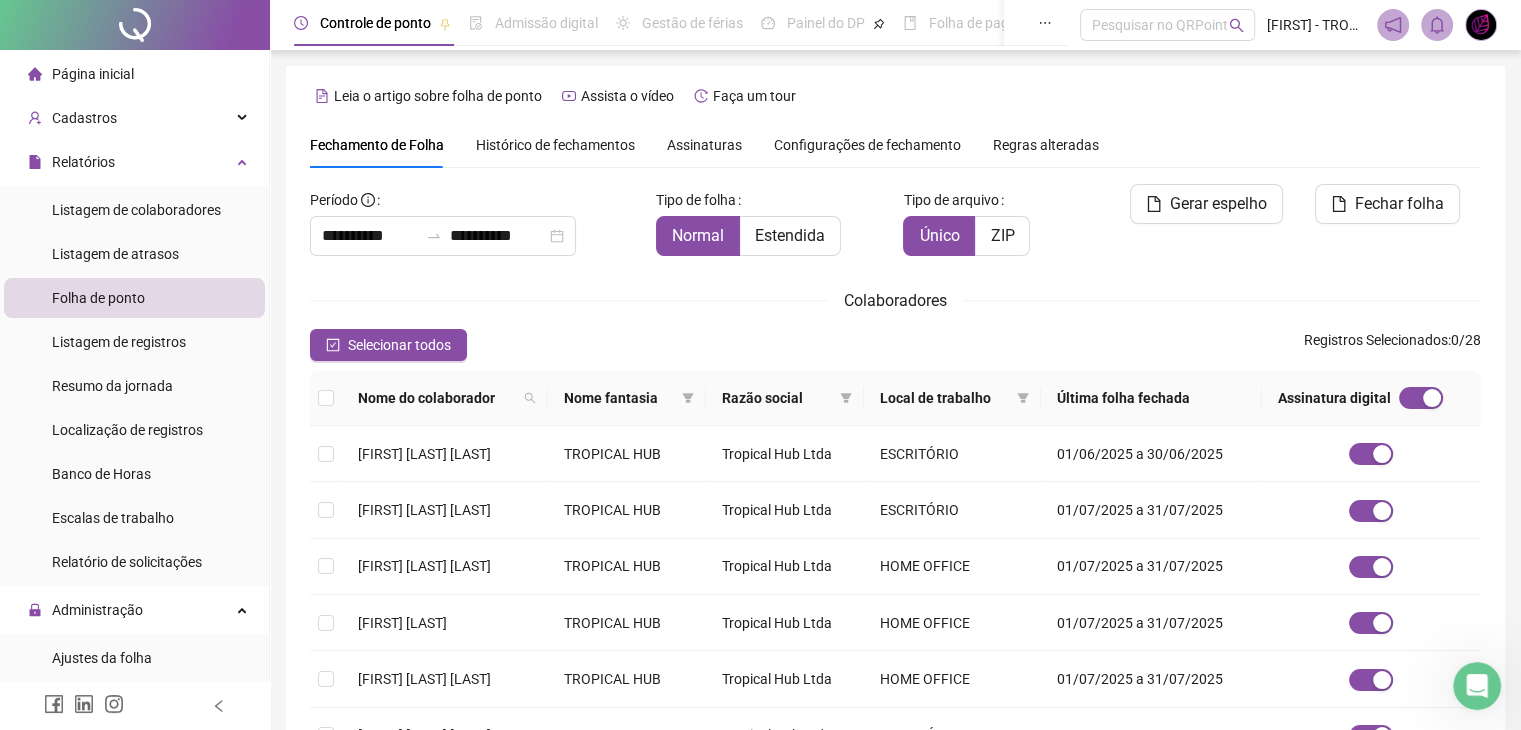 click at bounding box center (1477, 686) 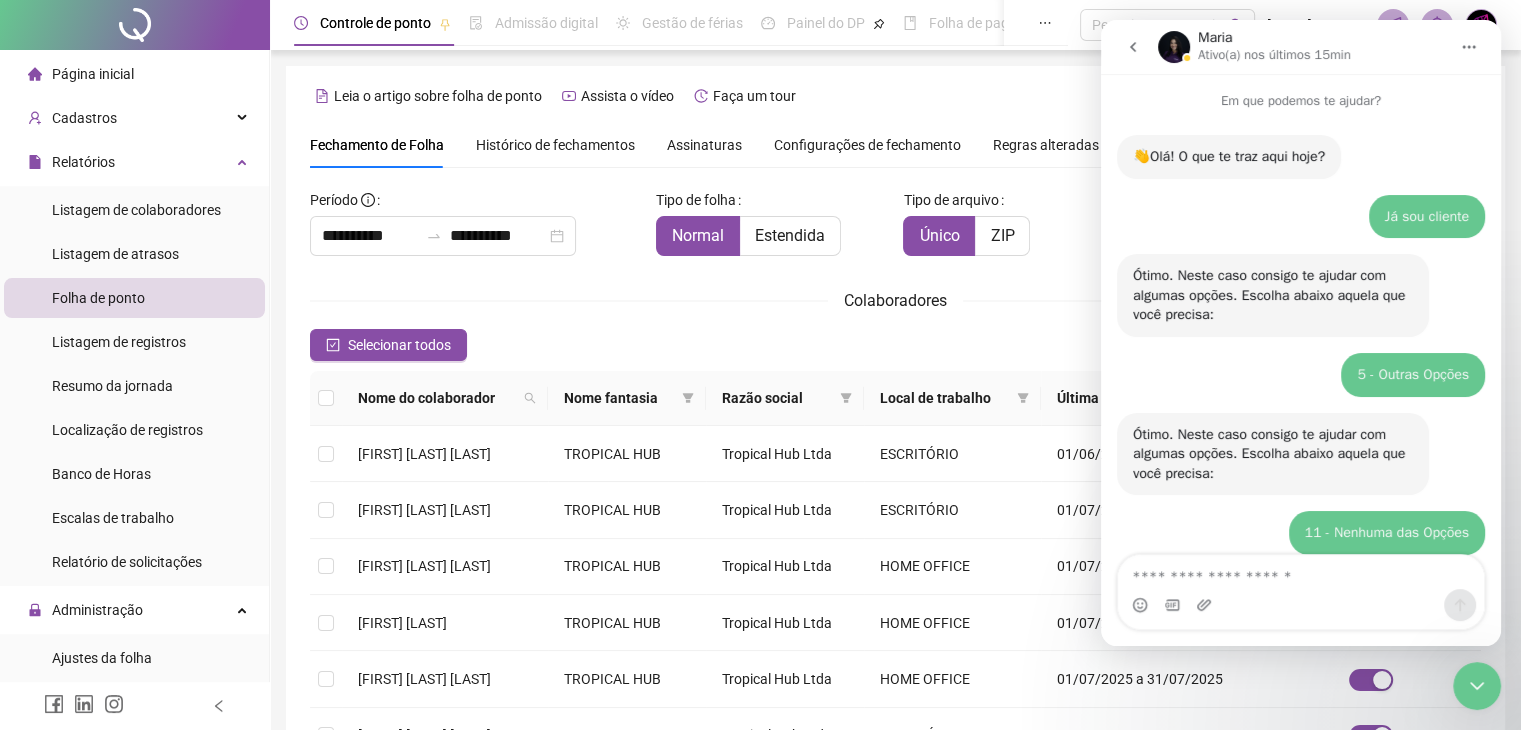 scroll, scrollTop: 3, scrollLeft: 0, axis: vertical 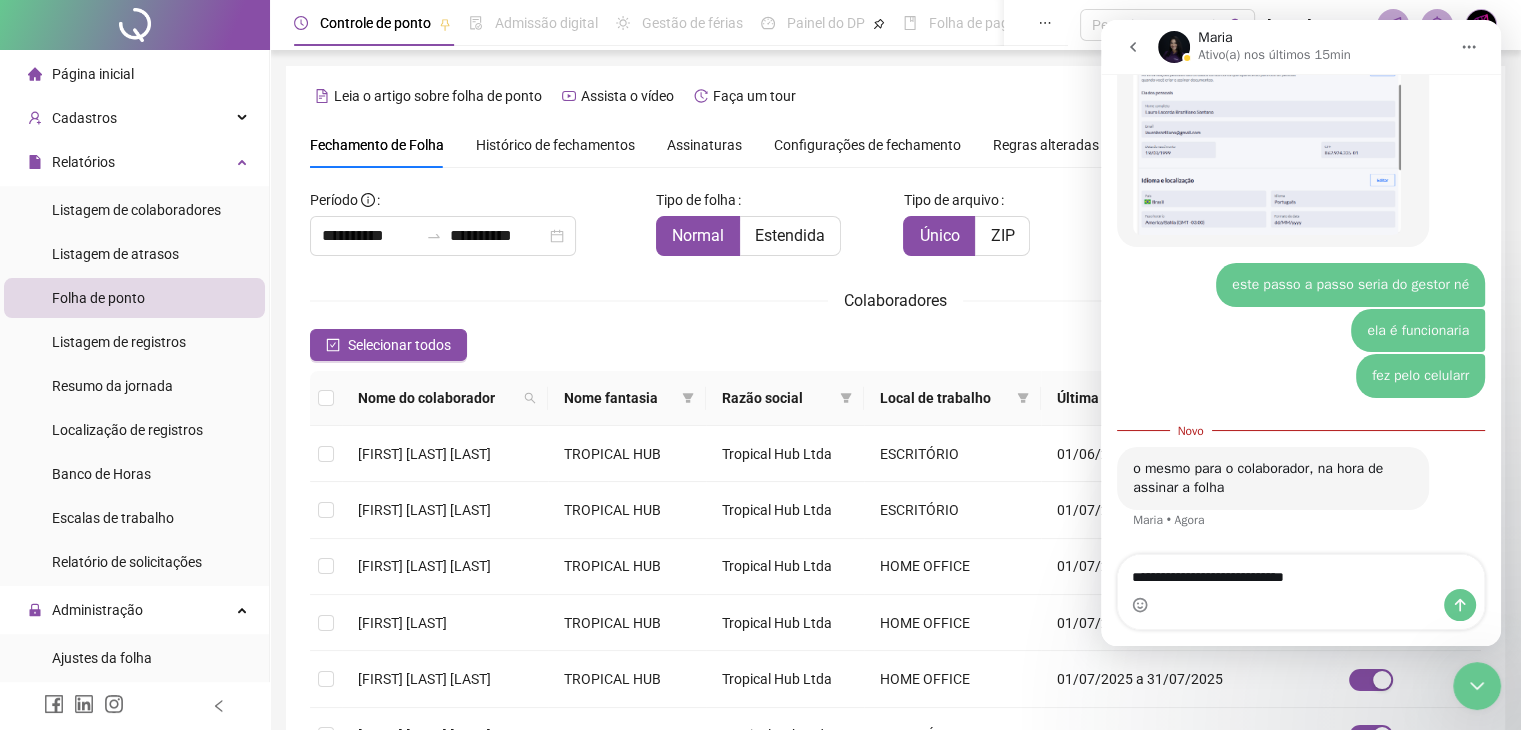 type on "**********" 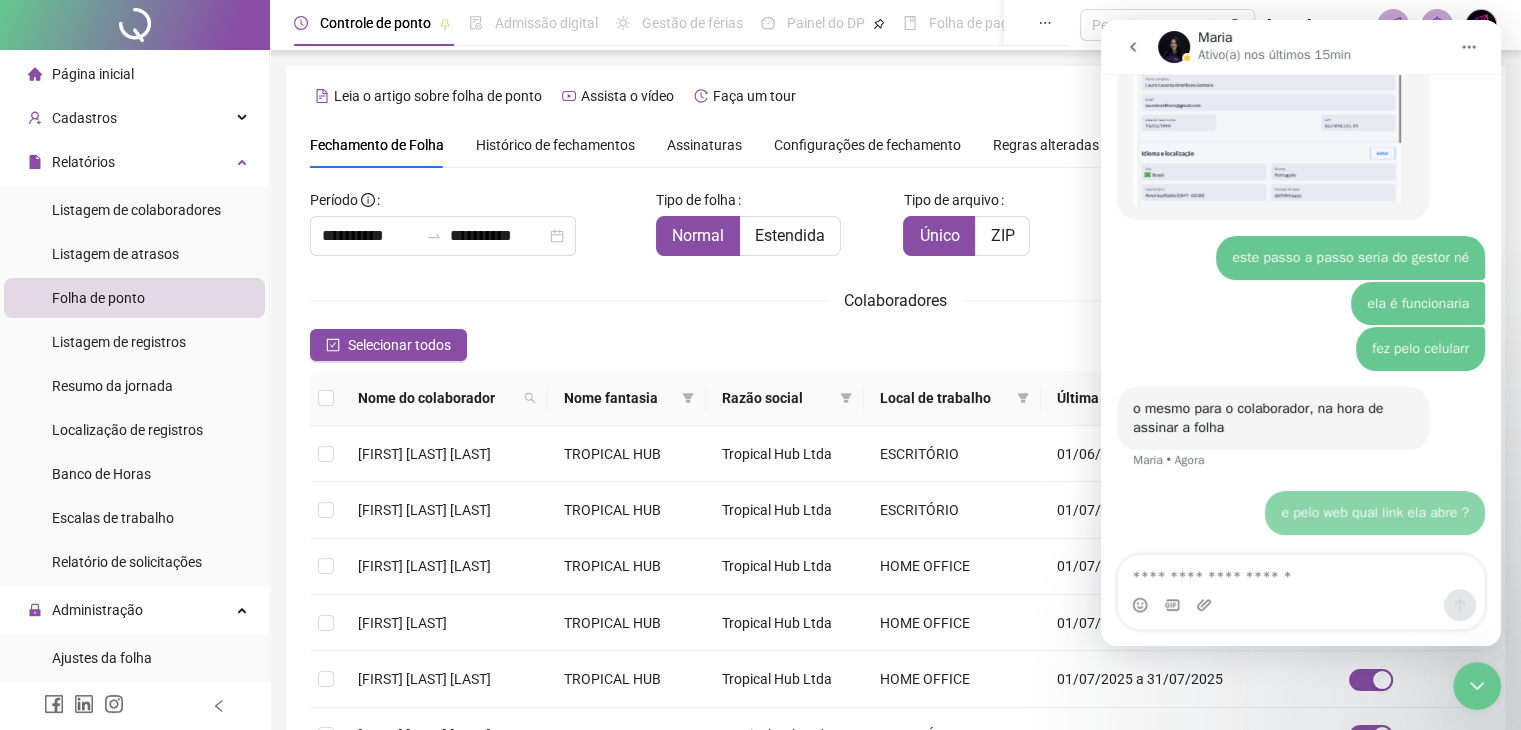 scroll, scrollTop: 2, scrollLeft: 0, axis: vertical 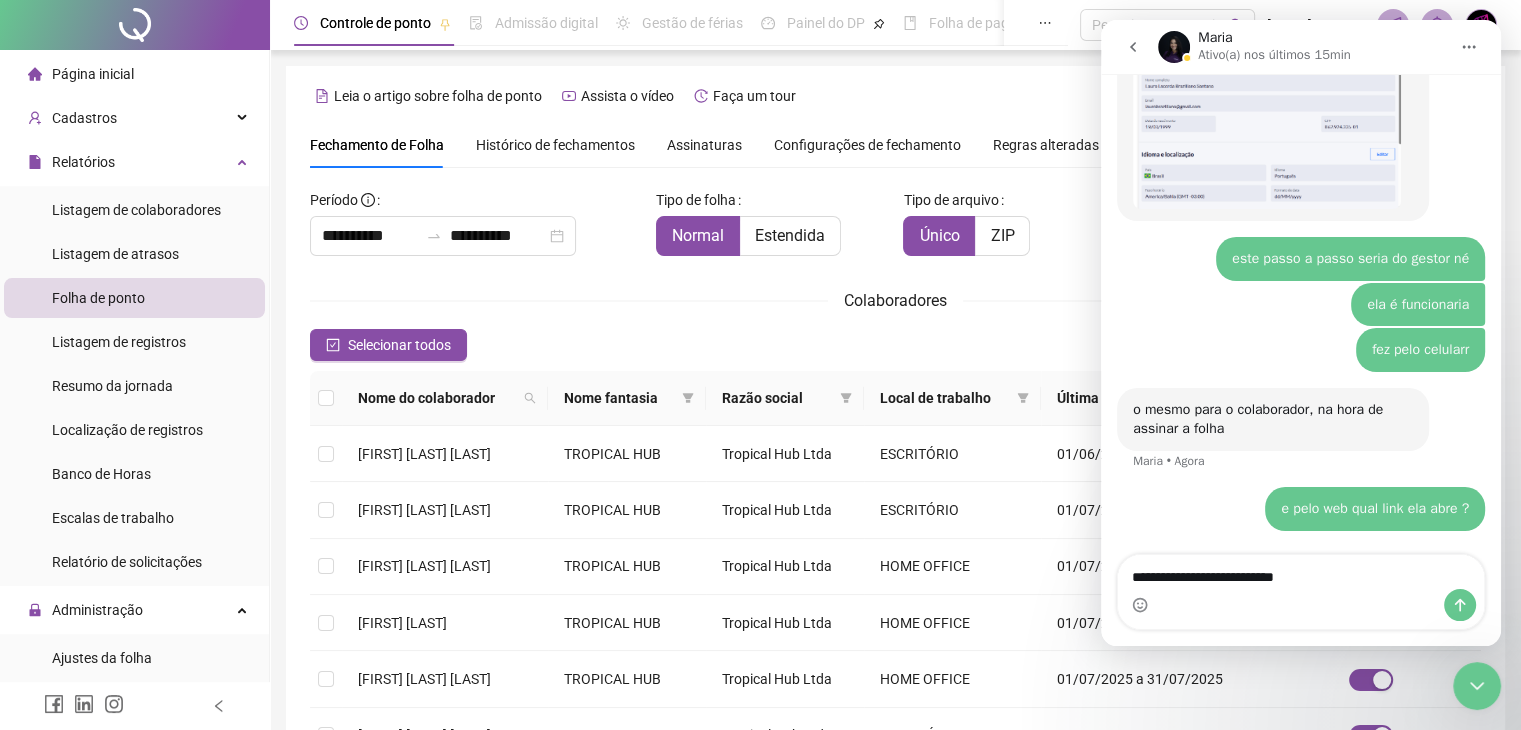 type on "**********" 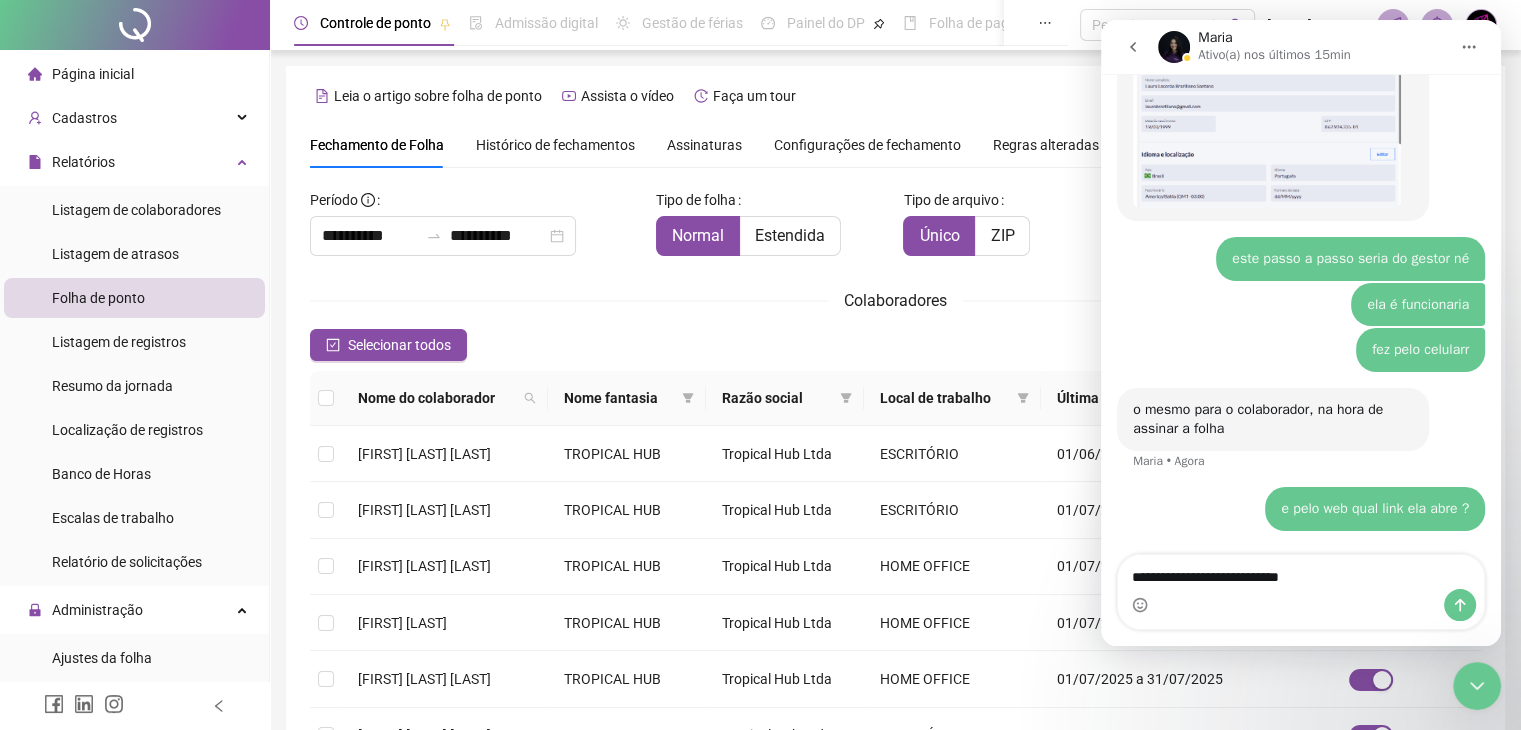 type 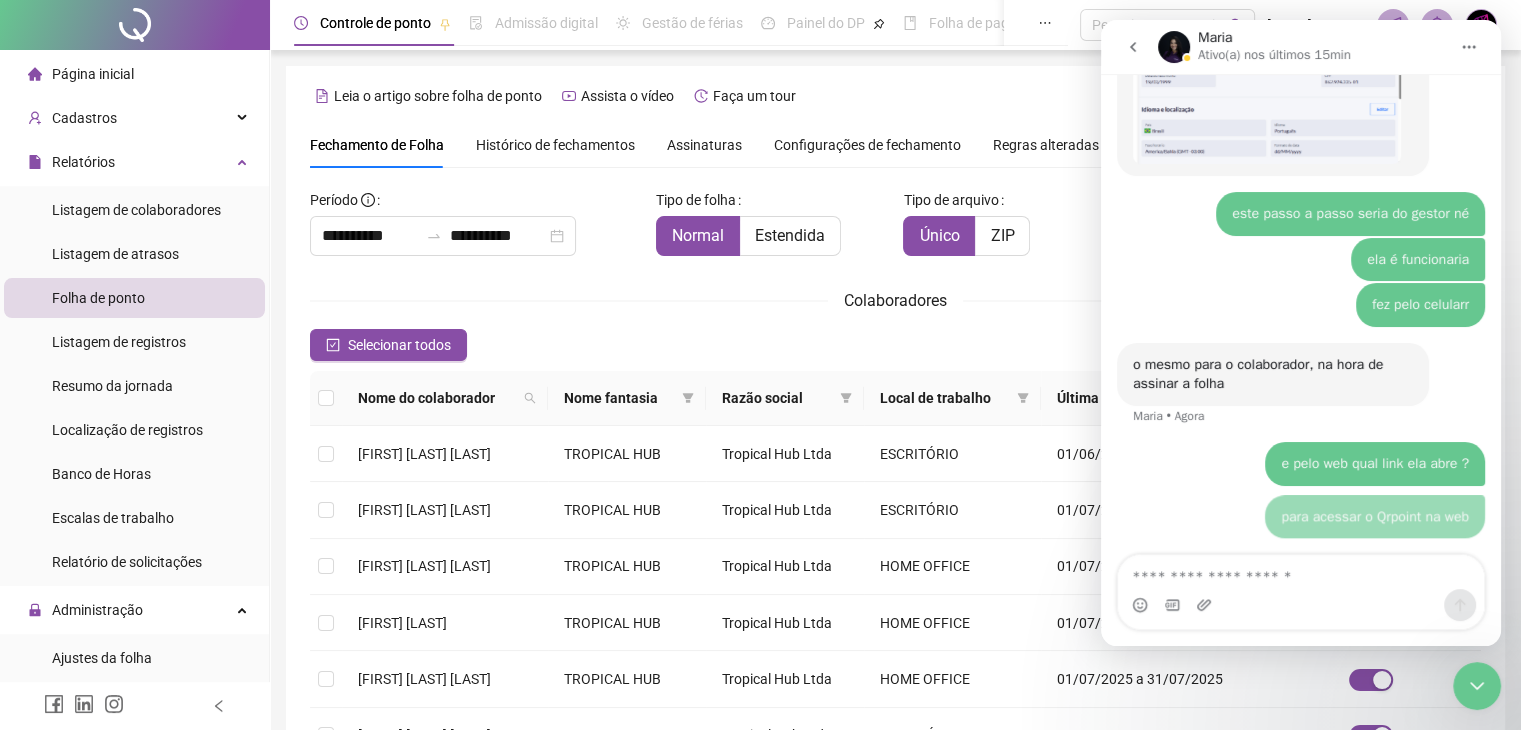 scroll, scrollTop: 3233, scrollLeft: 0, axis: vertical 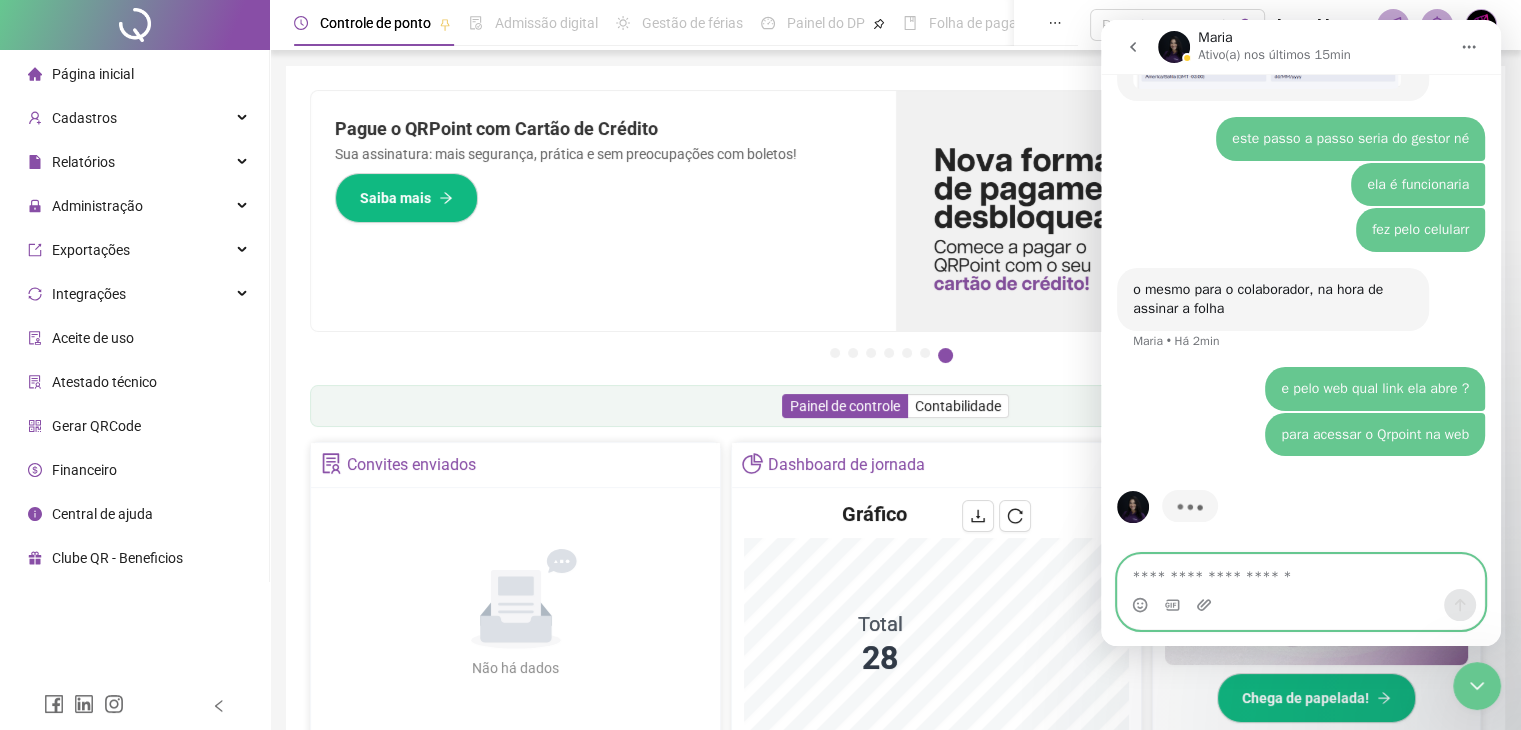 click at bounding box center (1301, 572) 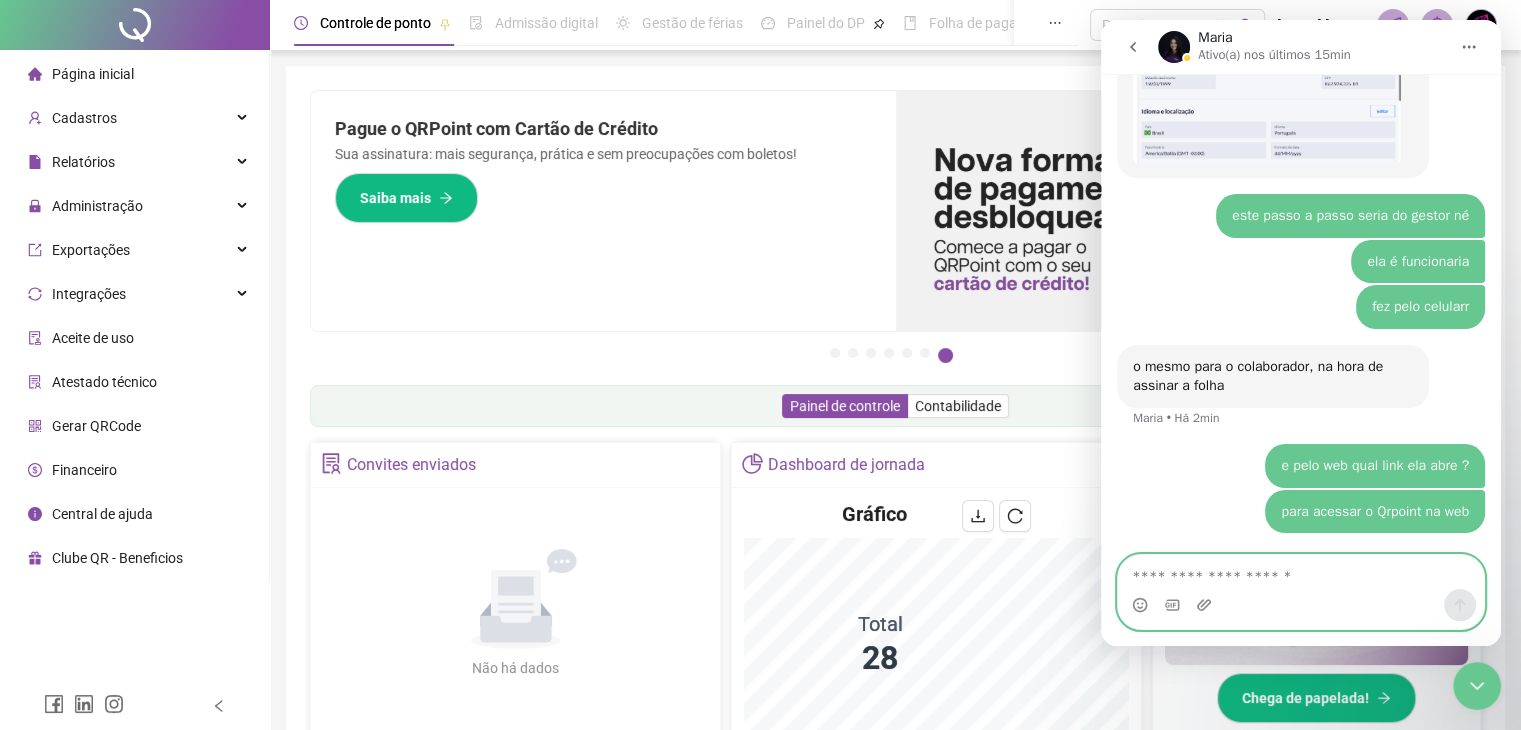 scroll, scrollTop: 3233, scrollLeft: 0, axis: vertical 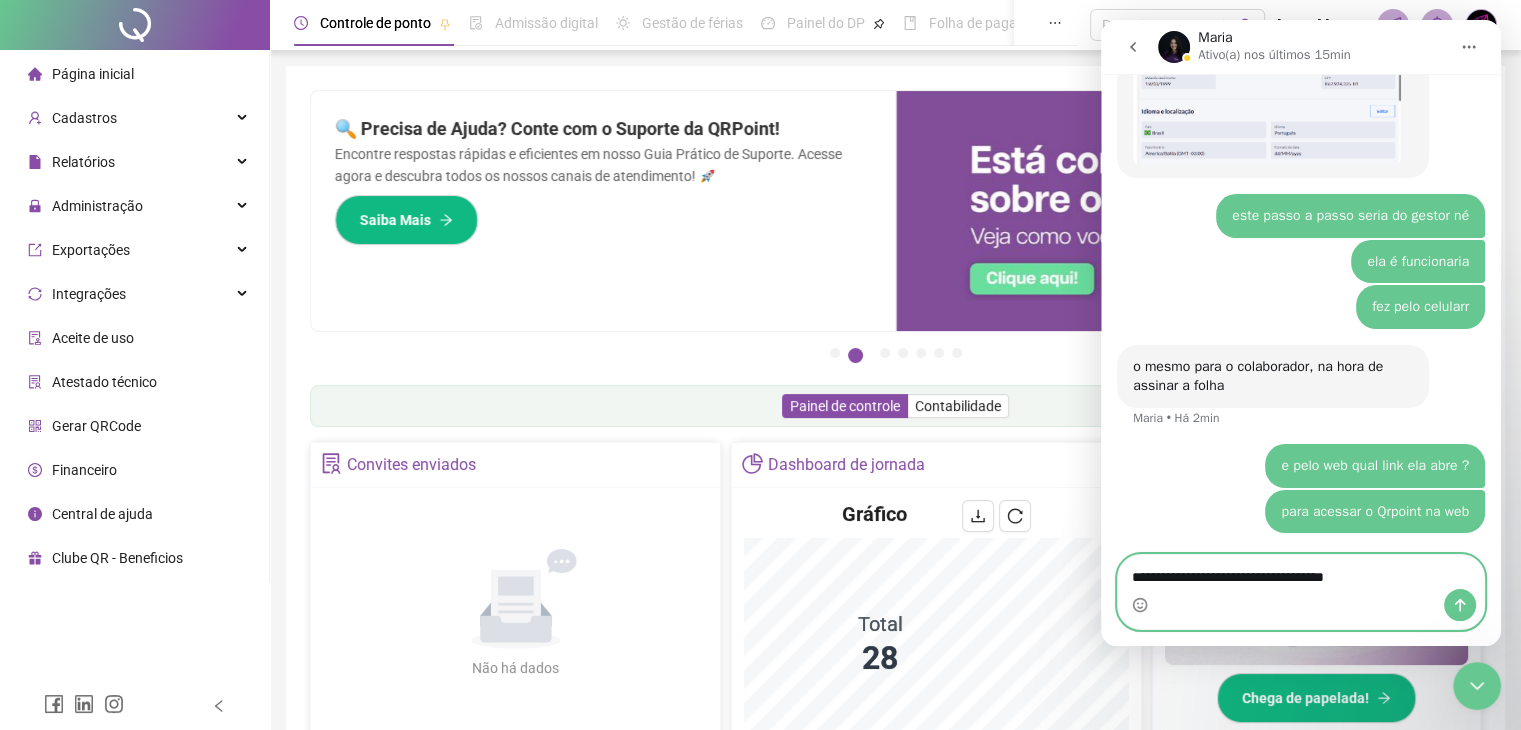 type on "**********" 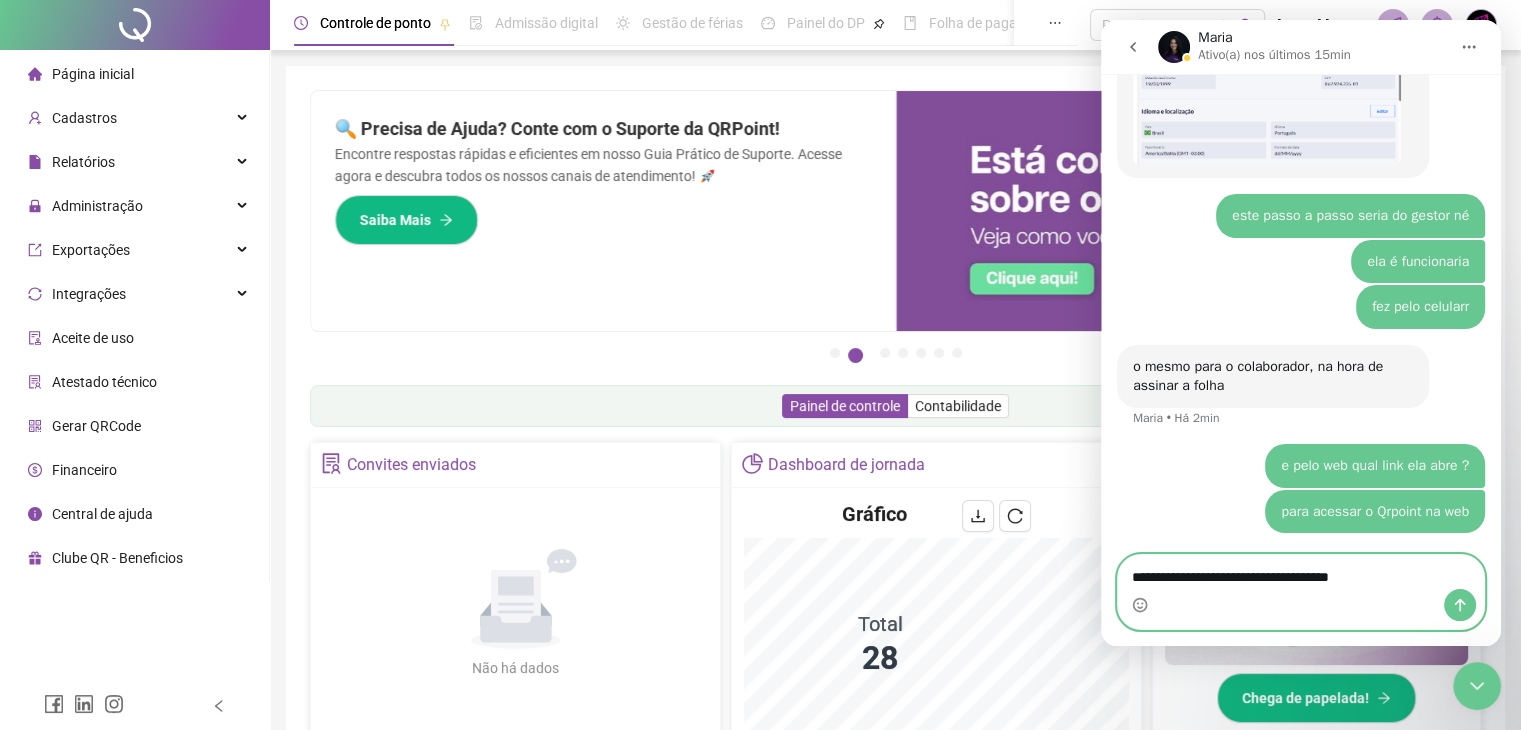 type 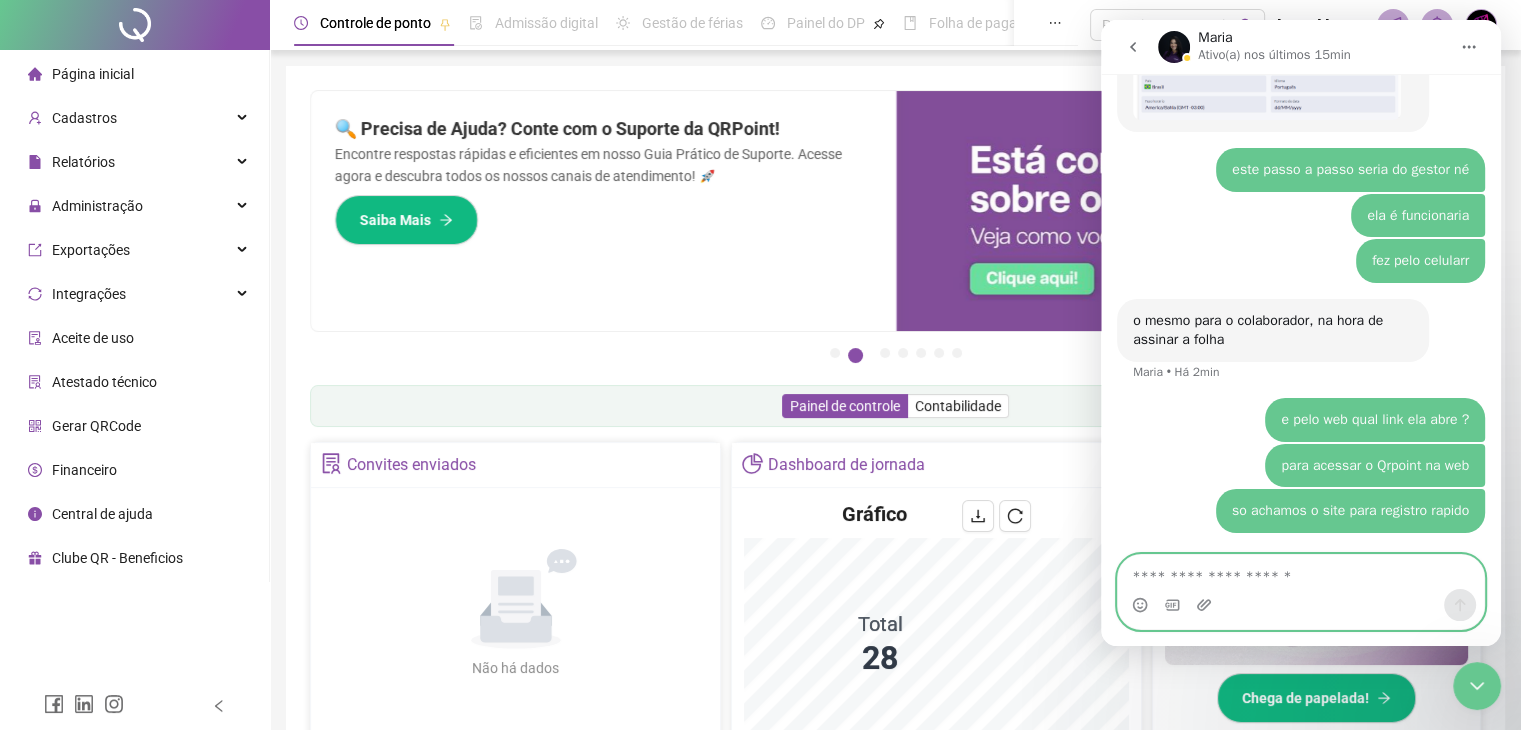 scroll, scrollTop: 3279, scrollLeft: 0, axis: vertical 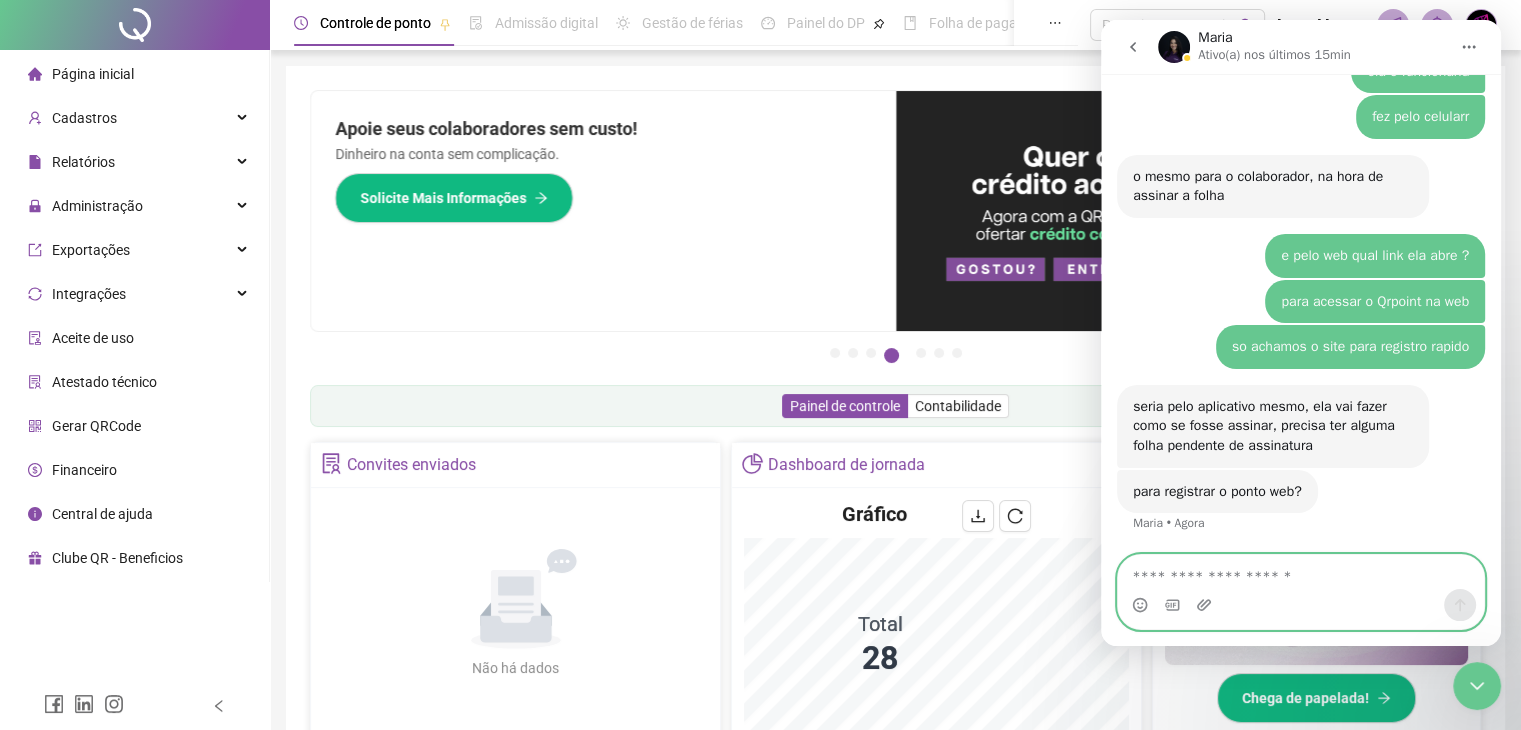 click at bounding box center (1301, 572) 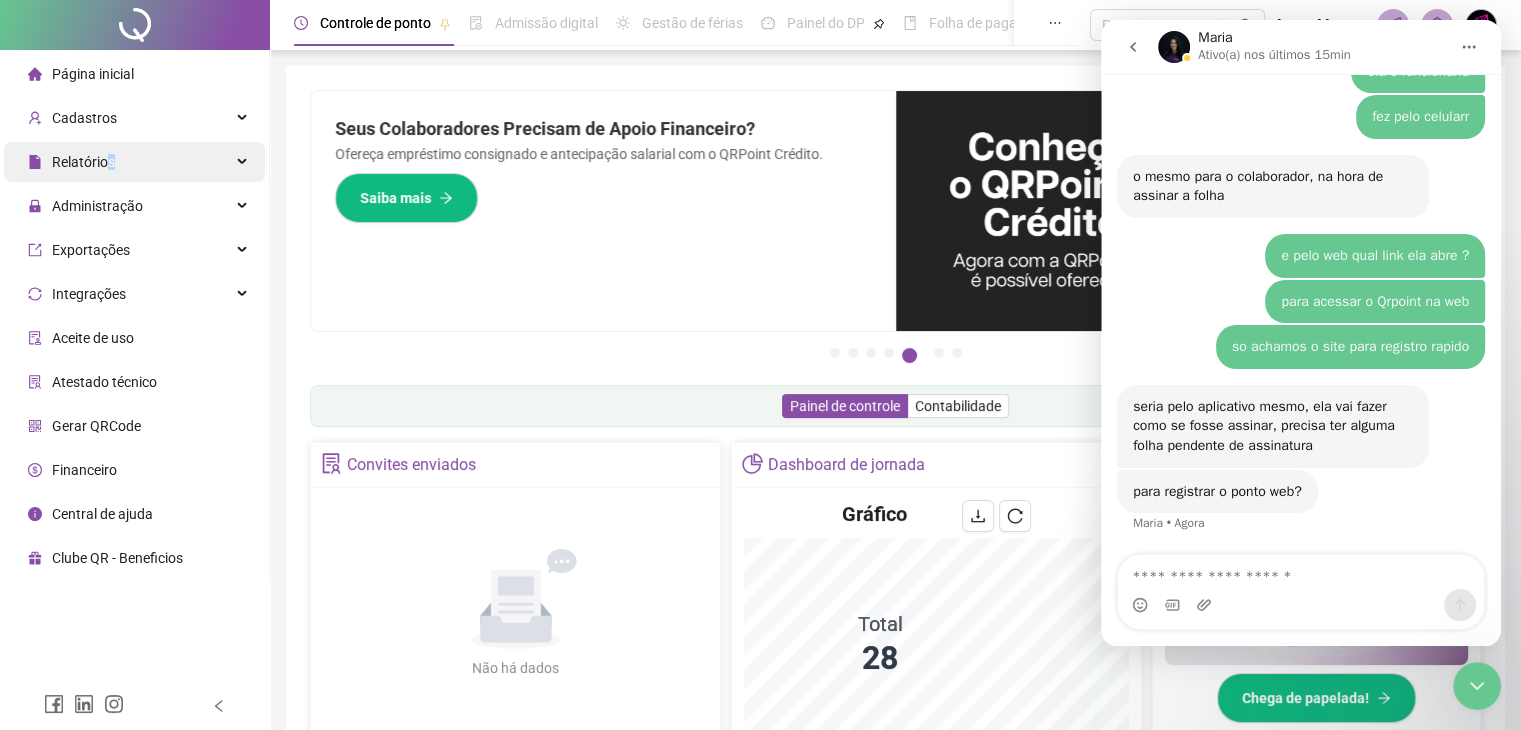 click on "Relatórios" at bounding box center [83, 162] 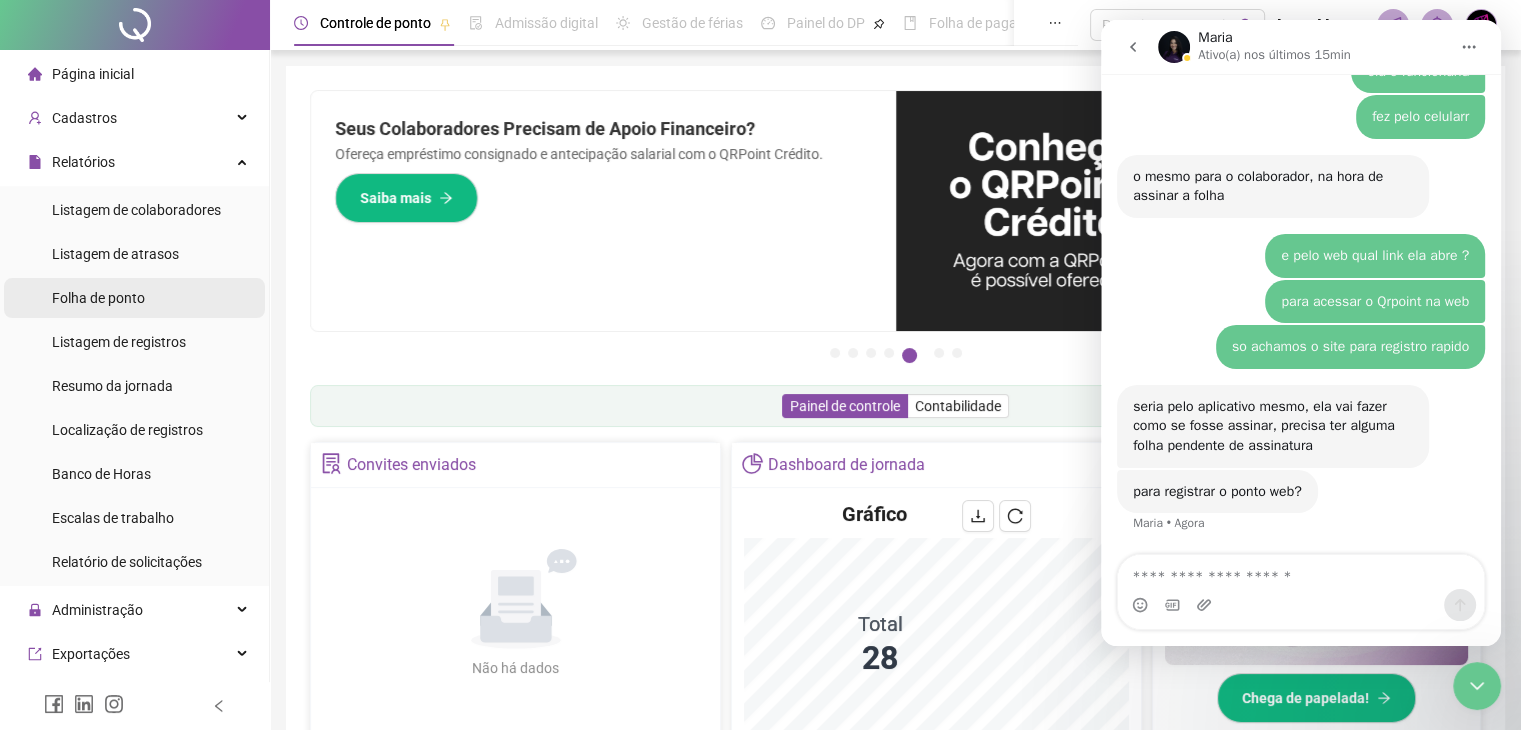 click on "Folha de ponto" at bounding box center (98, 298) 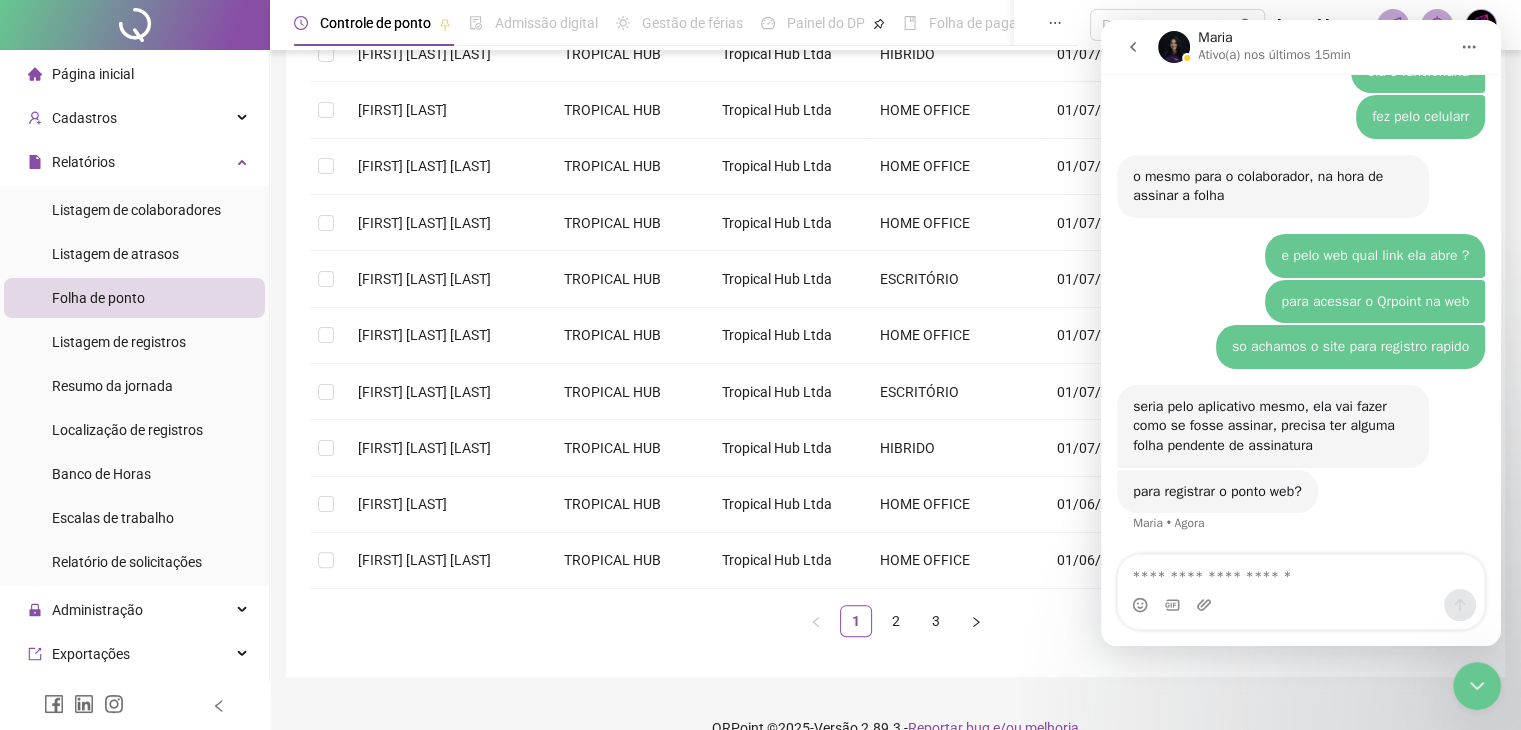 scroll, scrollTop: 441, scrollLeft: 0, axis: vertical 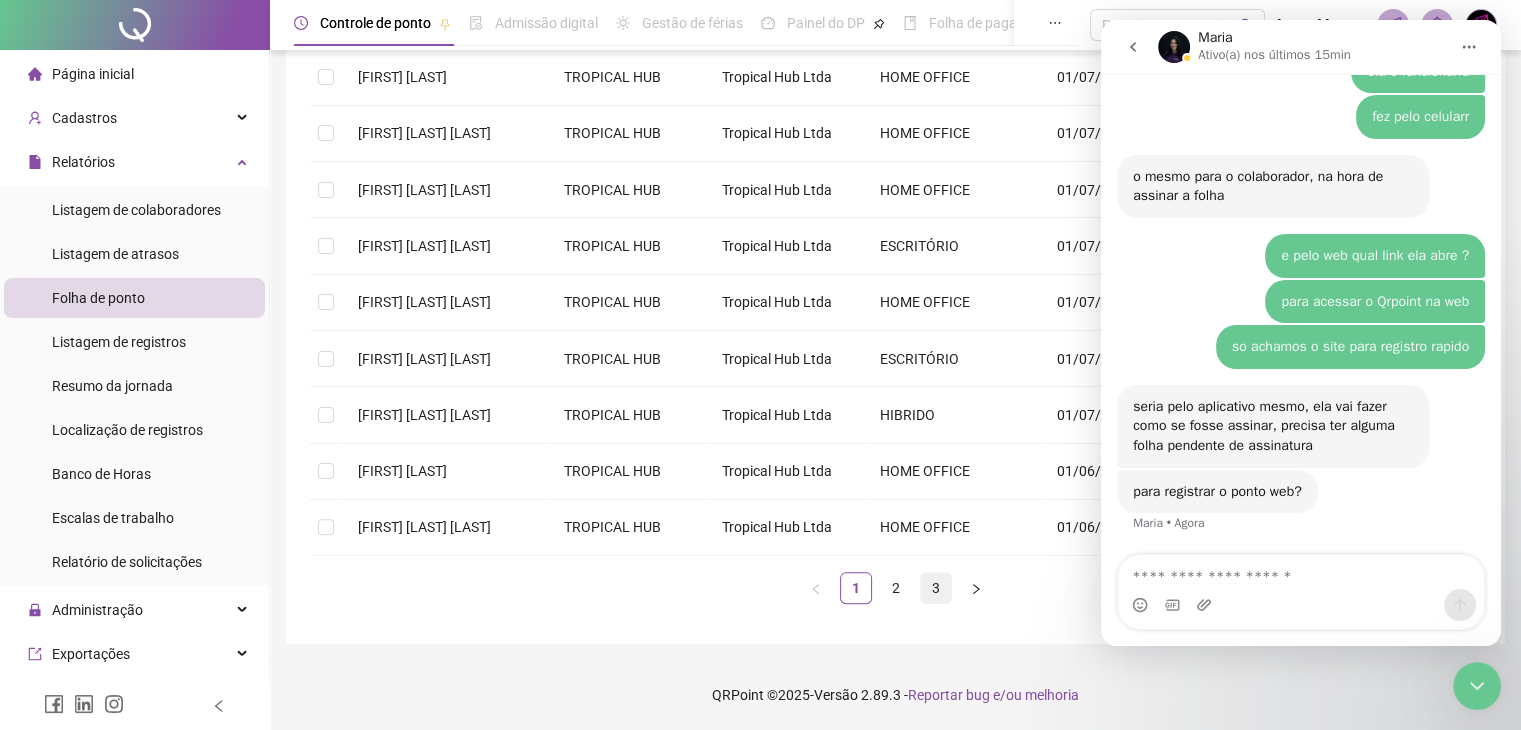 click on "3" at bounding box center (936, 588) 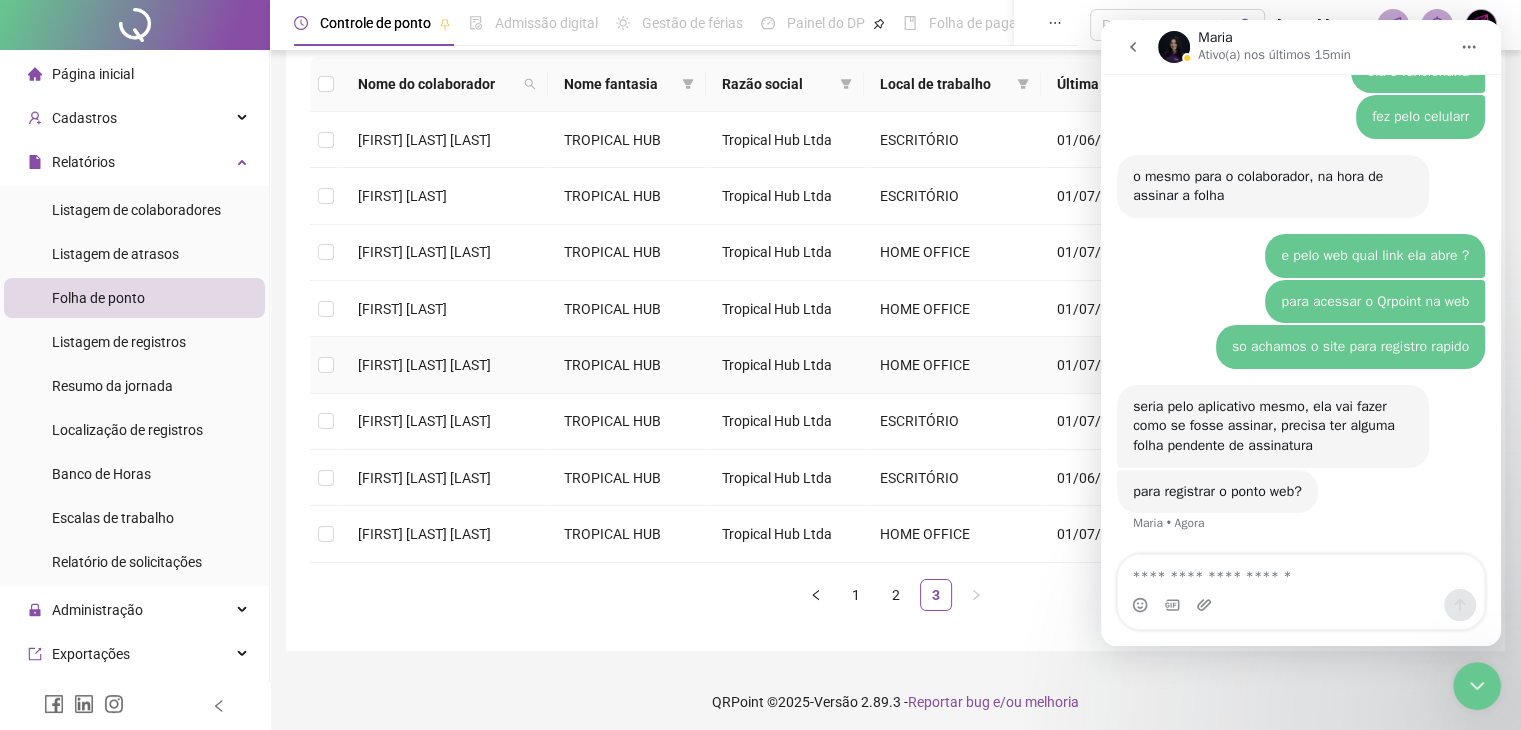 scroll, scrollTop: 327, scrollLeft: 0, axis: vertical 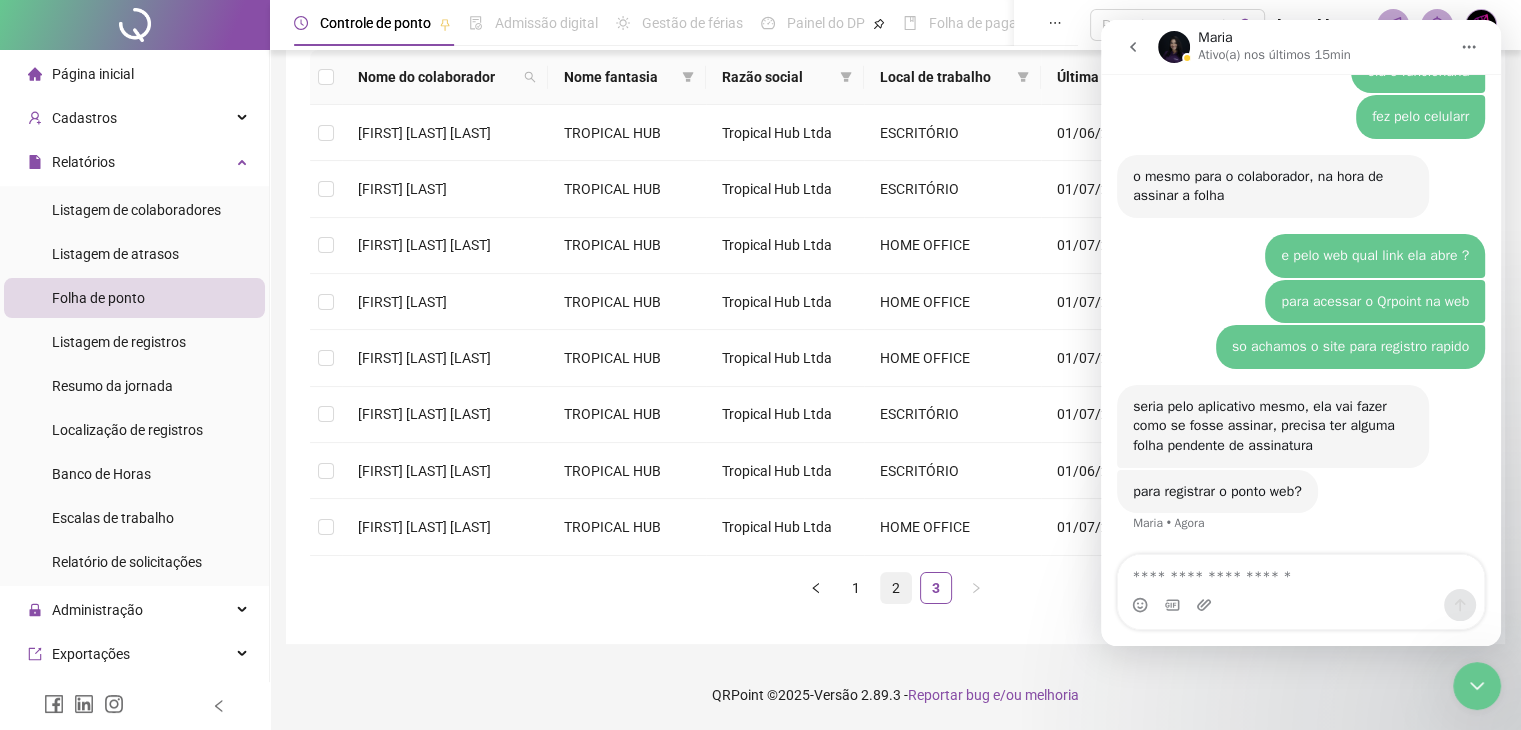 click on "2" at bounding box center (896, 588) 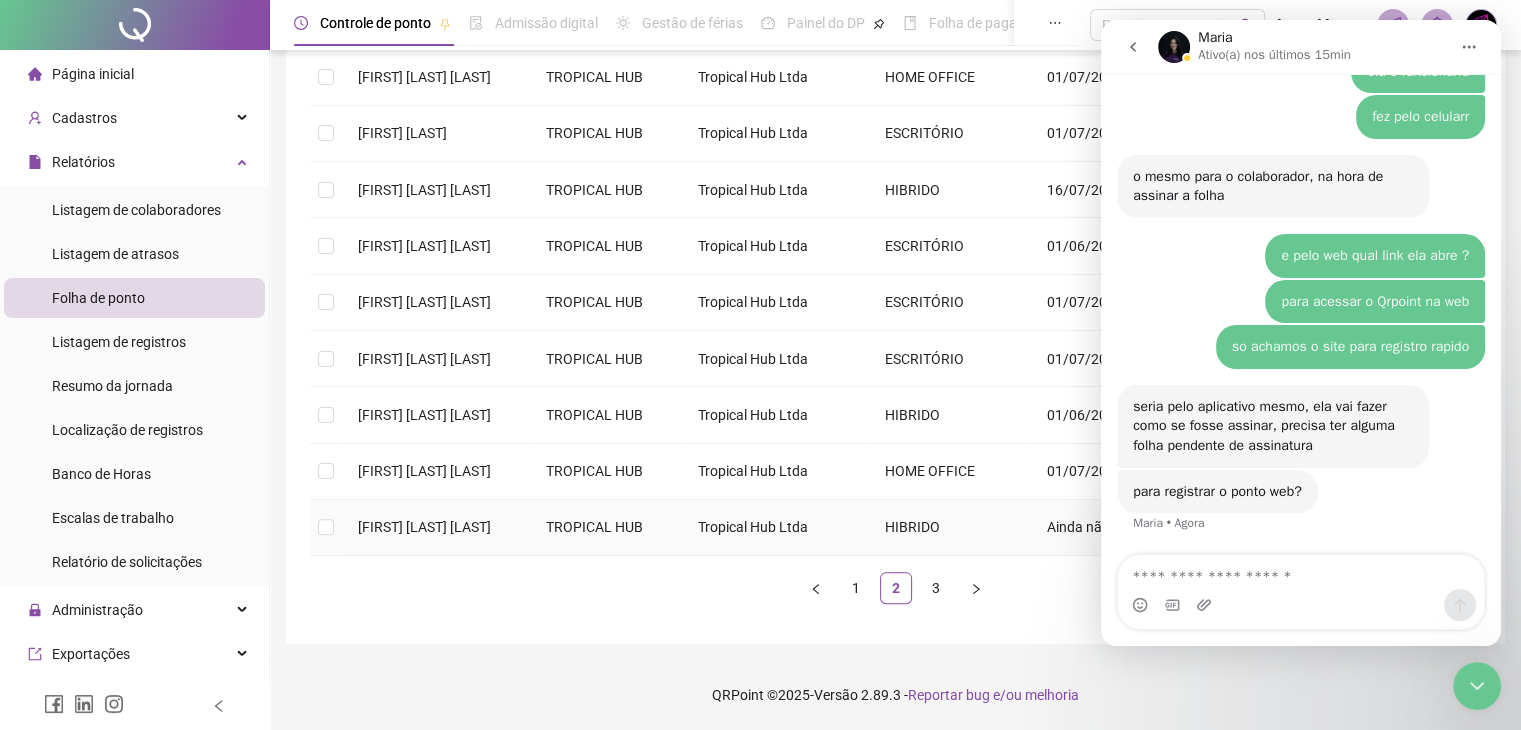 click on "Tropical Hub Ltda" at bounding box center [775, 528] 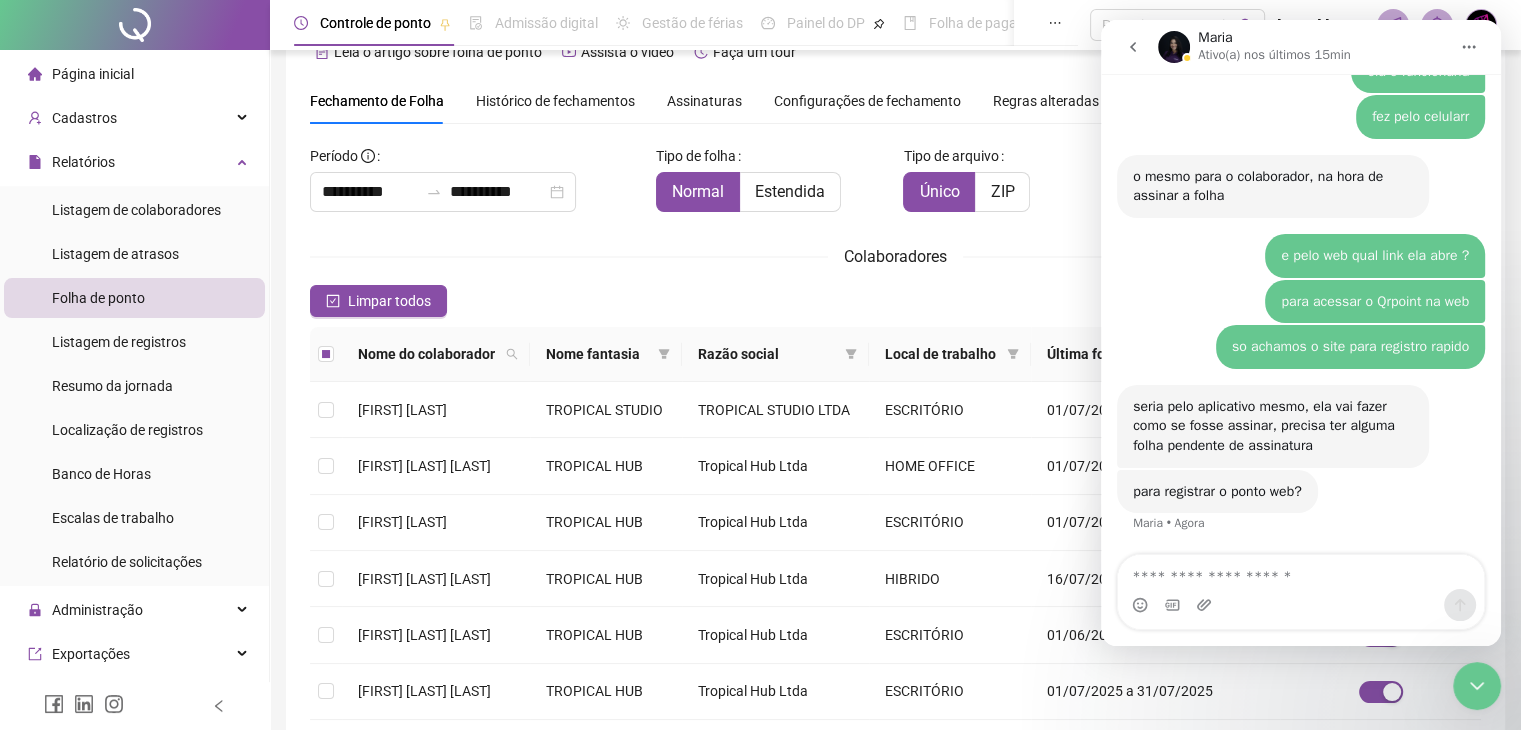 click 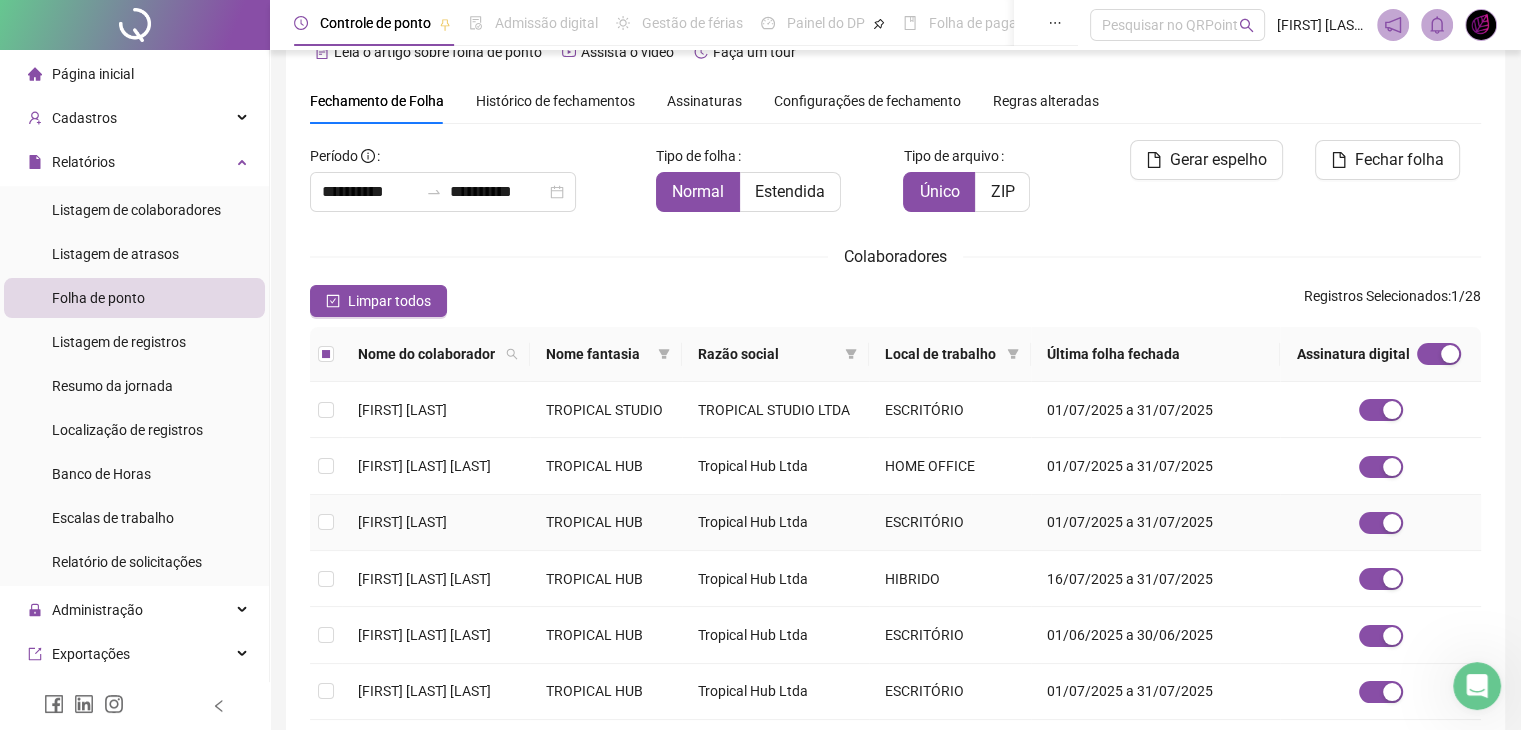 scroll, scrollTop: 0, scrollLeft: 0, axis: both 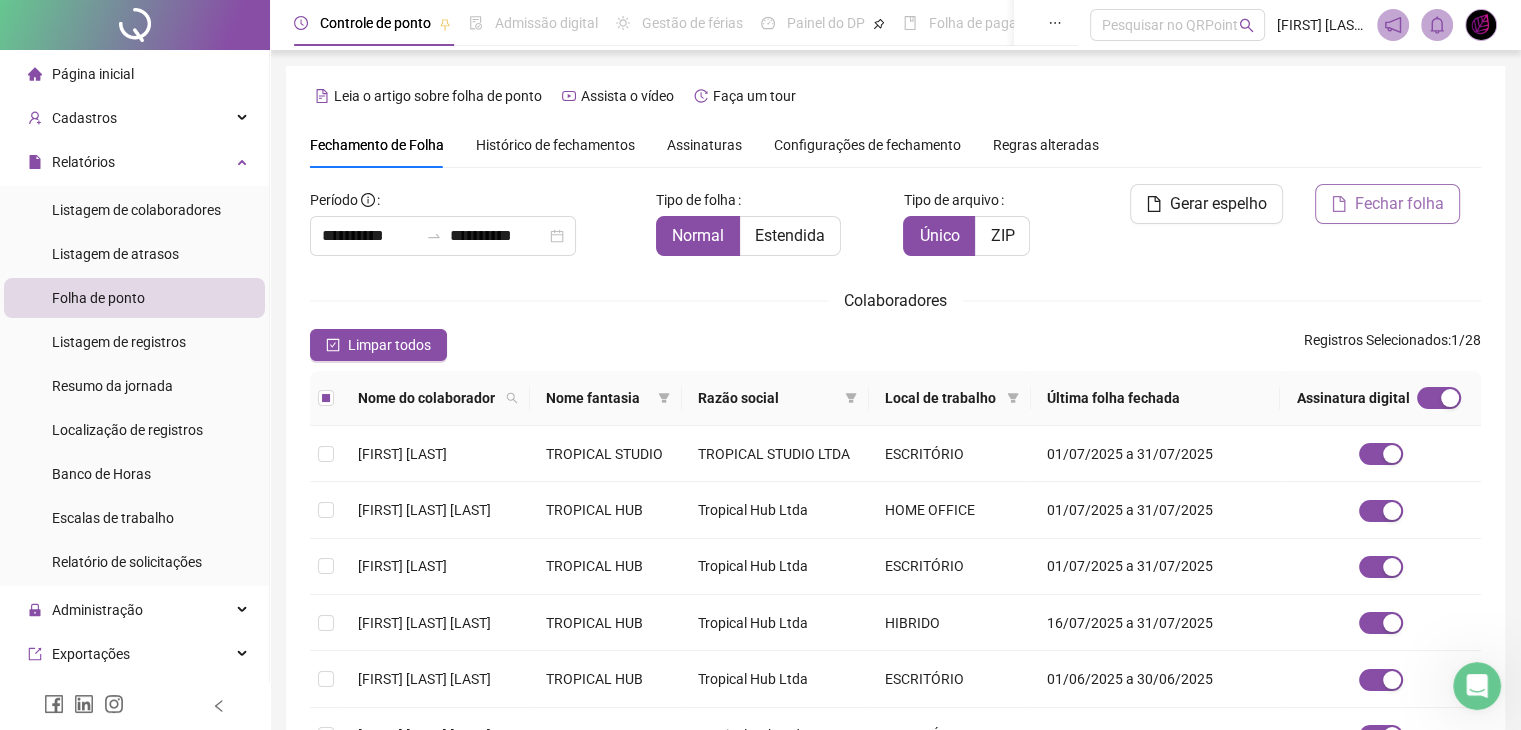 click on "Fechar folha" at bounding box center (1399, 204) 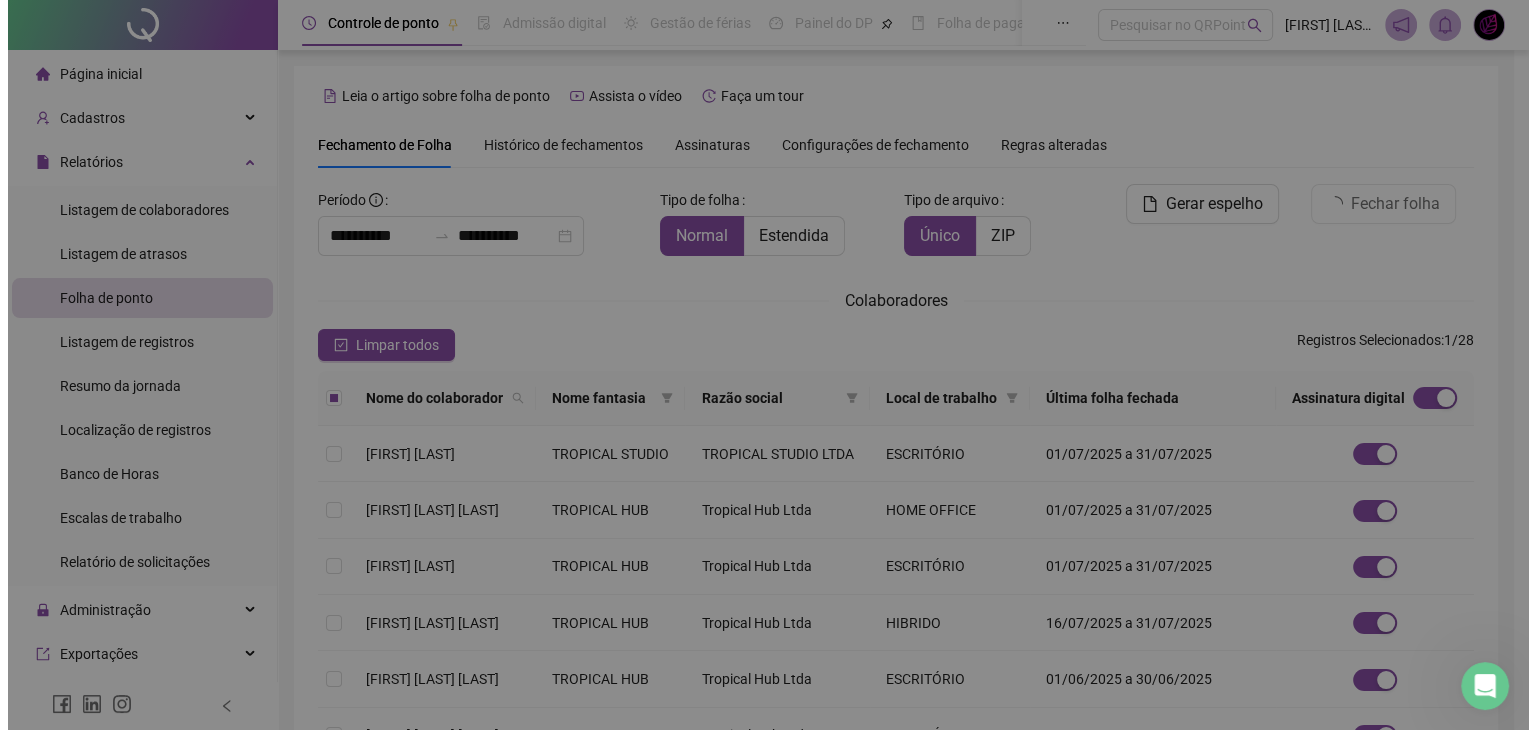 scroll, scrollTop: 44, scrollLeft: 0, axis: vertical 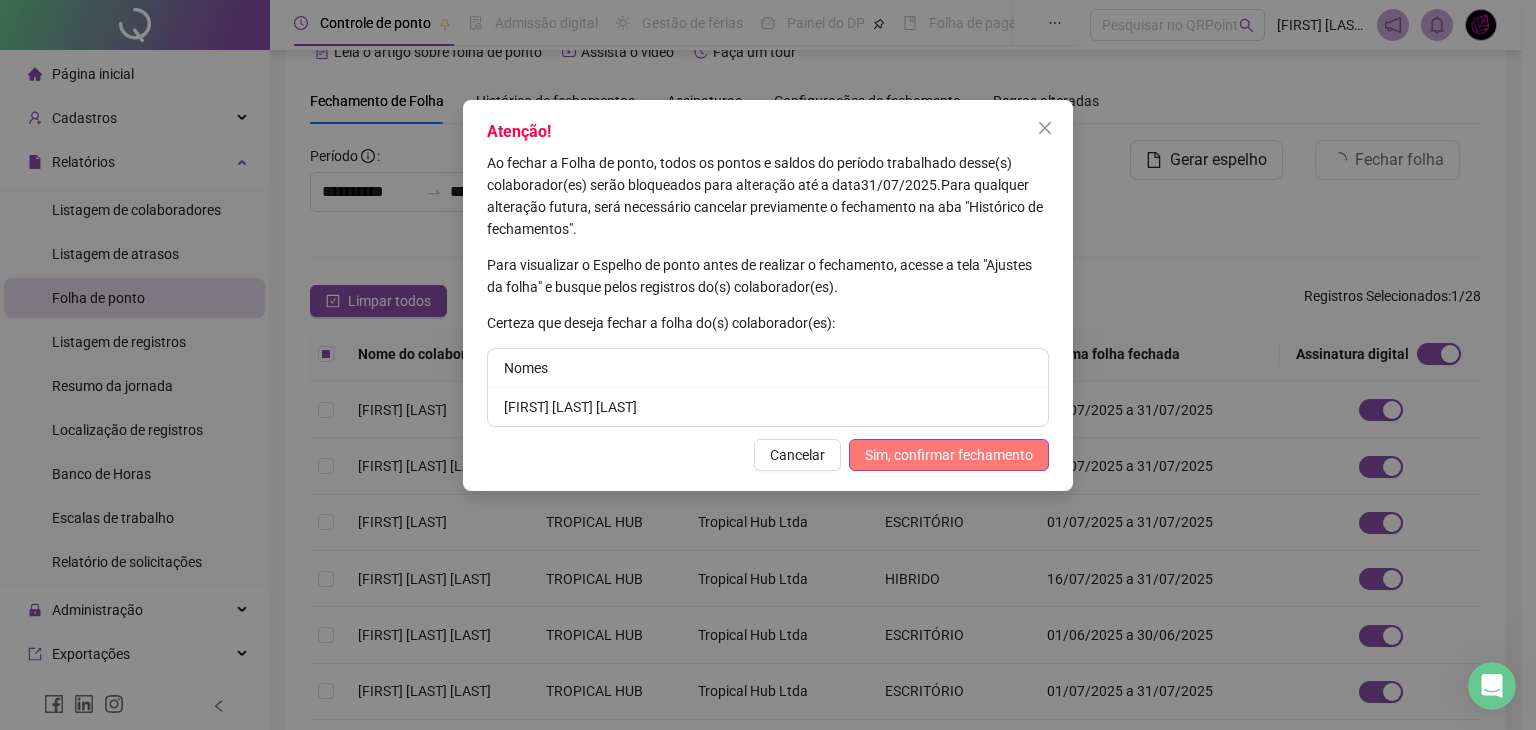 click on "Sim, confirmar fechamento" at bounding box center [949, 455] 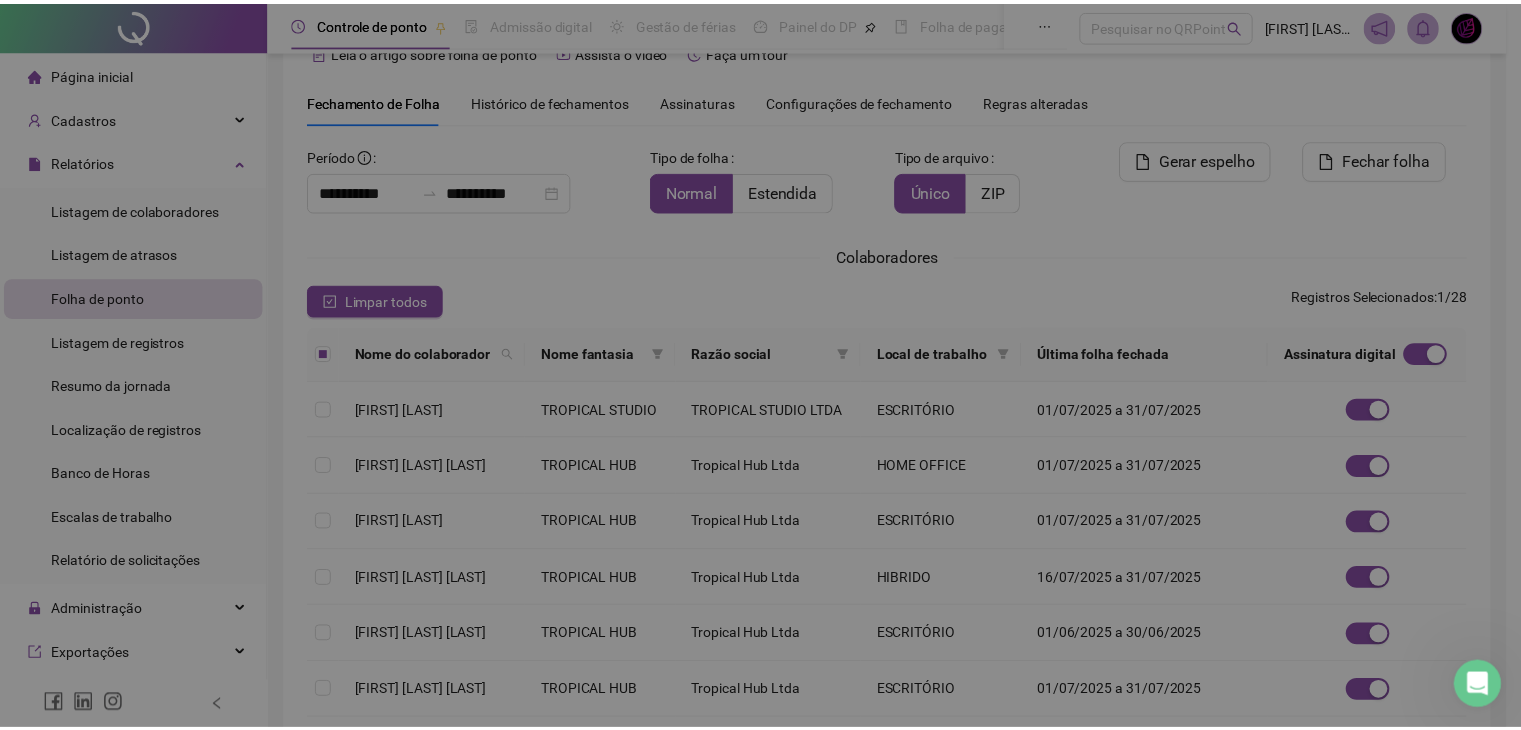 scroll, scrollTop: 33, scrollLeft: 0, axis: vertical 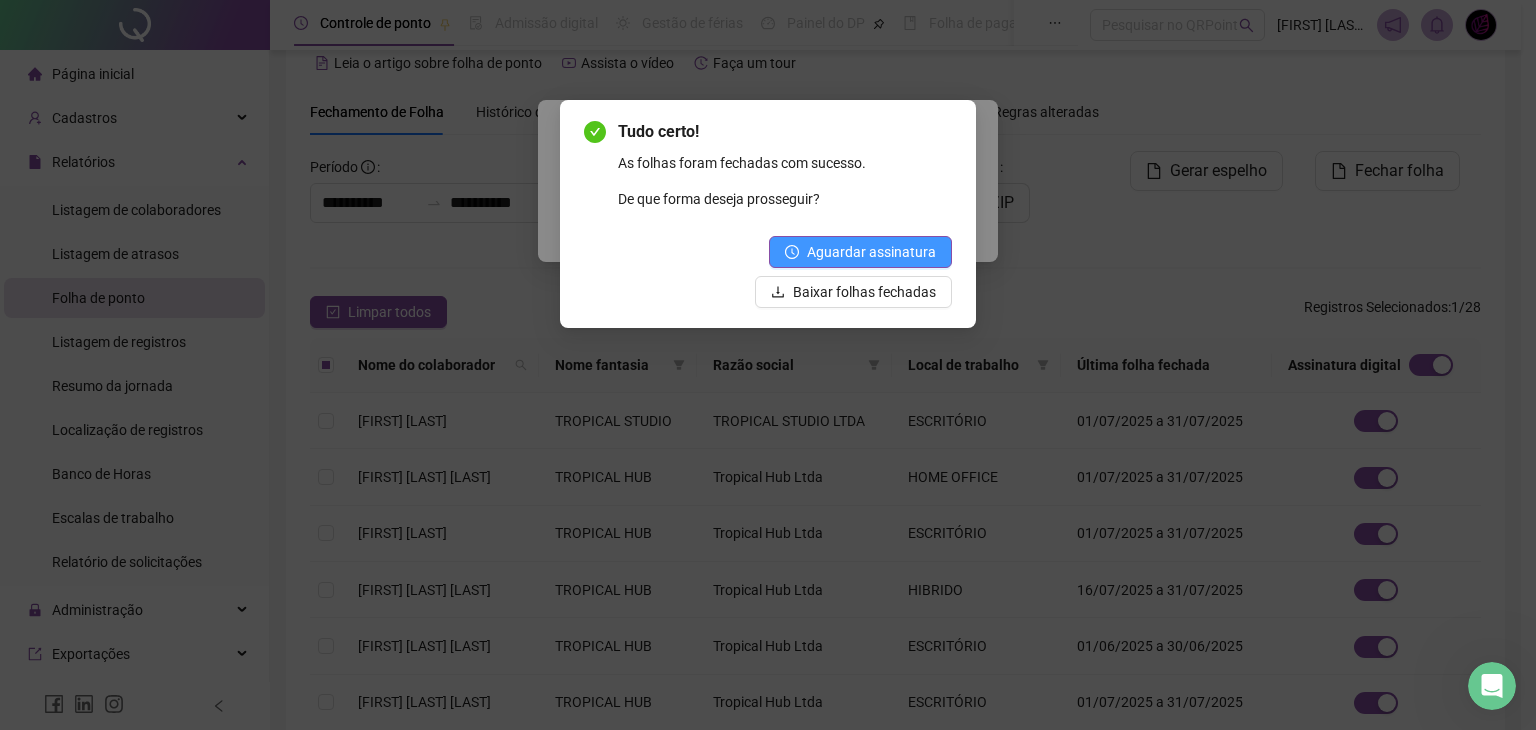 click on "Aguardar assinatura" at bounding box center [871, 252] 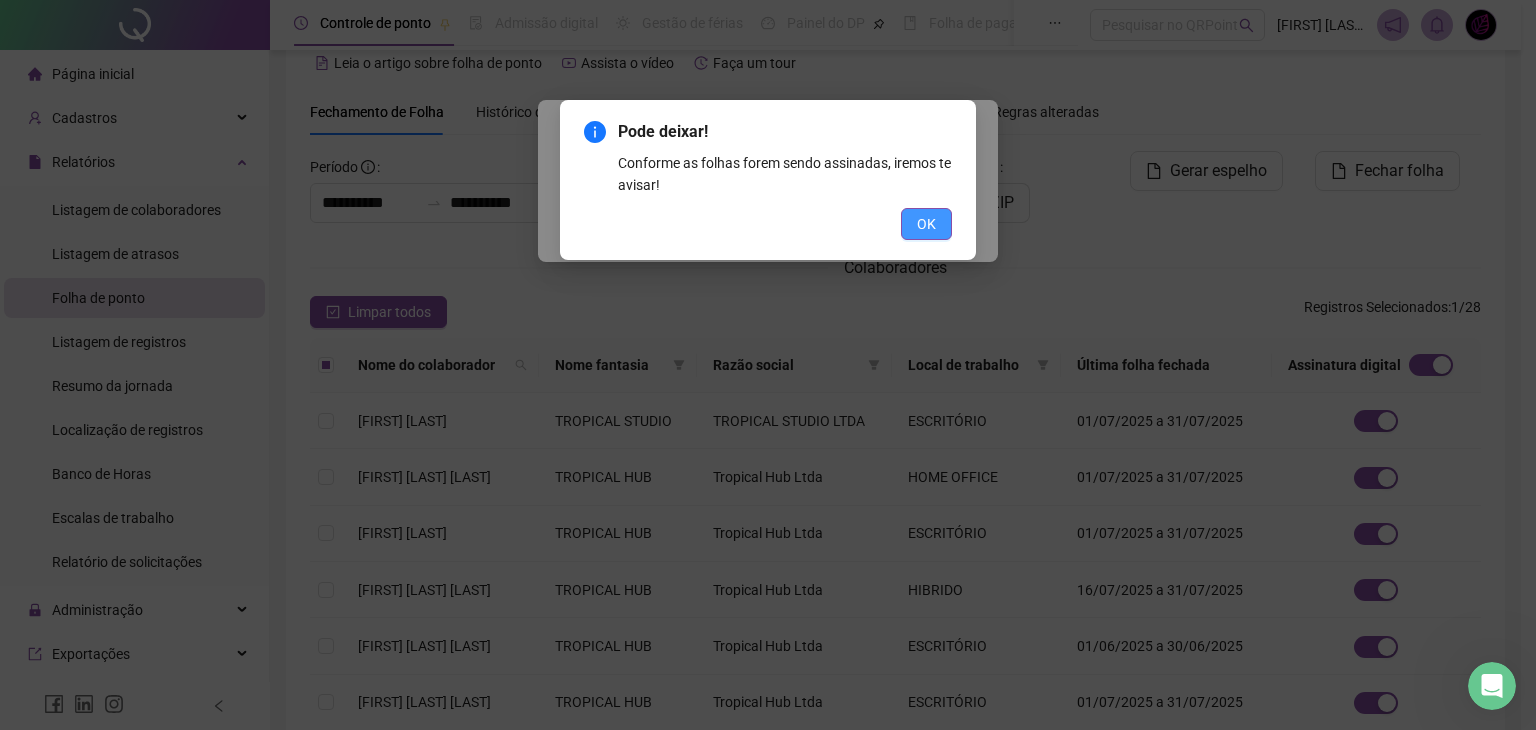 click on "OK" at bounding box center (926, 224) 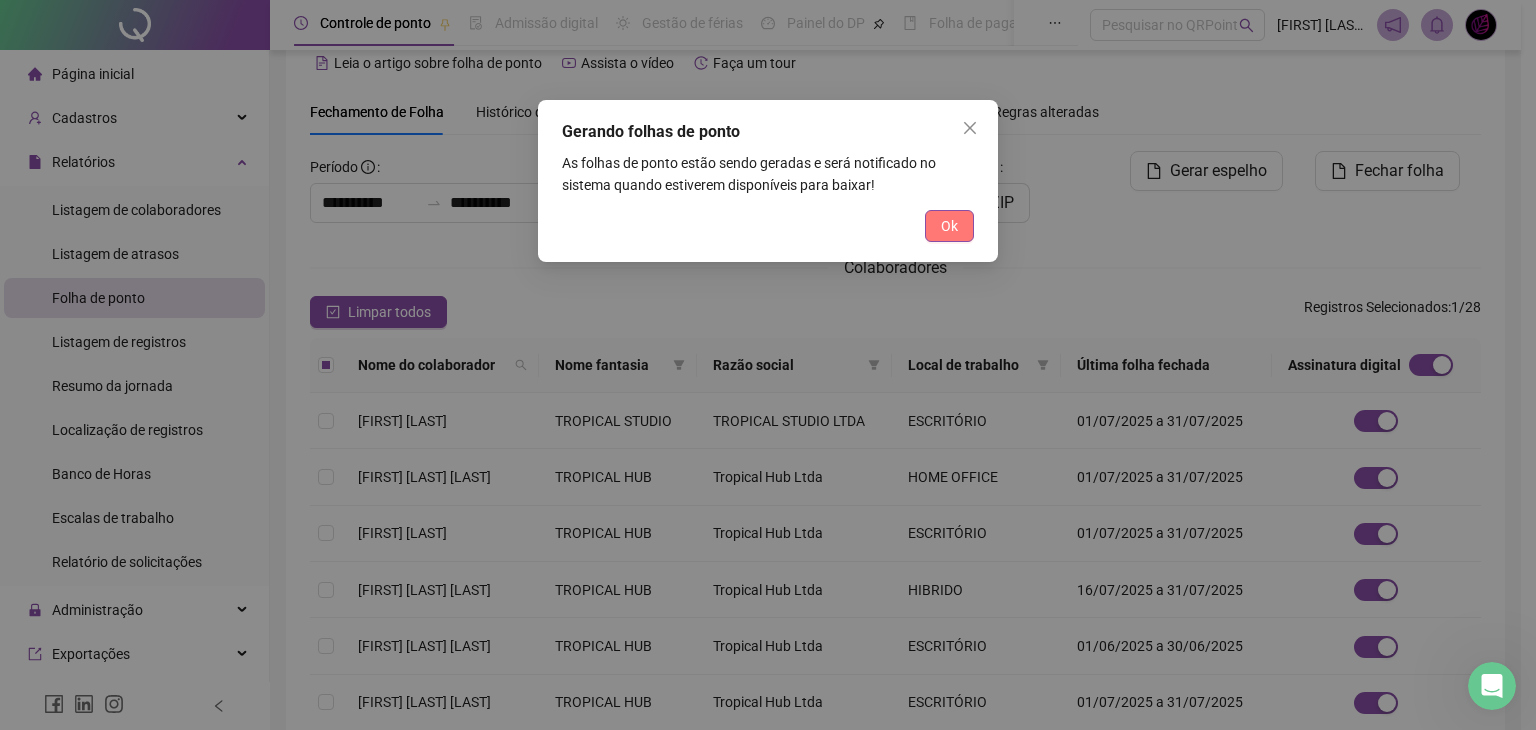 click on "Ok" at bounding box center [949, 226] 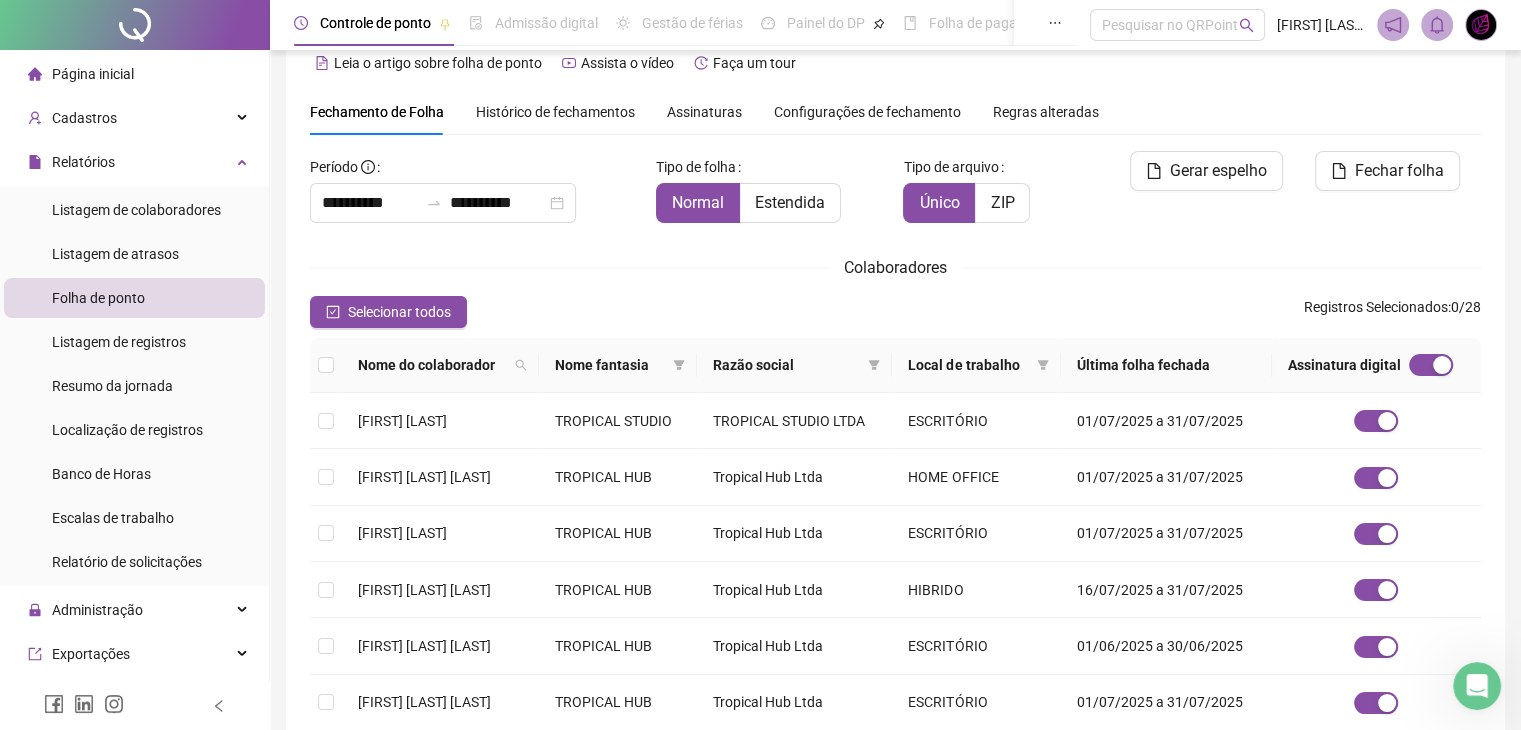click 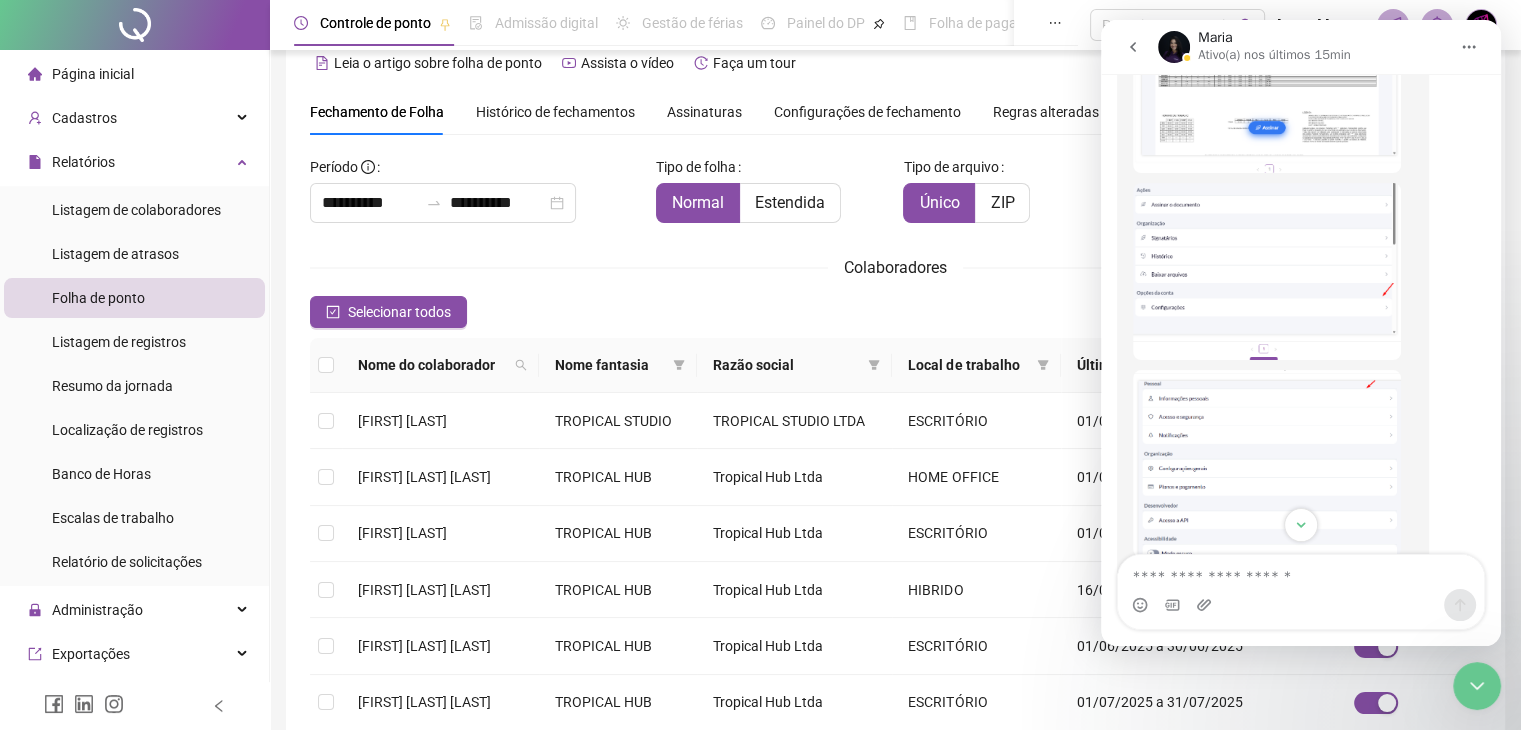 scroll, scrollTop: 2623, scrollLeft: 0, axis: vertical 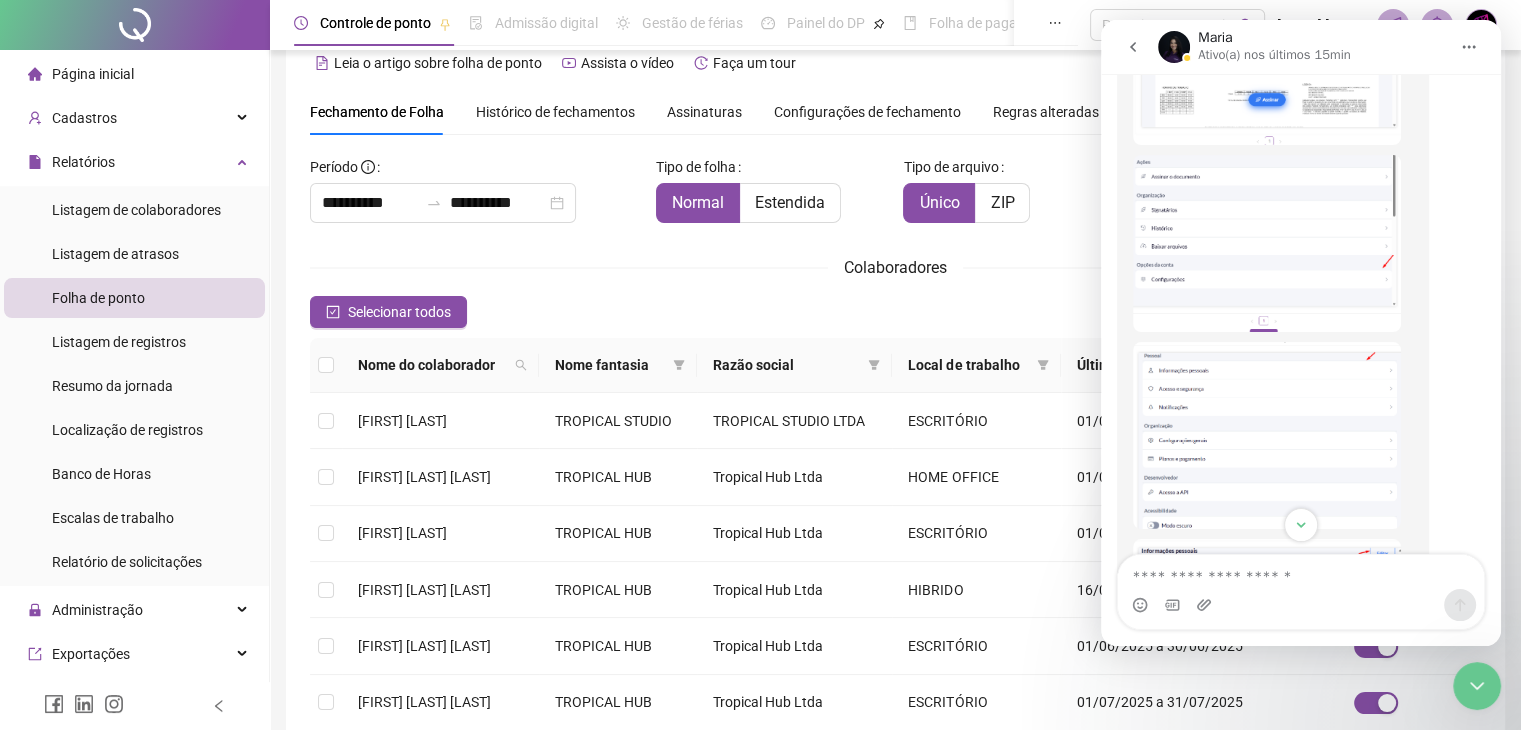 click at bounding box center [1267, 243] 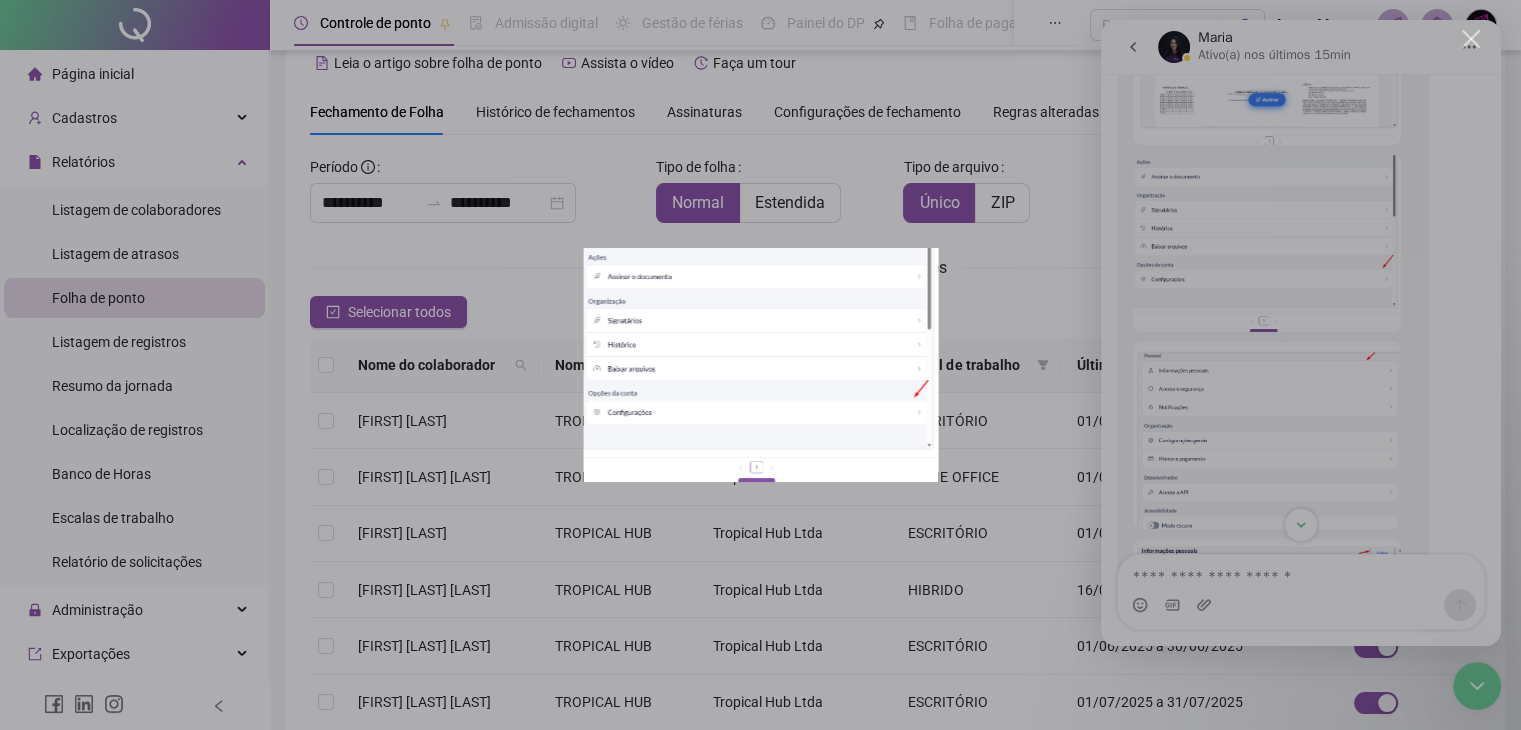 scroll, scrollTop: 0, scrollLeft: 0, axis: both 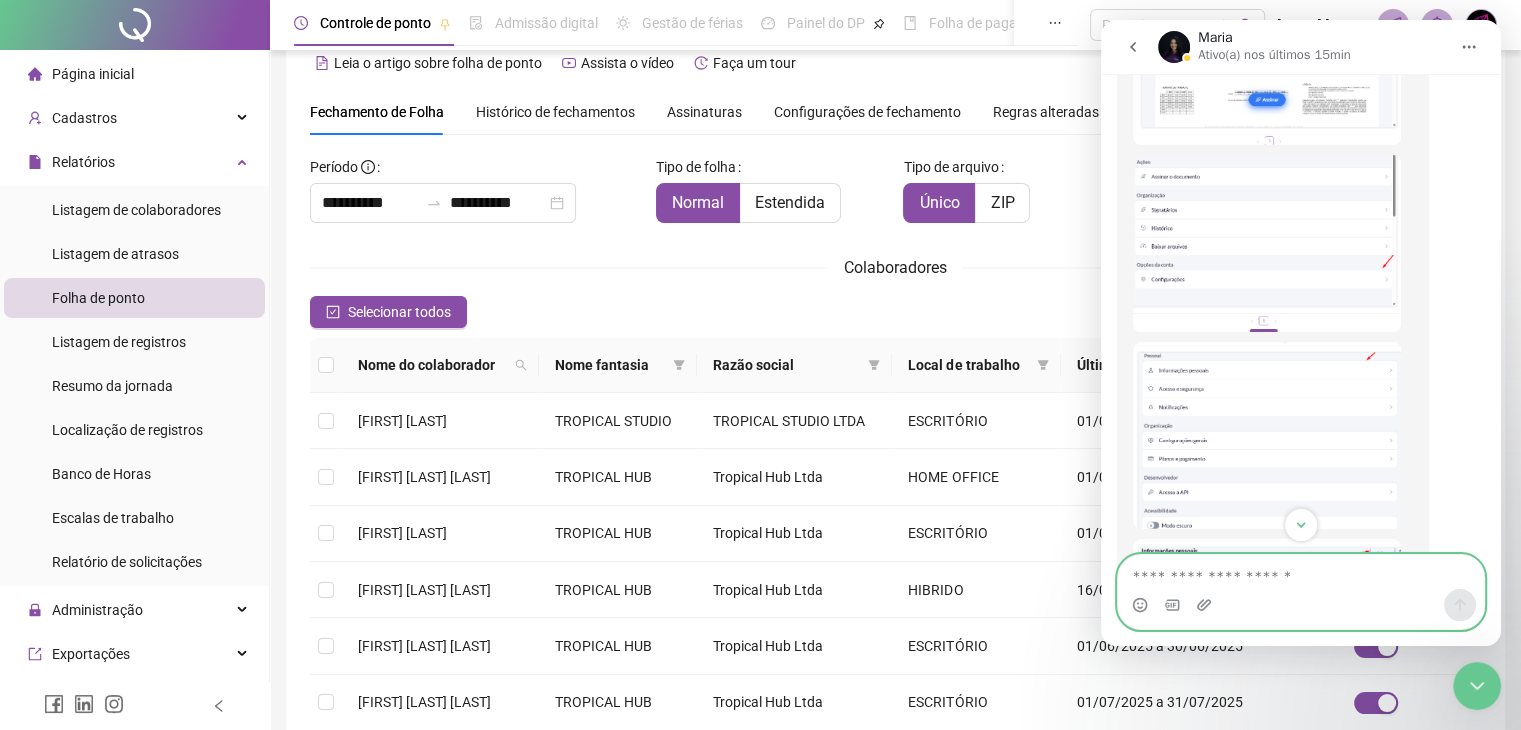 click at bounding box center (1301, 572) 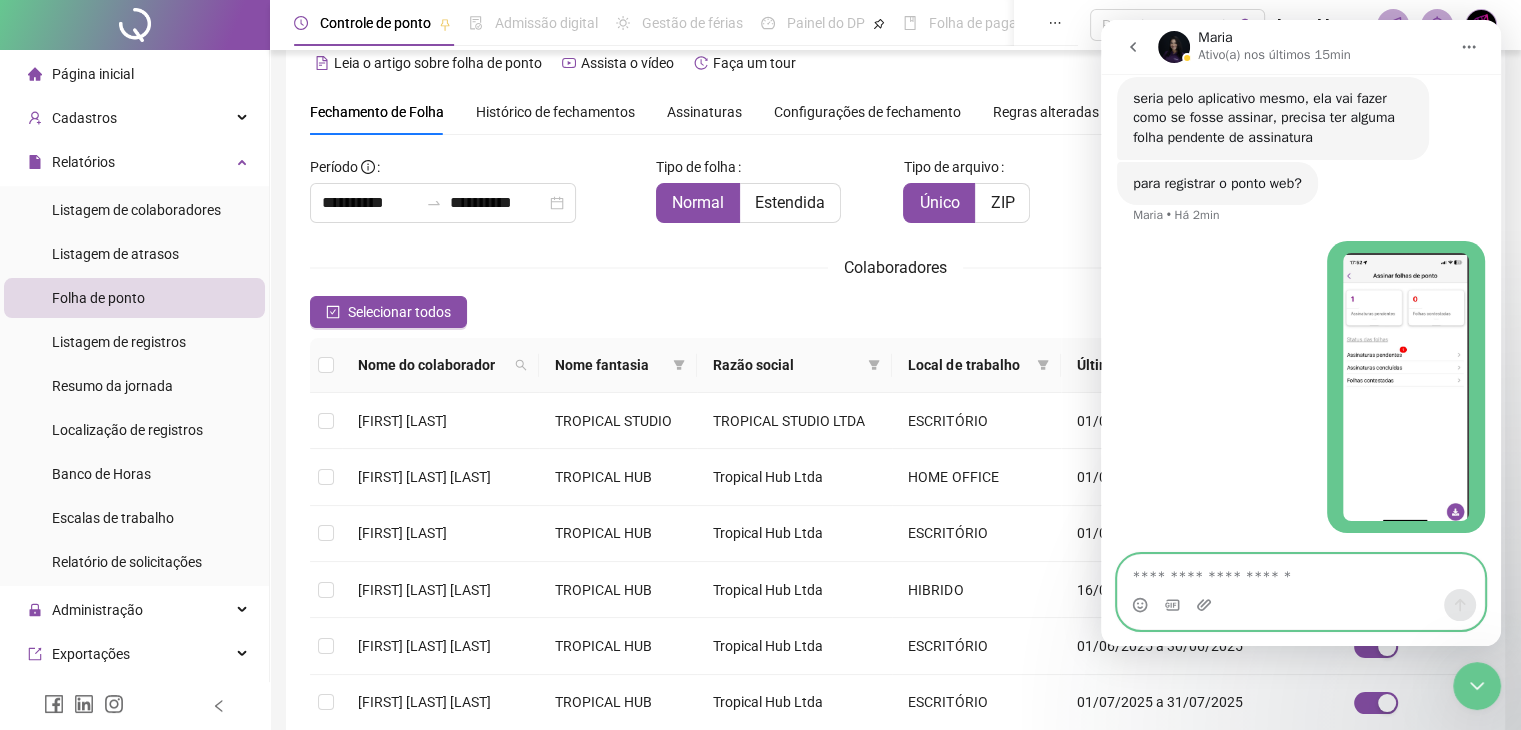 scroll, scrollTop: 3731, scrollLeft: 0, axis: vertical 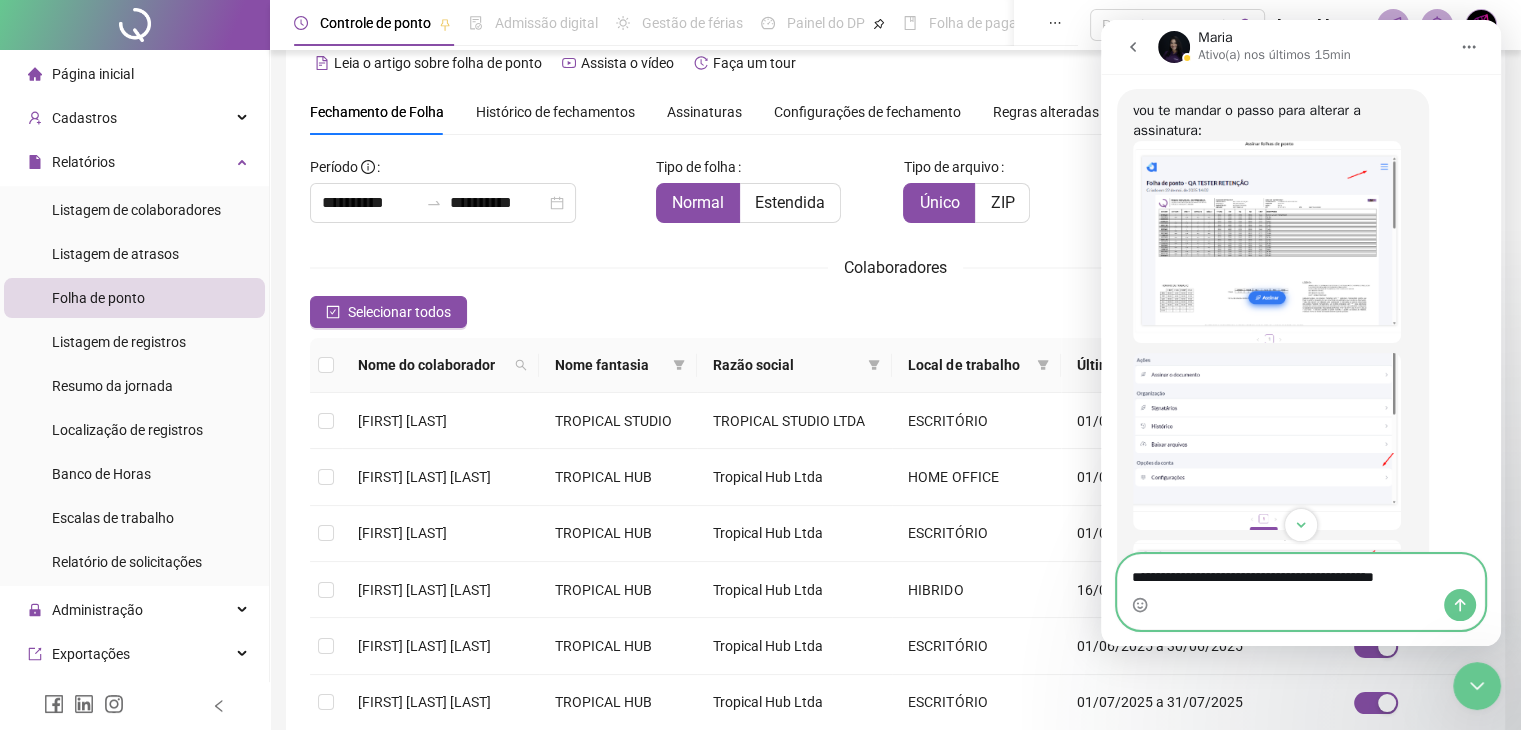 type on "**********" 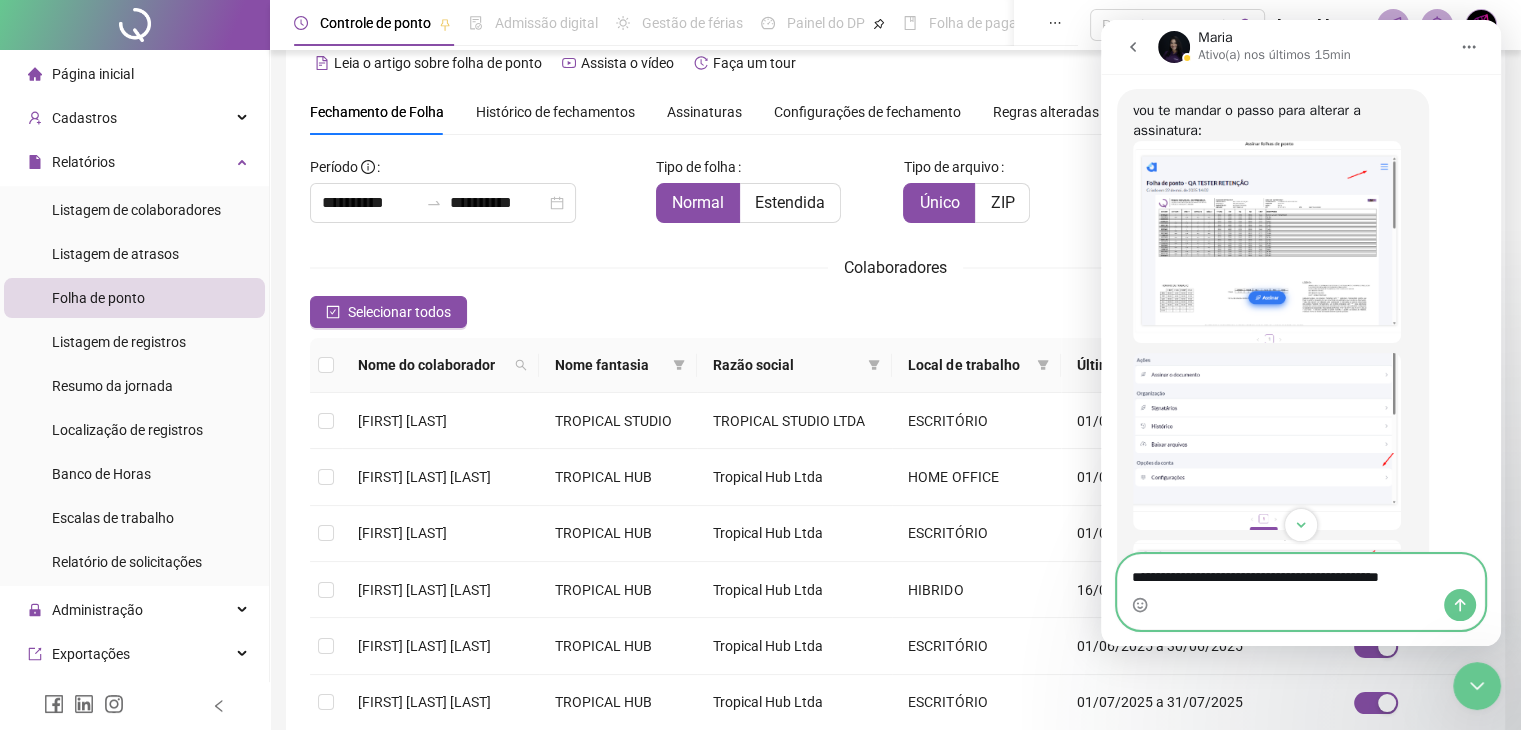 type 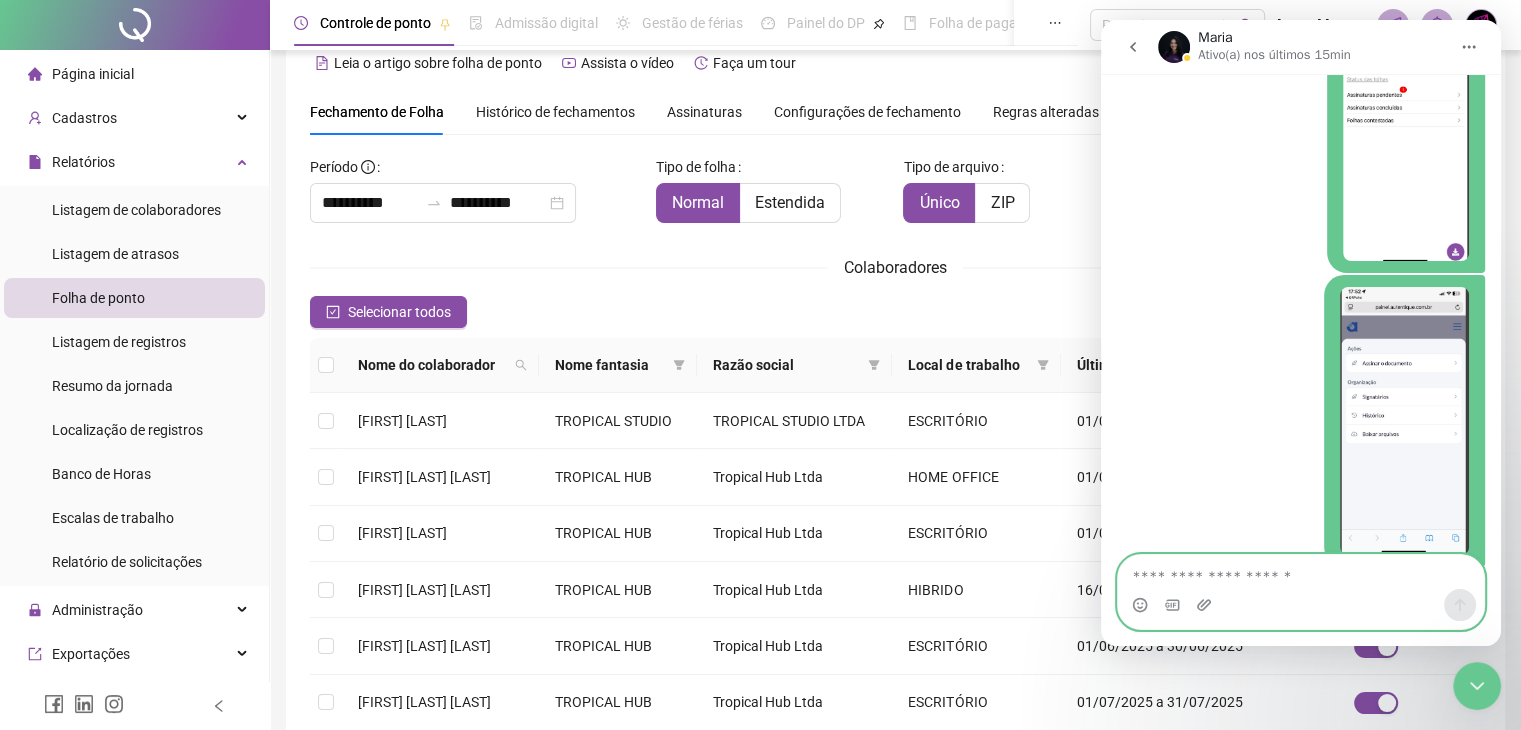 scroll, scrollTop: 3790, scrollLeft: 0, axis: vertical 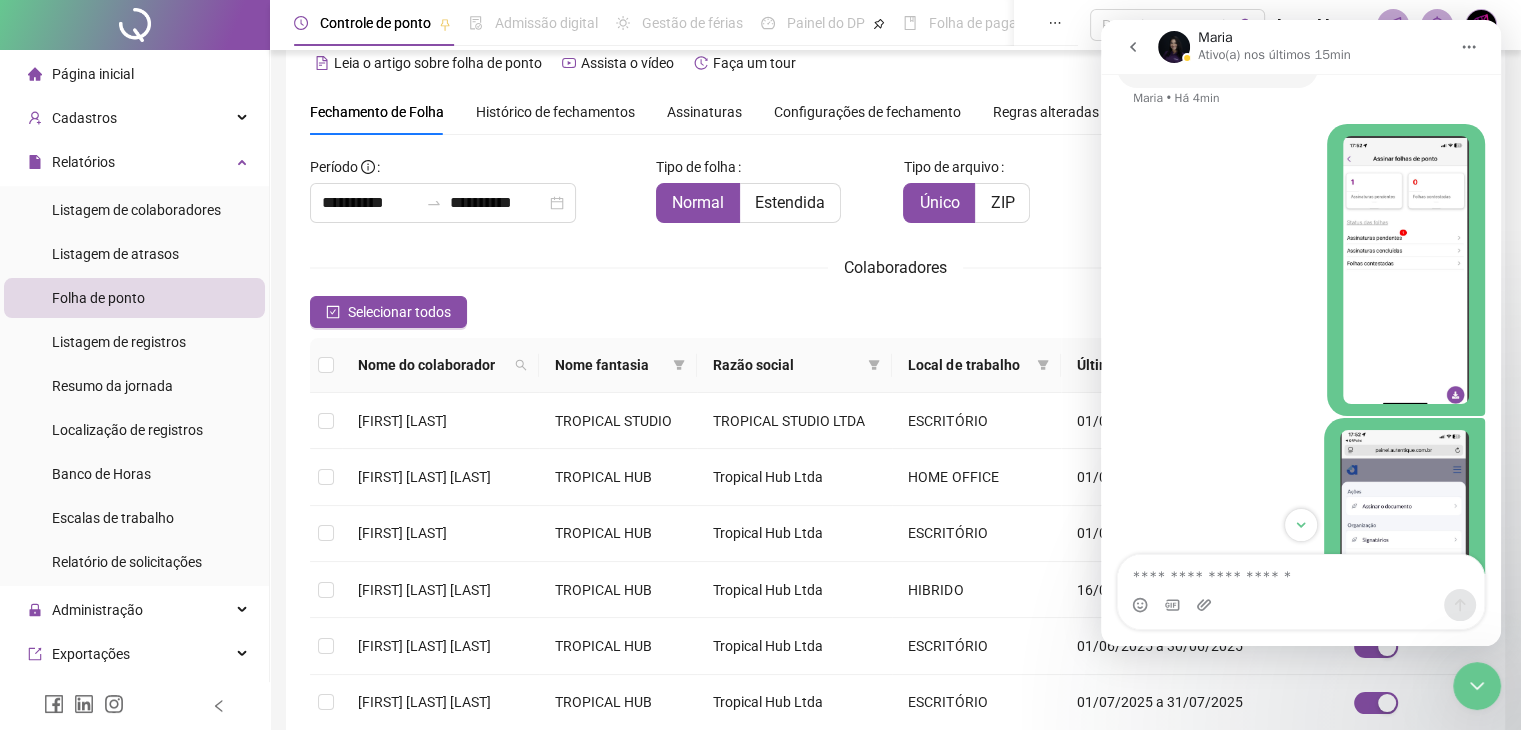 click at bounding box center (135, 25) 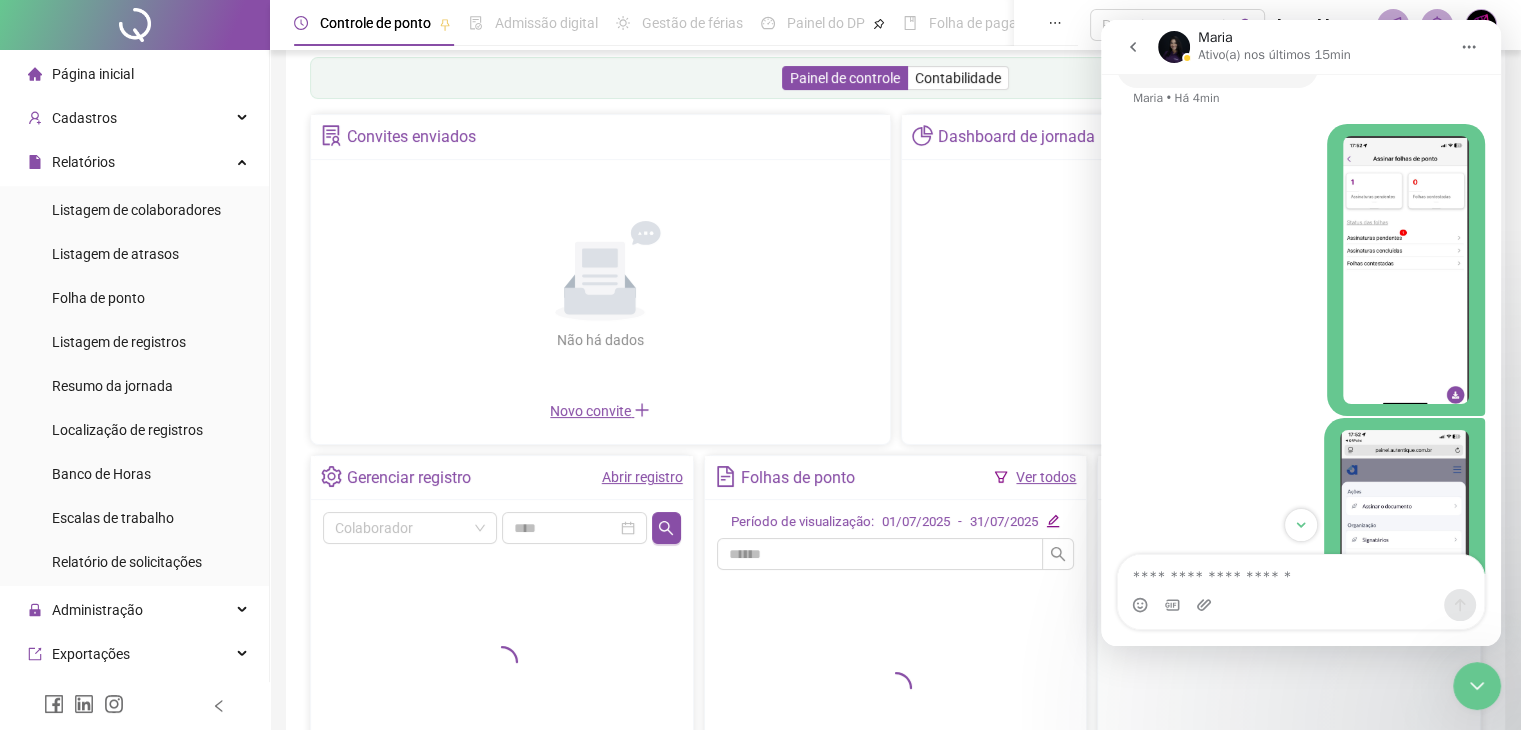 click on "Painel de controle Contabilidade" at bounding box center (895, 78) 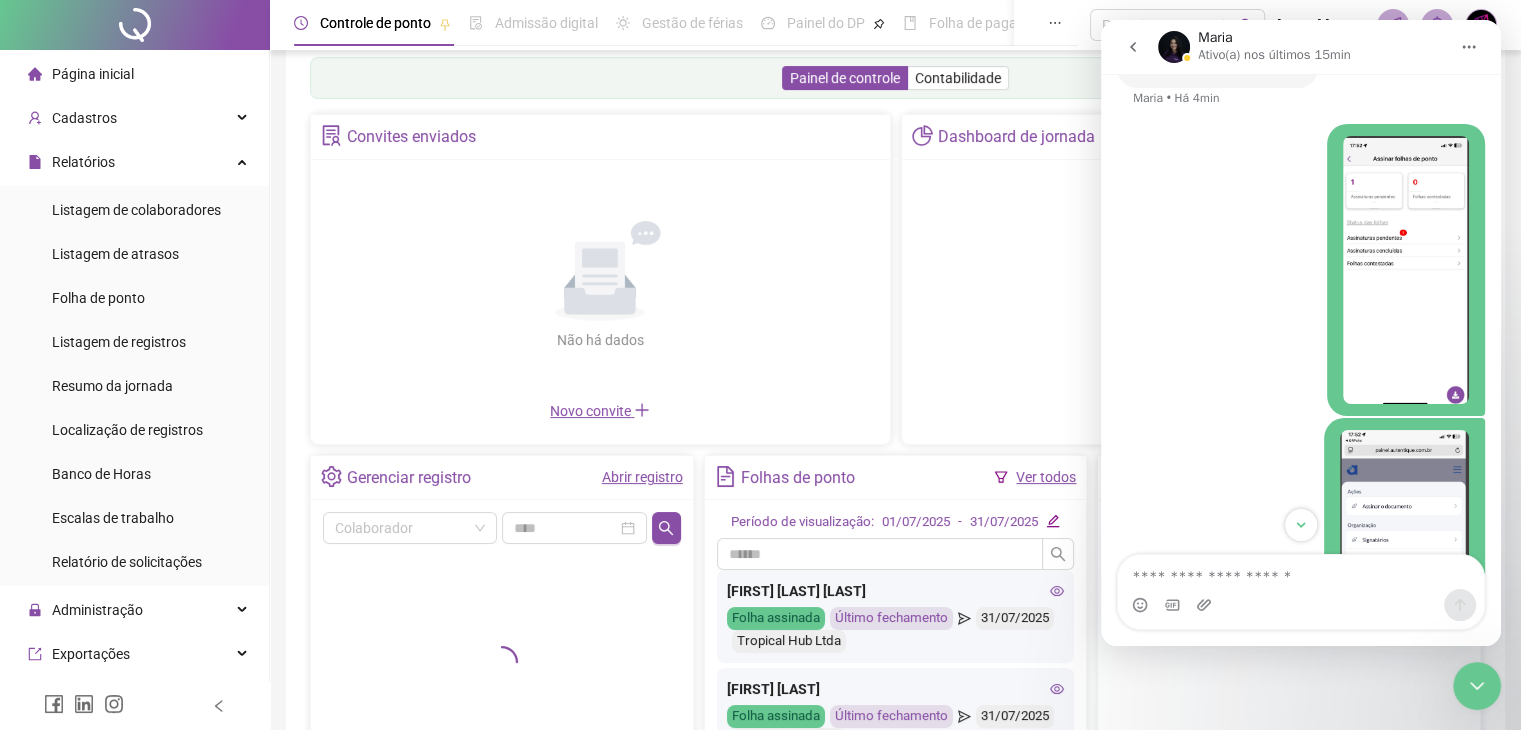 click 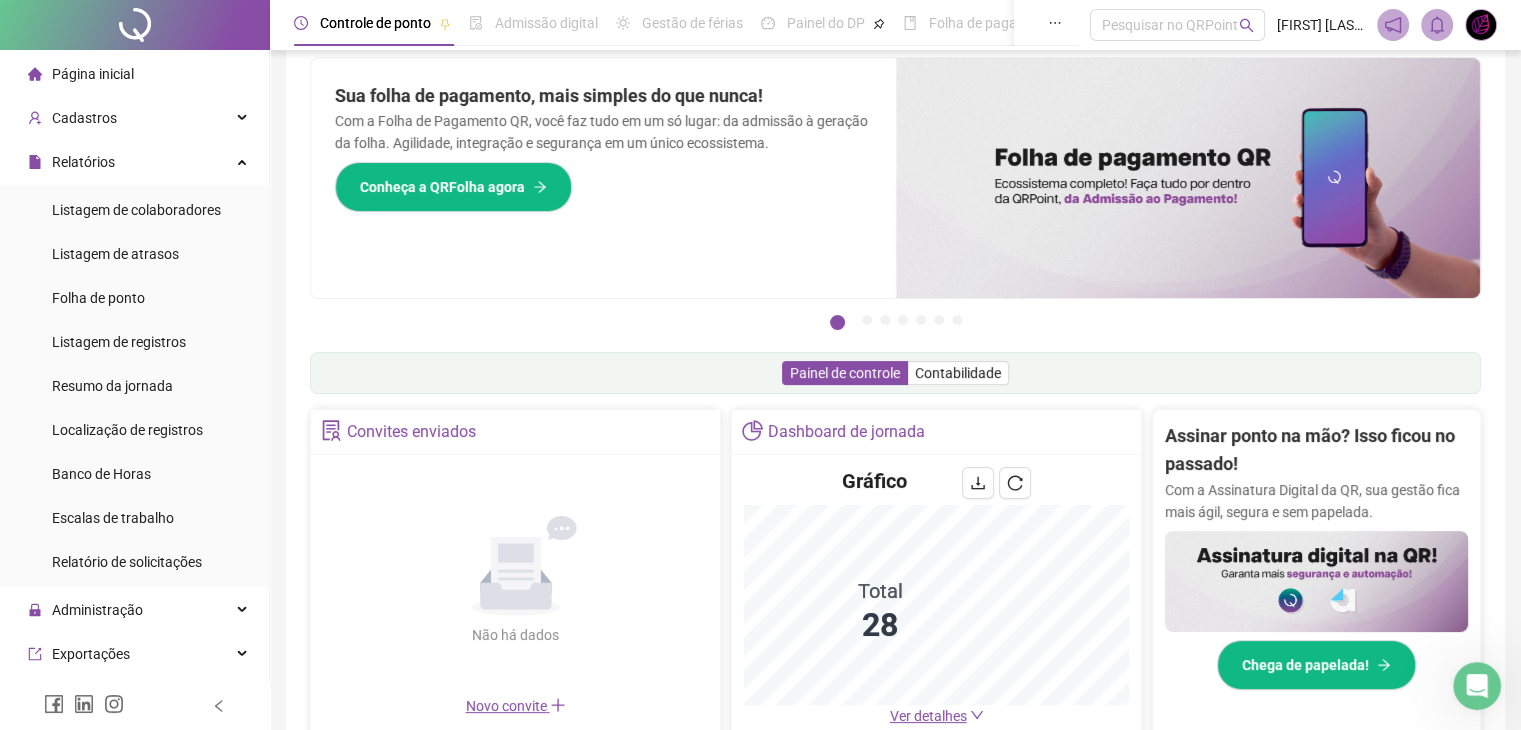 click at bounding box center [1481, 25] 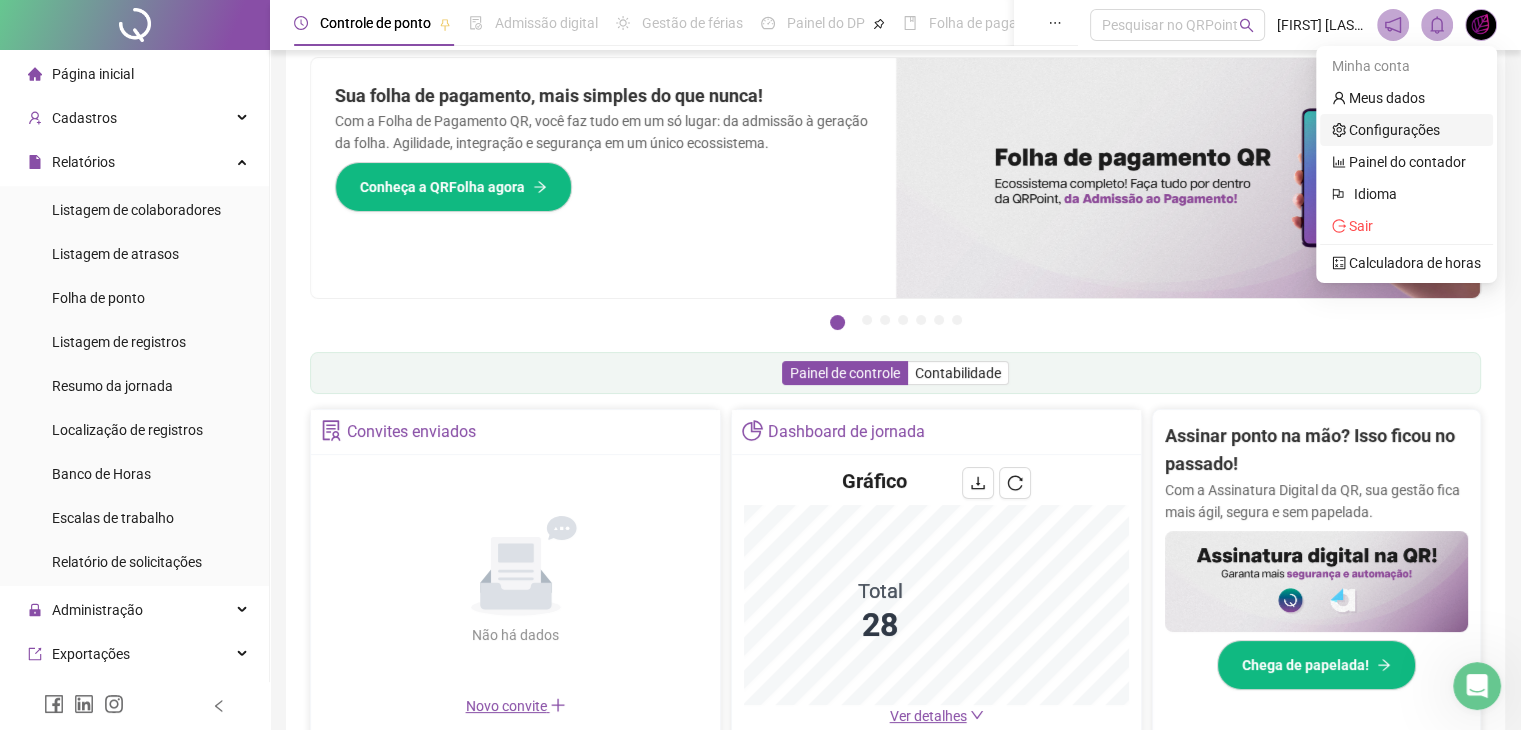 click on "Configurações" at bounding box center (1386, 130) 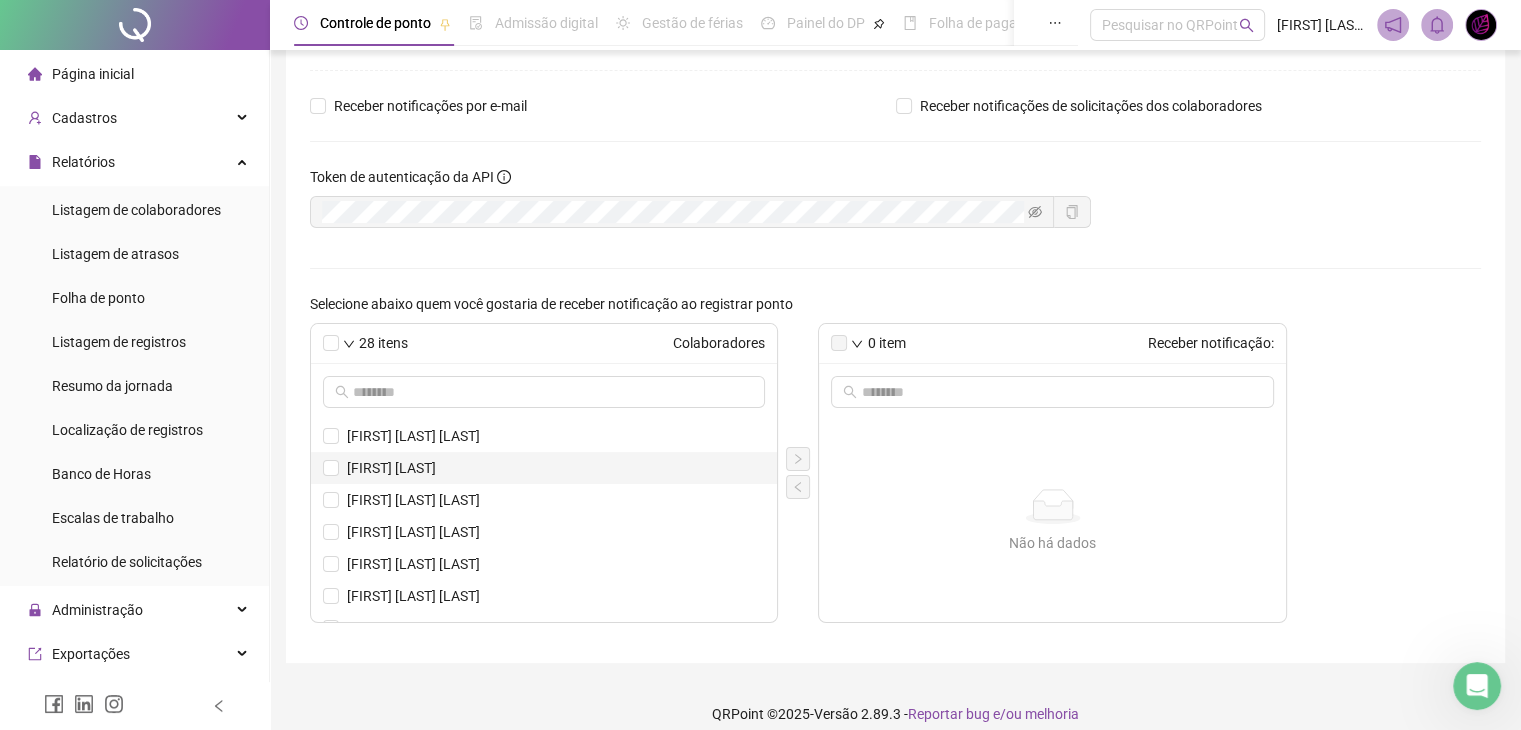 scroll, scrollTop: 84, scrollLeft: 0, axis: vertical 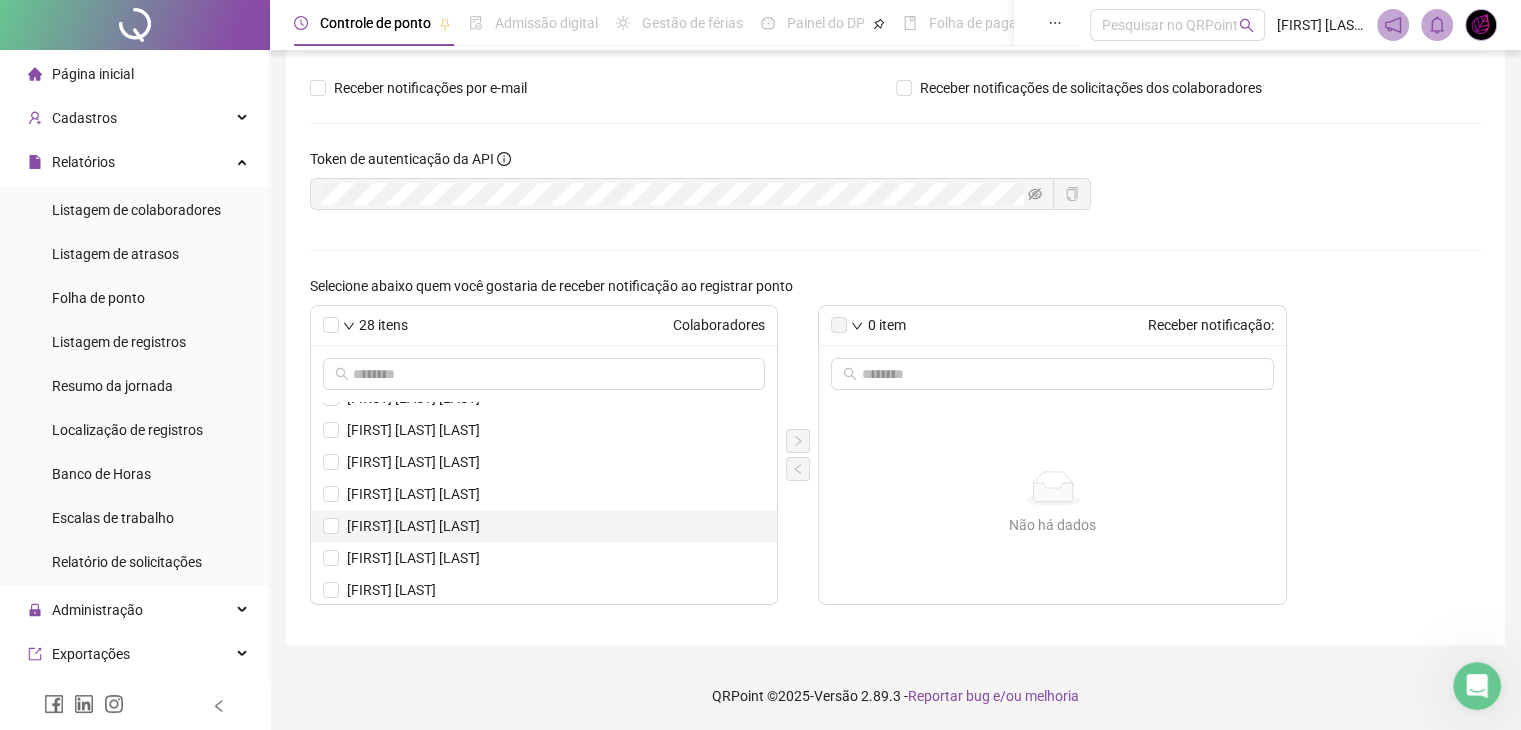 click on "[FIRST] [LAST] [LAST]" at bounding box center (556, 526) 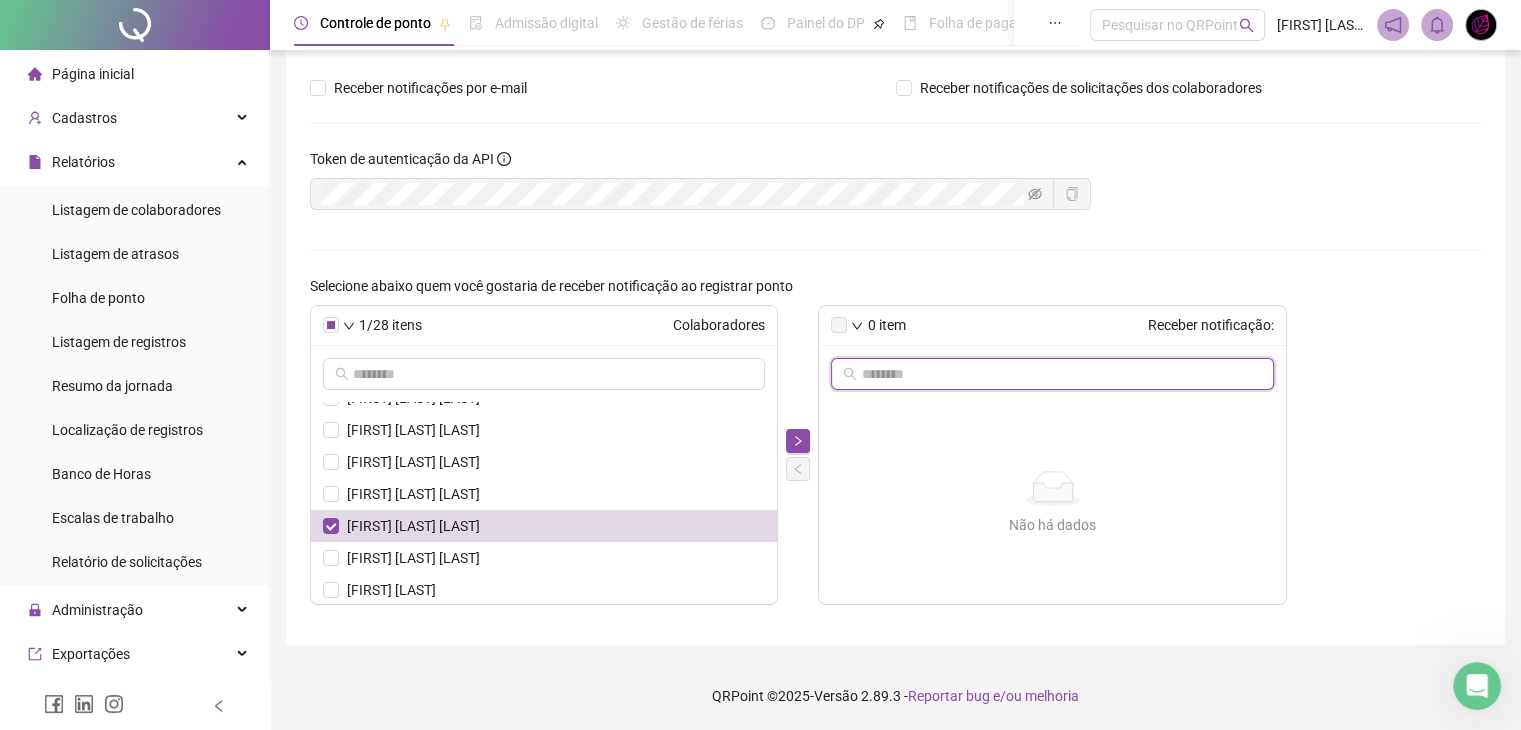 click at bounding box center (1053, 374) 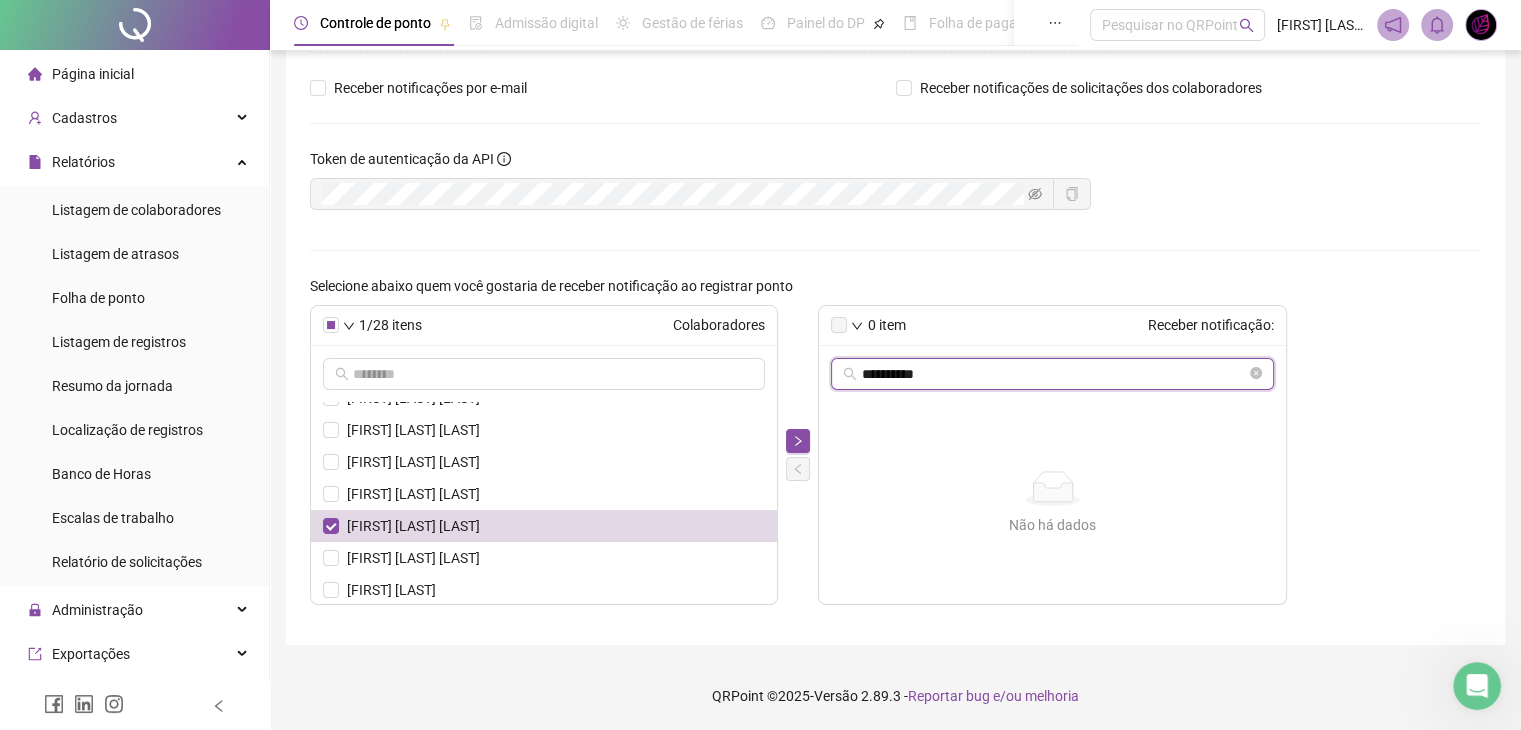 type on "**********" 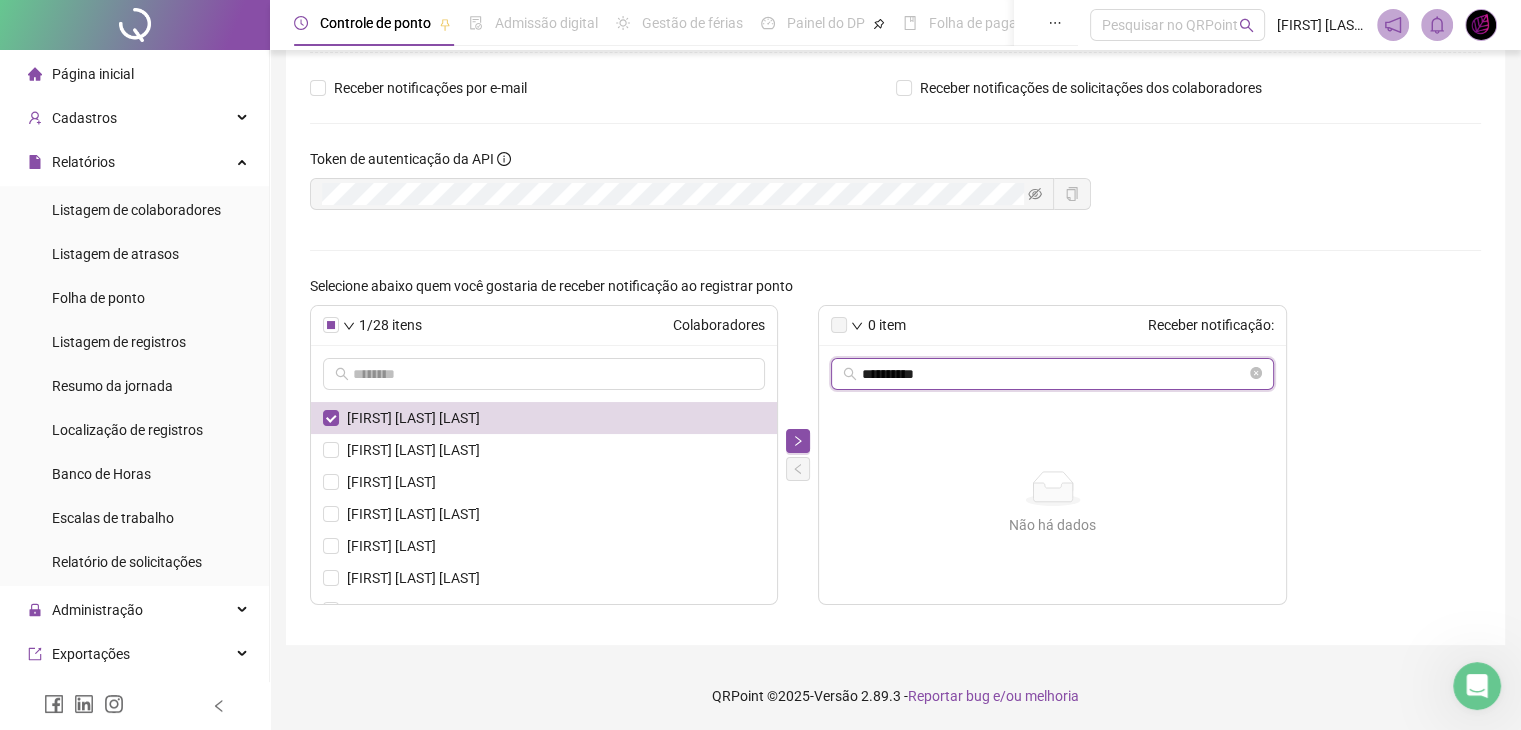 scroll, scrollTop: 692, scrollLeft: 0, axis: vertical 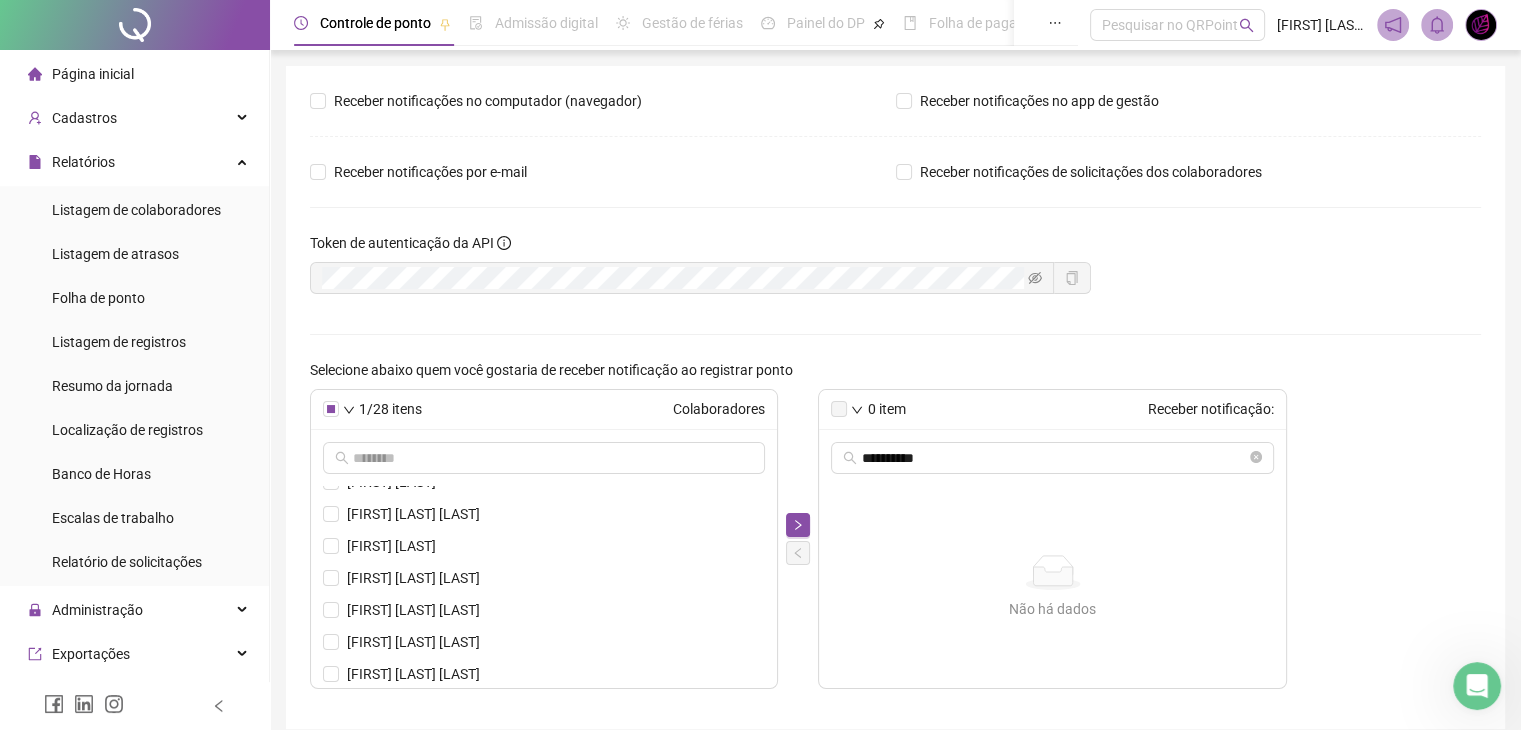click at bounding box center (1481, 25) 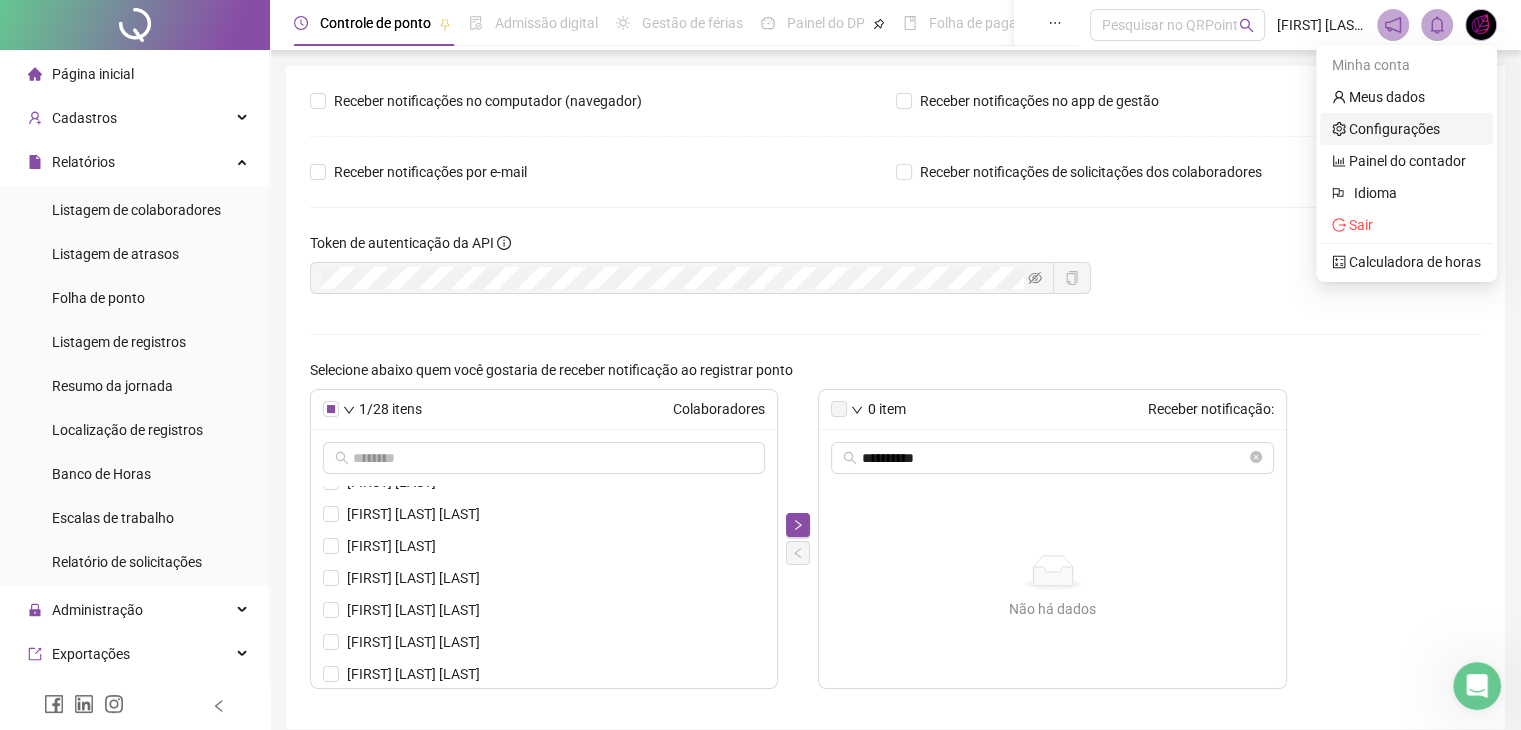click on "Configurações" at bounding box center [1386, 129] 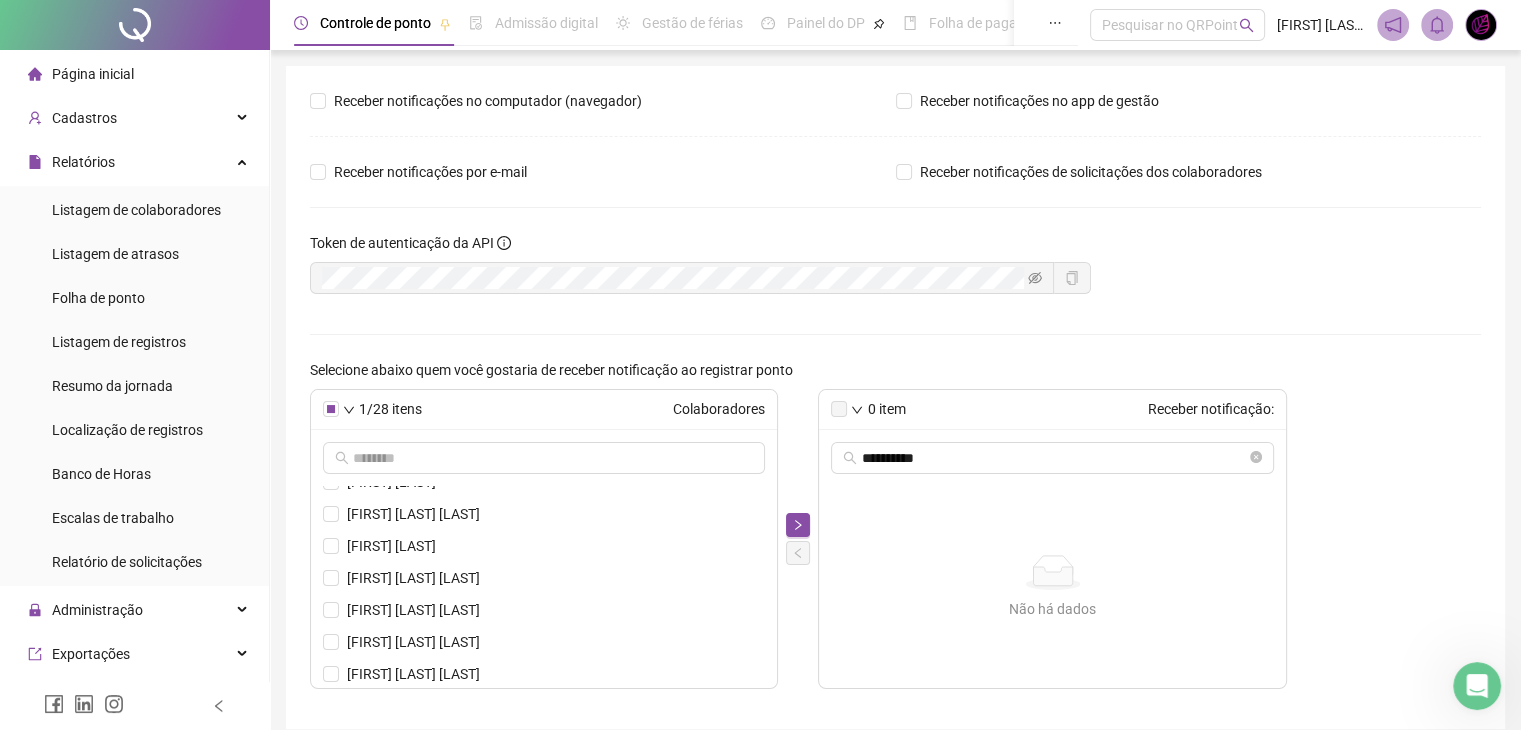 click at bounding box center (135, 25) 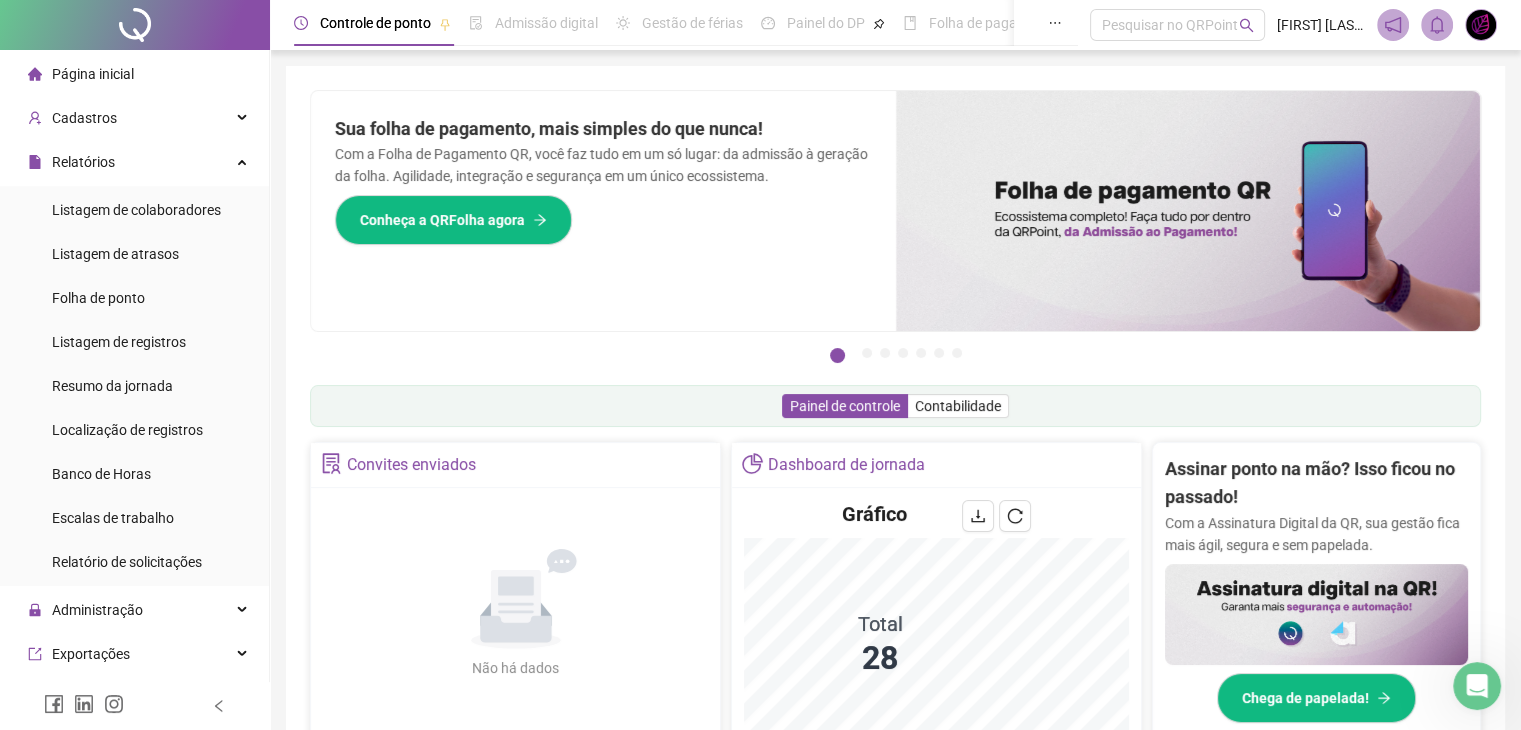 click on "Sua folha de pagamento, mais simples do que nunca! Com a Folha de Pagamento QR, você faz tudo em um só lugar: da admissão à geração da folha. Agilidade, integração e segurança em um único ecossistema. Conheça a QRFolha agora" at bounding box center (603, 211) 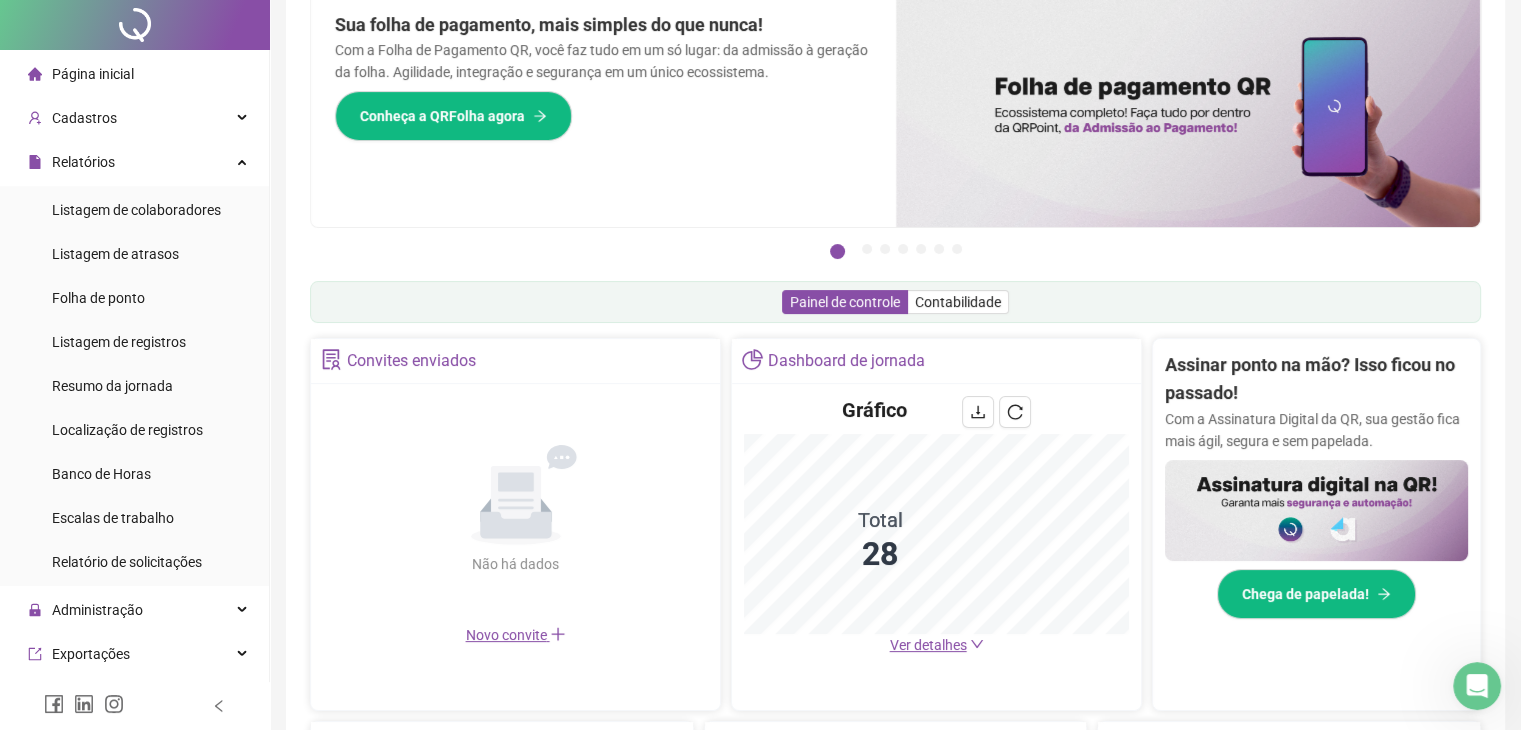 scroll, scrollTop: 0, scrollLeft: 0, axis: both 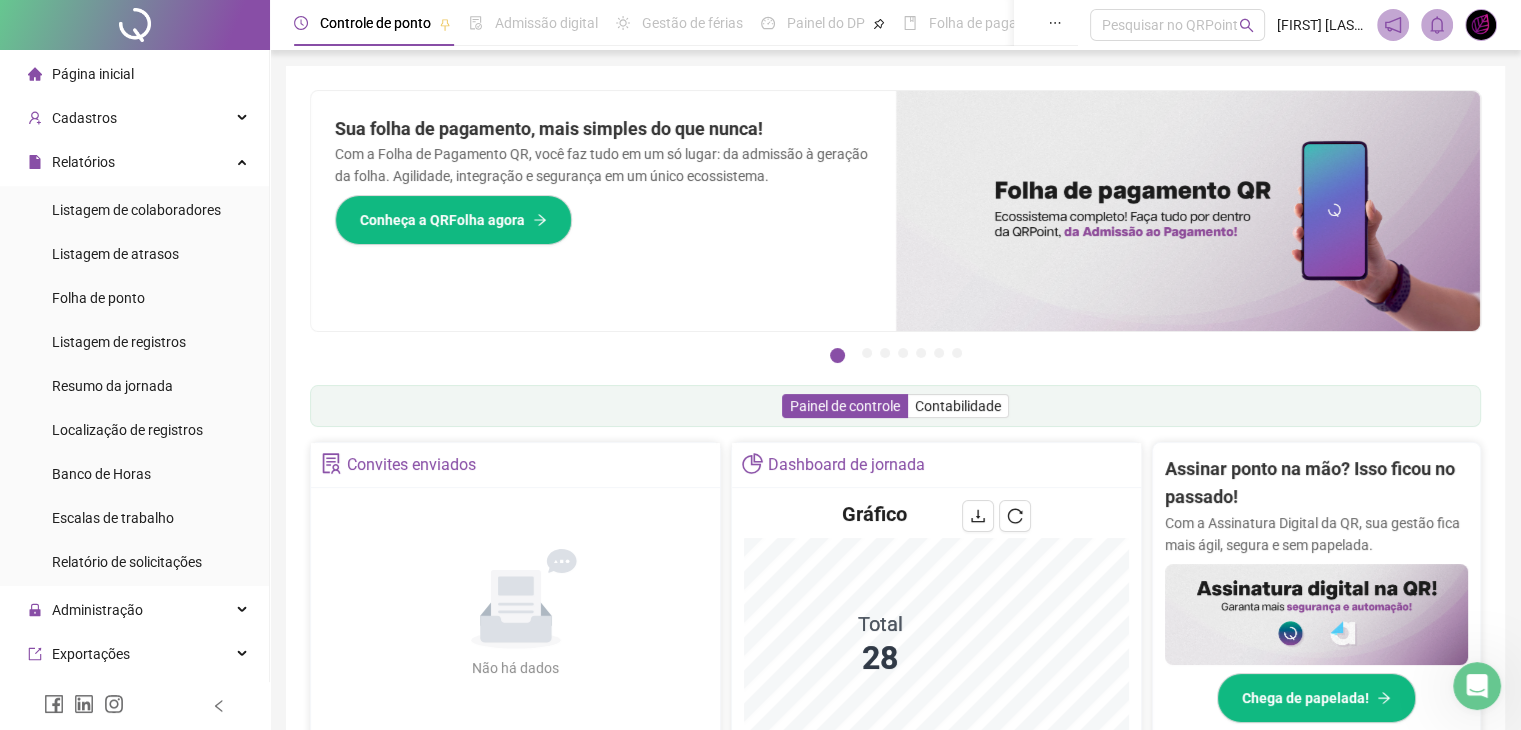click 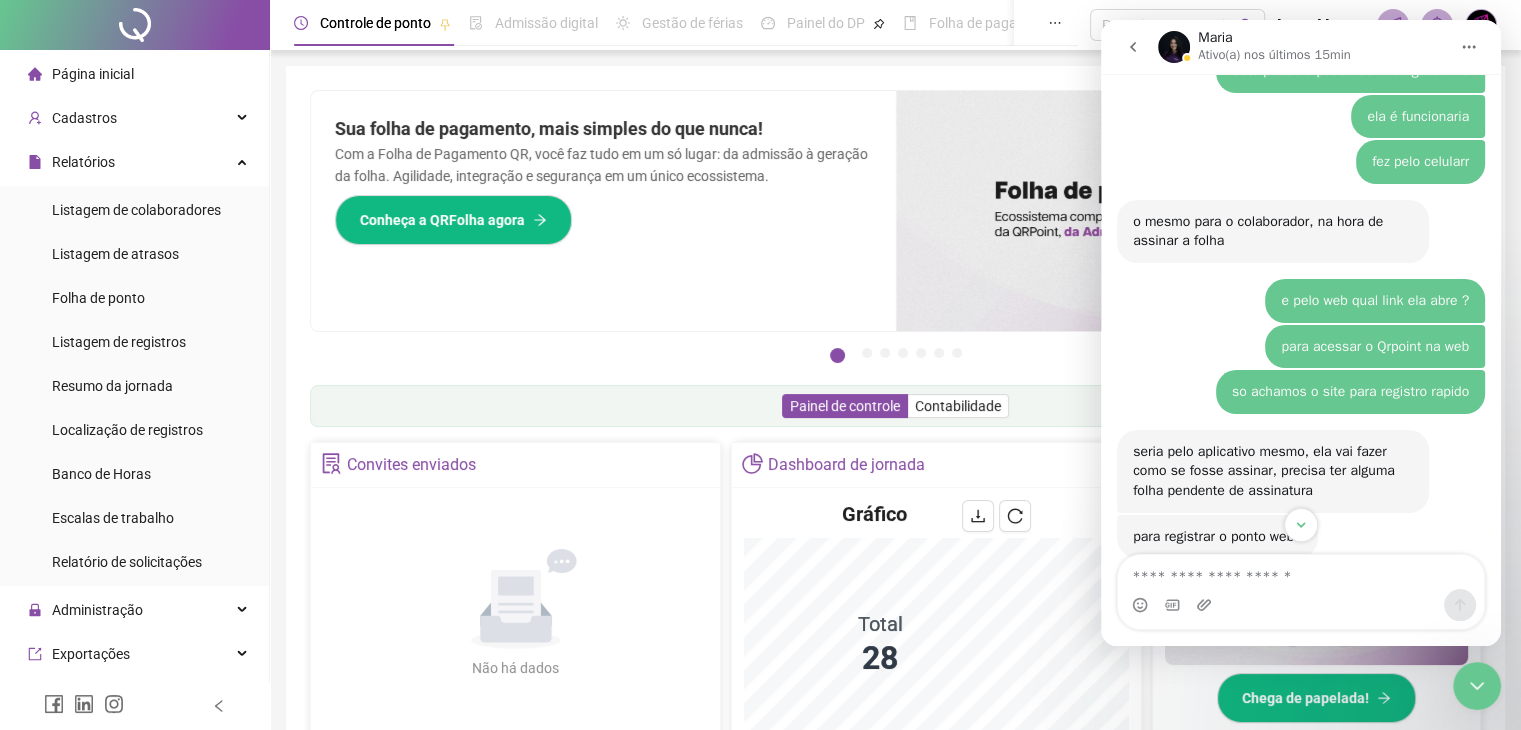 scroll, scrollTop: 3190, scrollLeft: 0, axis: vertical 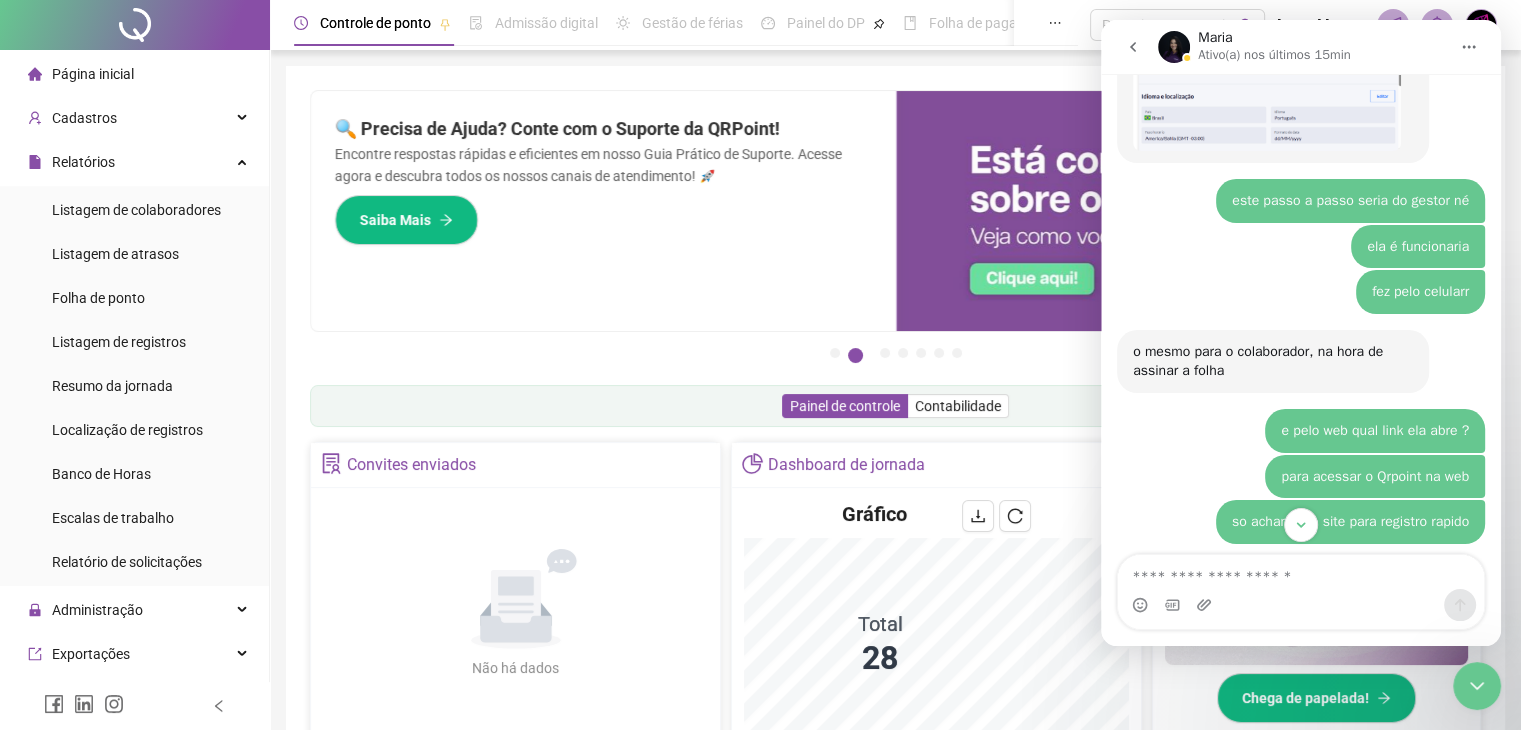 click at bounding box center [1267, 61] 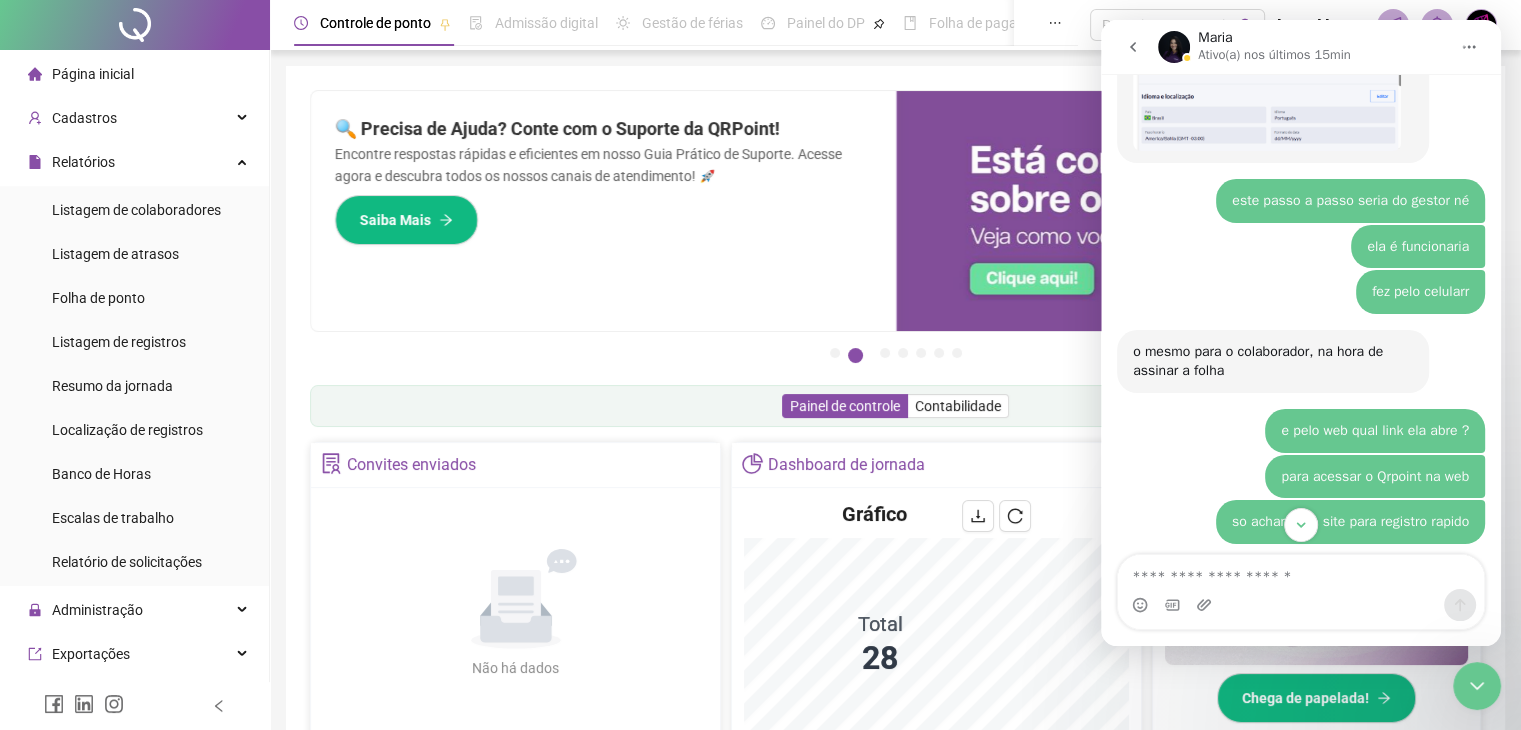scroll, scrollTop: 0, scrollLeft: 0, axis: both 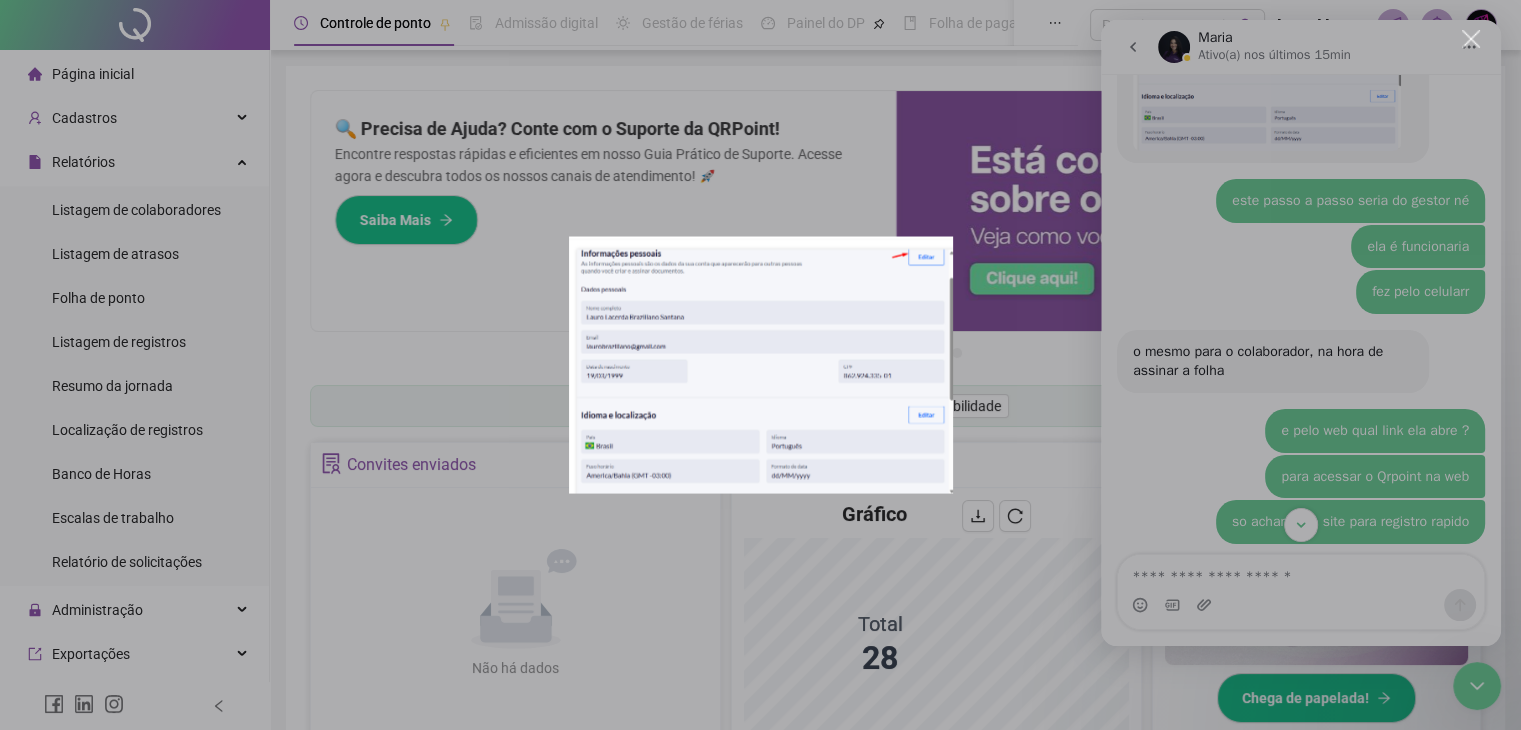 click at bounding box center [761, 365] 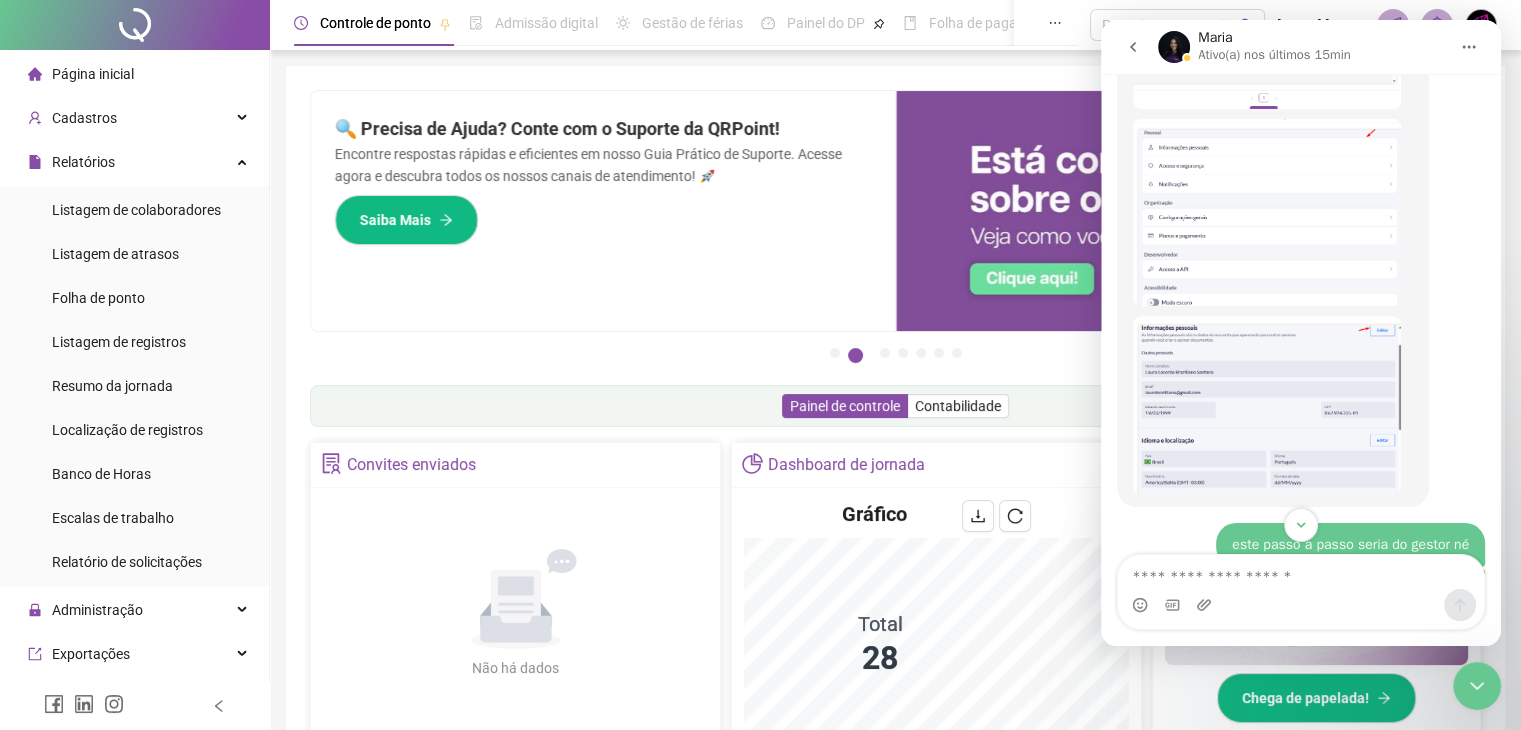 scroll, scrollTop: 2546, scrollLeft: 0, axis: vertical 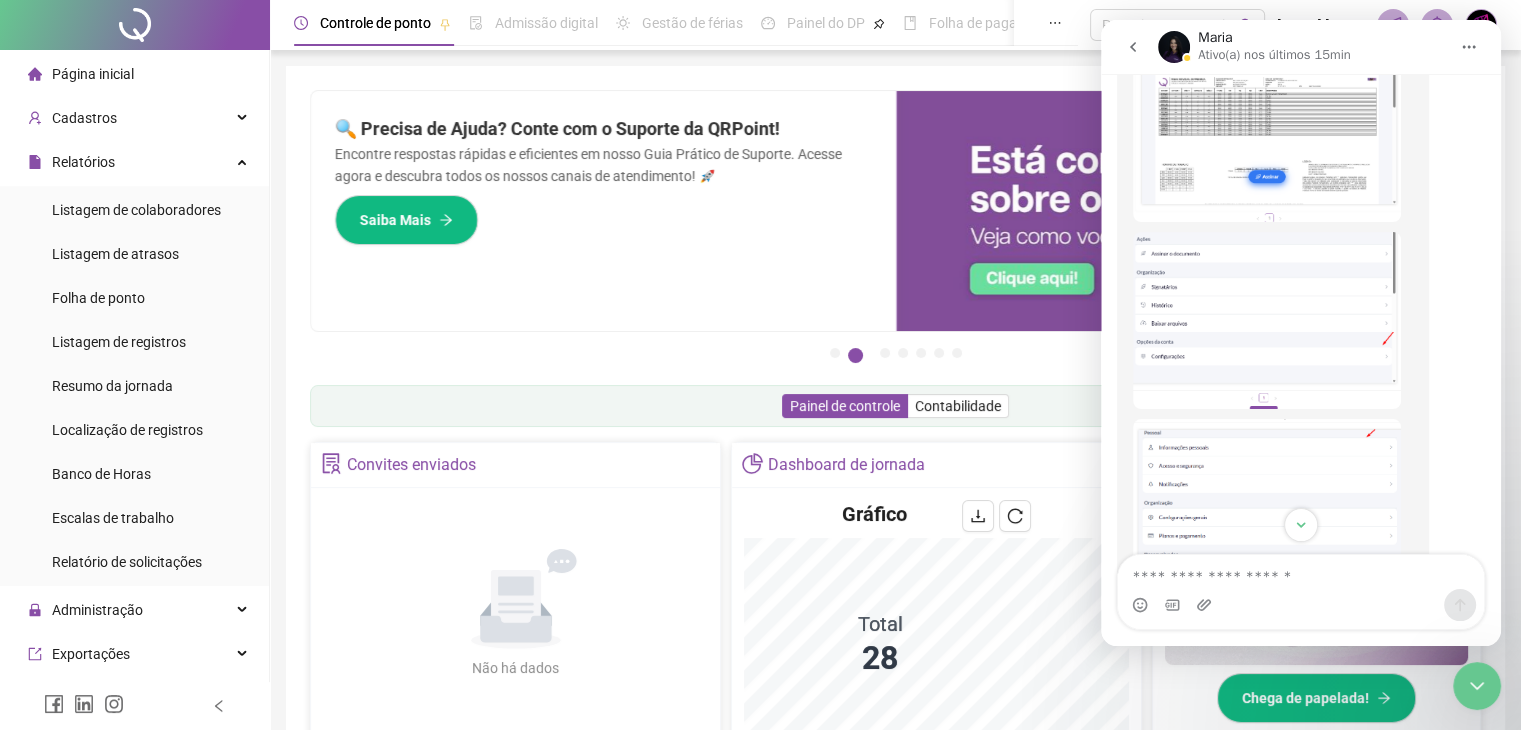 click at bounding box center [1267, 121] 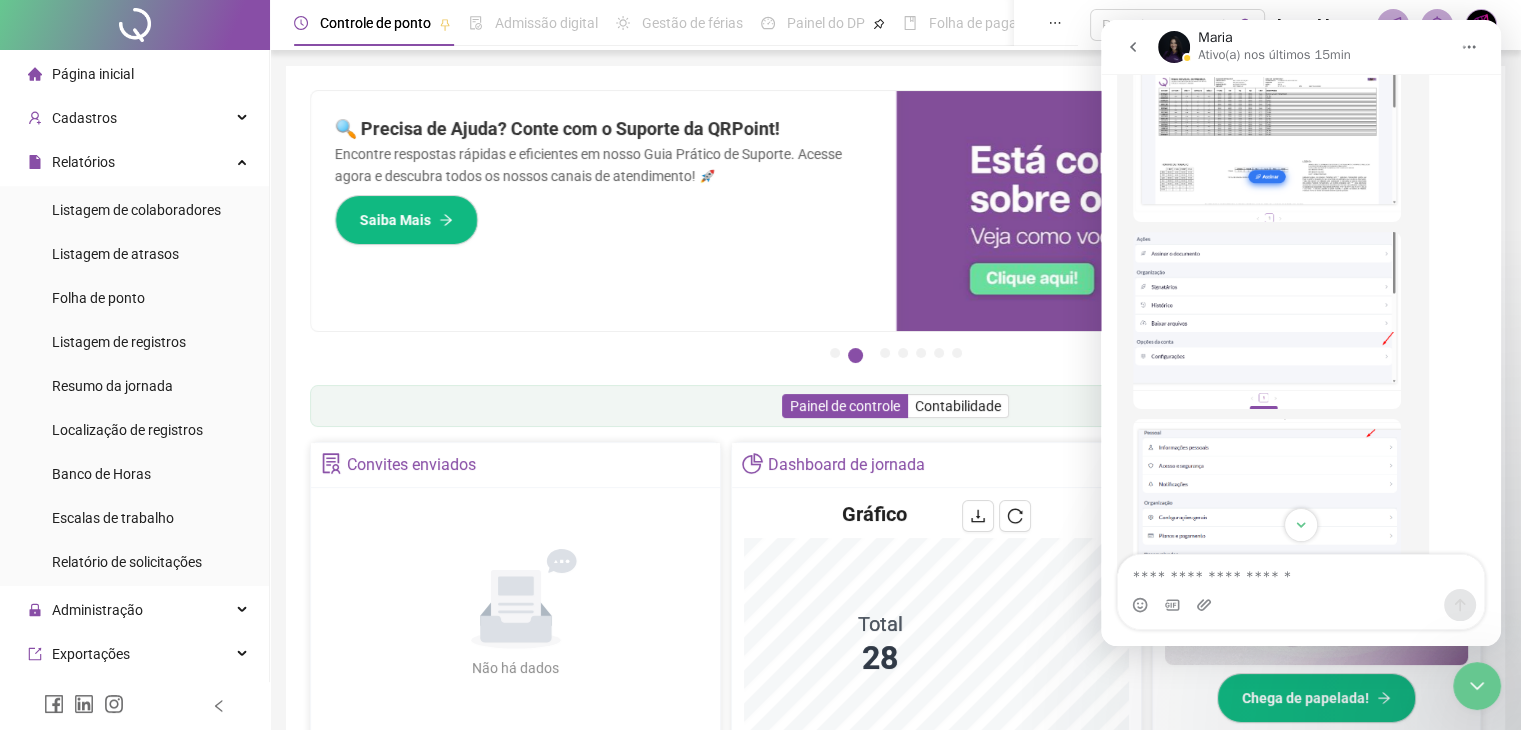 scroll, scrollTop: 0, scrollLeft: 0, axis: both 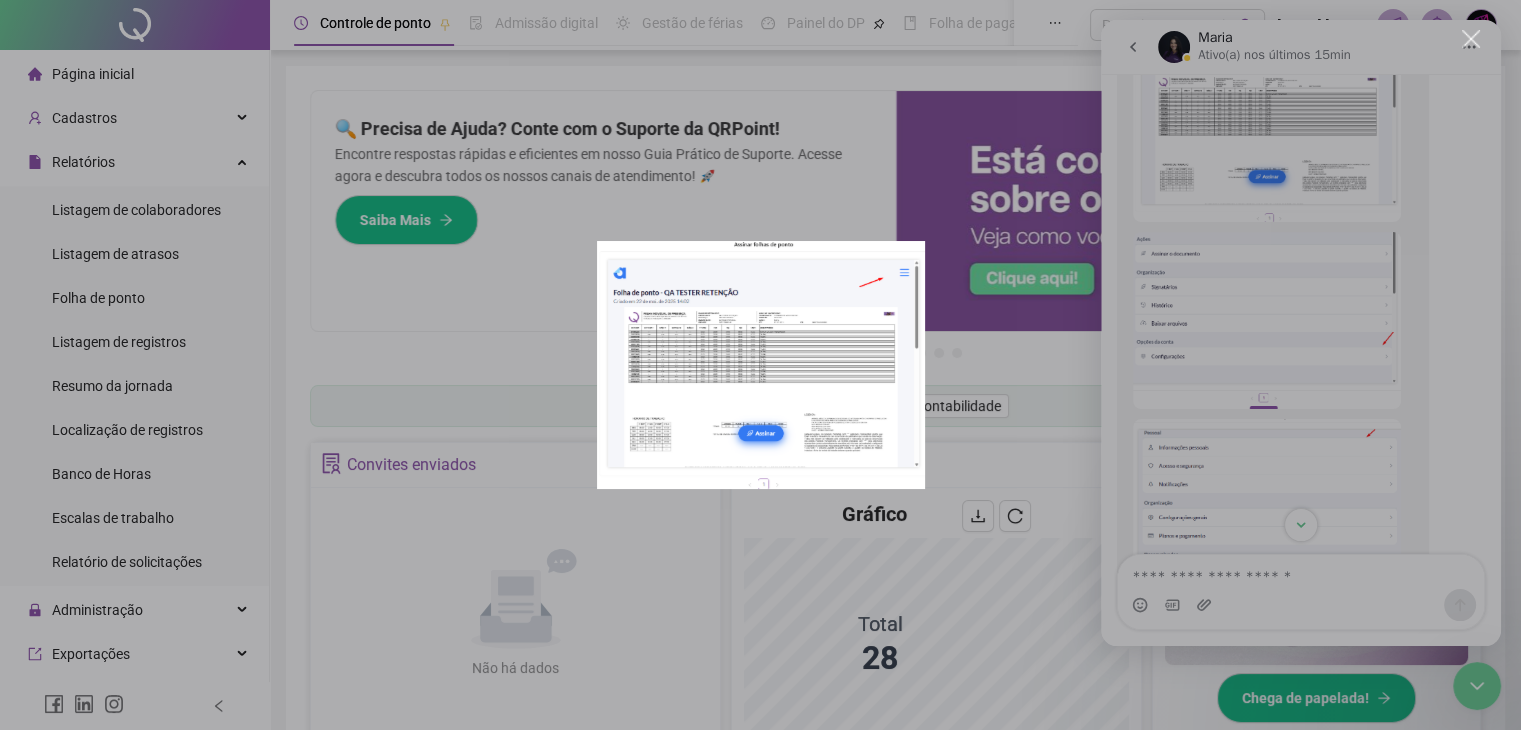 click at bounding box center (760, 365) 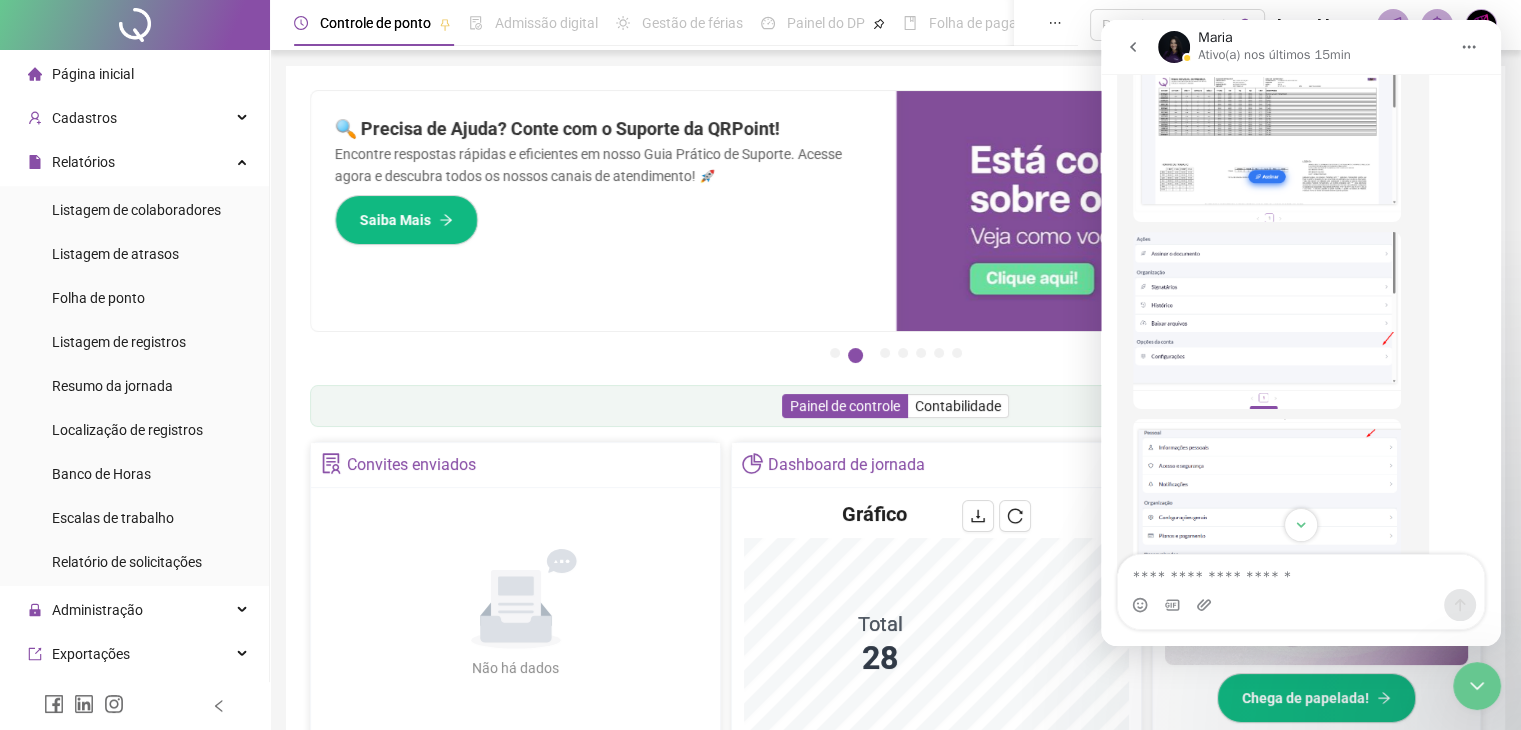 click at bounding box center [1267, 320] 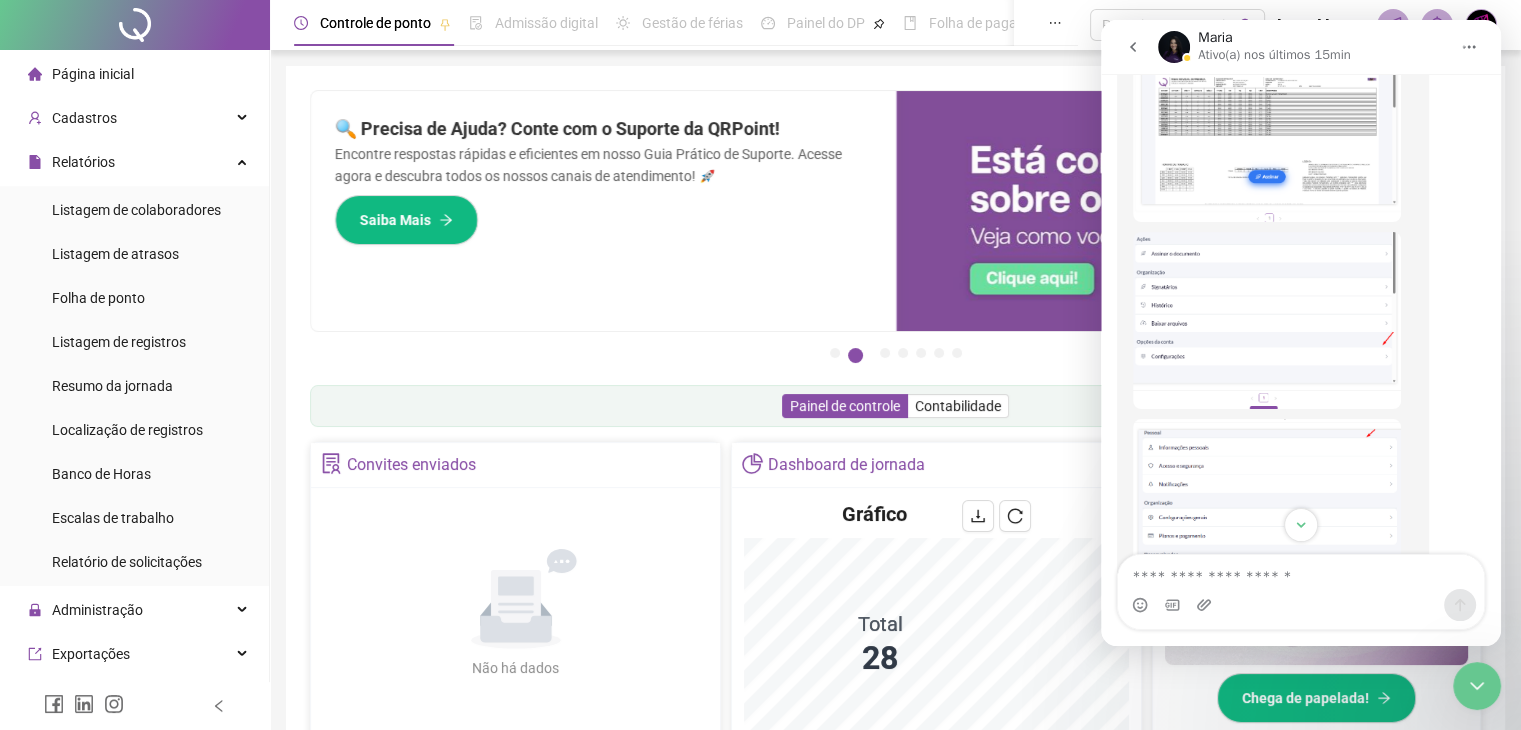 scroll, scrollTop: 0, scrollLeft: 0, axis: both 